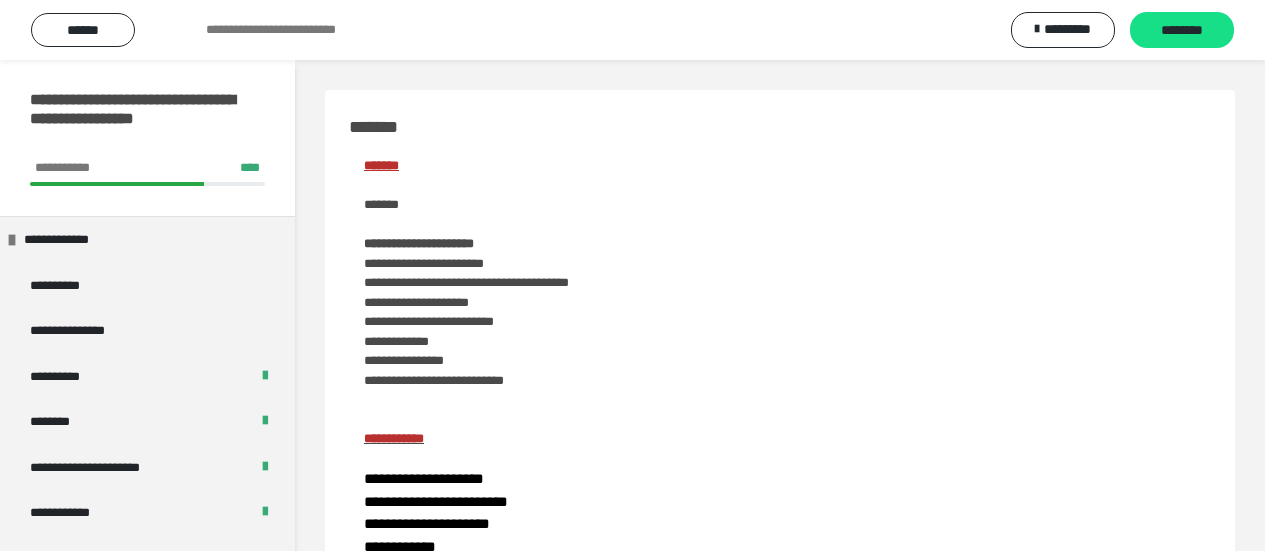 scroll, scrollTop: 1300, scrollLeft: 0, axis: vertical 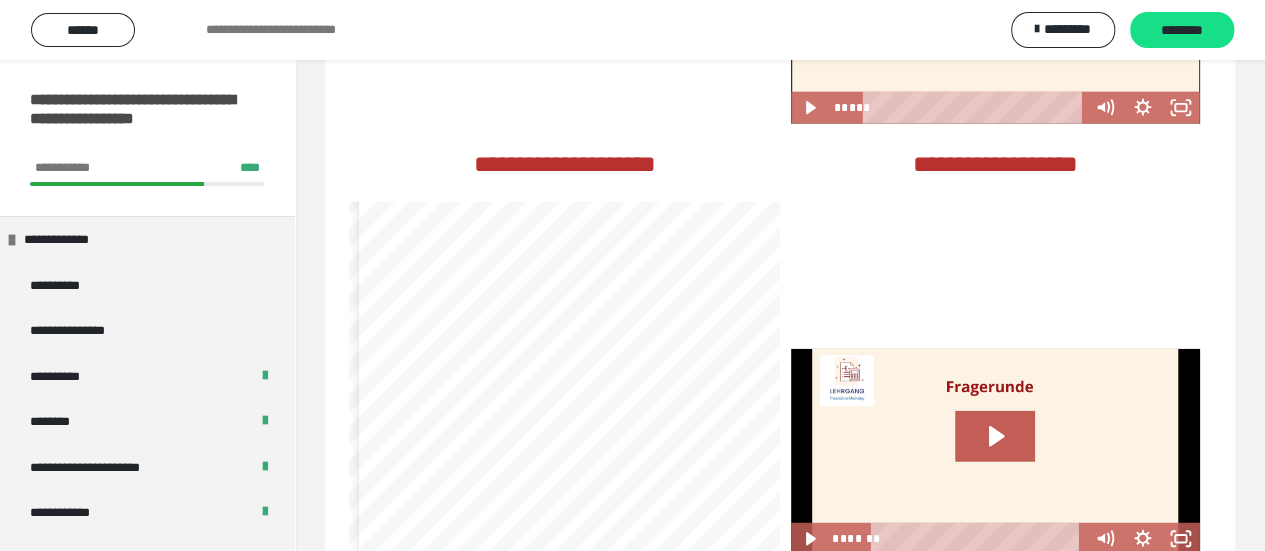 click on "**********" at bounding box center [467, 366] 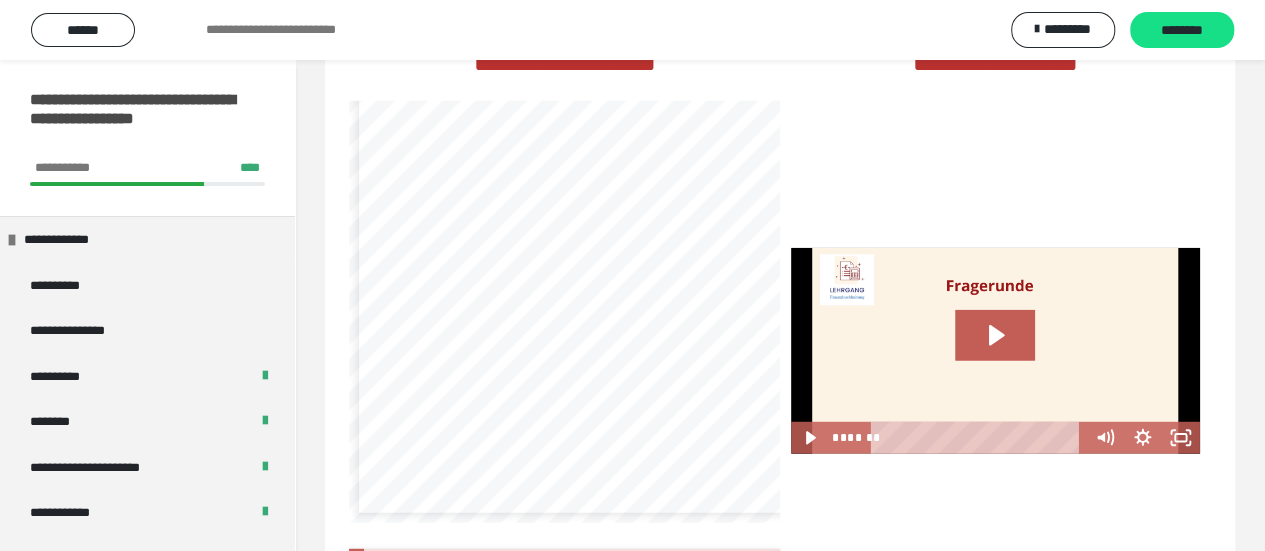 scroll, scrollTop: 2600, scrollLeft: 0, axis: vertical 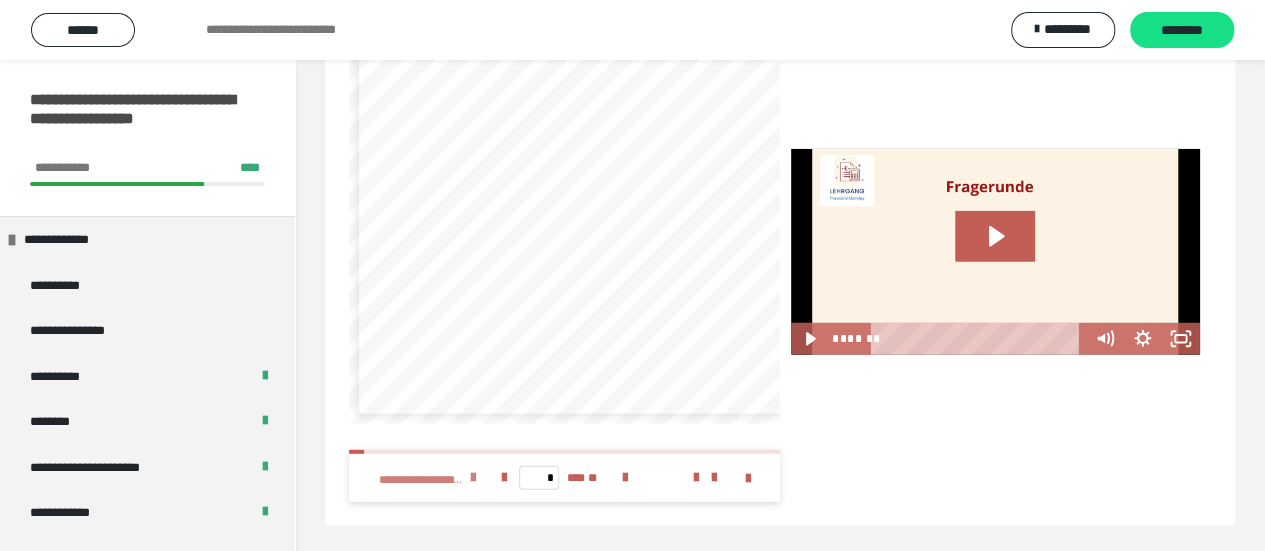 click at bounding box center [473, 478] 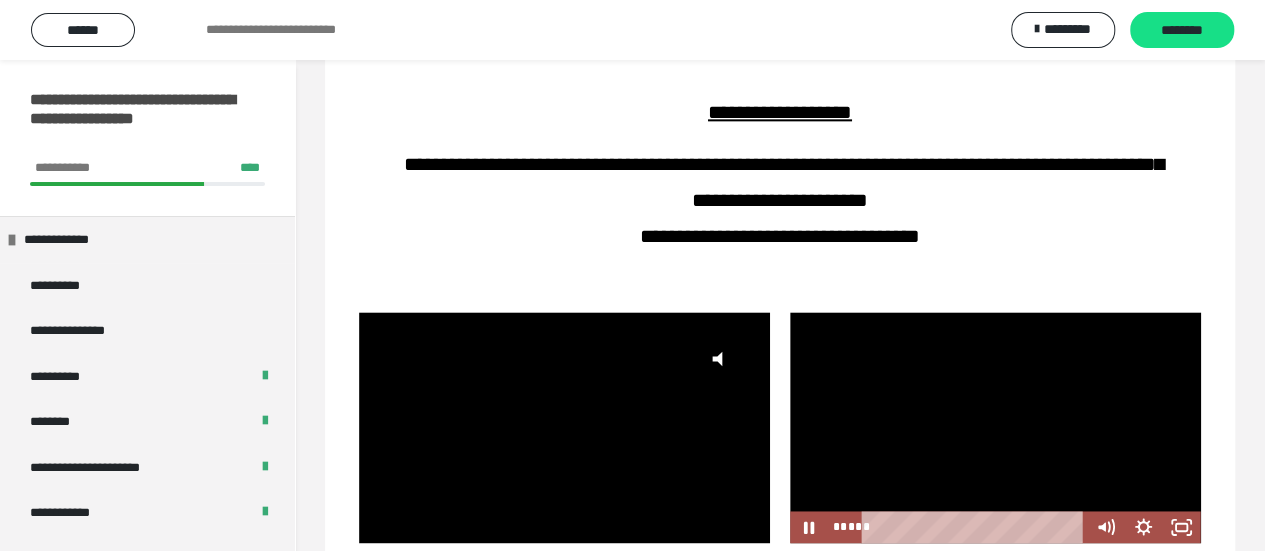 scroll, scrollTop: 1200, scrollLeft: 0, axis: vertical 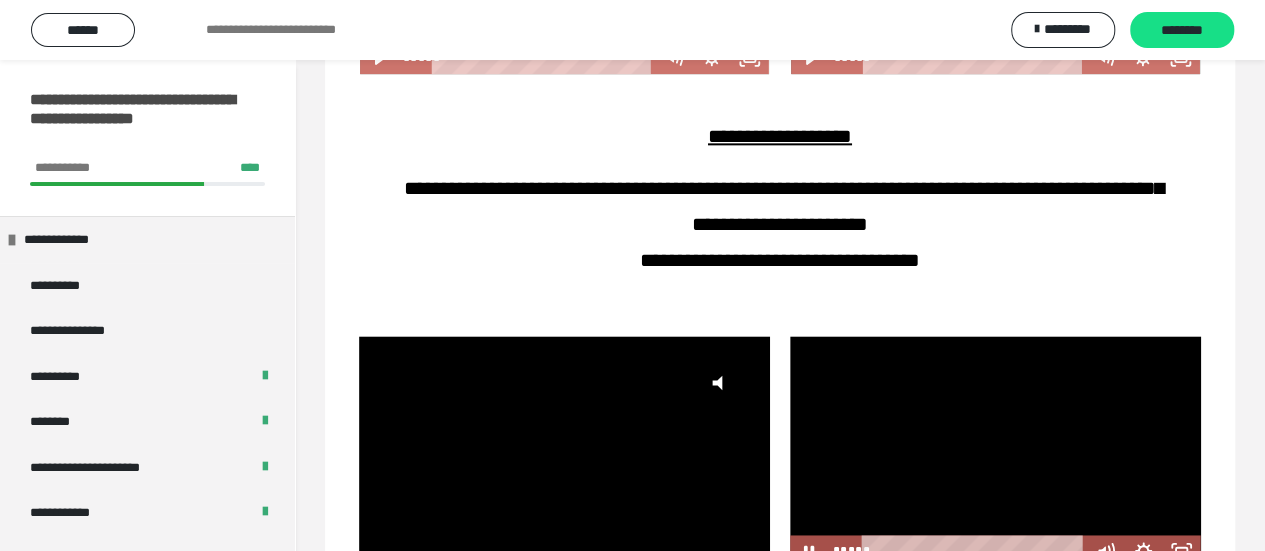 click at bounding box center (995, 451) 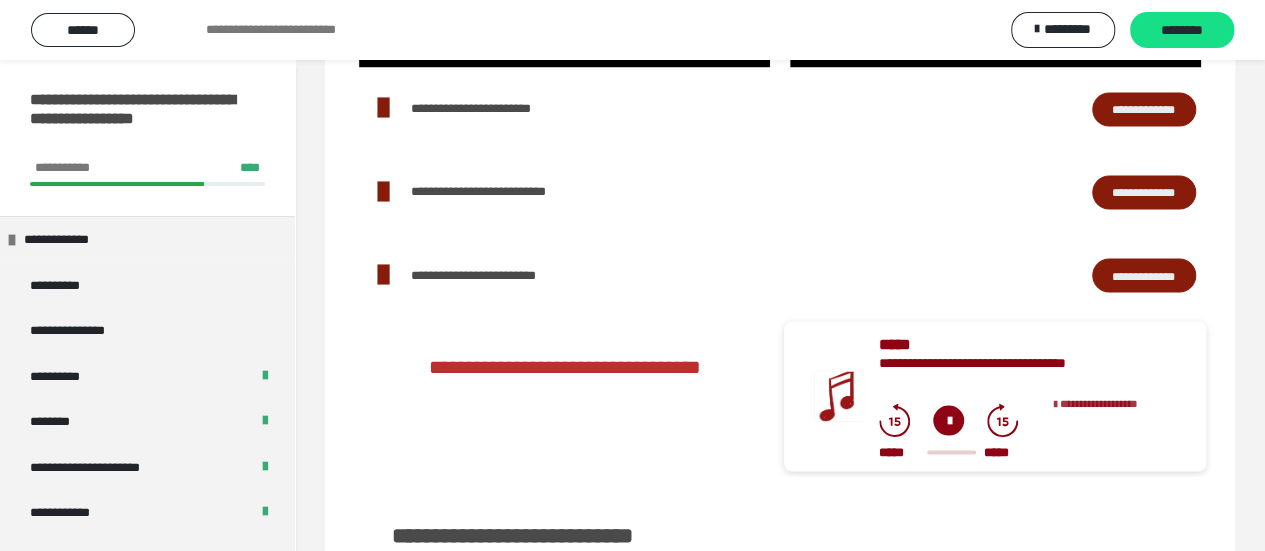 scroll, scrollTop: 2200, scrollLeft: 0, axis: vertical 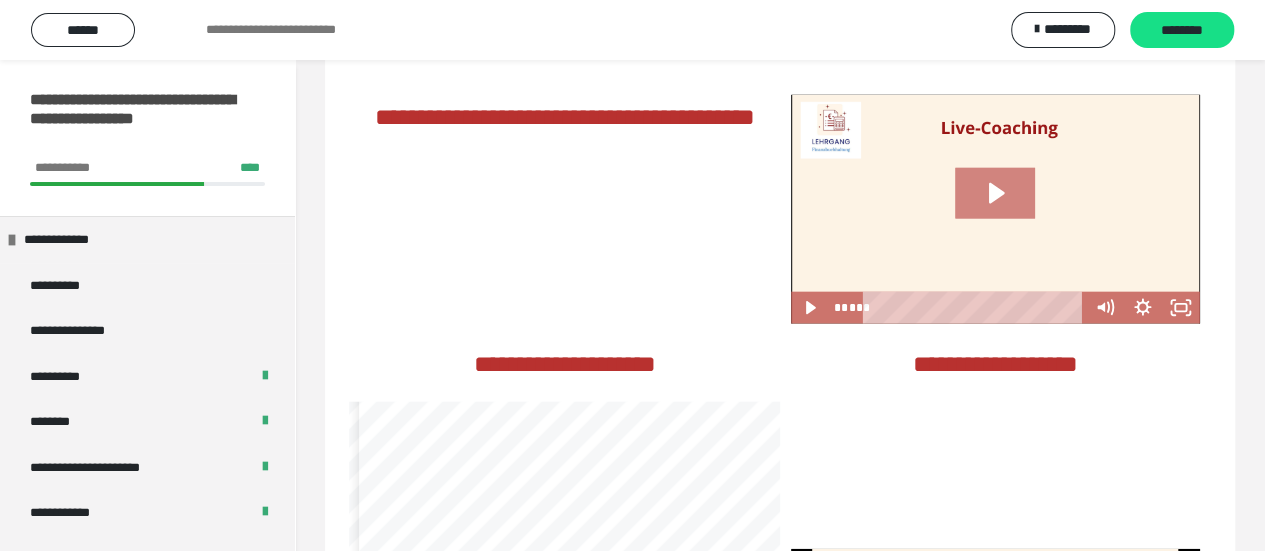 click 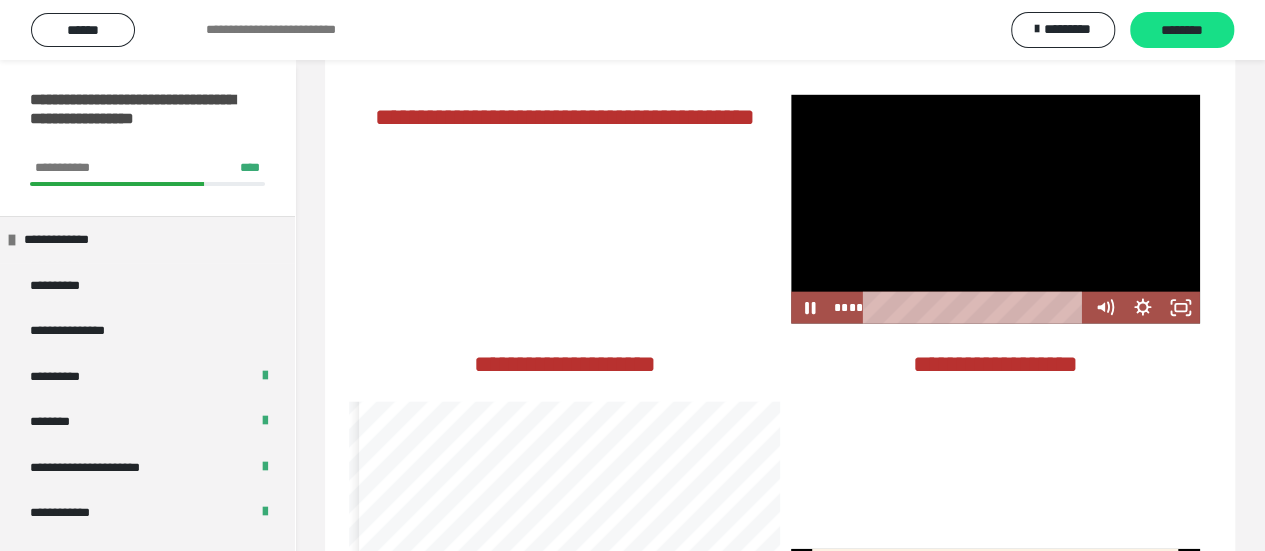click at bounding box center (995, 209) 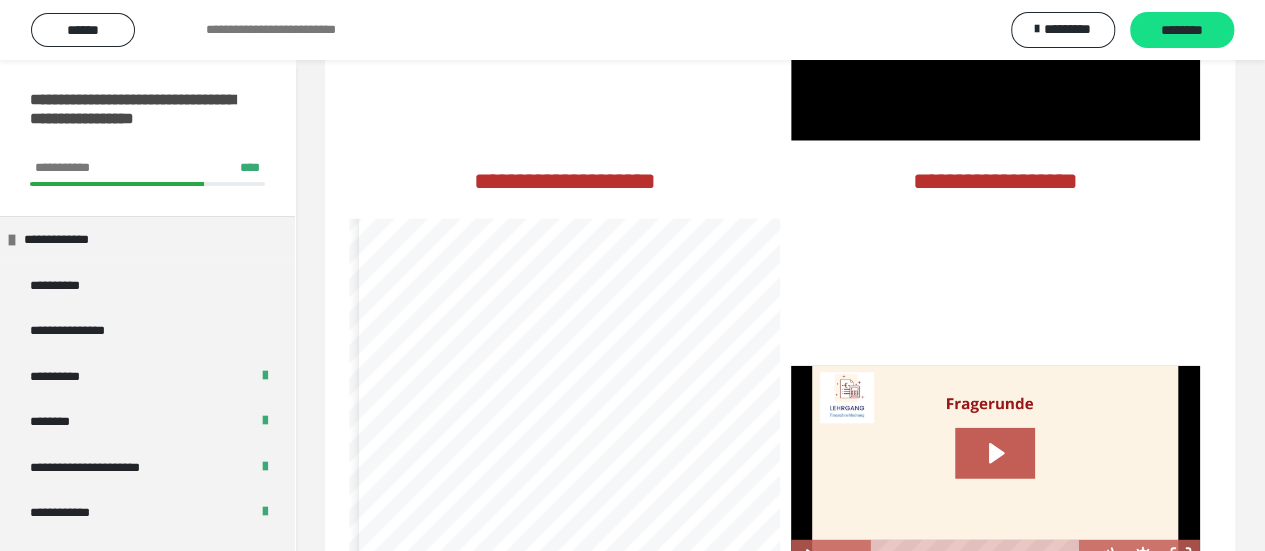 scroll, scrollTop: 2600, scrollLeft: 0, axis: vertical 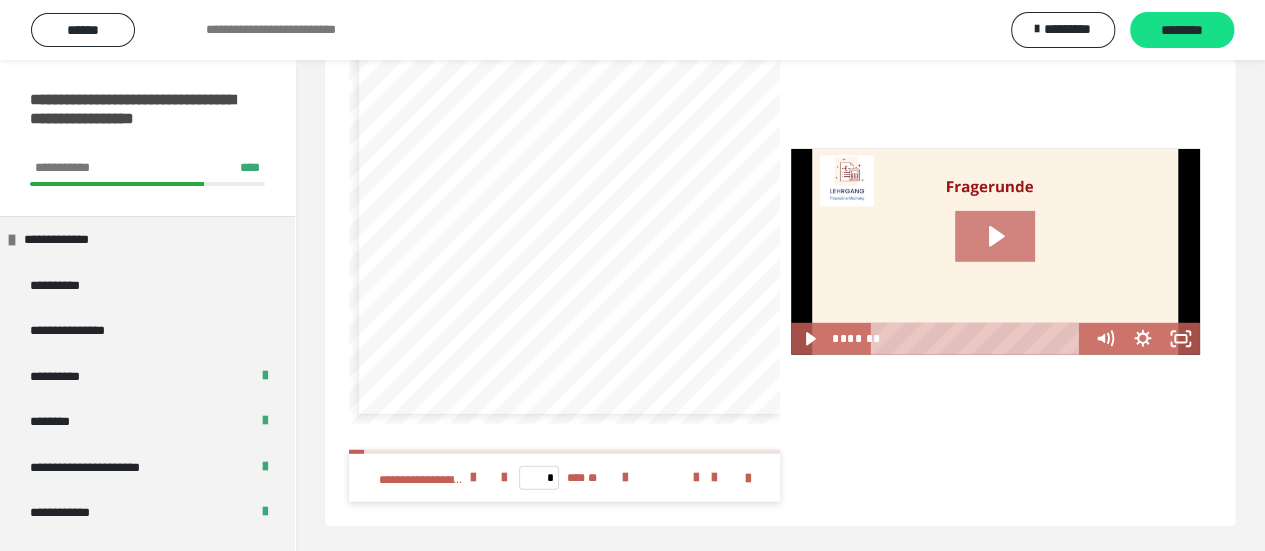click 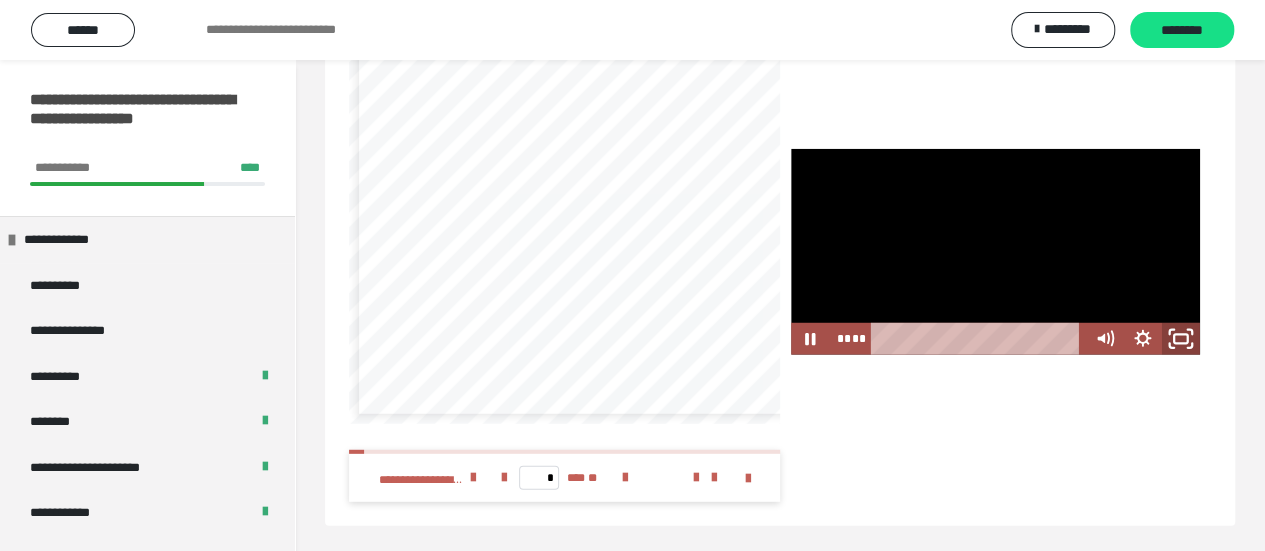 click 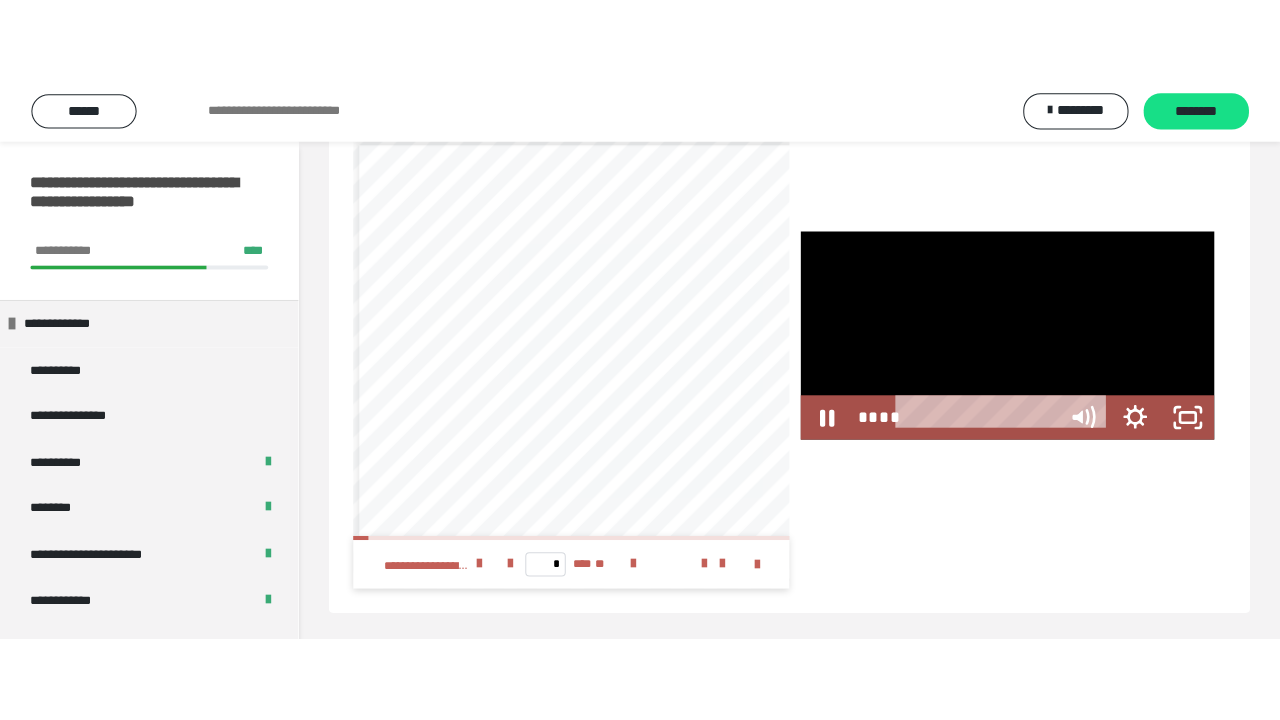 scroll, scrollTop: 2452, scrollLeft: 0, axis: vertical 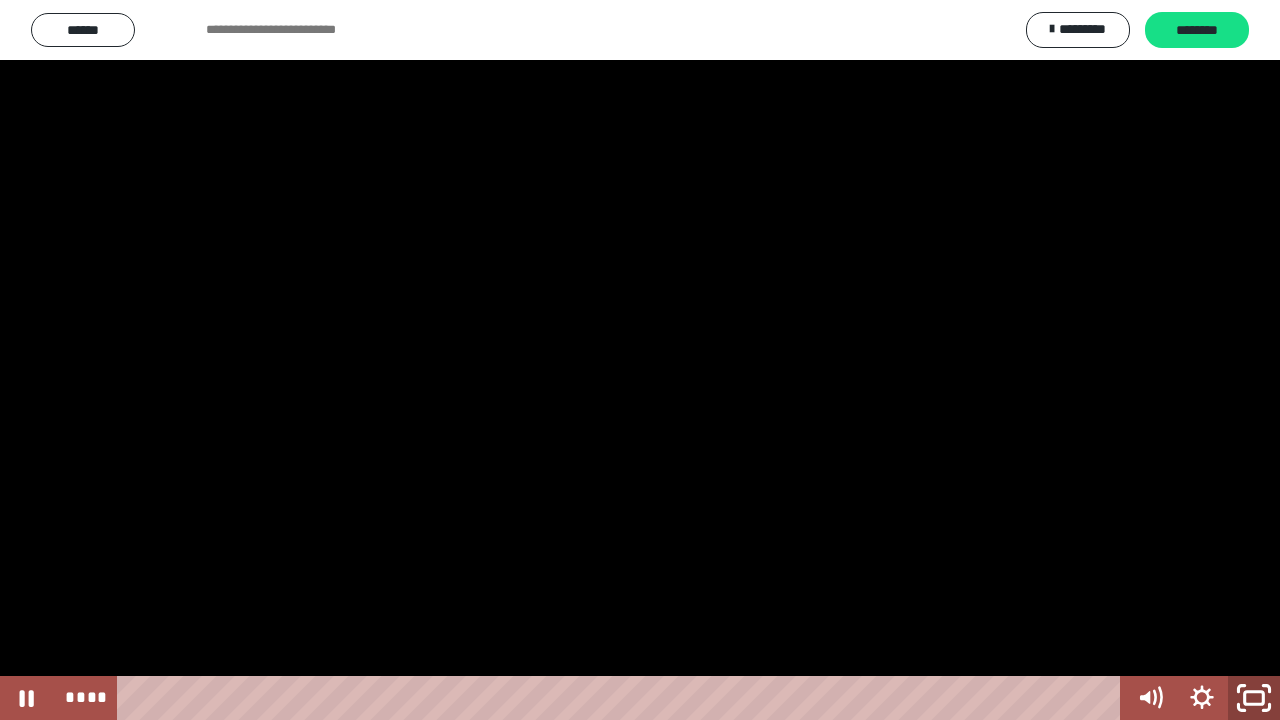 click 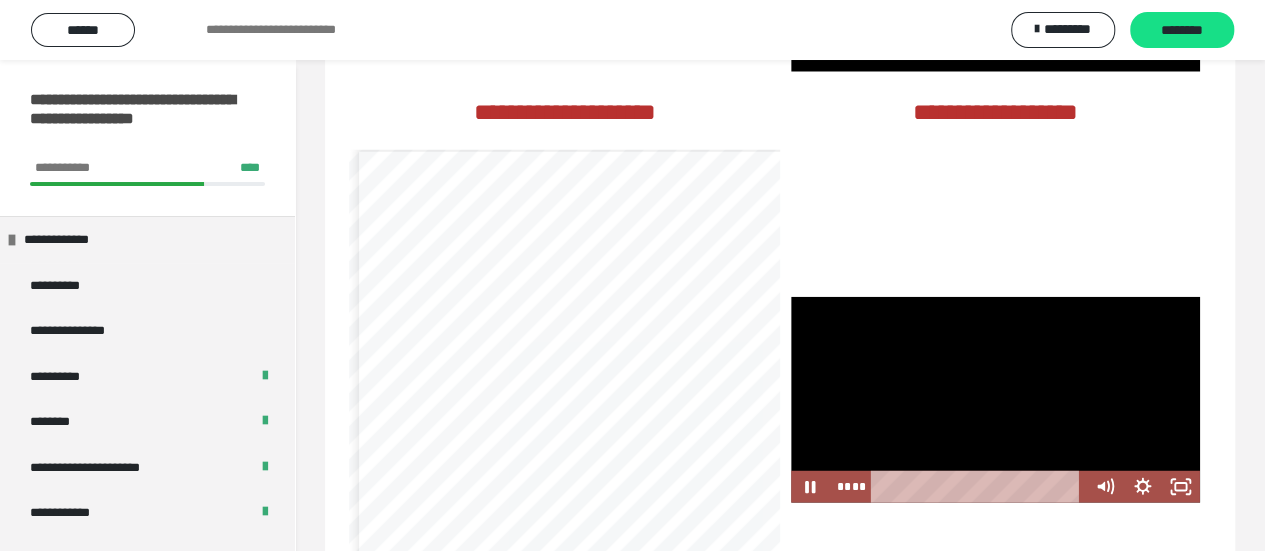 click at bounding box center (995, 400) 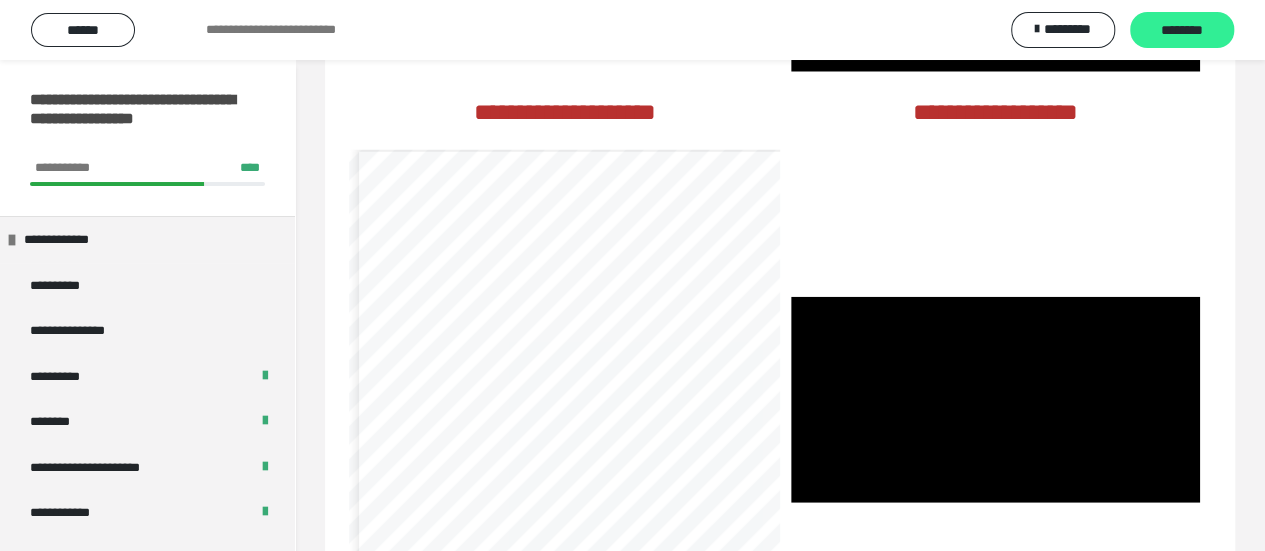 click on "********" at bounding box center [1182, 31] 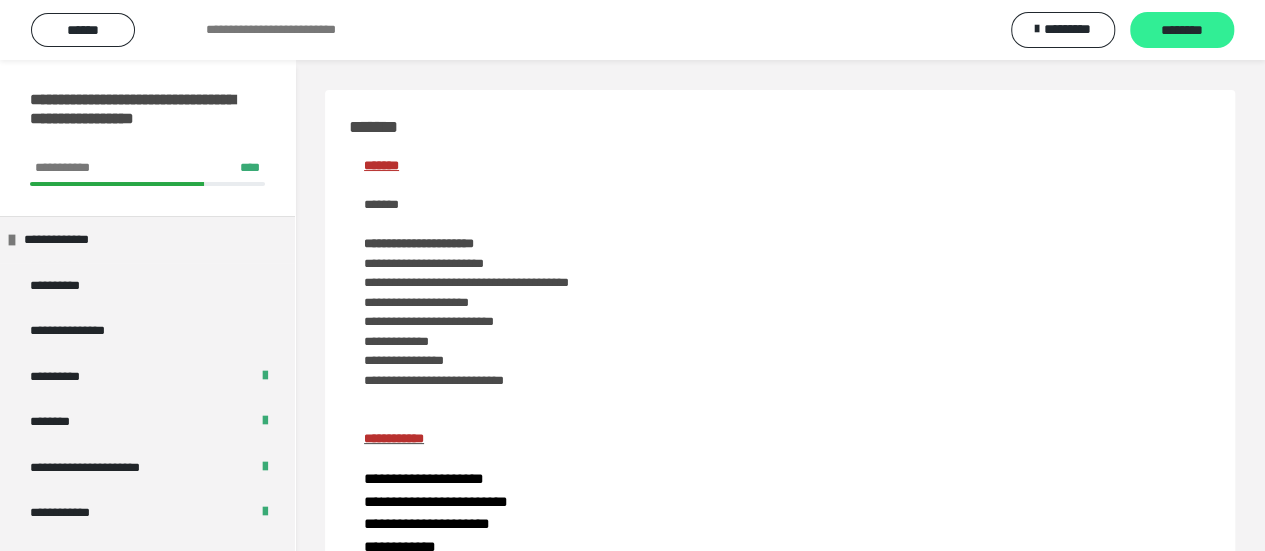 click on "********" at bounding box center (1182, 31) 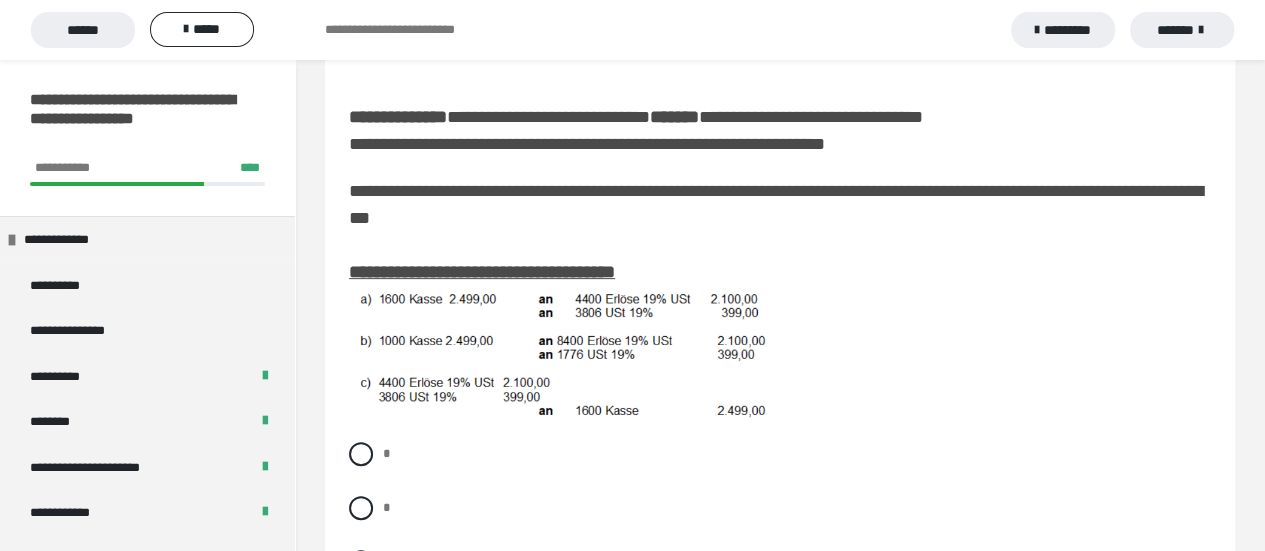 scroll, scrollTop: 300, scrollLeft: 0, axis: vertical 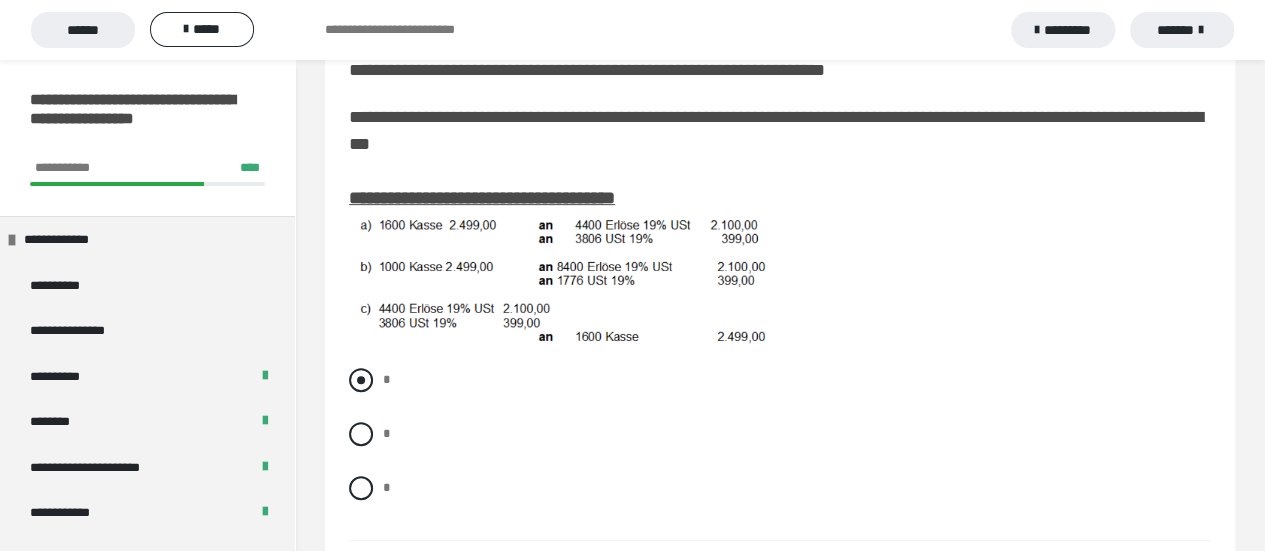 click at bounding box center [361, 380] 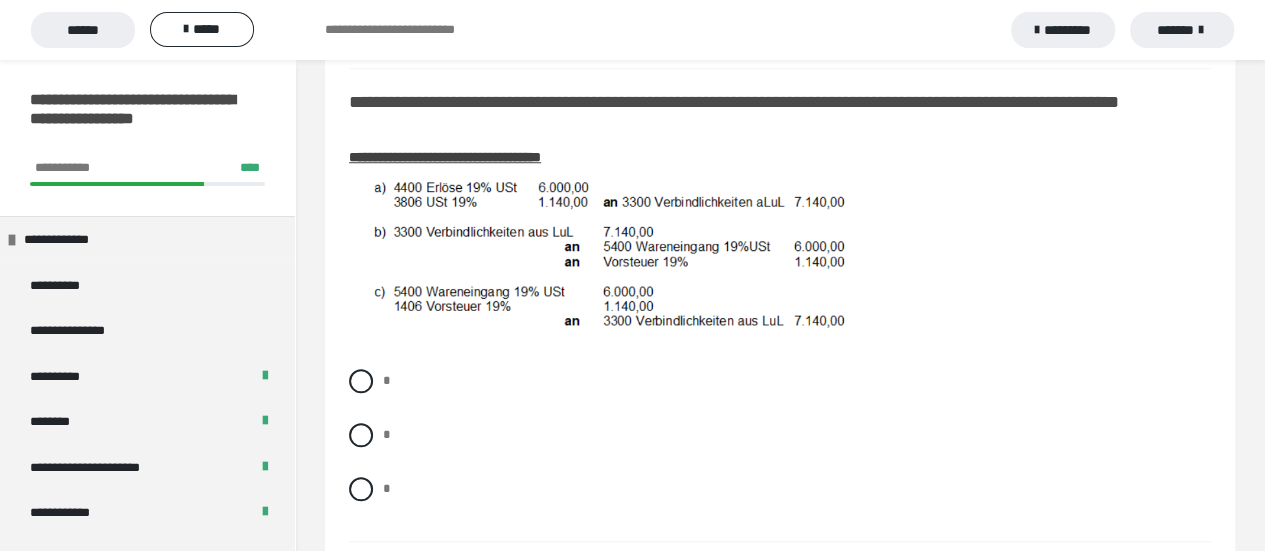scroll, scrollTop: 800, scrollLeft: 0, axis: vertical 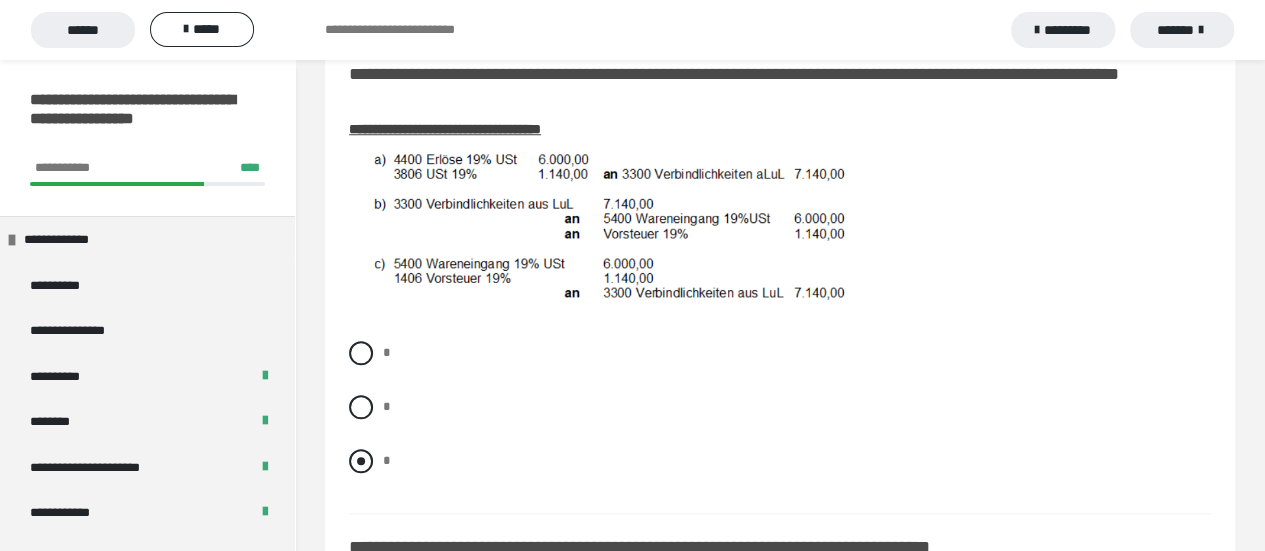 click on "*" at bounding box center [389, 455] 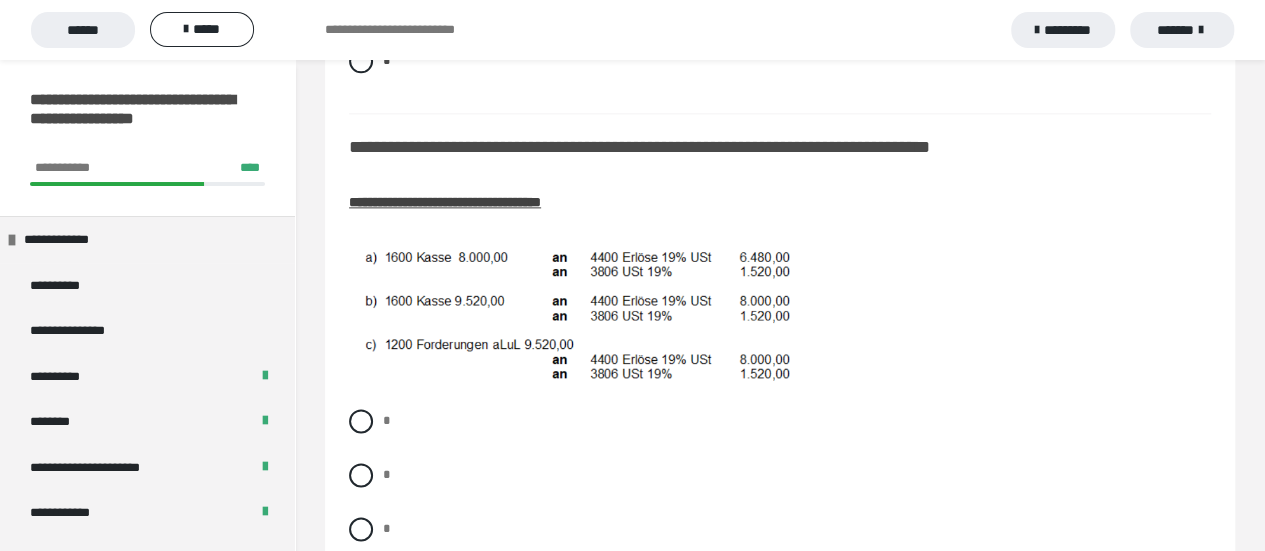 scroll, scrollTop: 1300, scrollLeft: 0, axis: vertical 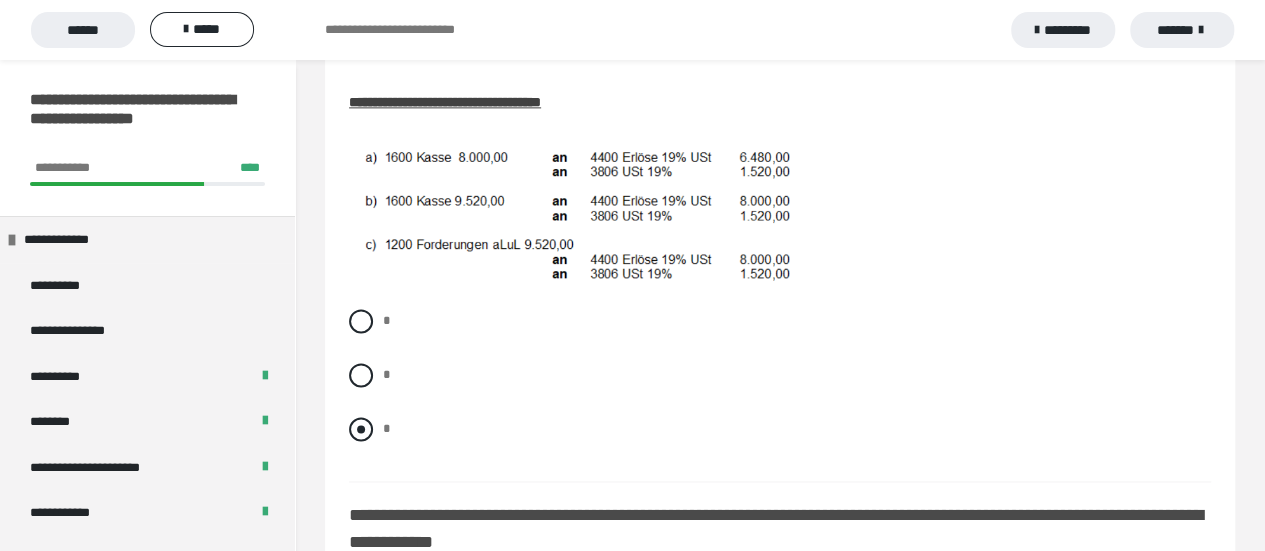 click on "*" at bounding box center [387, 428] 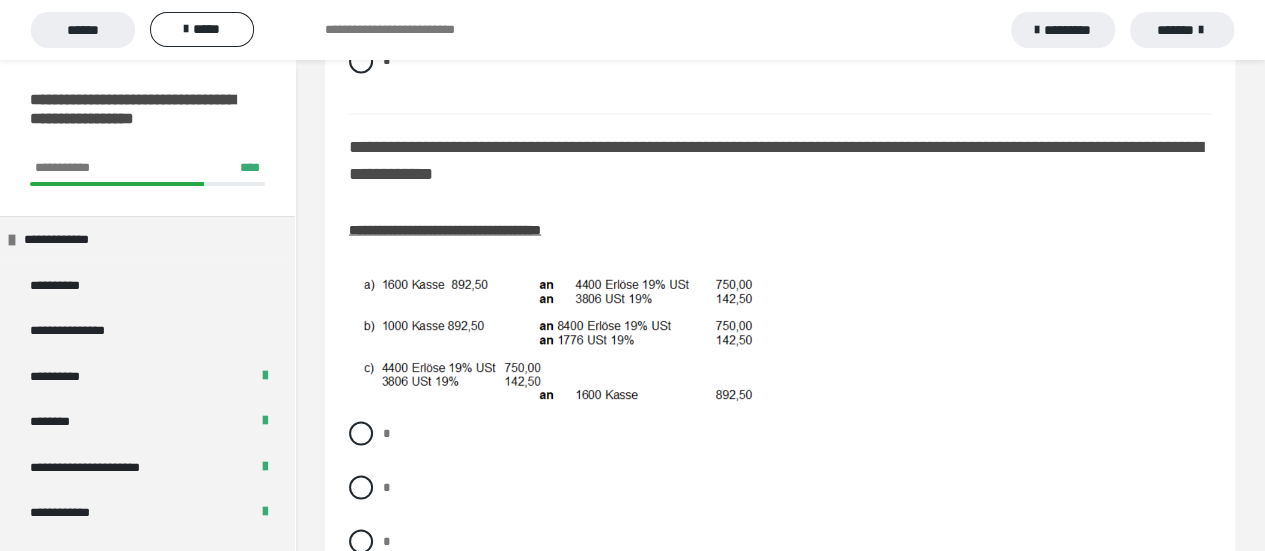 scroll, scrollTop: 1700, scrollLeft: 0, axis: vertical 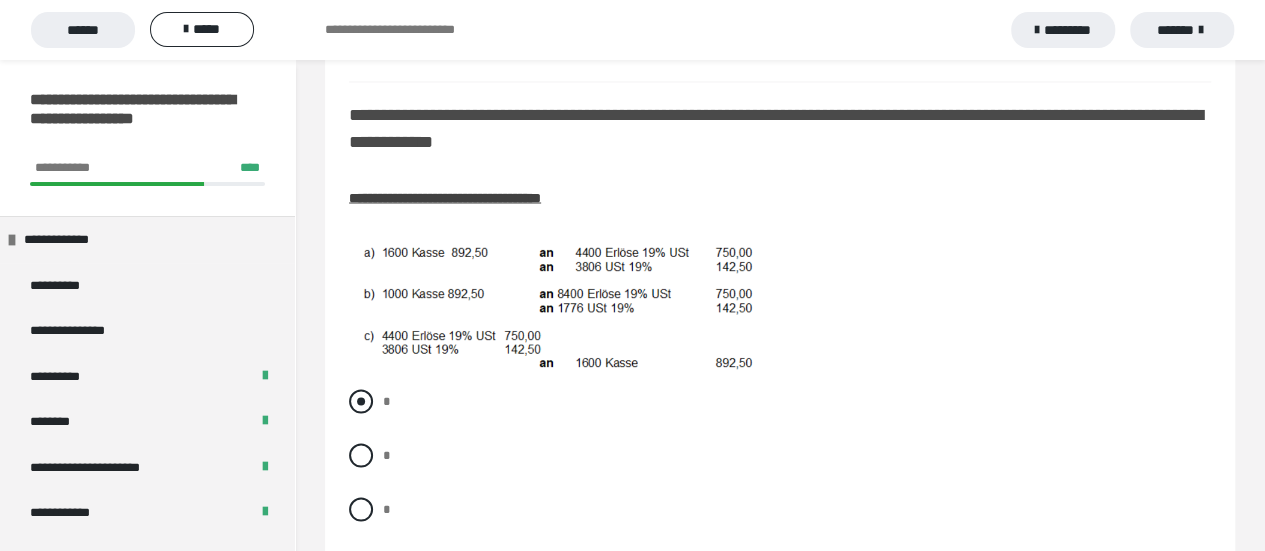 click at bounding box center (361, 401) 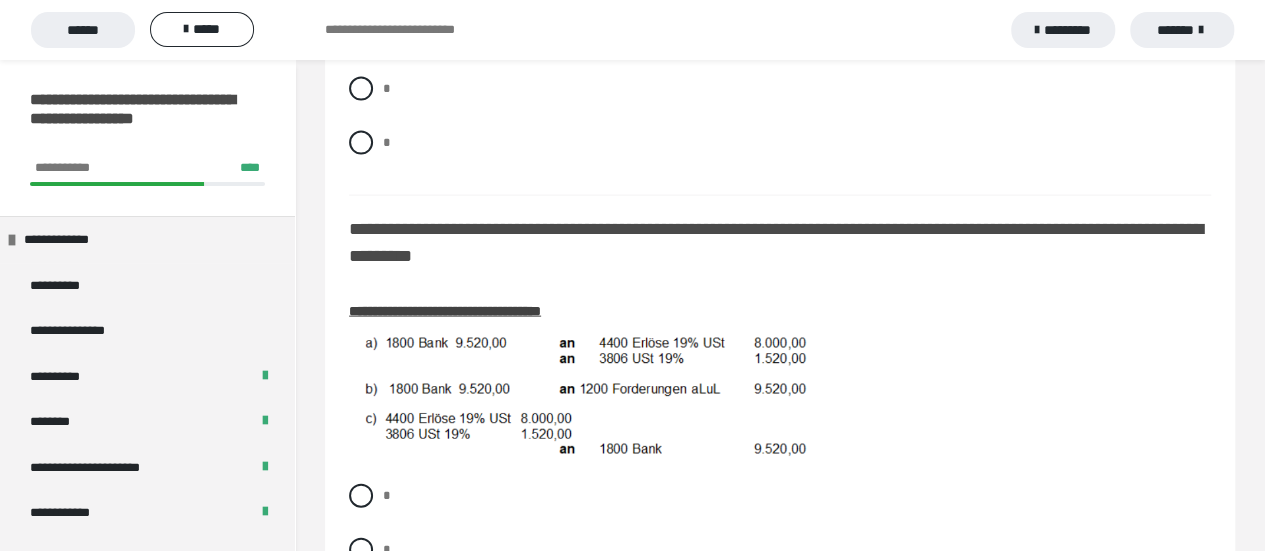 scroll, scrollTop: 2100, scrollLeft: 0, axis: vertical 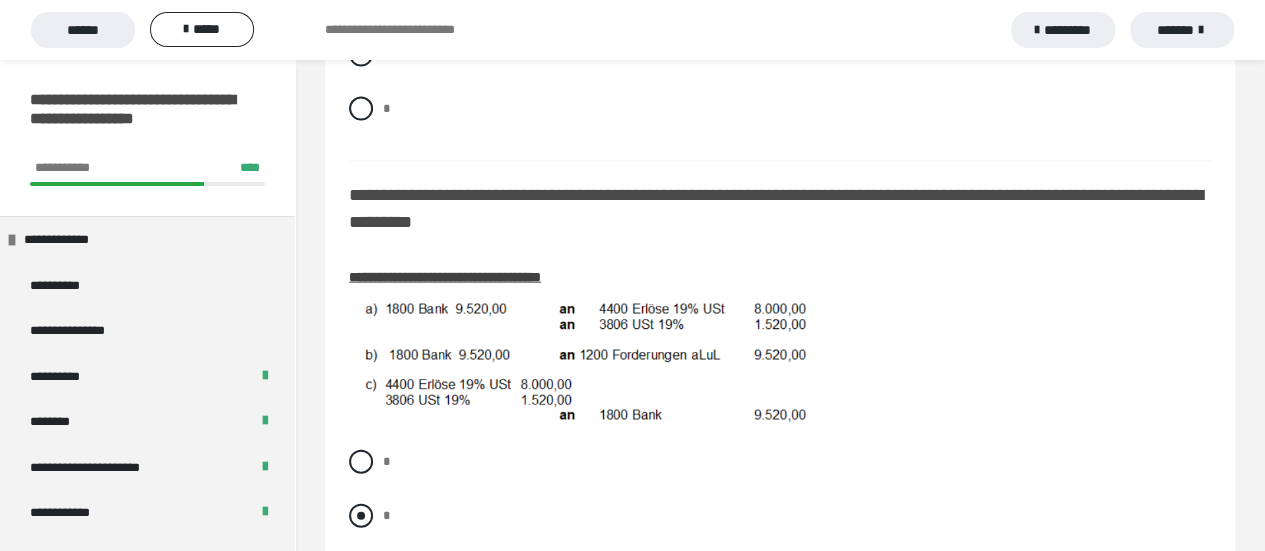 click at bounding box center (361, 516) 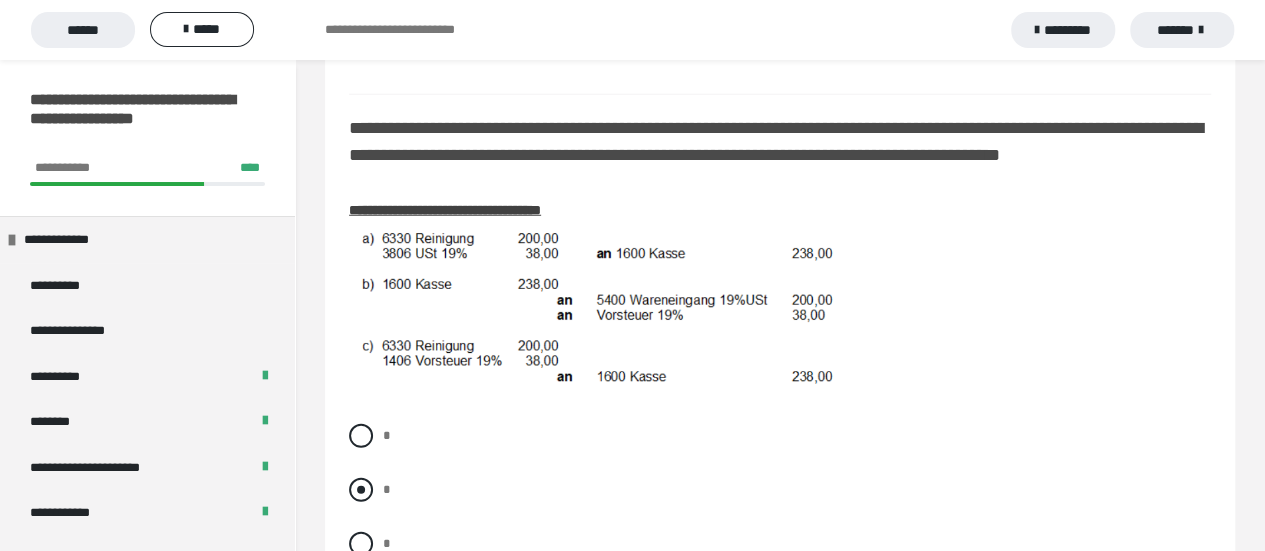 scroll, scrollTop: 2700, scrollLeft: 0, axis: vertical 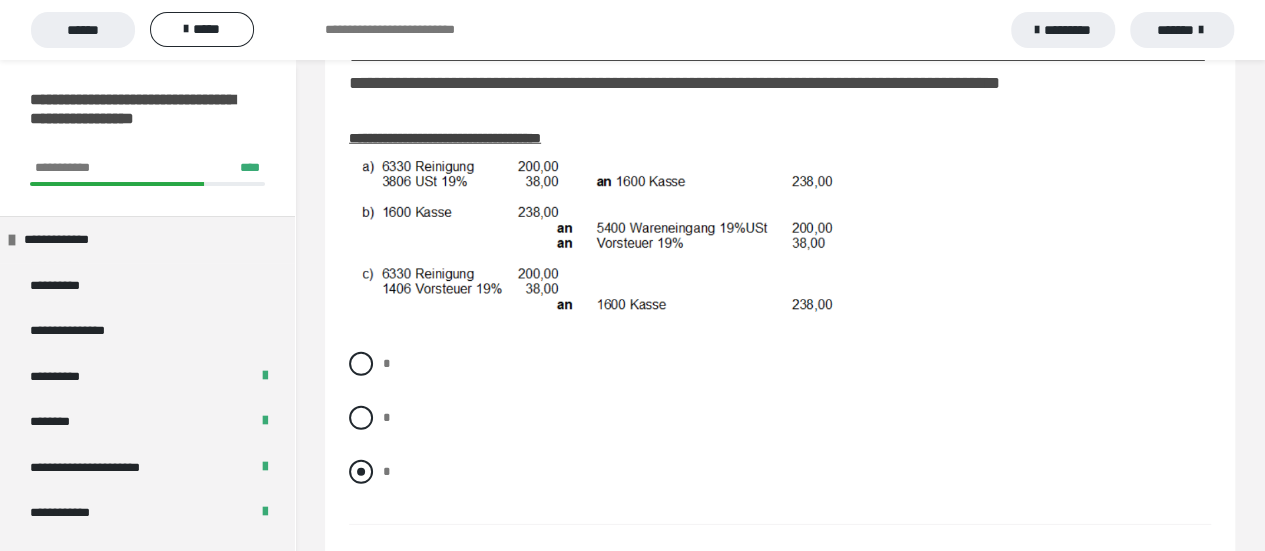 click at bounding box center [361, 472] 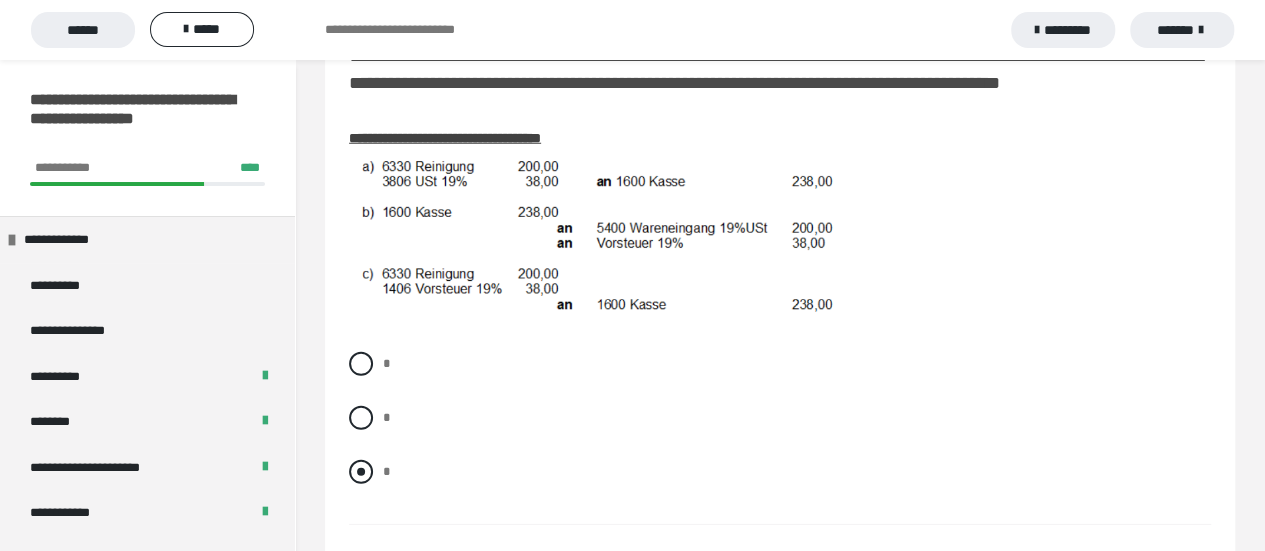 radio on "****" 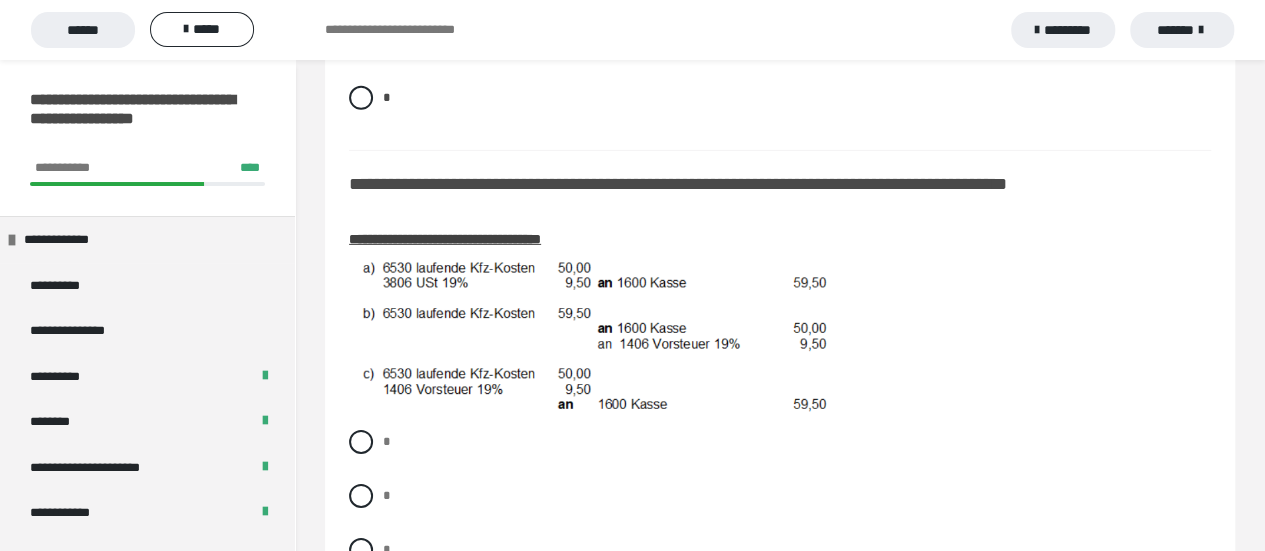 scroll, scrollTop: 3100, scrollLeft: 0, axis: vertical 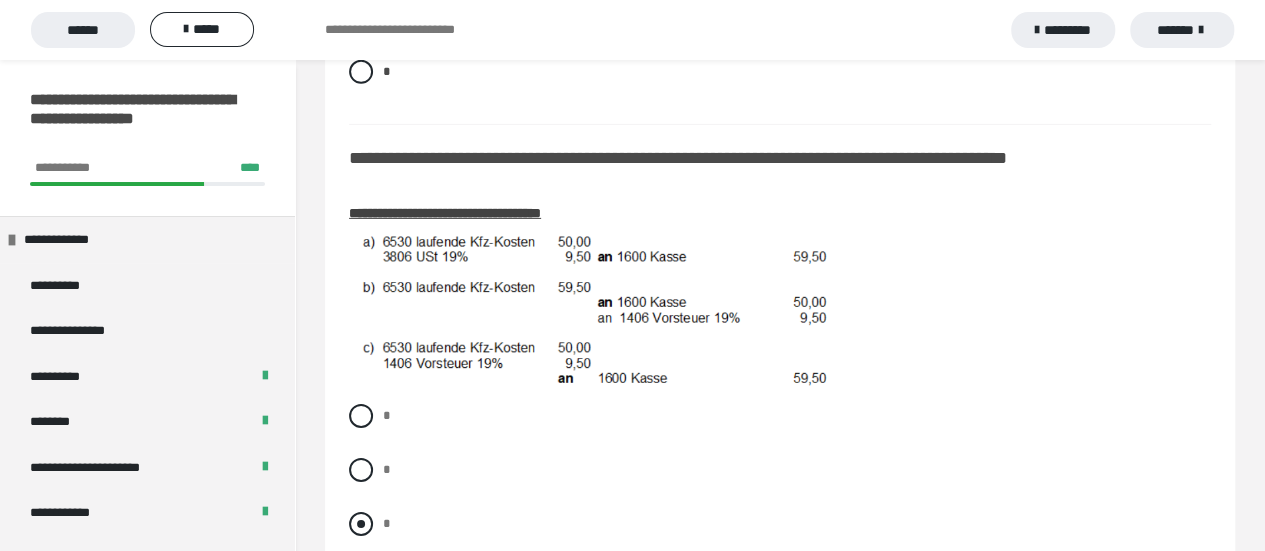 click at bounding box center (361, 524) 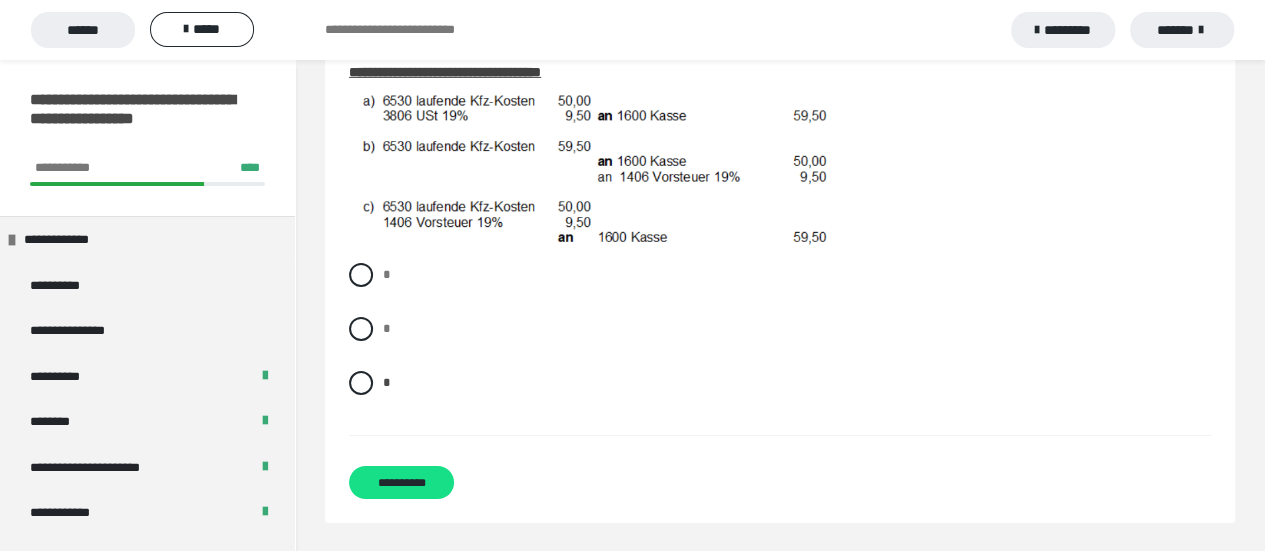 scroll, scrollTop: 3250, scrollLeft: 0, axis: vertical 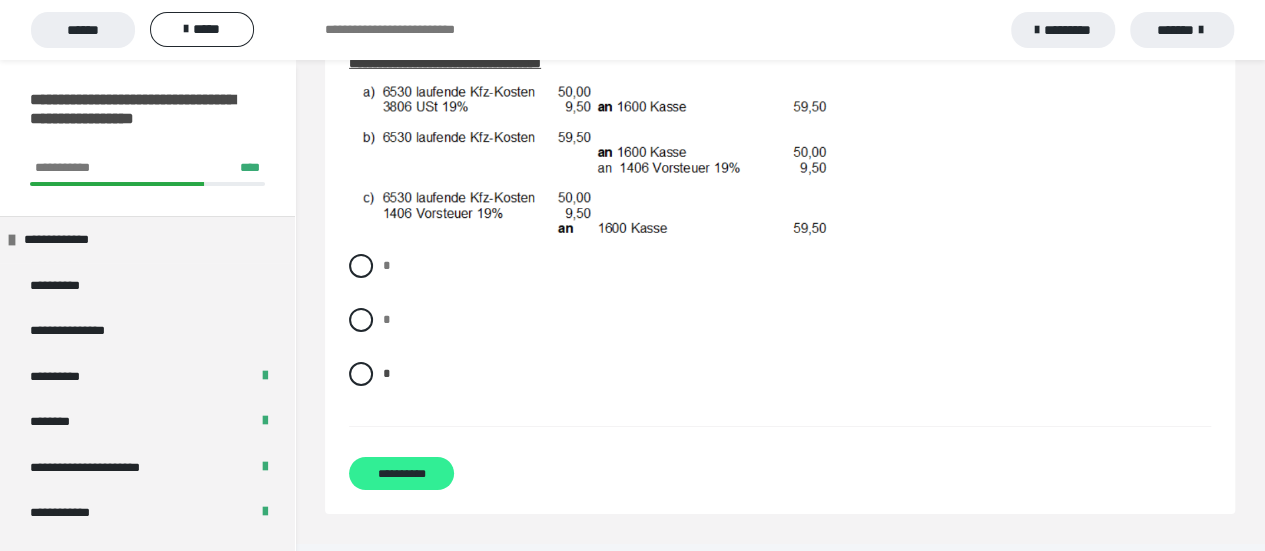 click on "**********" at bounding box center [401, 473] 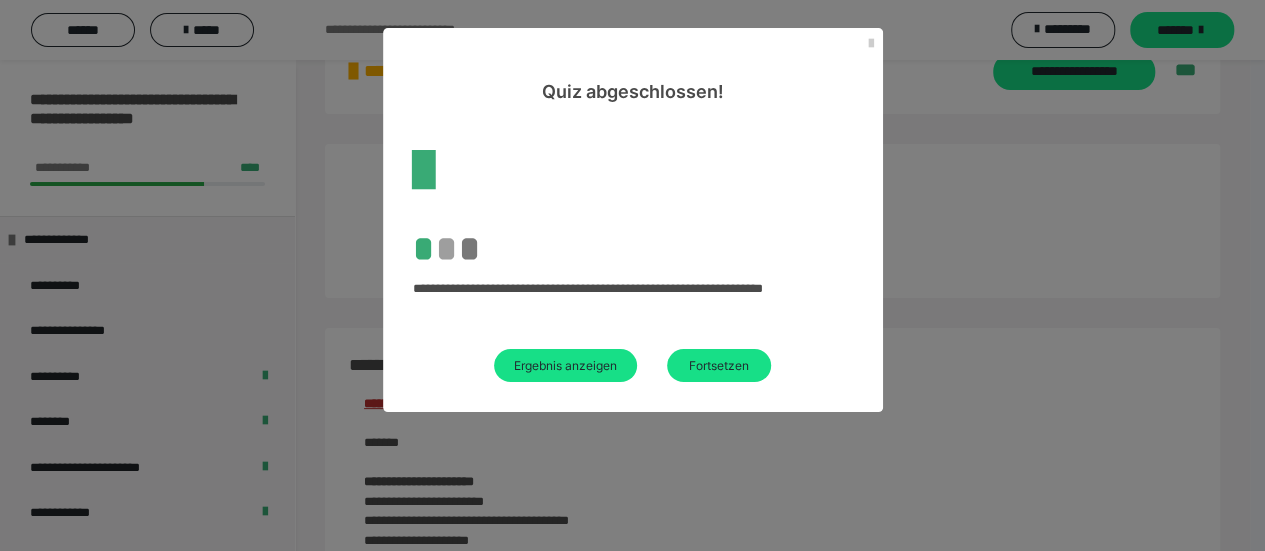 scroll, scrollTop: 2360, scrollLeft: 0, axis: vertical 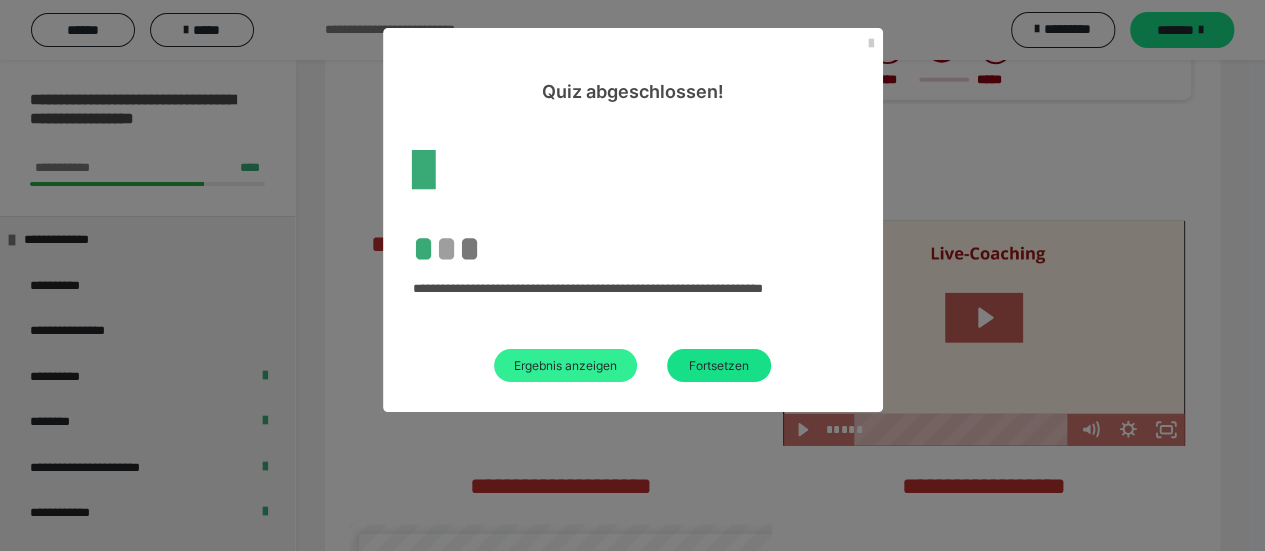 click on "Ergebnis anzeigen" at bounding box center (565, 365) 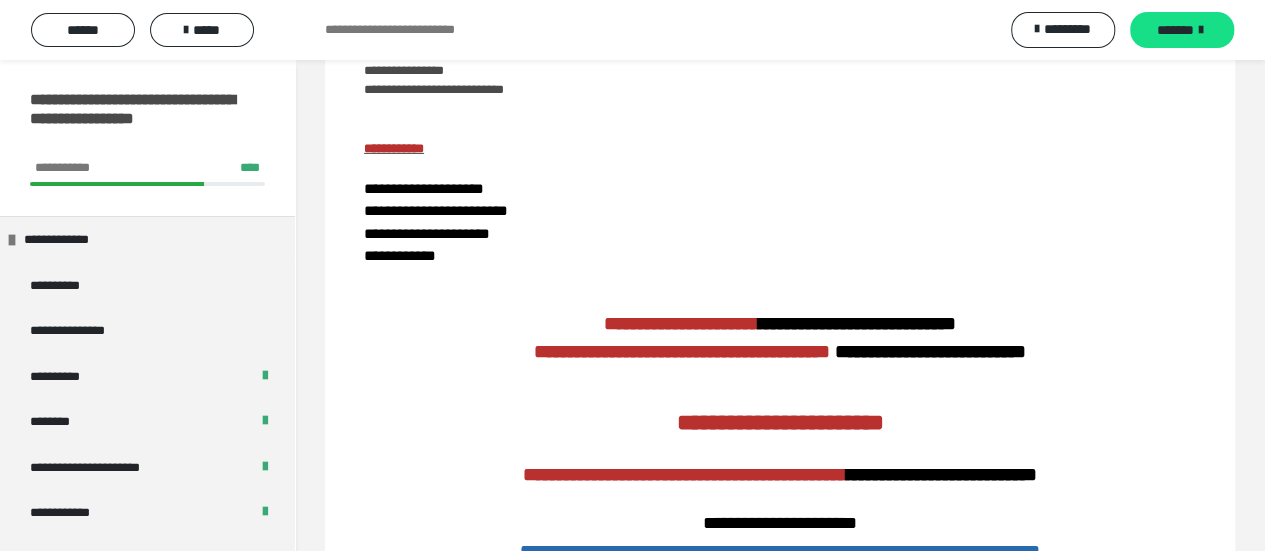 scroll, scrollTop: 3600, scrollLeft: 0, axis: vertical 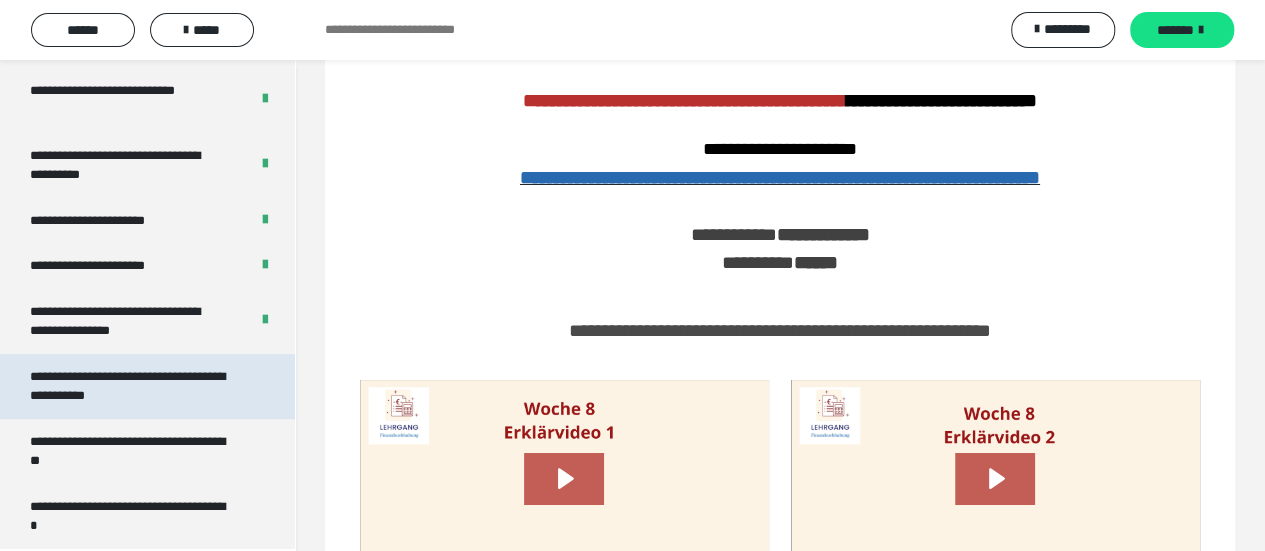 click on "**********" at bounding box center (132, 386) 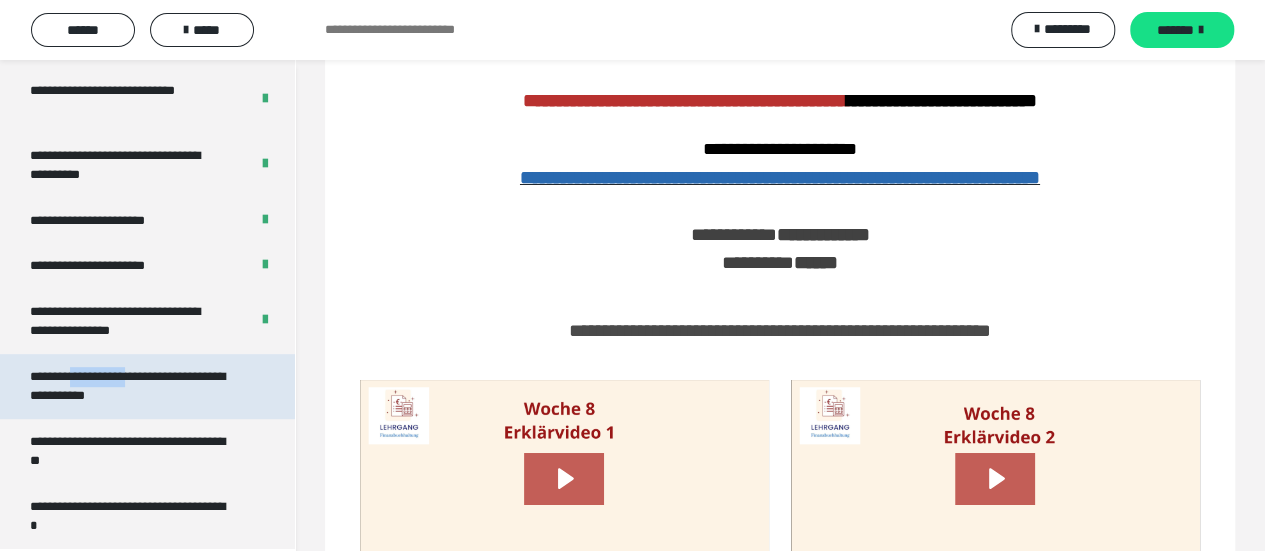 click on "**********" at bounding box center [132, 386] 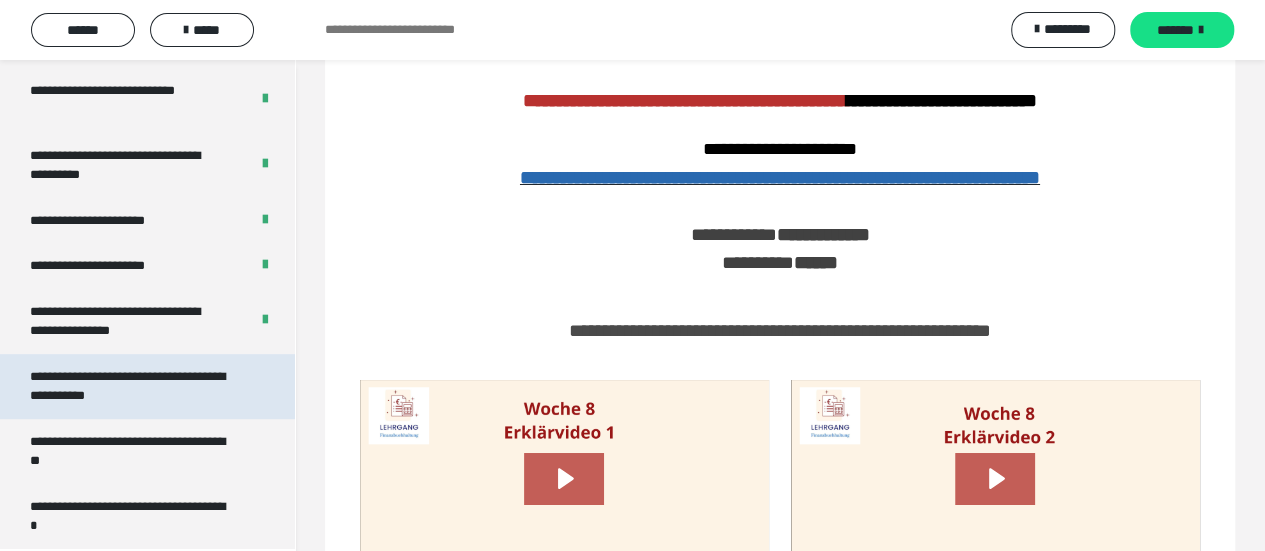 click on "**********" at bounding box center [132, 386] 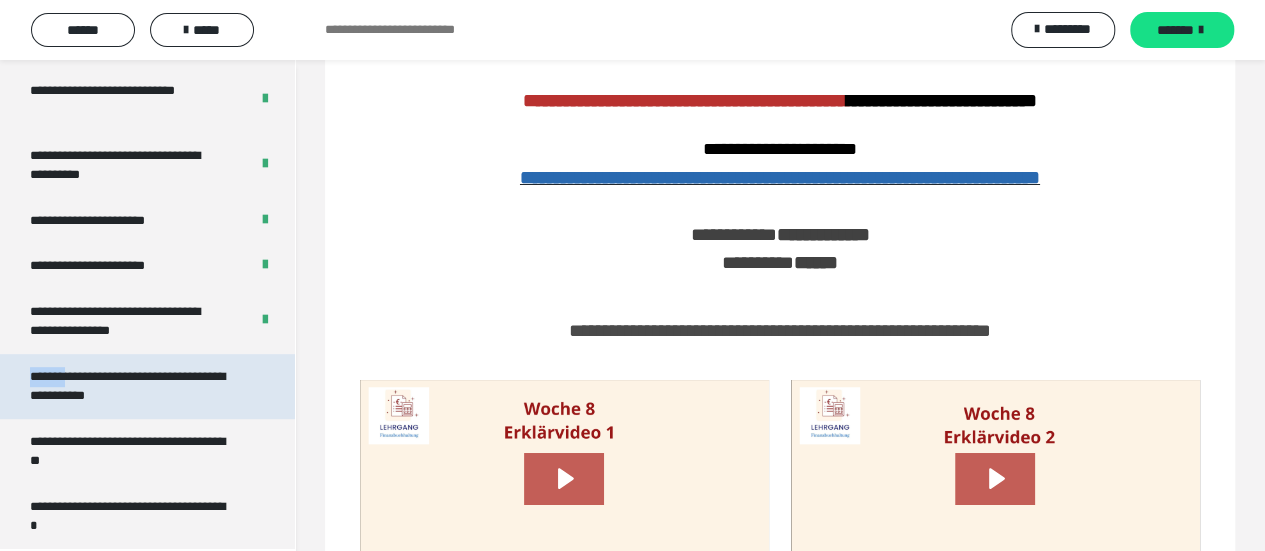 click on "**********" at bounding box center [132, 386] 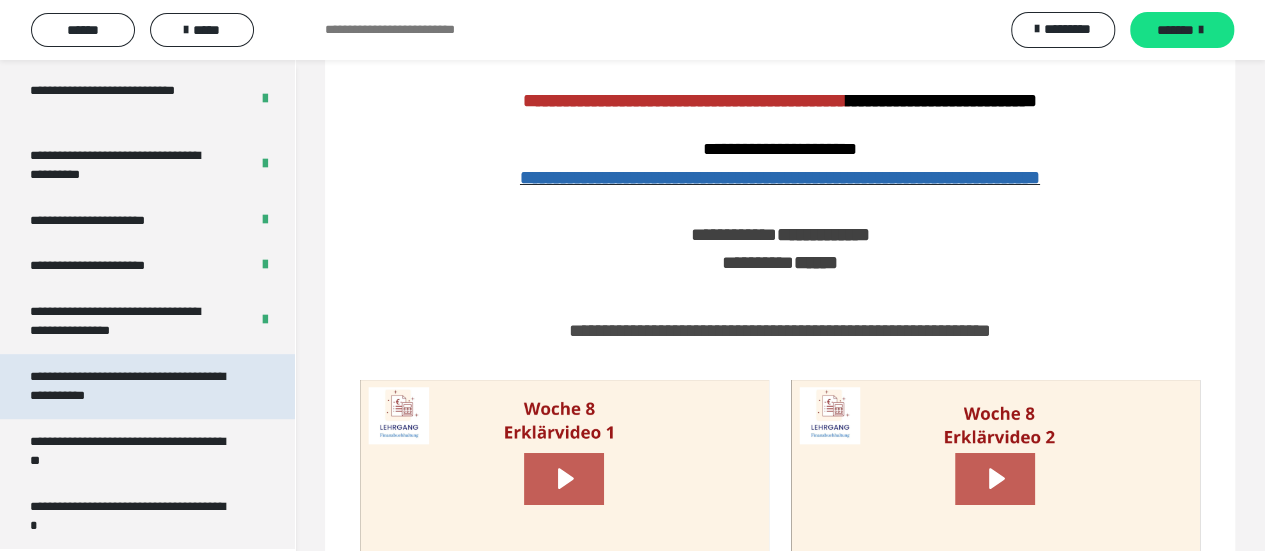 click on "**********" at bounding box center (132, 386) 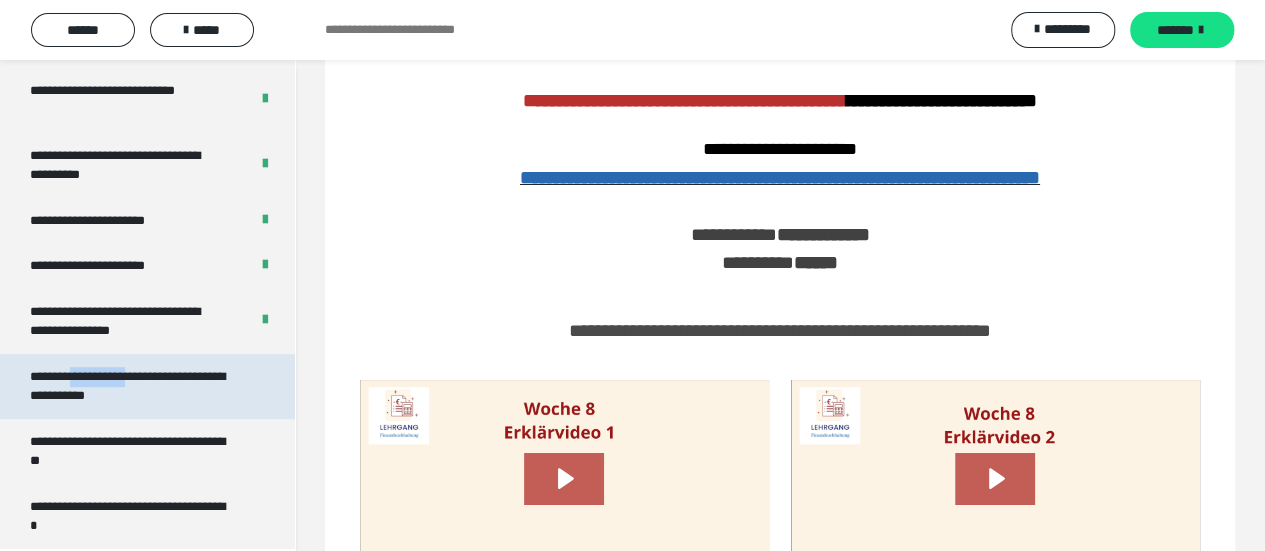 click on "**********" at bounding box center [132, 386] 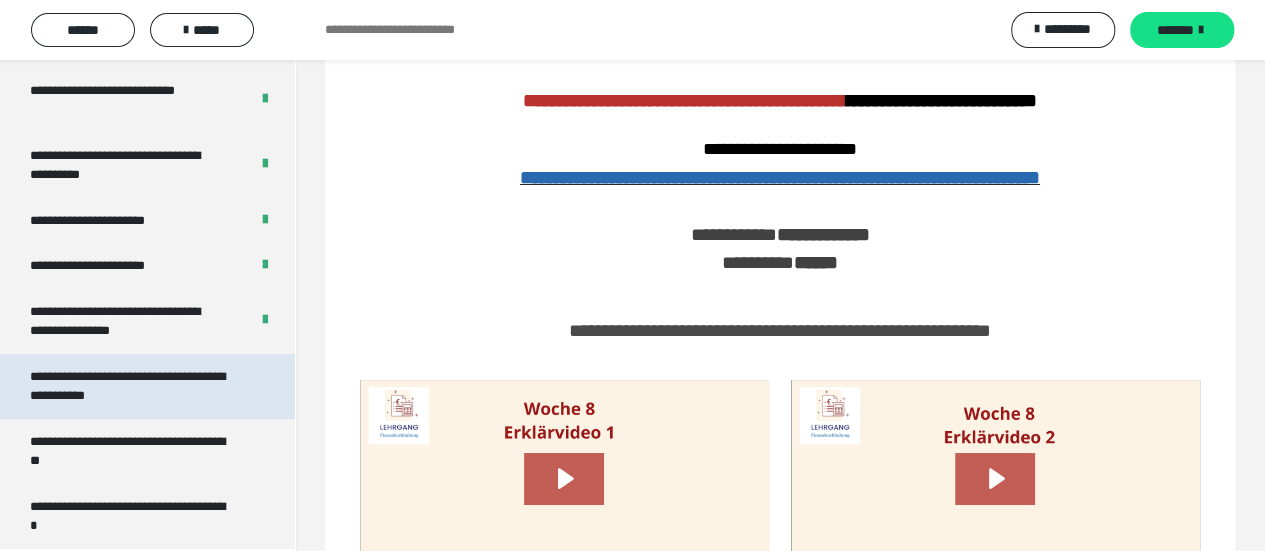click on "**********" at bounding box center [132, 386] 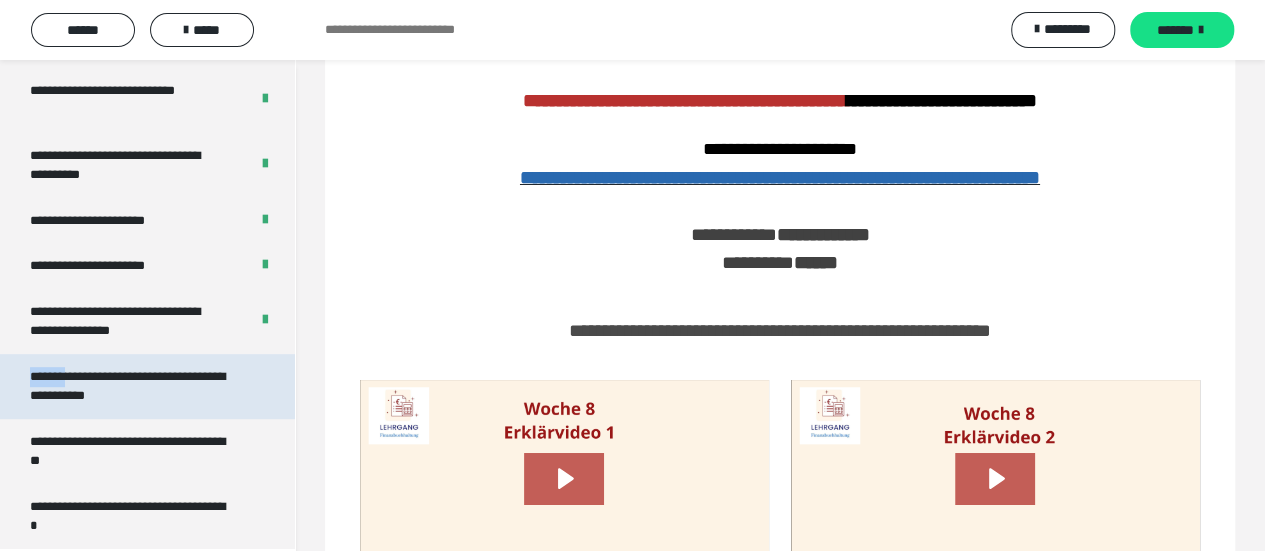 click on "**********" at bounding box center (132, 386) 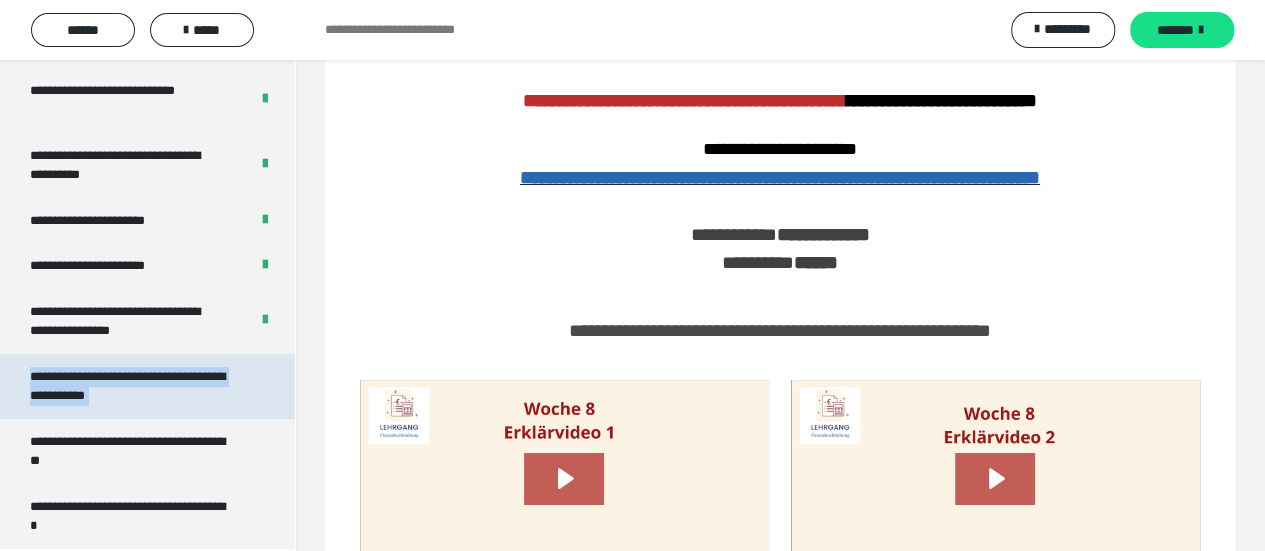 click on "**********" at bounding box center (132, 386) 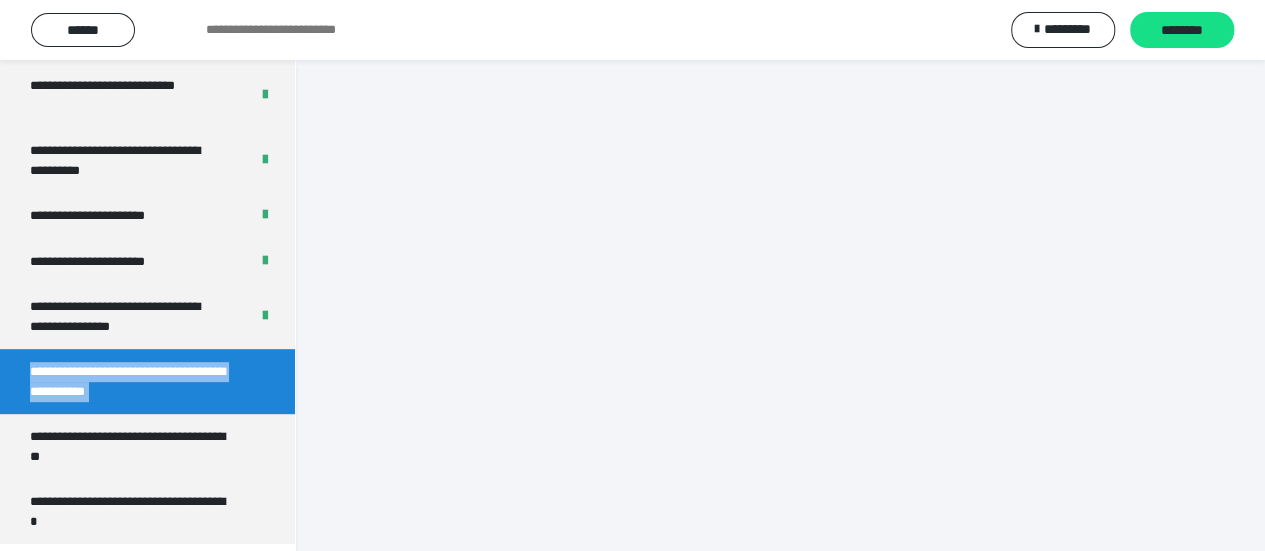 scroll, scrollTop: 118, scrollLeft: 0, axis: vertical 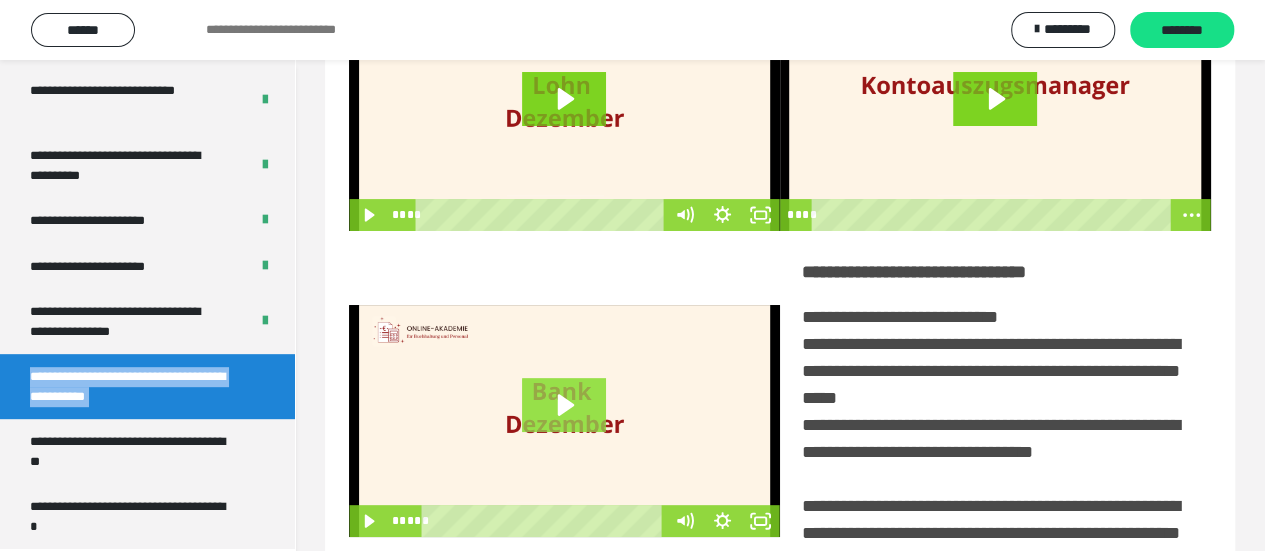 click 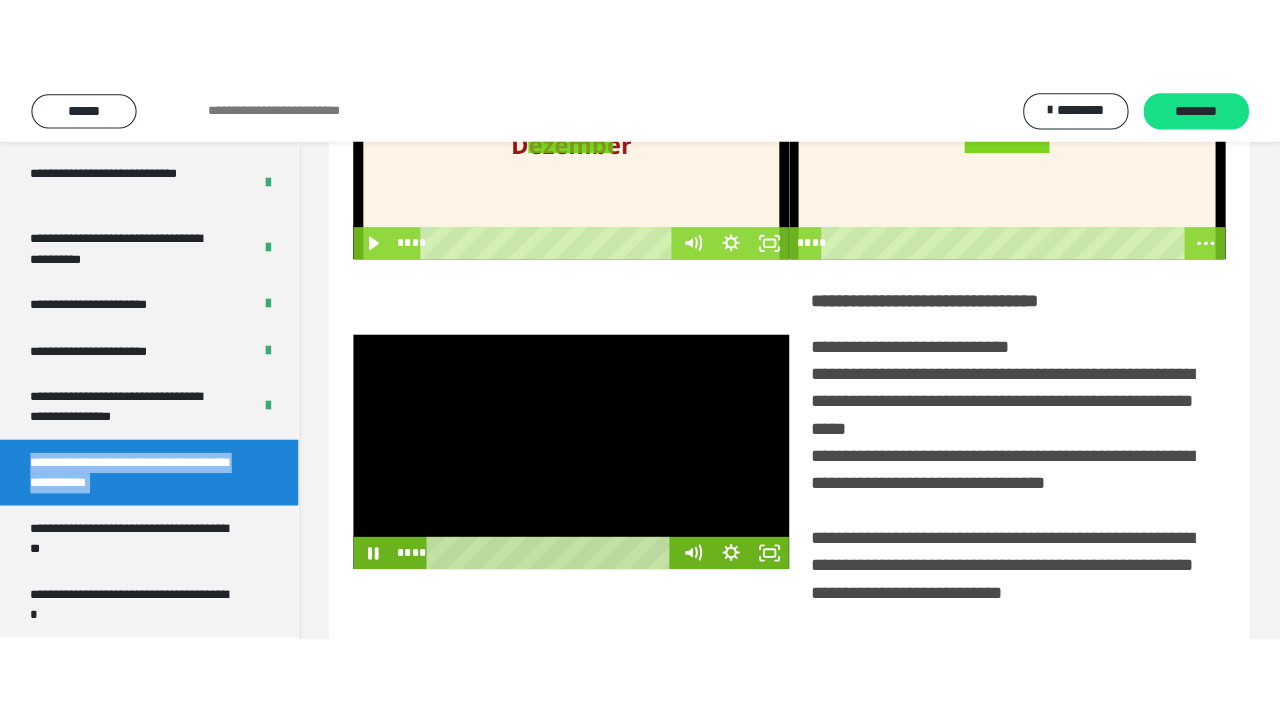 scroll, scrollTop: 242, scrollLeft: 0, axis: vertical 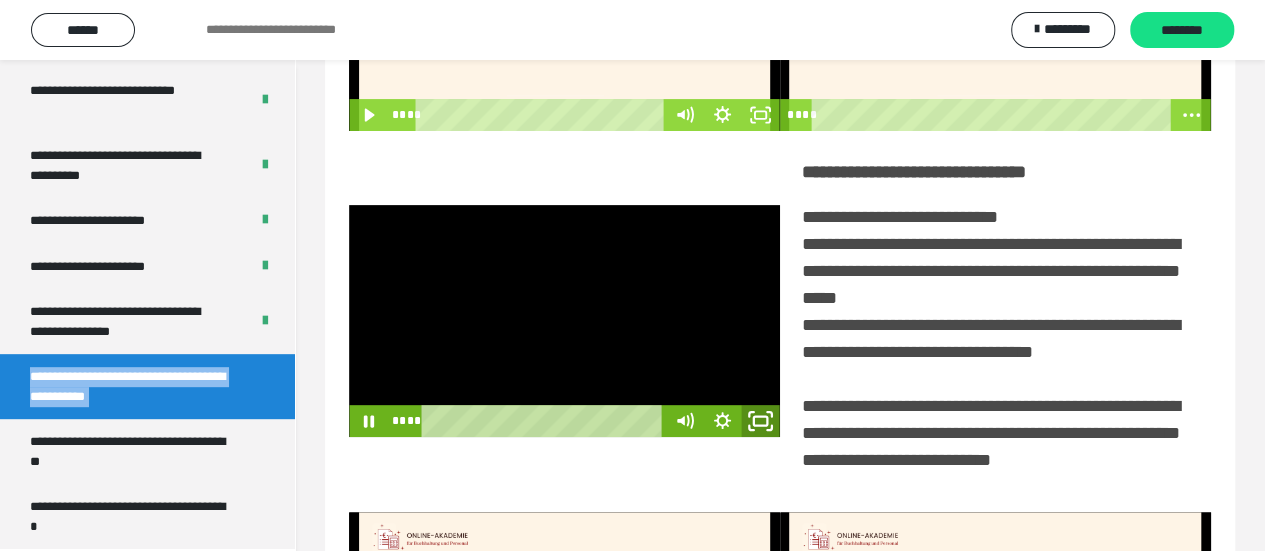 click 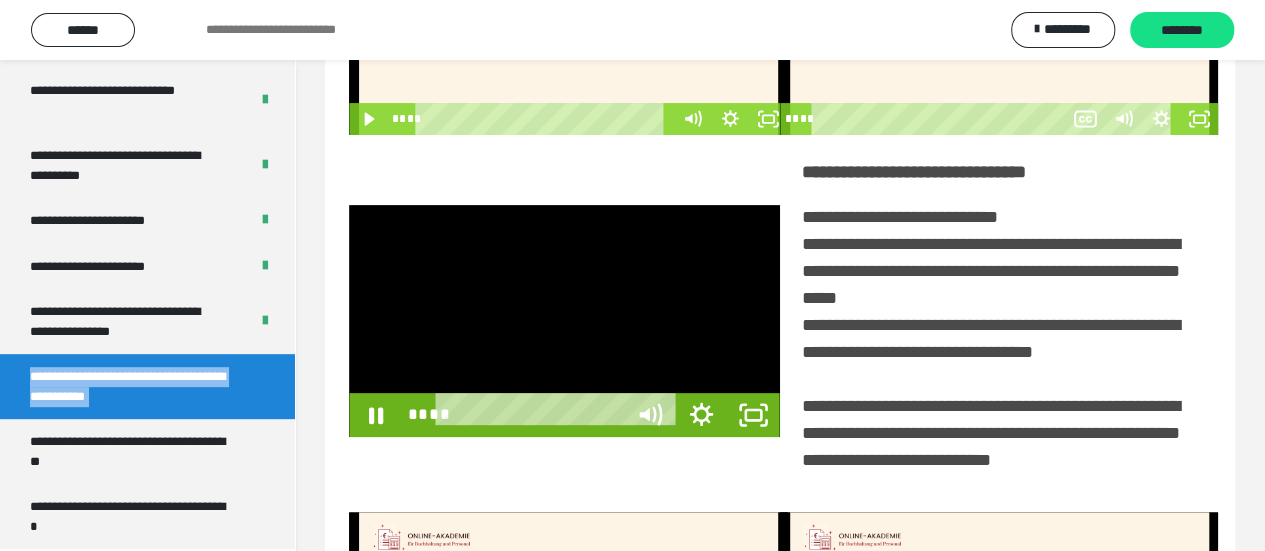 scroll, scrollTop: 3966, scrollLeft: 0, axis: vertical 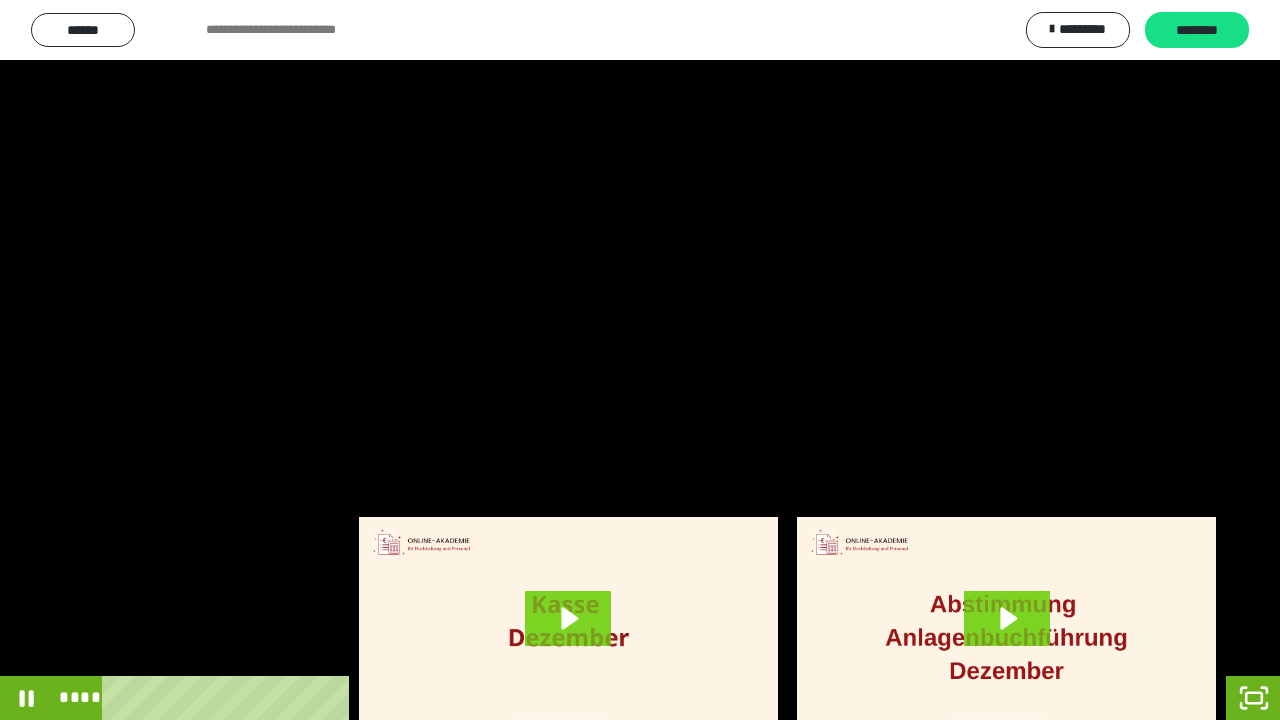 click at bounding box center [640, 360] 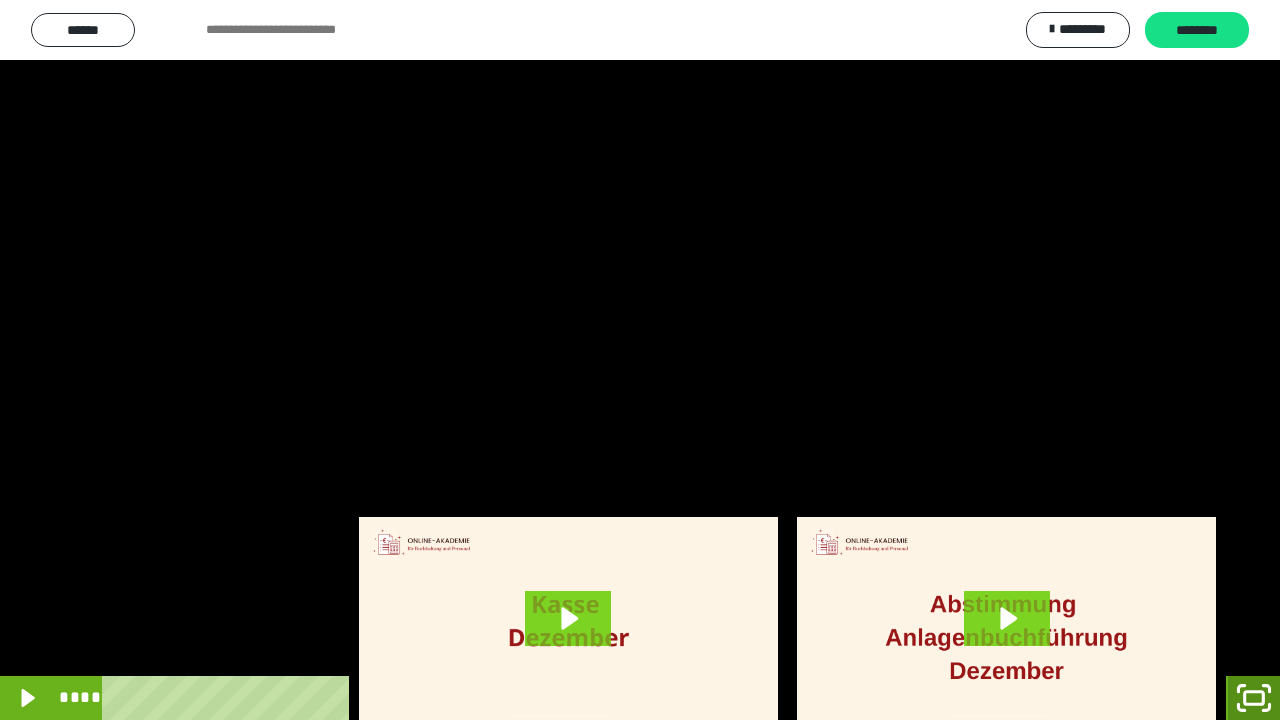 click 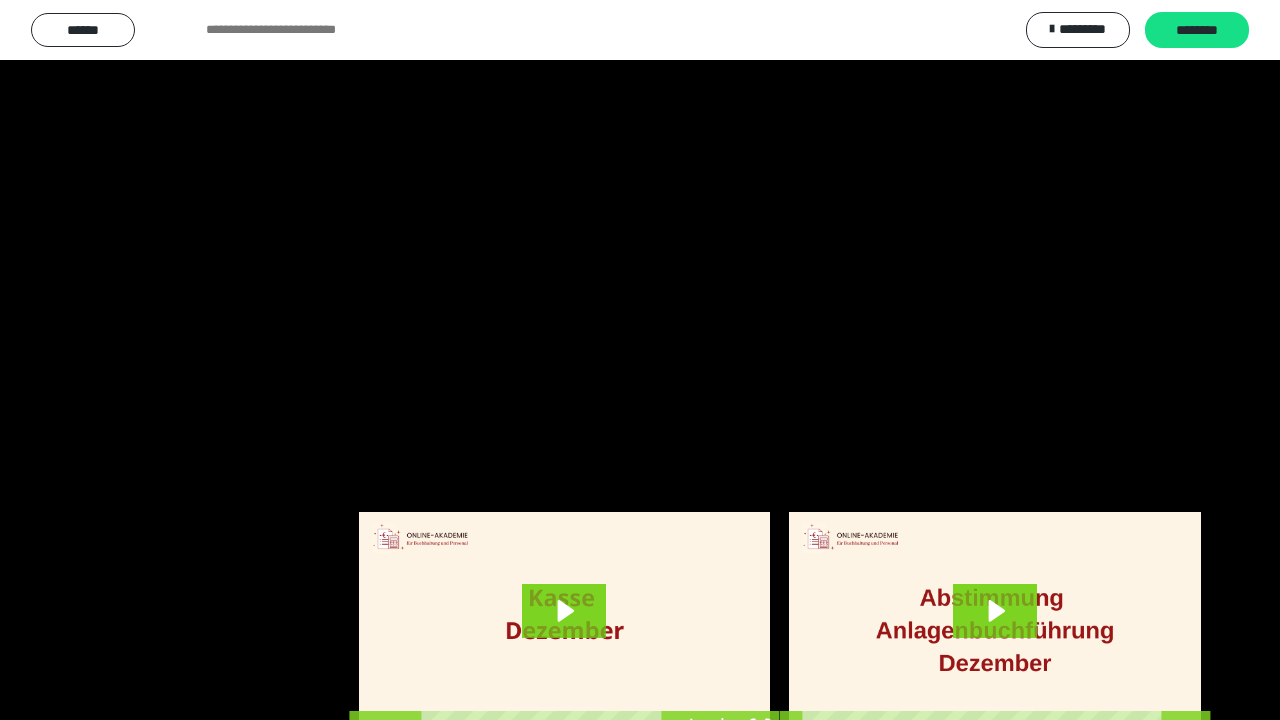scroll, scrollTop: 4135, scrollLeft: 0, axis: vertical 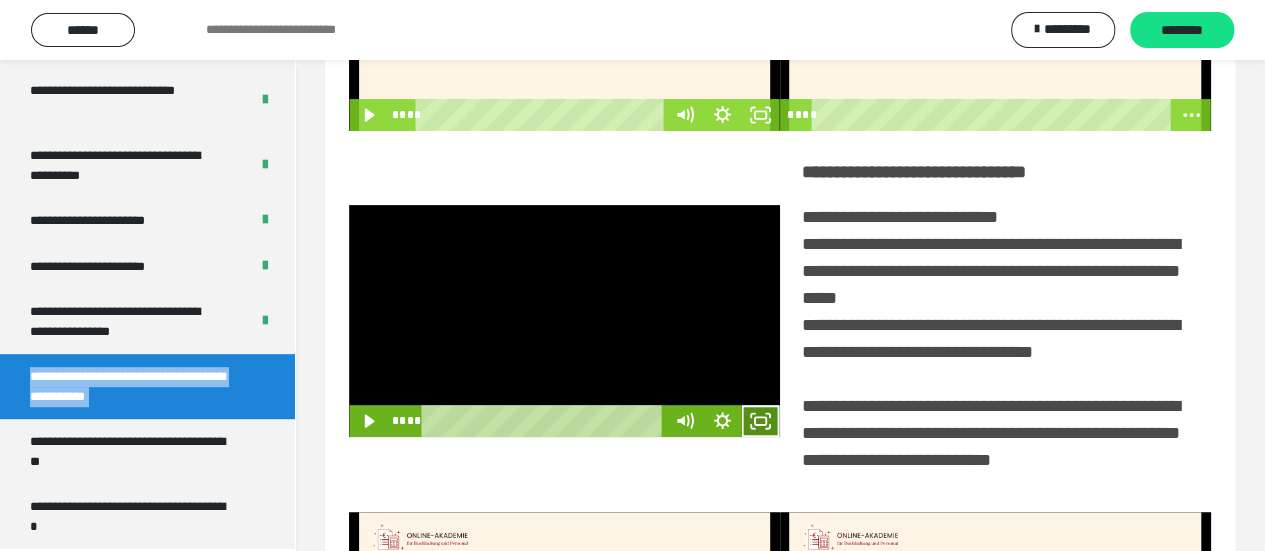 click 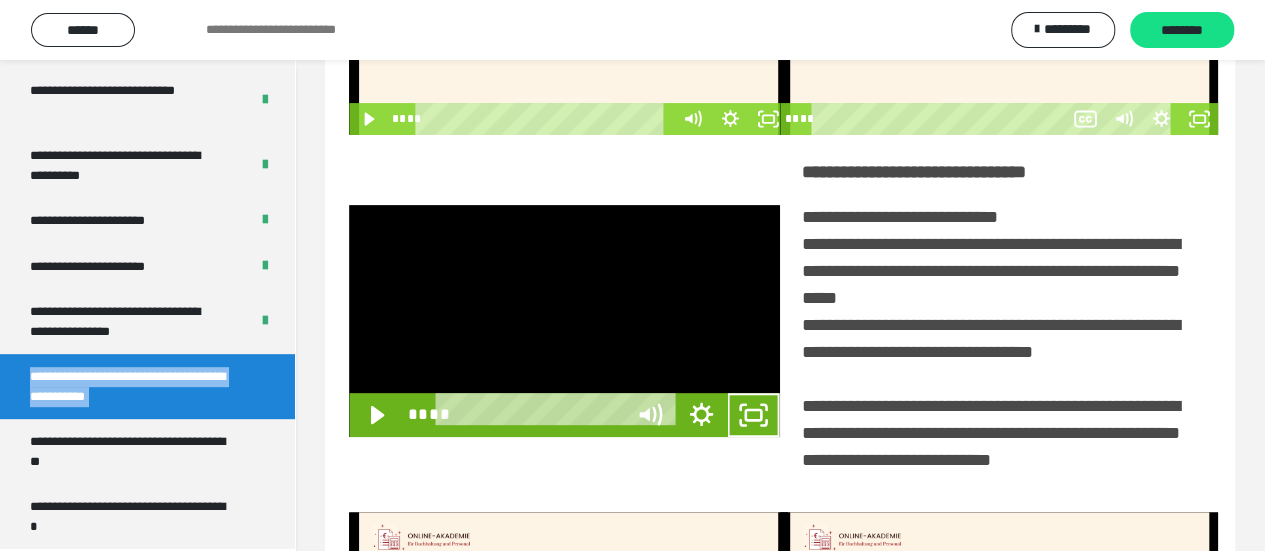 scroll, scrollTop: 3966, scrollLeft: 0, axis: vertical 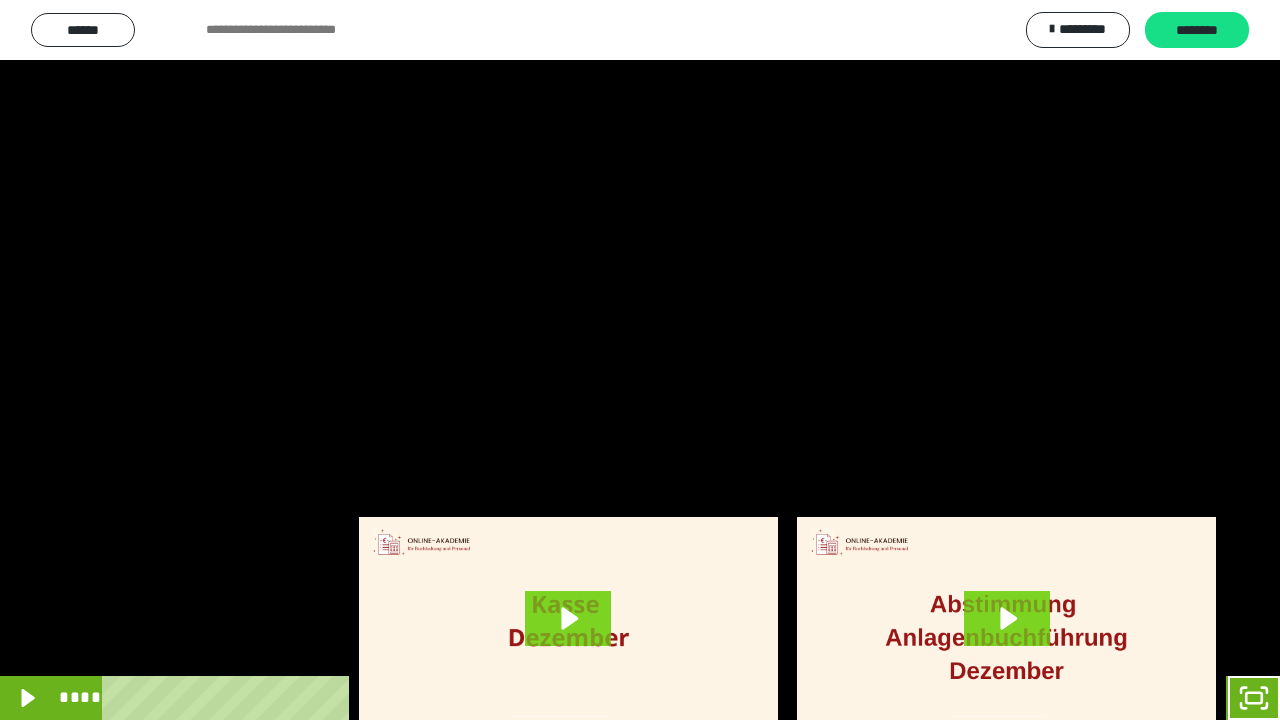 click at bounding box center [640, 360] 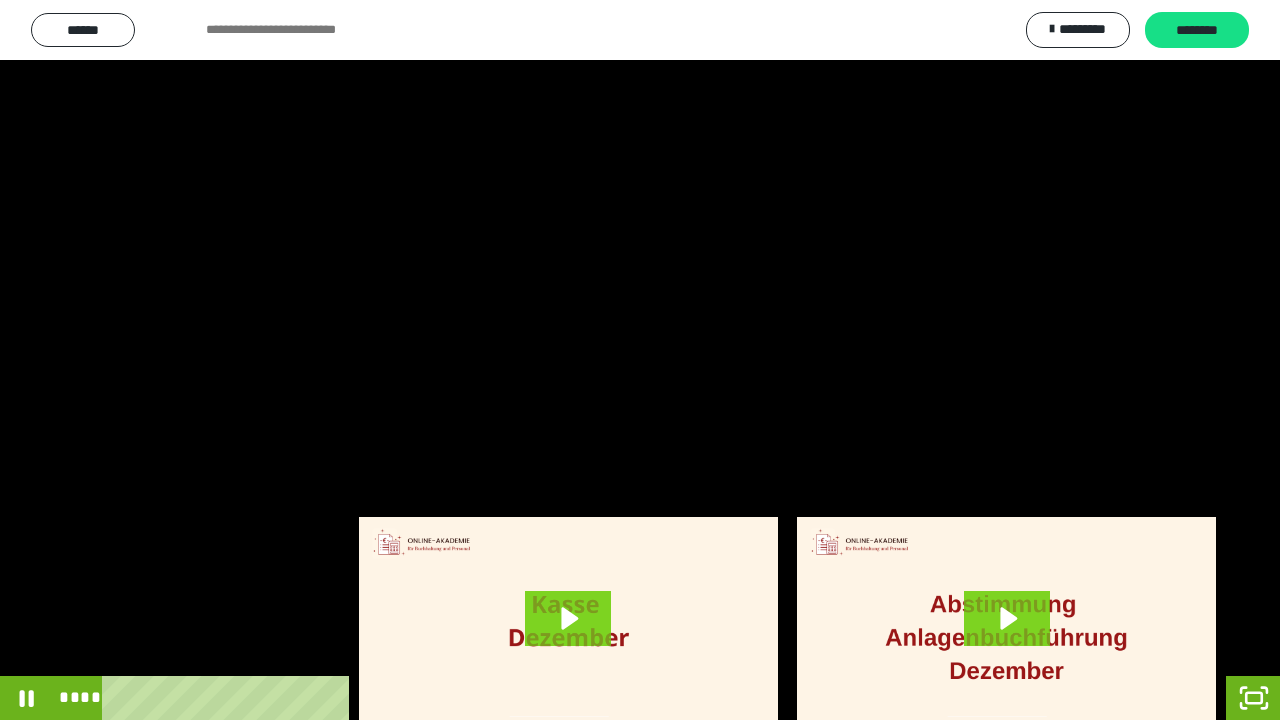 click at bounding box center [640, 360] 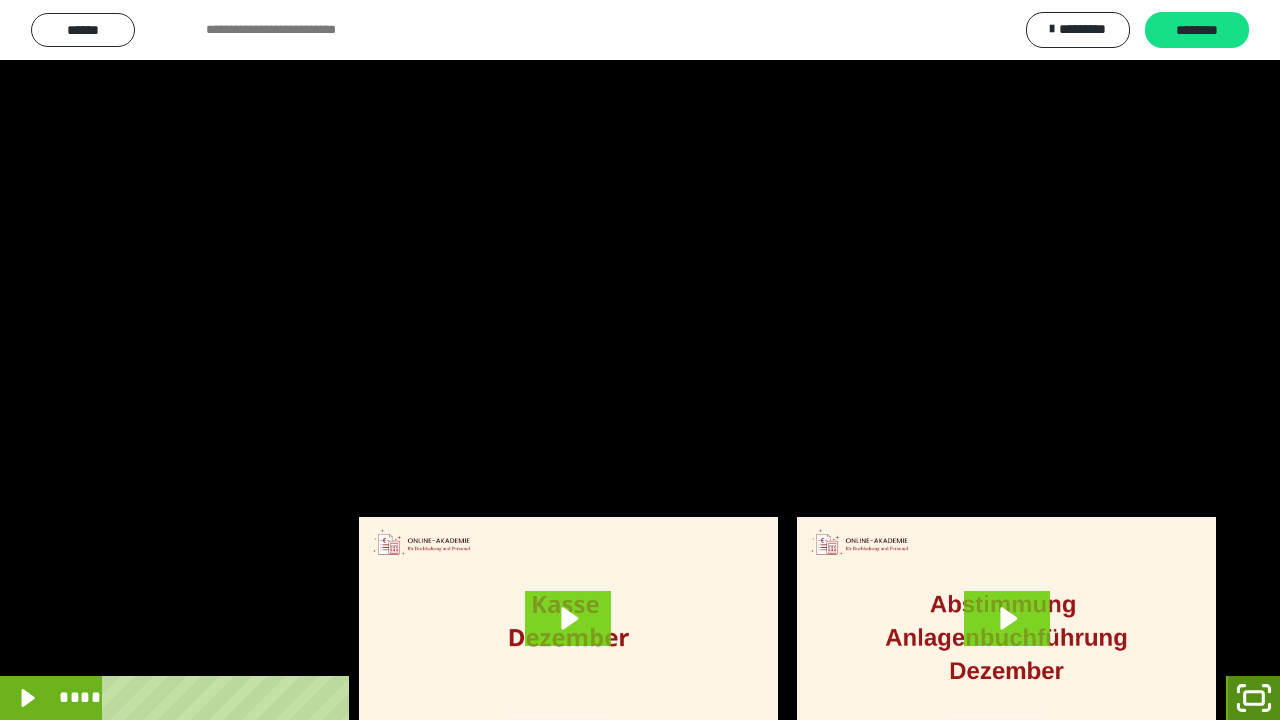 click 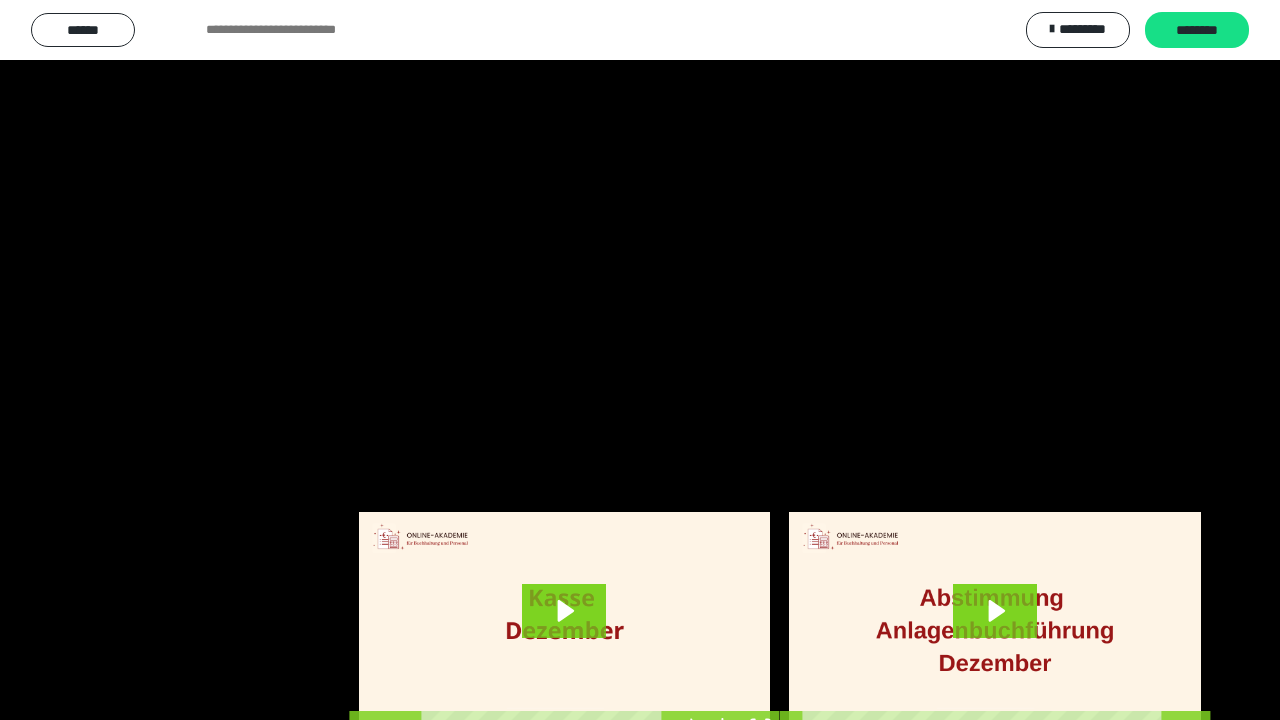 scroll, scrollTop: 4135, scrollLeft: 0, axis: vertical 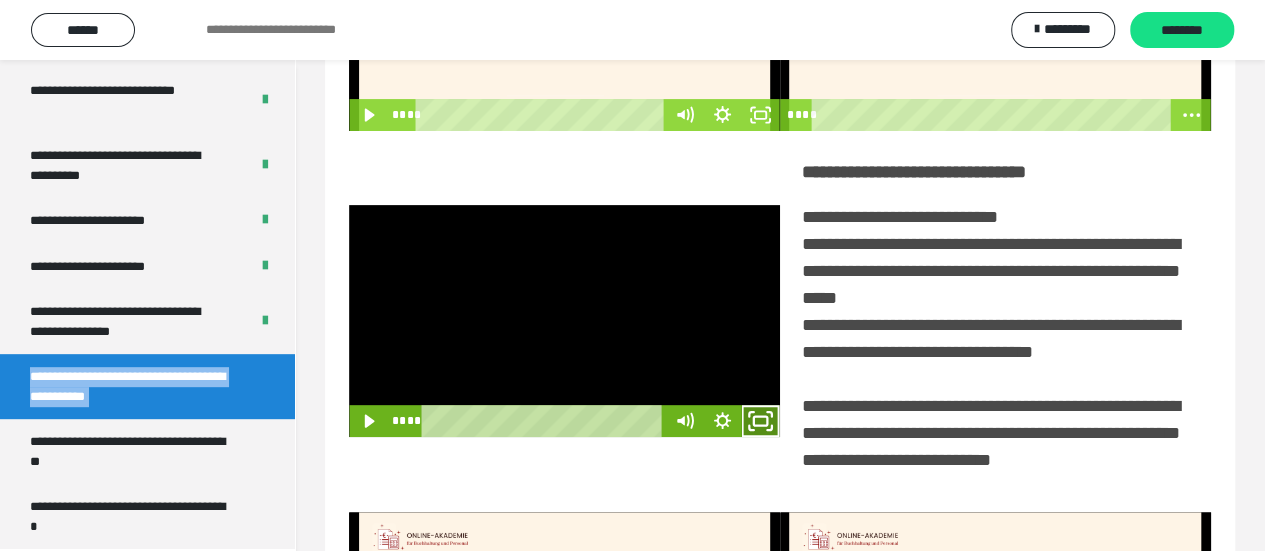 click 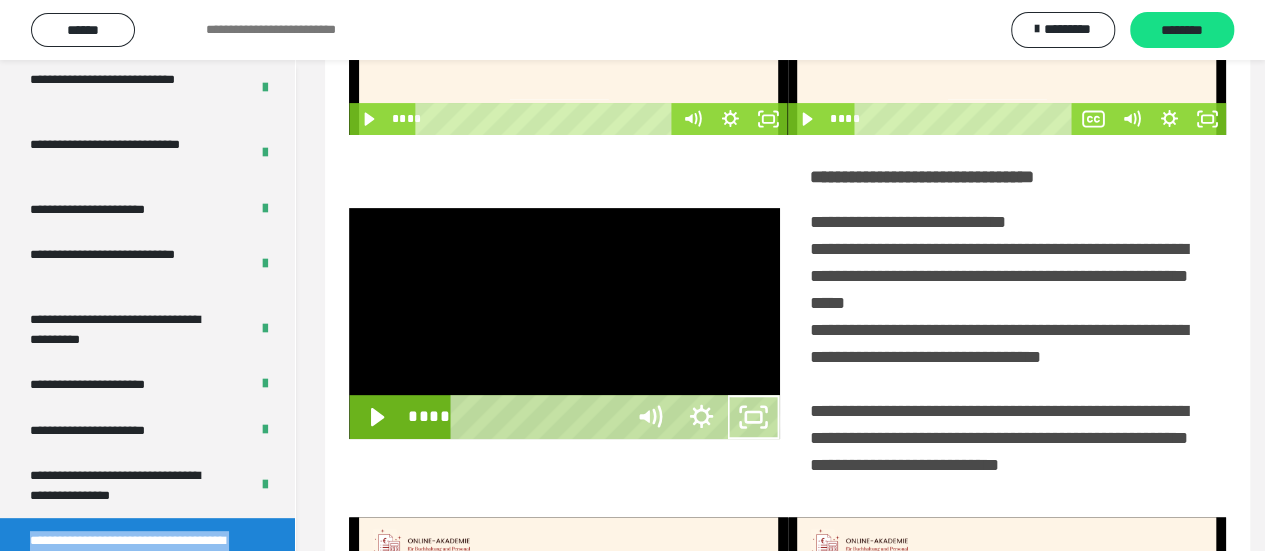 scroll, scrollTop: 3966, scrollLeft: 0, axis: vertical 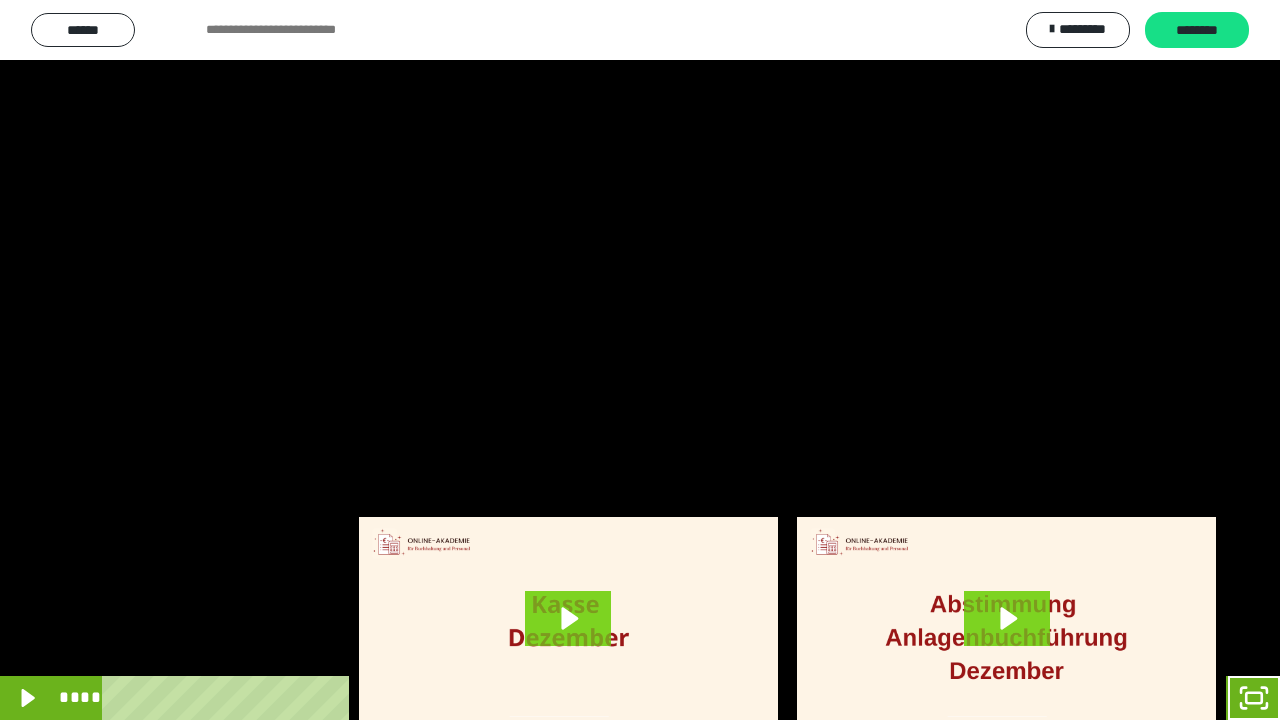 click at bounding box center (640, 360) 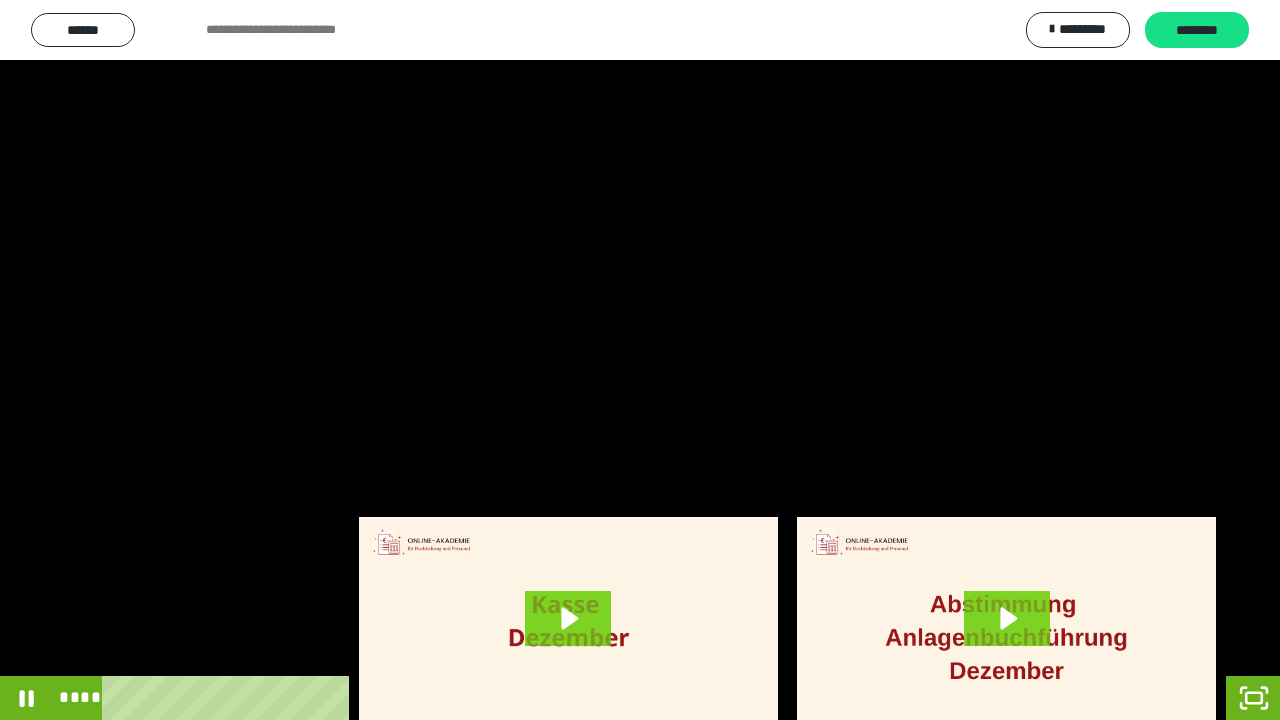 click at bounding box center [640, 360] 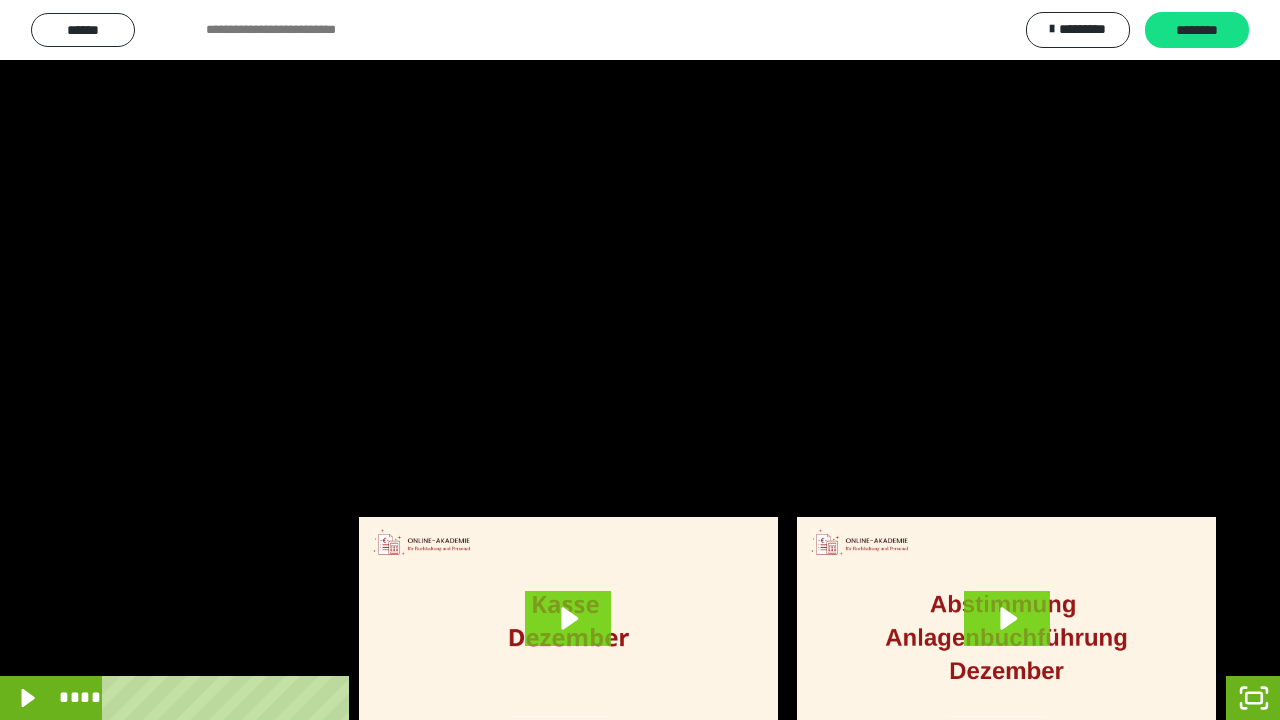 click at bounding box center (640, 360) 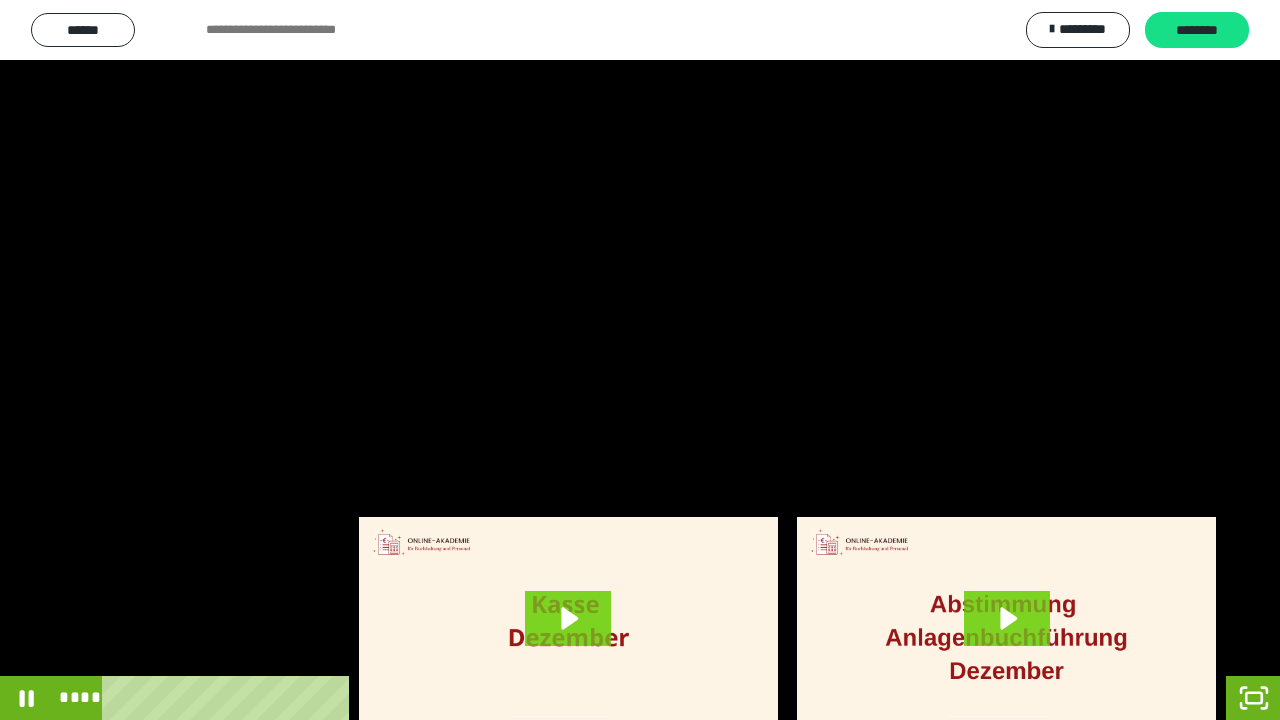 click at bounding box center (640, 360) 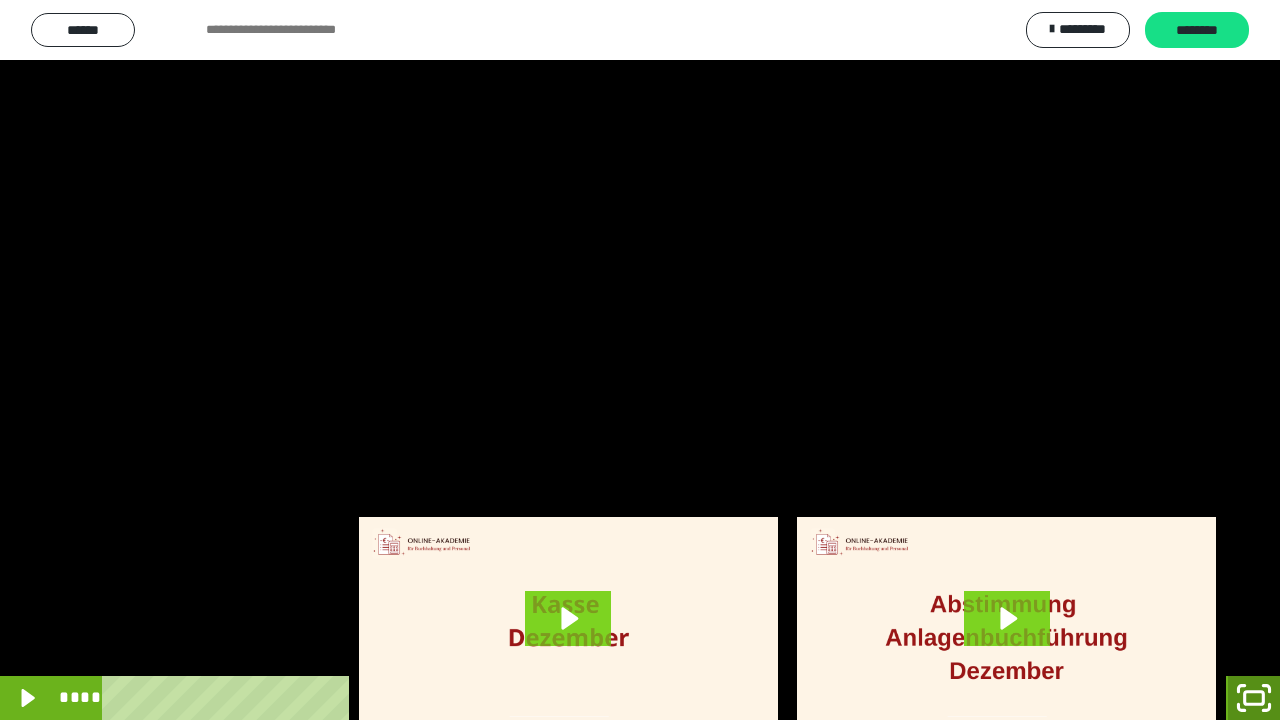 click 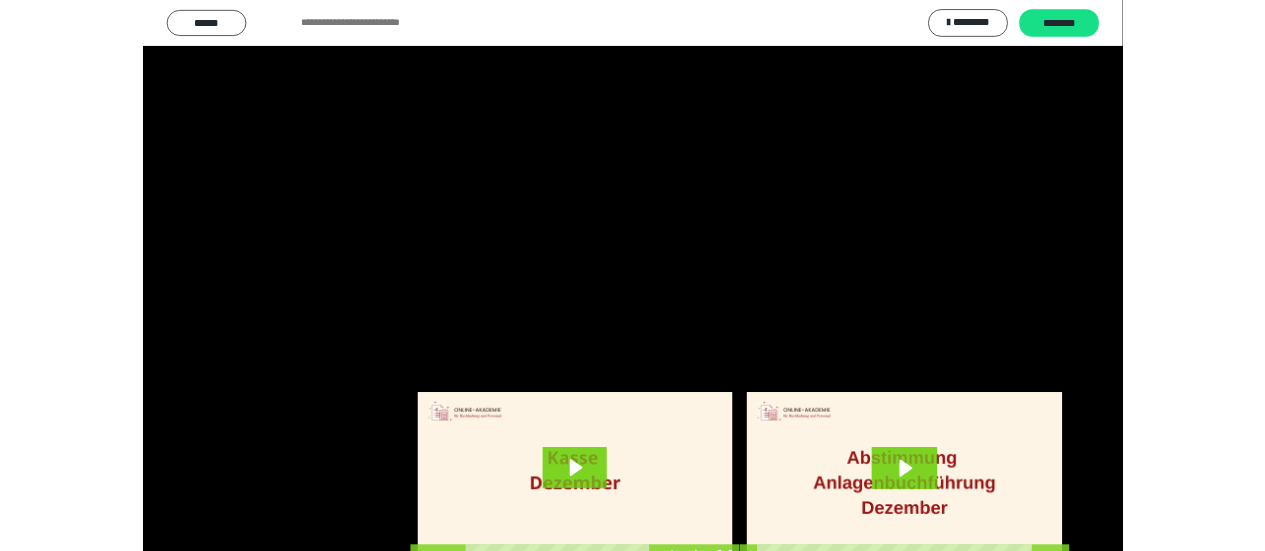 scroll, scrollTop: 4135, scrollLeft: 0, axis: vertical 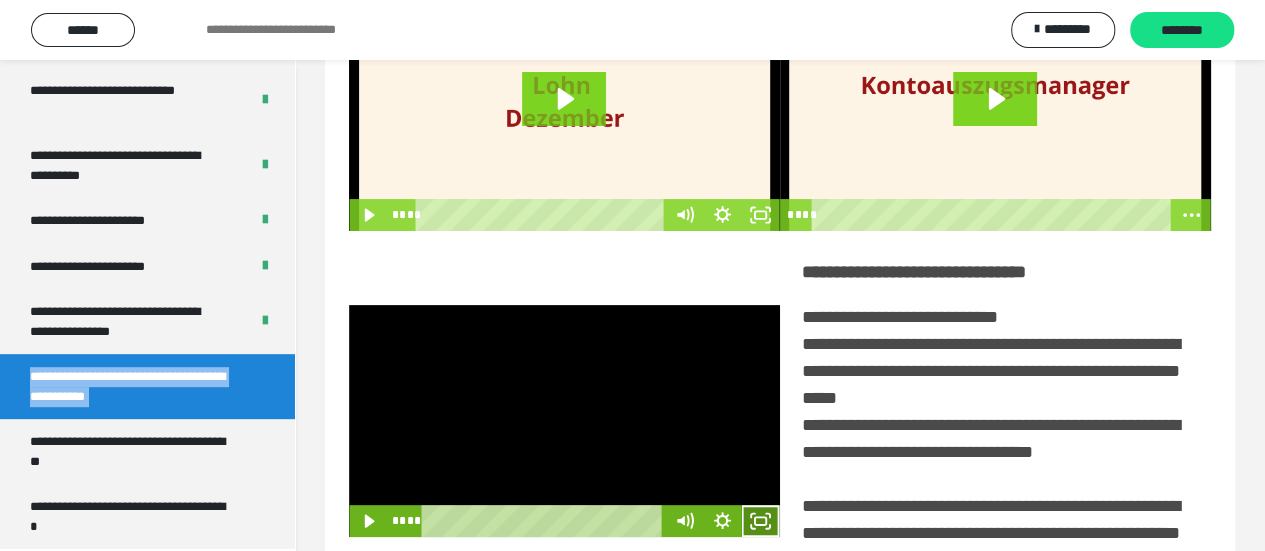 click 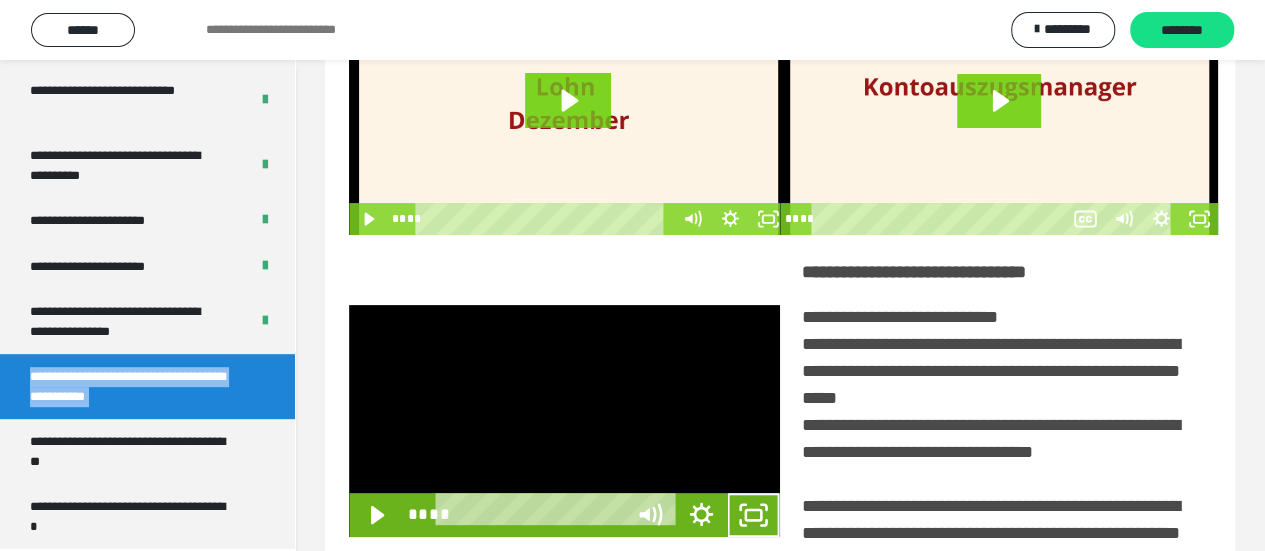 scroll, scrollTop: 3966, scrollLeft: 0, axis: vertical 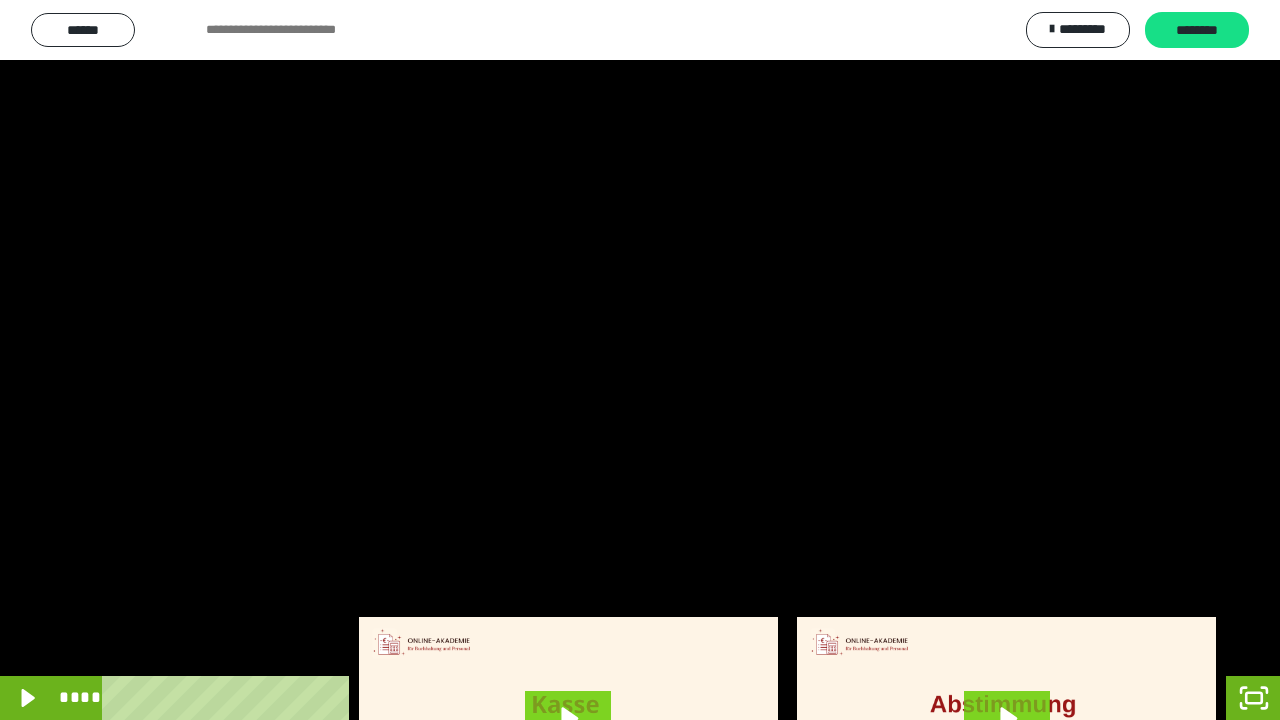 click at bounding box center [640, 360] 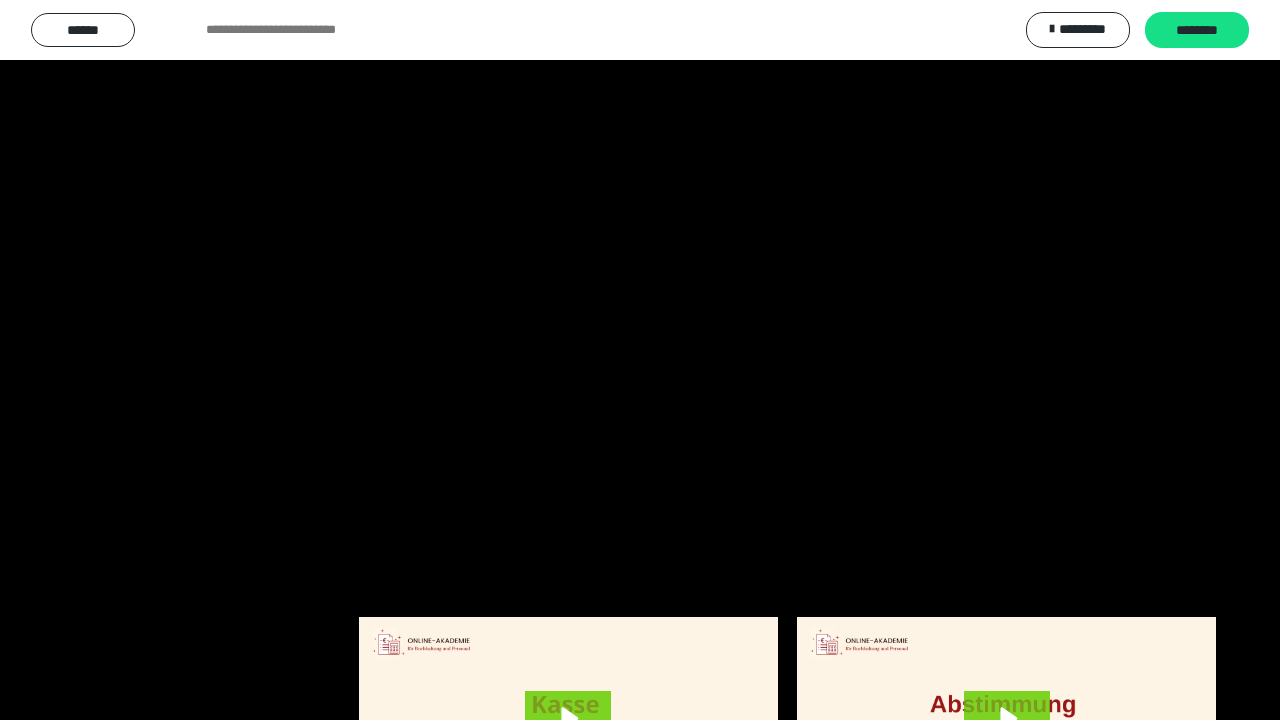 type 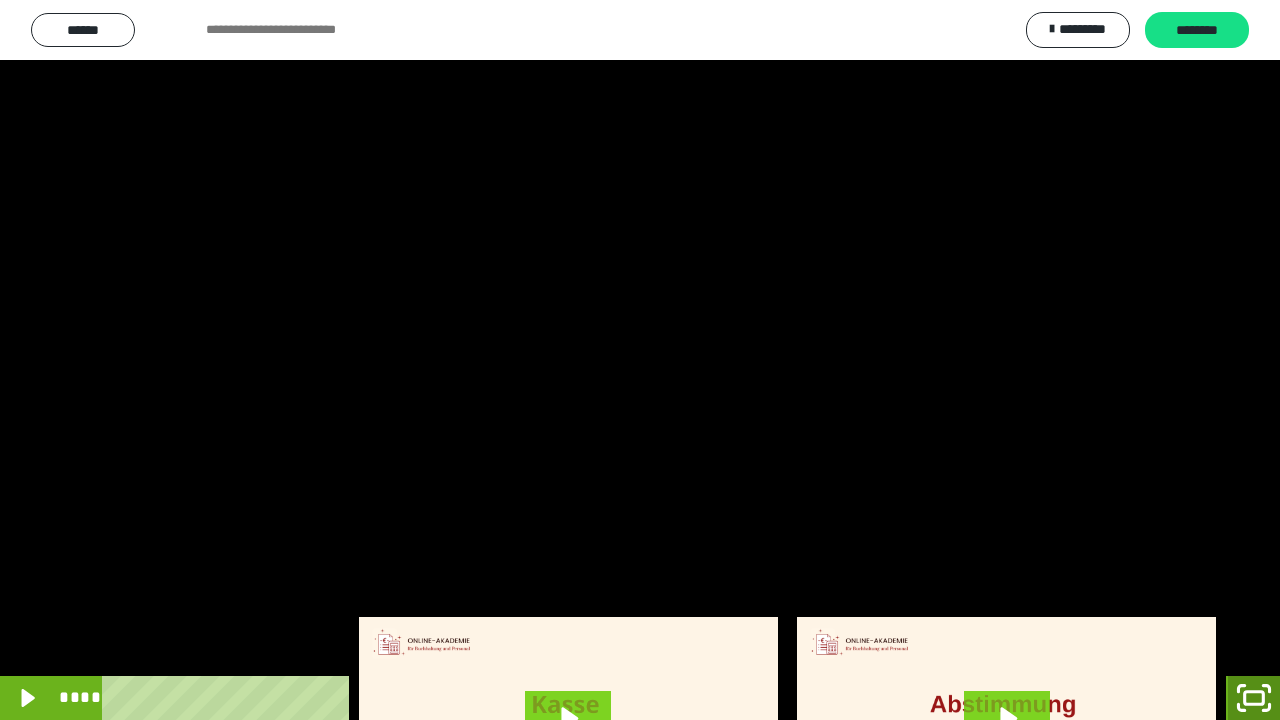 click 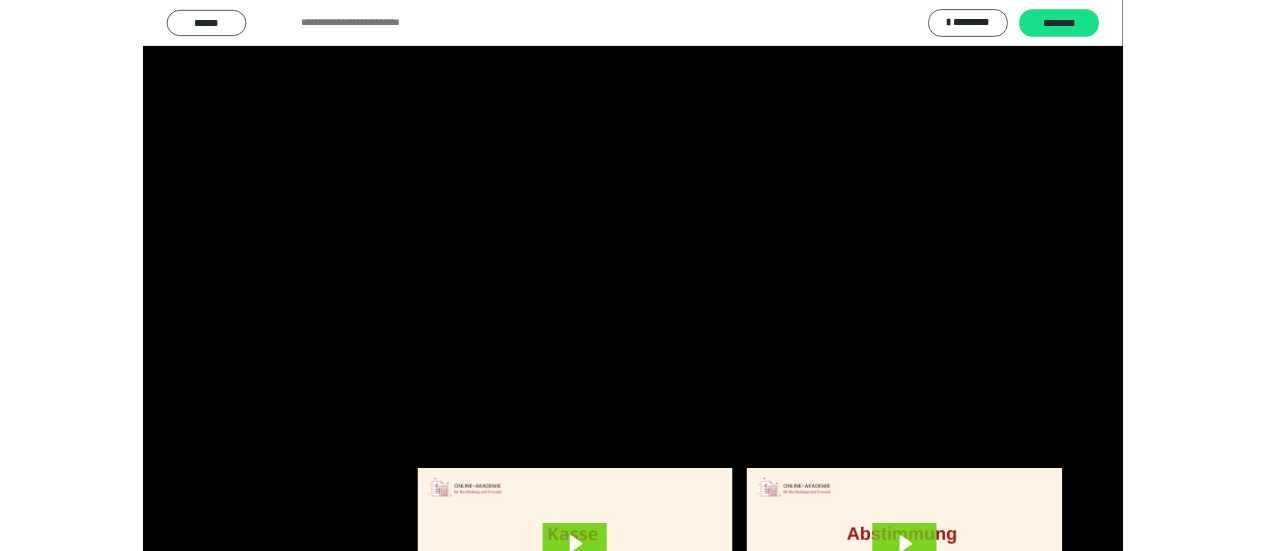 scroll, scrollTop: 4135, scrollLeft: 0, axis: vertical 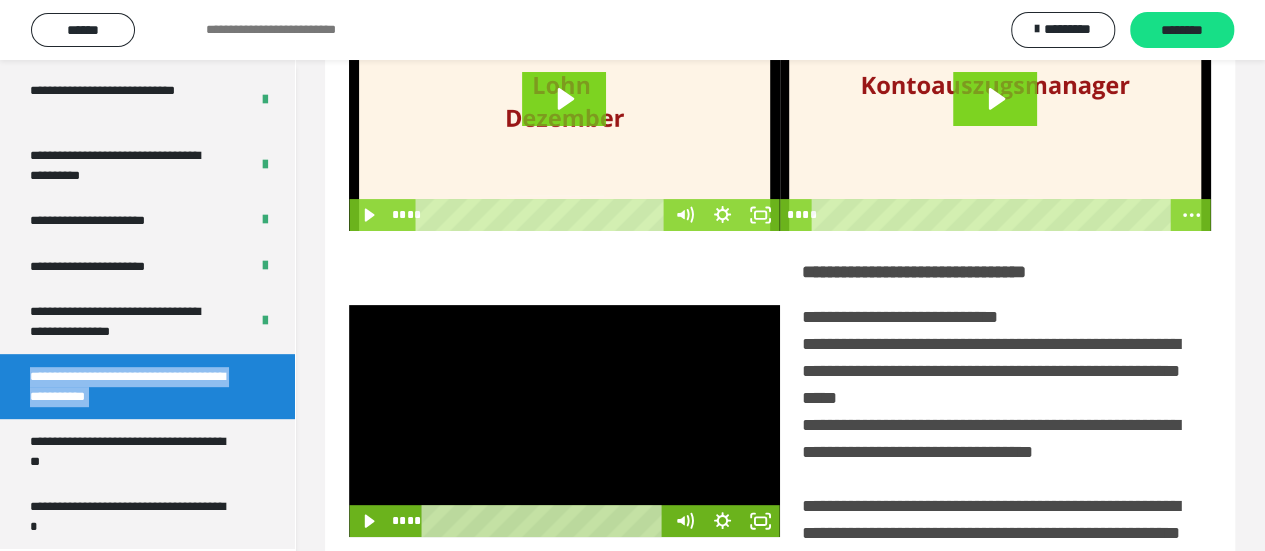 click at bounding box center [564, 421] 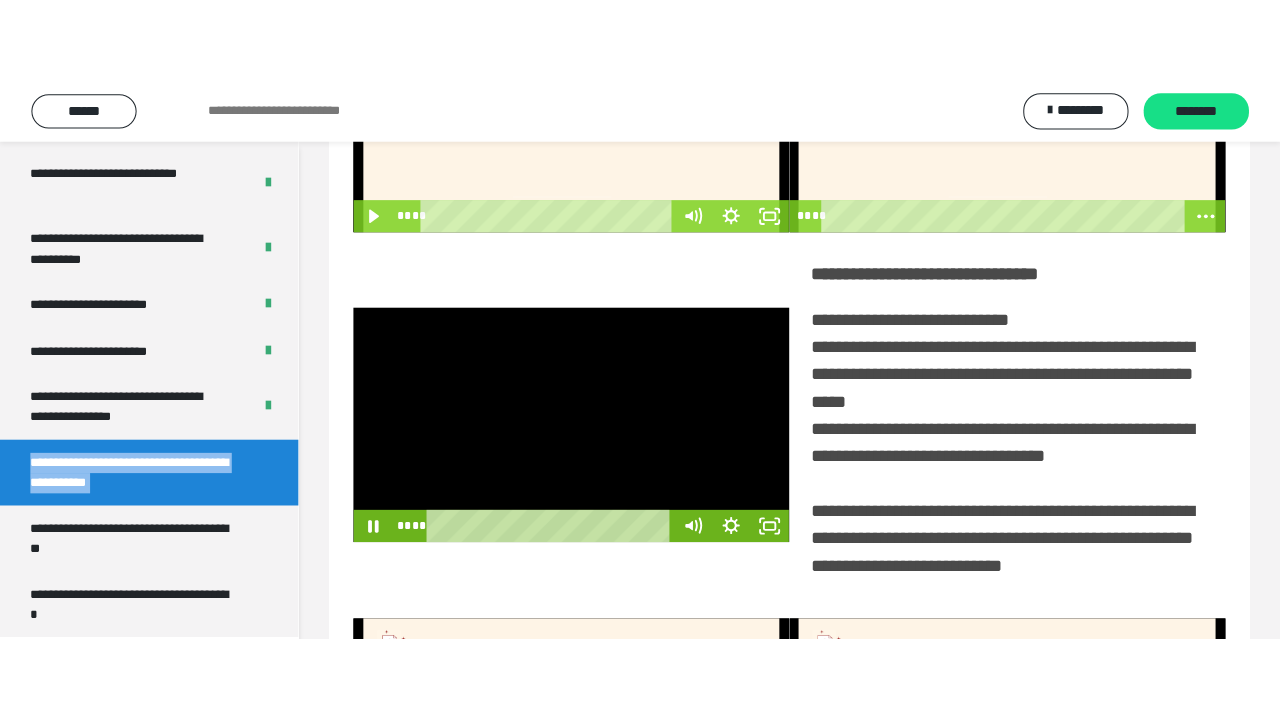 scroll, scrollTop: 242, scrollLeft: 0, axis: vertical 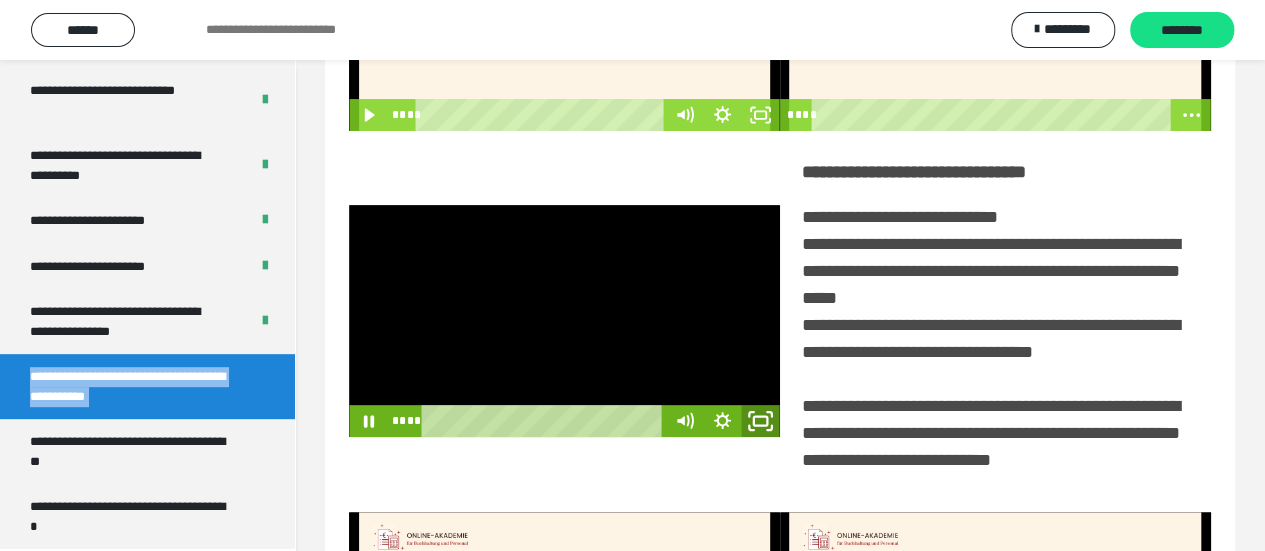click 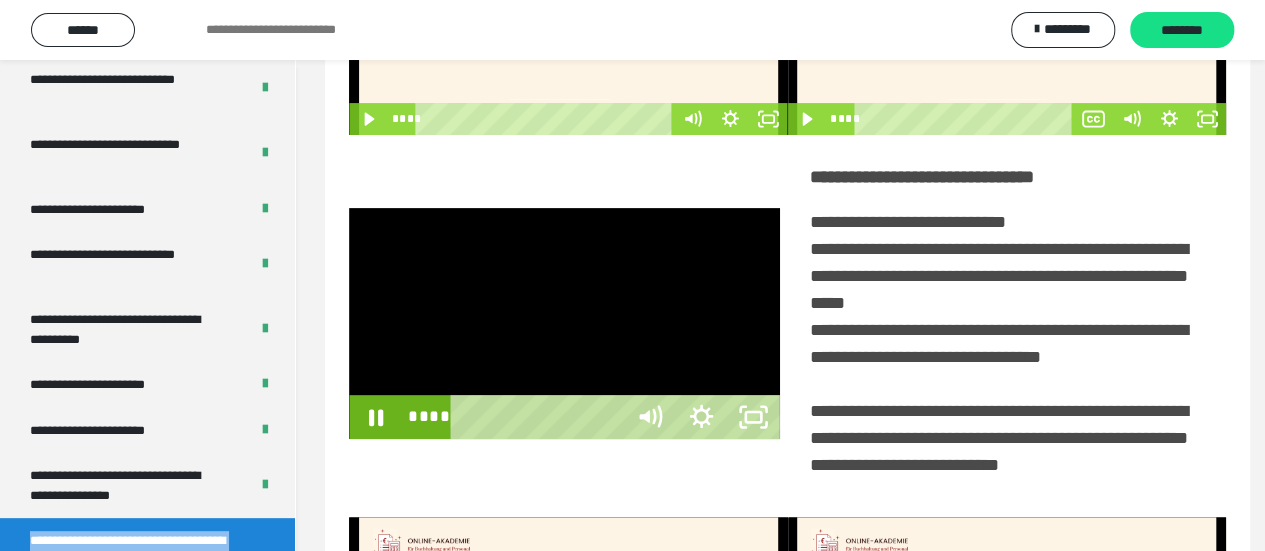 scroll, scrollTop: 3966, scrollLeft: 0, axis: vertical 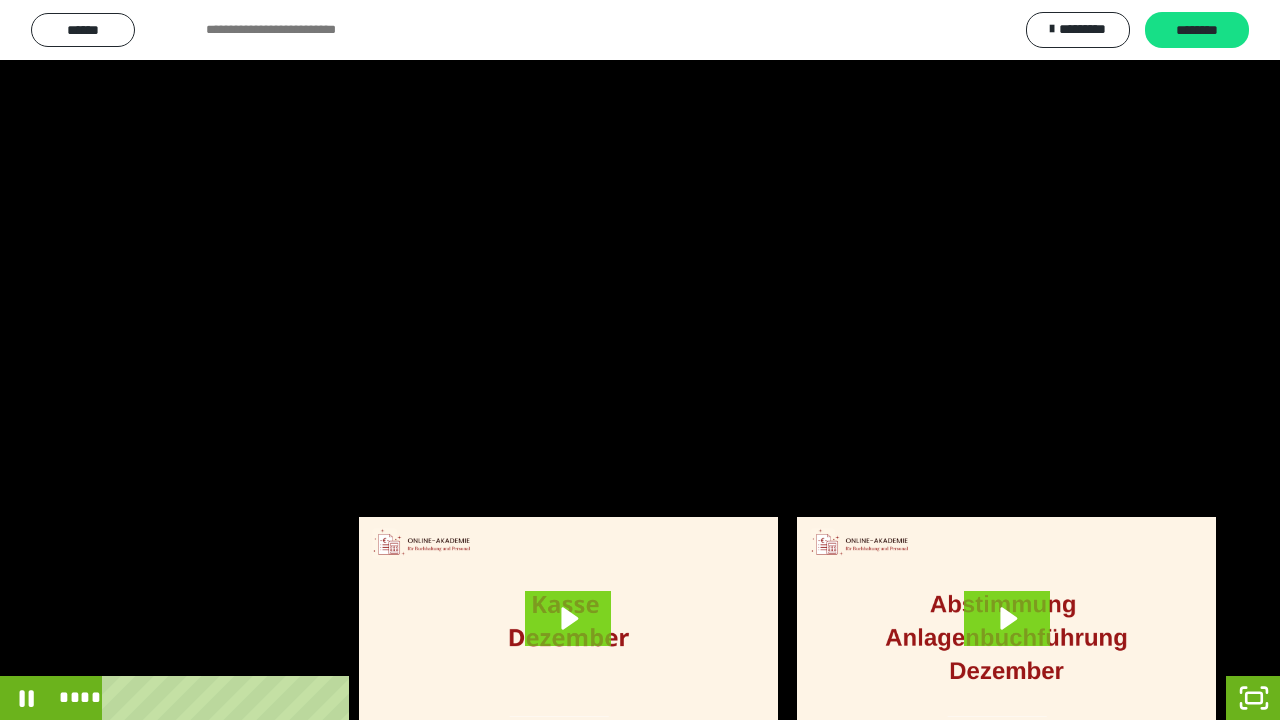 drag, startPoint x: 657, startPoint y: 311, endPoint x: 666, endPoint y: 333, distance: 23.769728 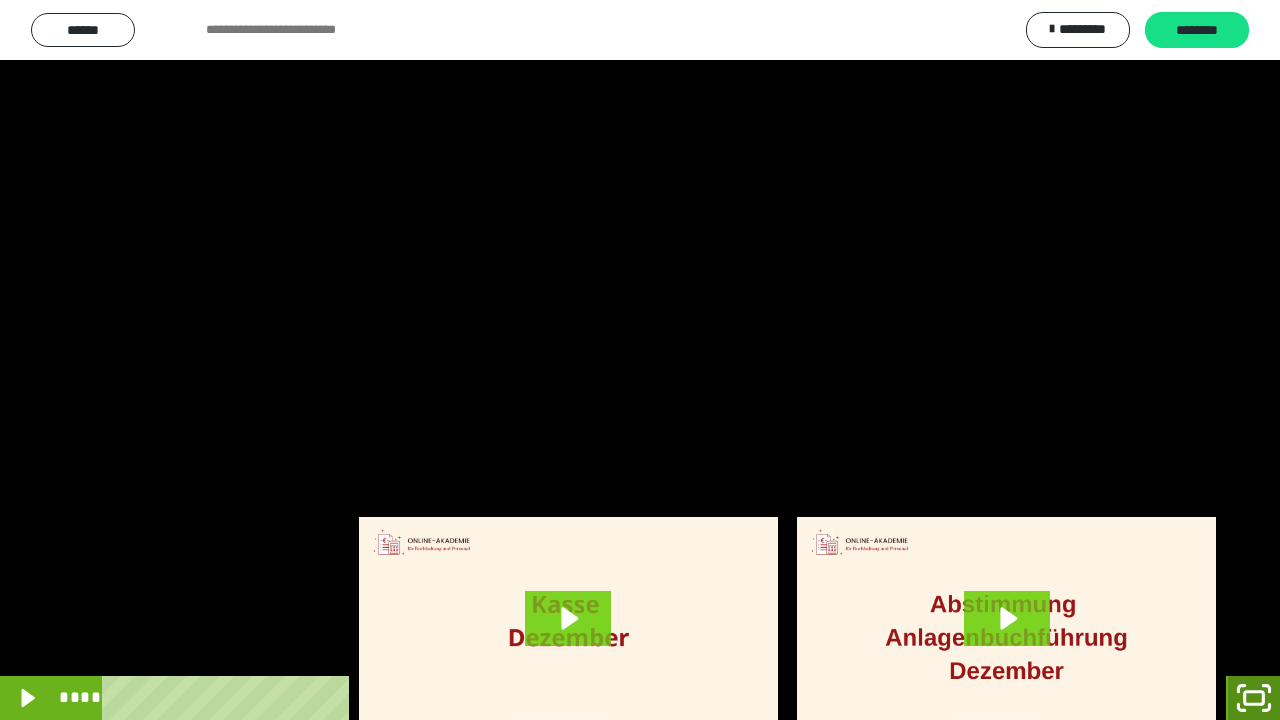 drag, startPoint x: 1246, startPoint y: 706, endPoint x: 1258, endPoint y: 503, distance: 203.35437 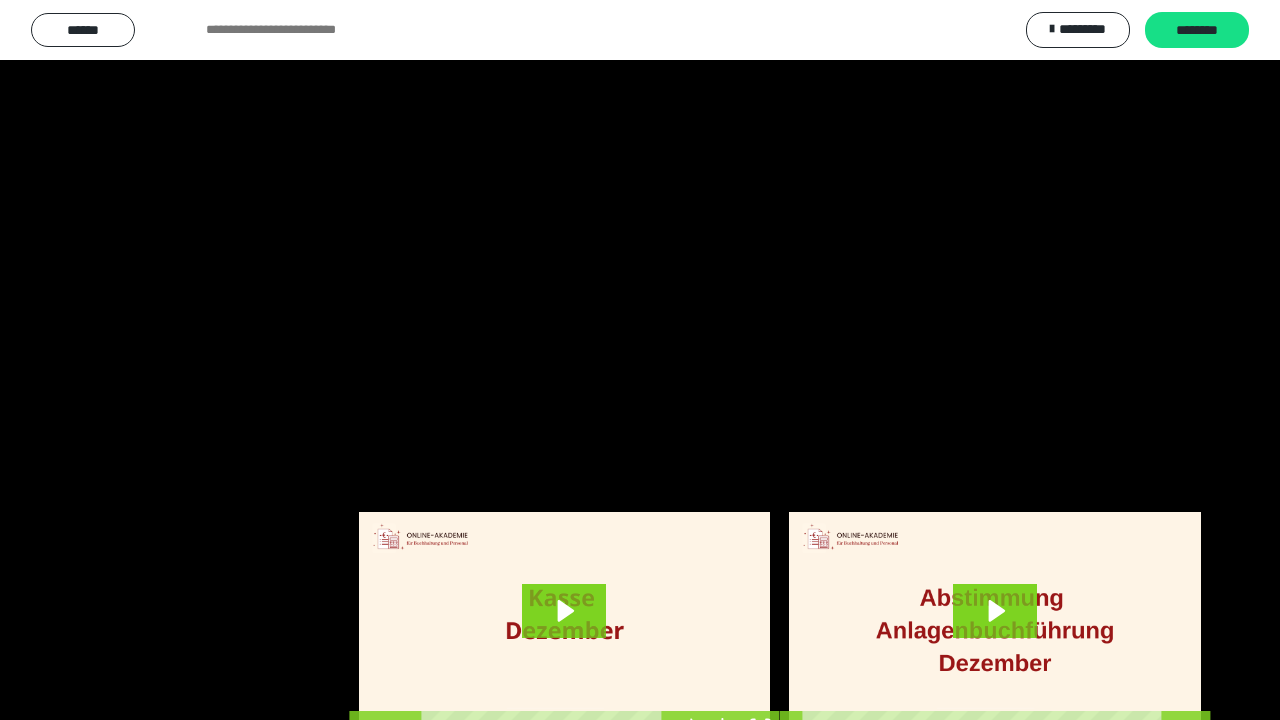 scroll, scrollTop: 4135, scrollLeft: 0, axis: vertical 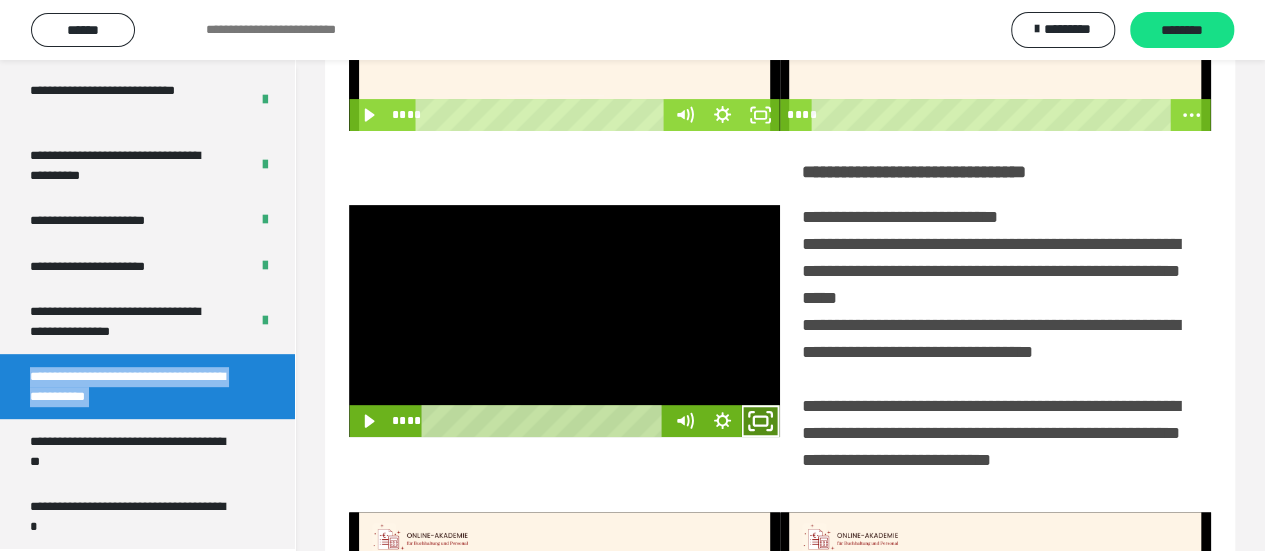 click 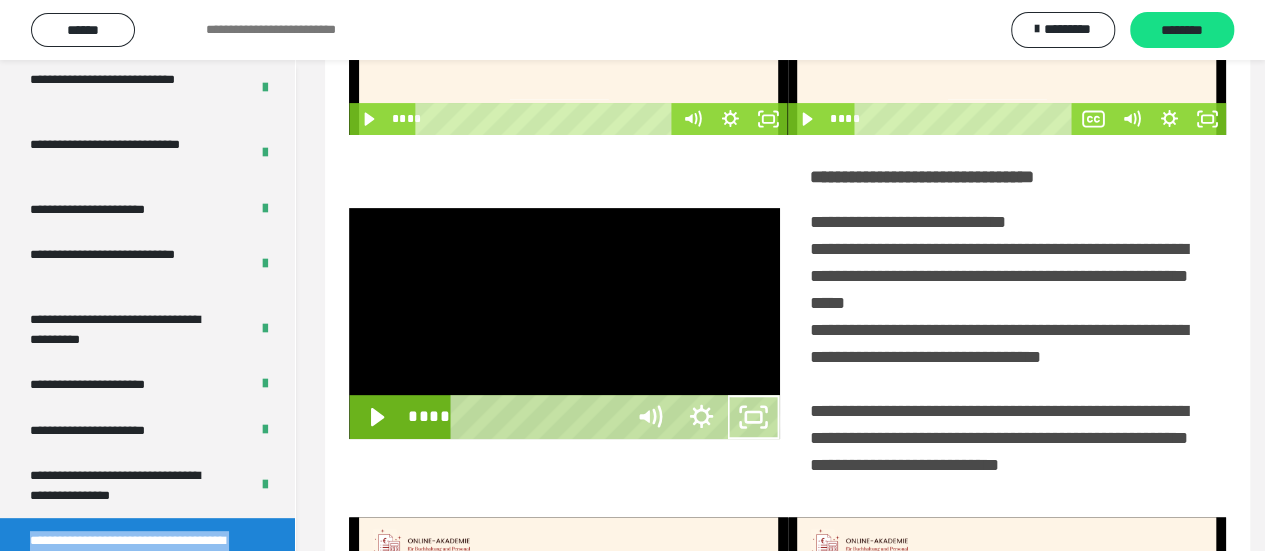scroll, scrollTop: 3966, scrollLeft: 0, axis: vertical 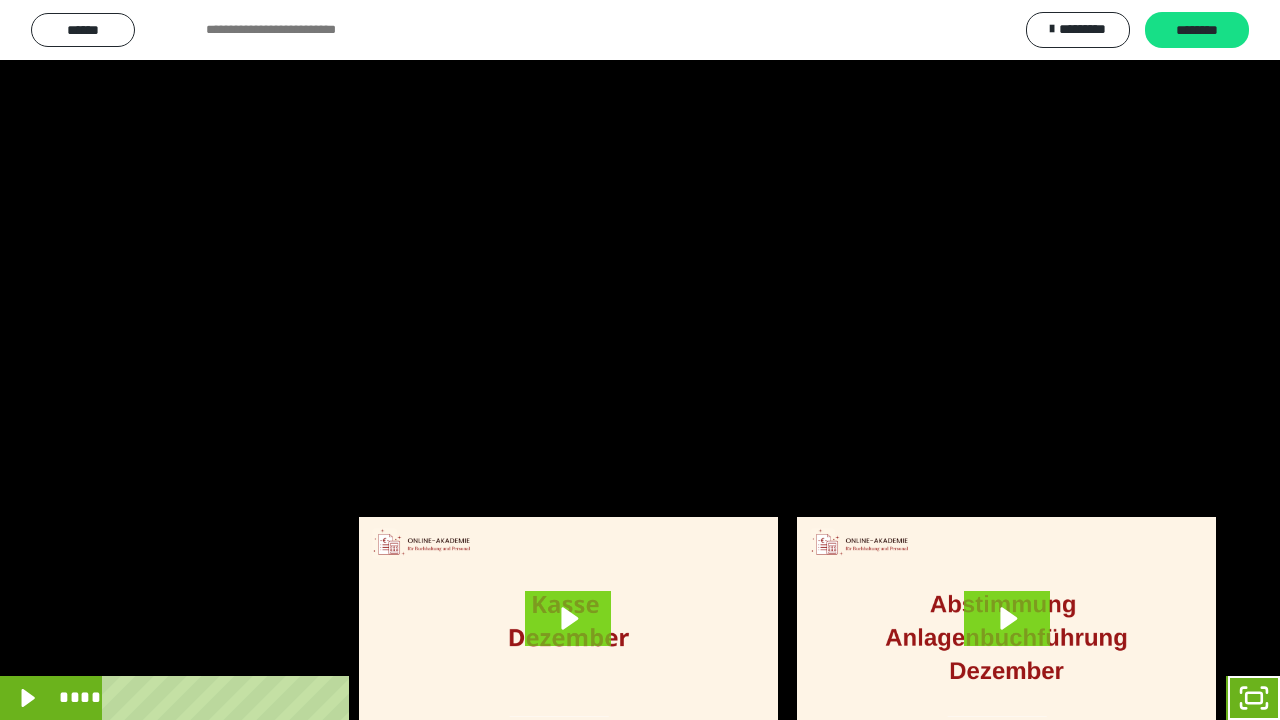 click at bounding box center (640, 360) 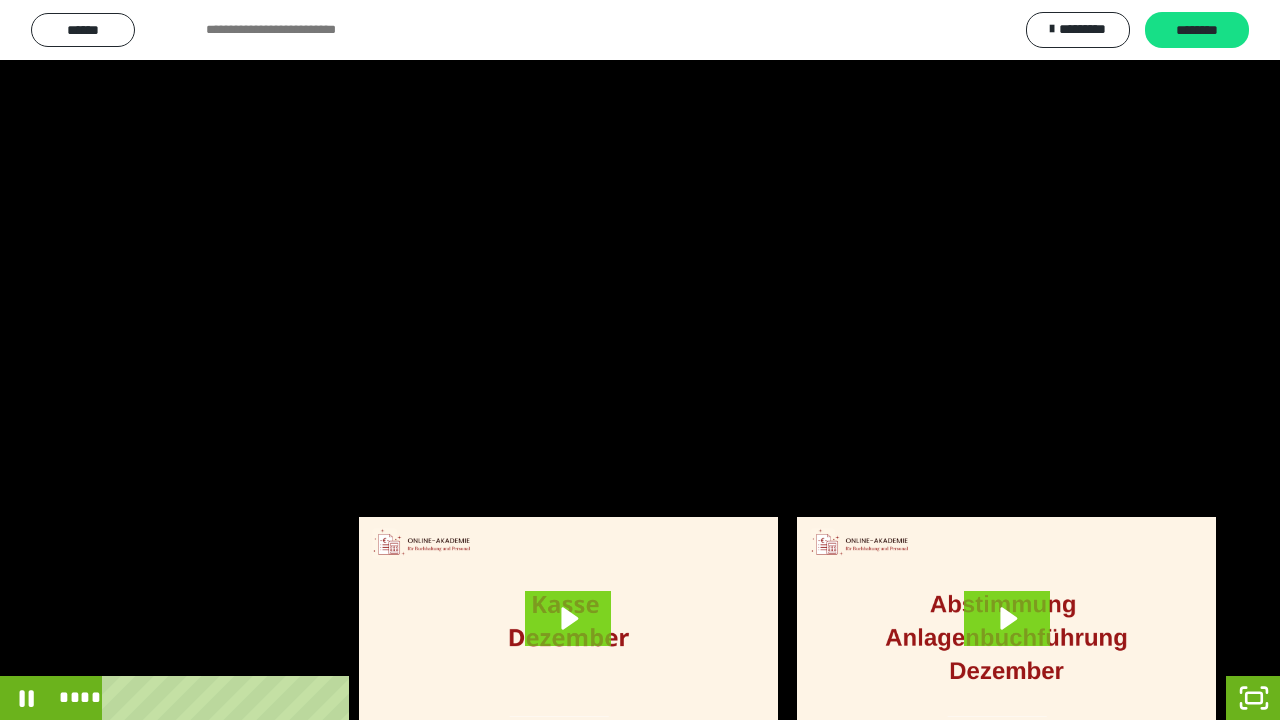 drag, startPoint x: 393, startPoint y: 332, endPoint x: 456, endPoint y: 339, distance: 63.387695 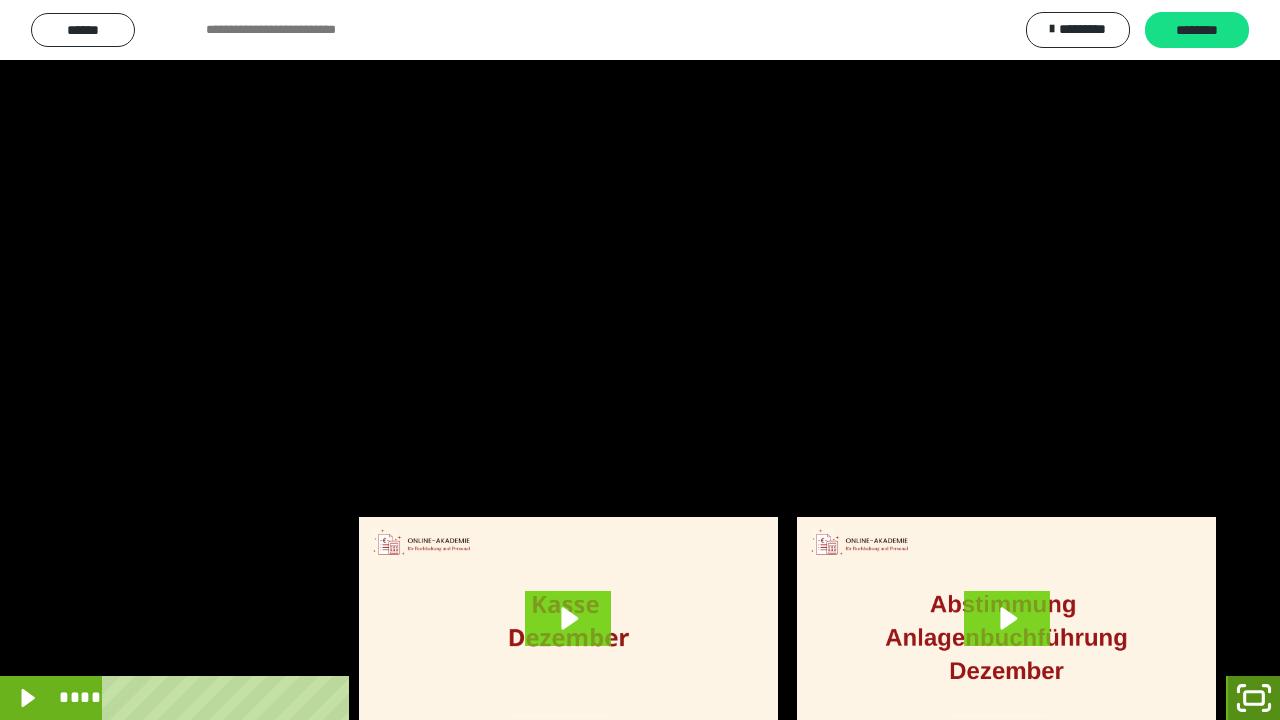 click 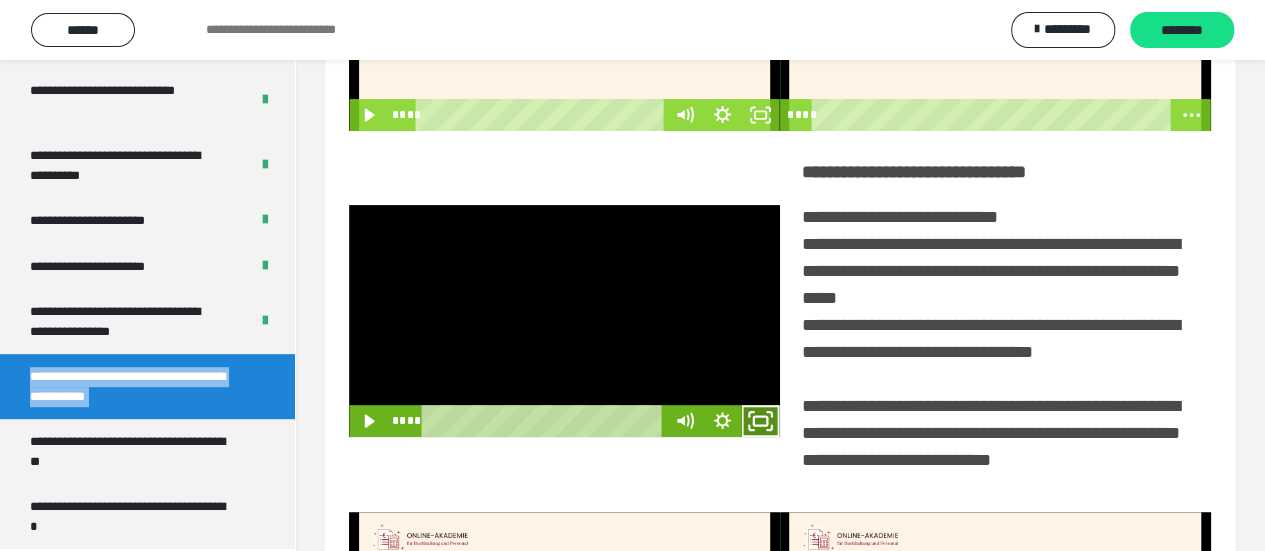 click 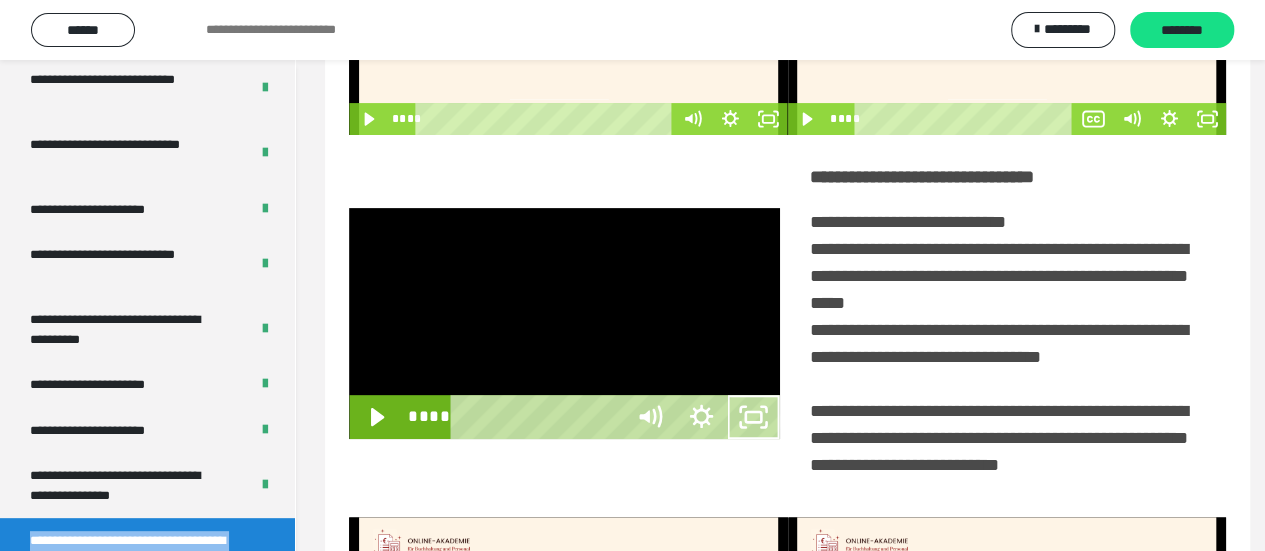 scroll, scrollTop: 3966, scrollLeft: 0, axis: vertical 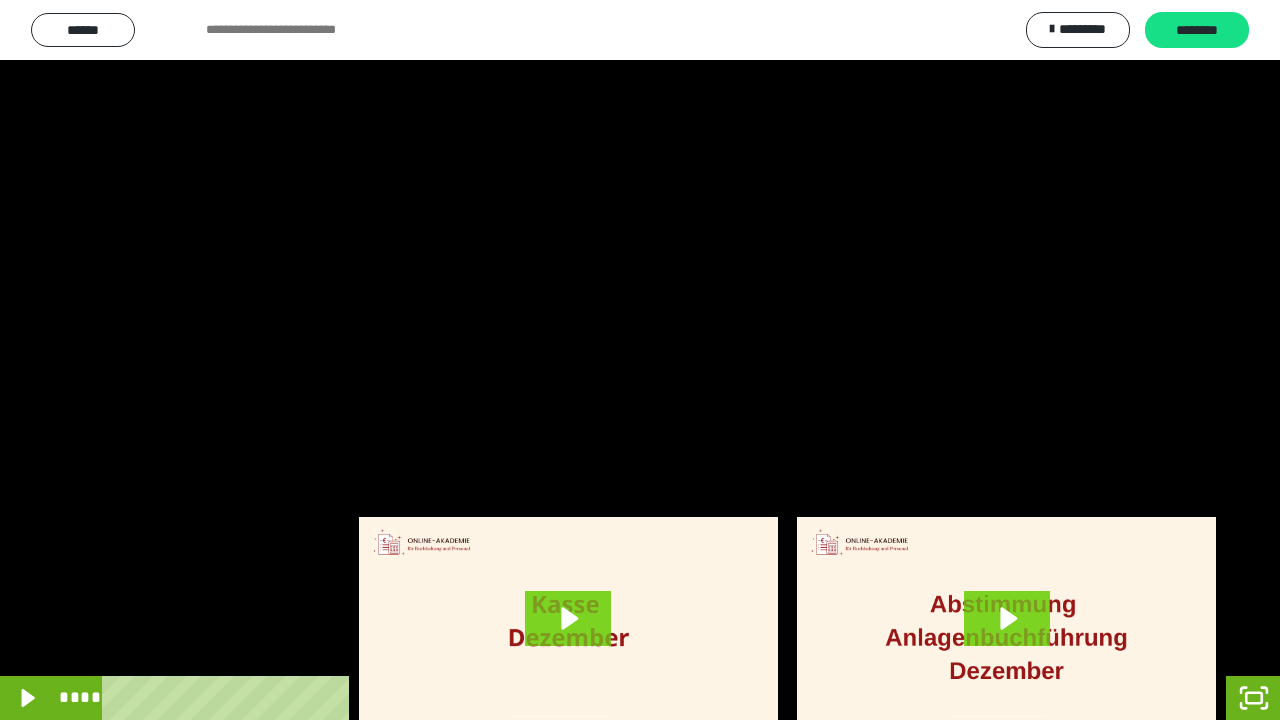 click on "****" at bounding box center (616, 698) 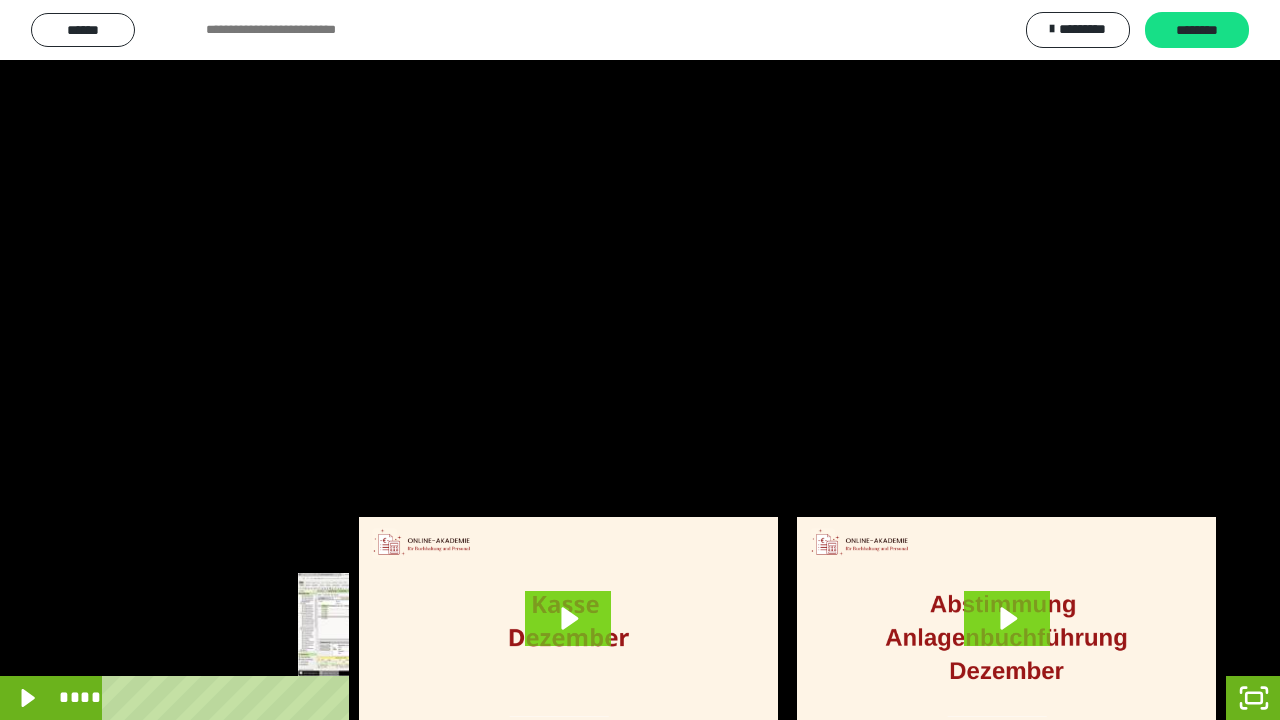 click on "****" at bounding box center (616, 698) 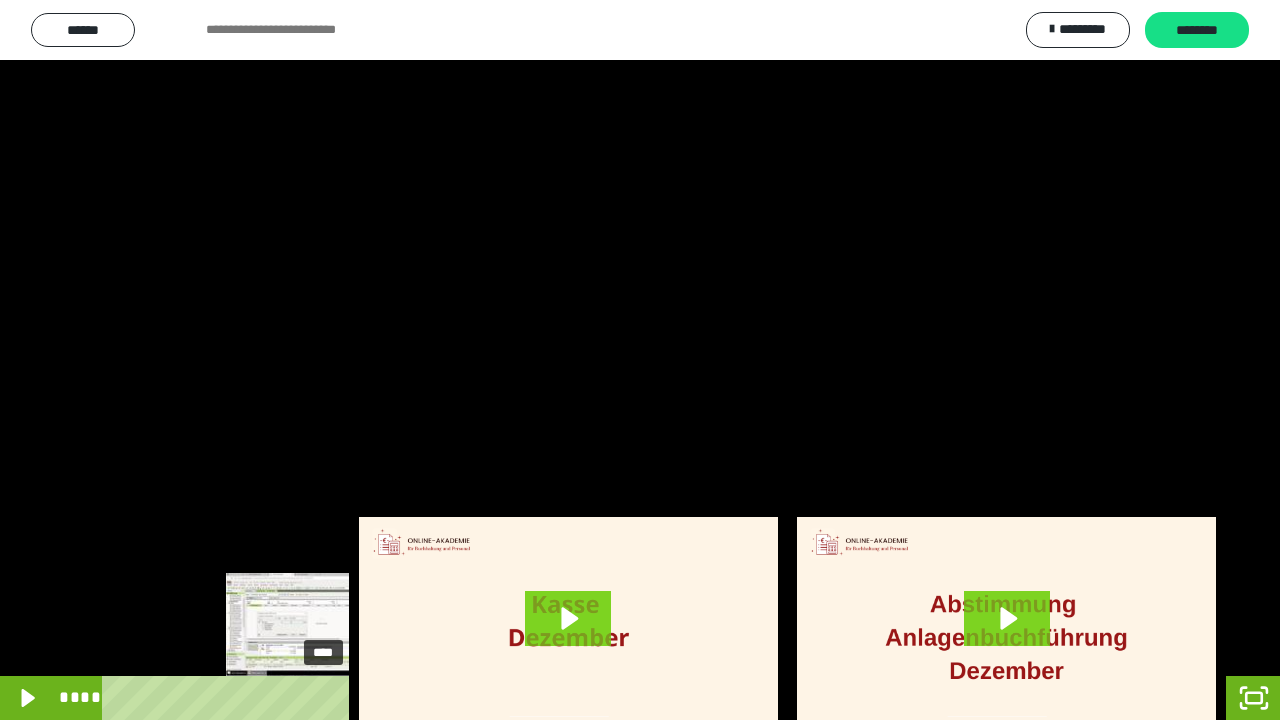 click on "****" at bounding box center (616, 698) 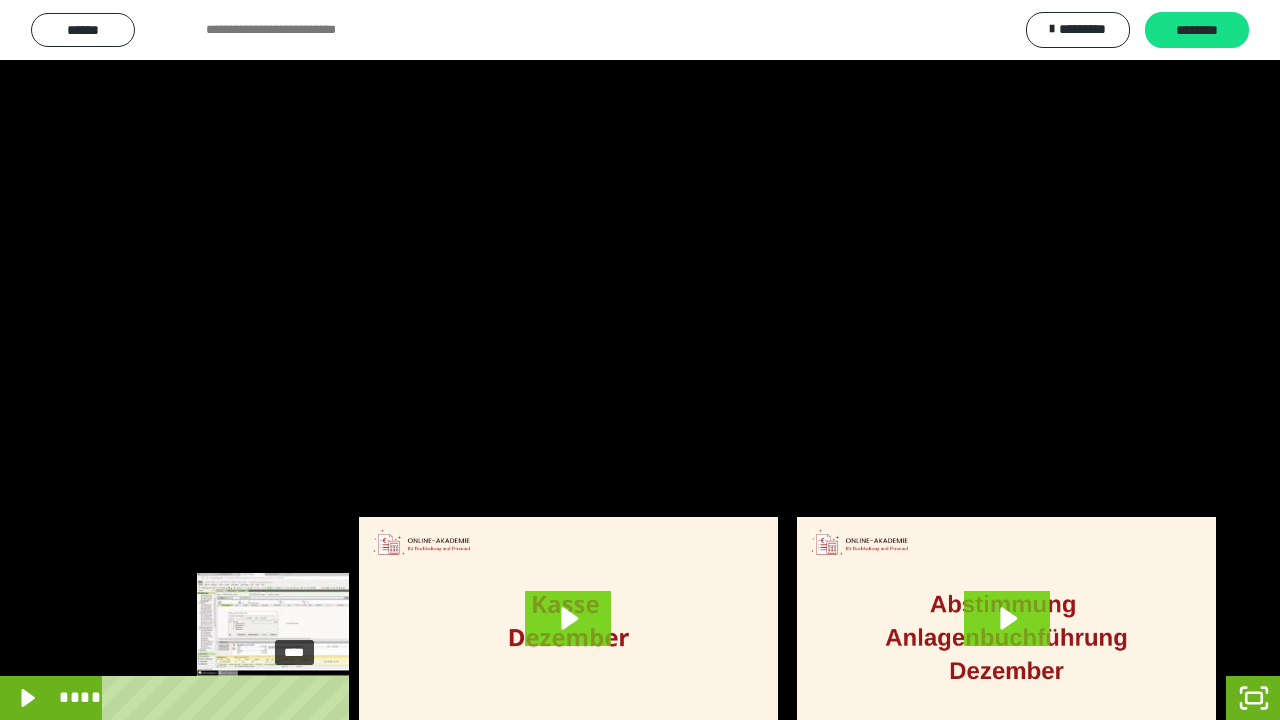 click on "****" at bounding box center [616, 698] 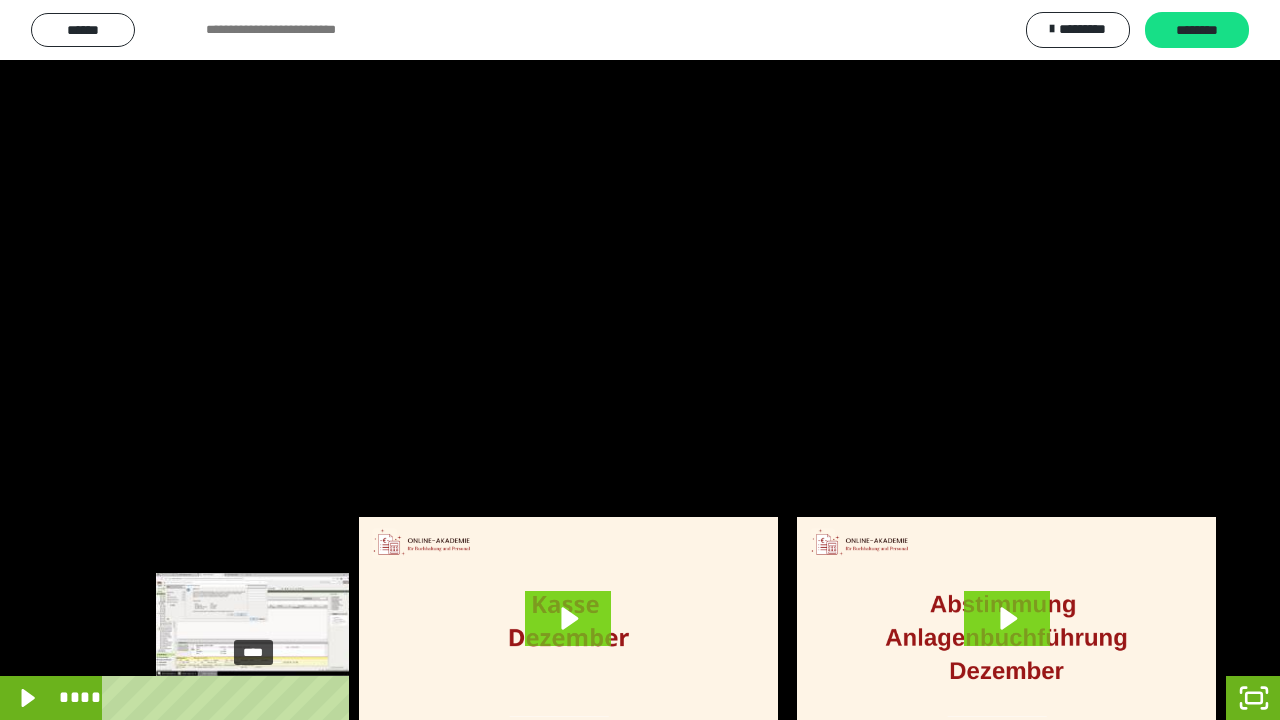click on "****" at bounding box center (616, 698) 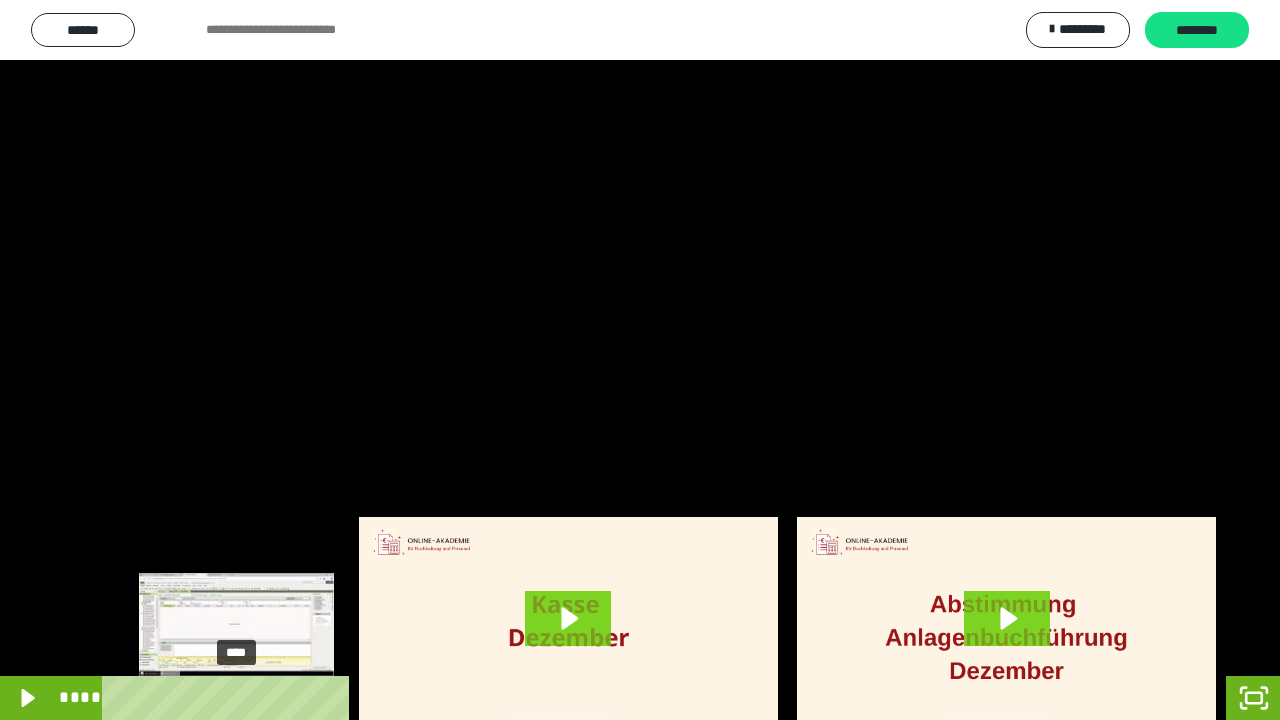 click on "****" at bounding box center (616, 698) 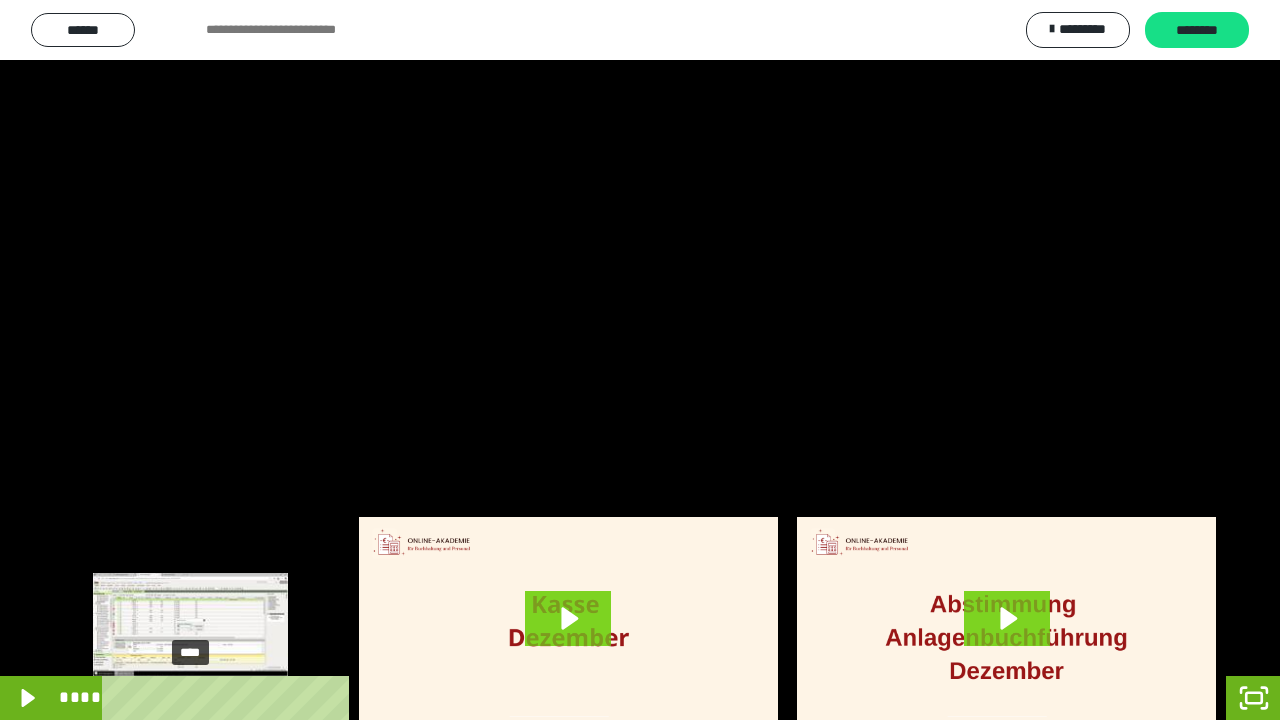 click on "****" at bounding box center [616, 698] 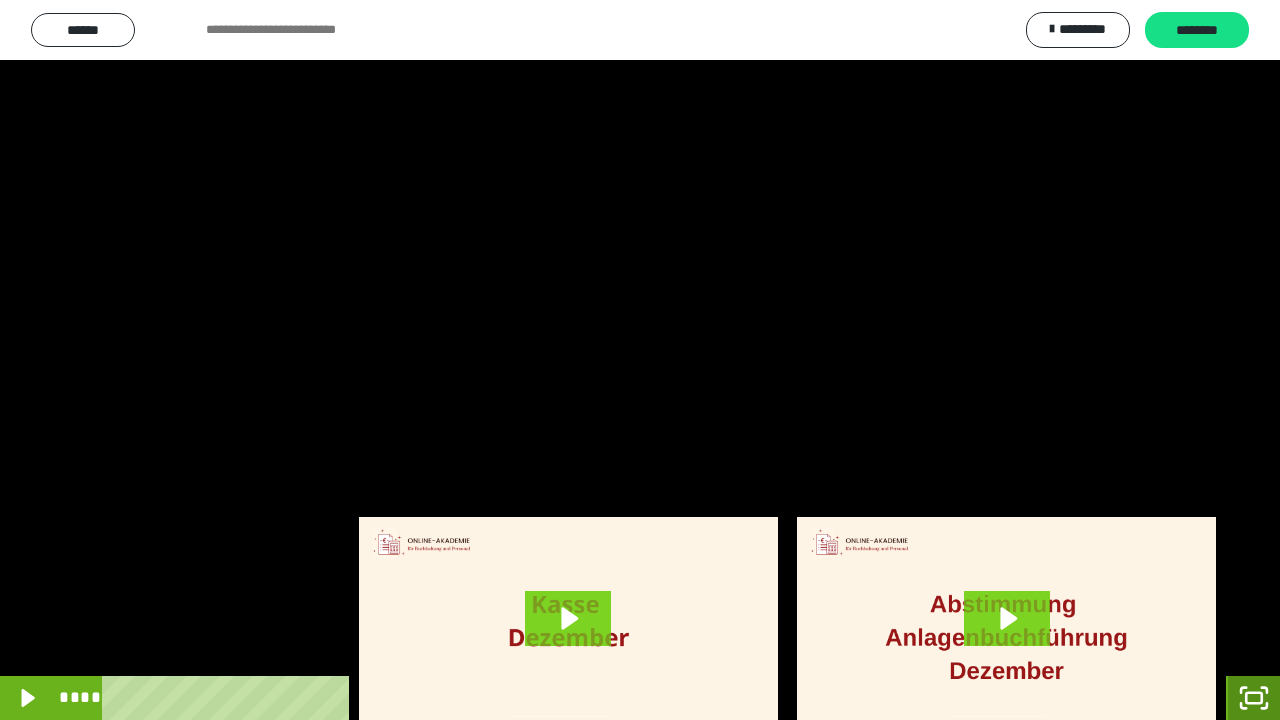 click 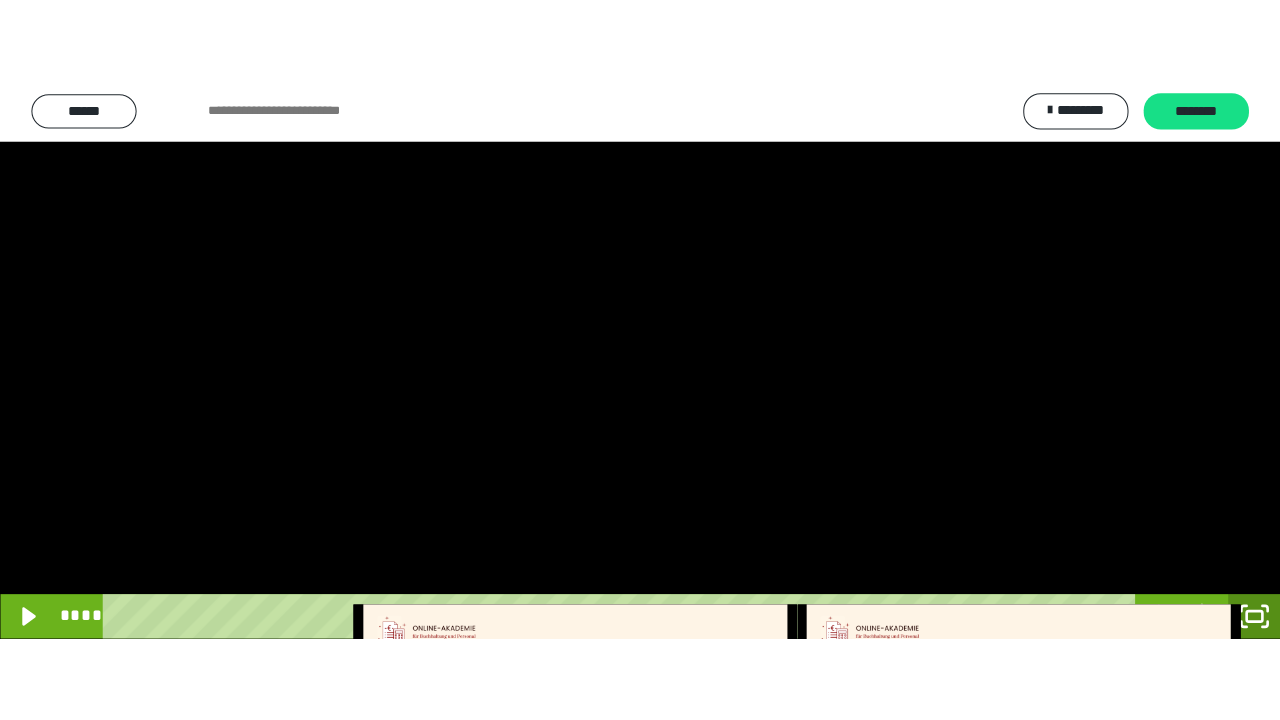 scroll, scrollTop: 4135, scrollLeft: 0, axis: vertical 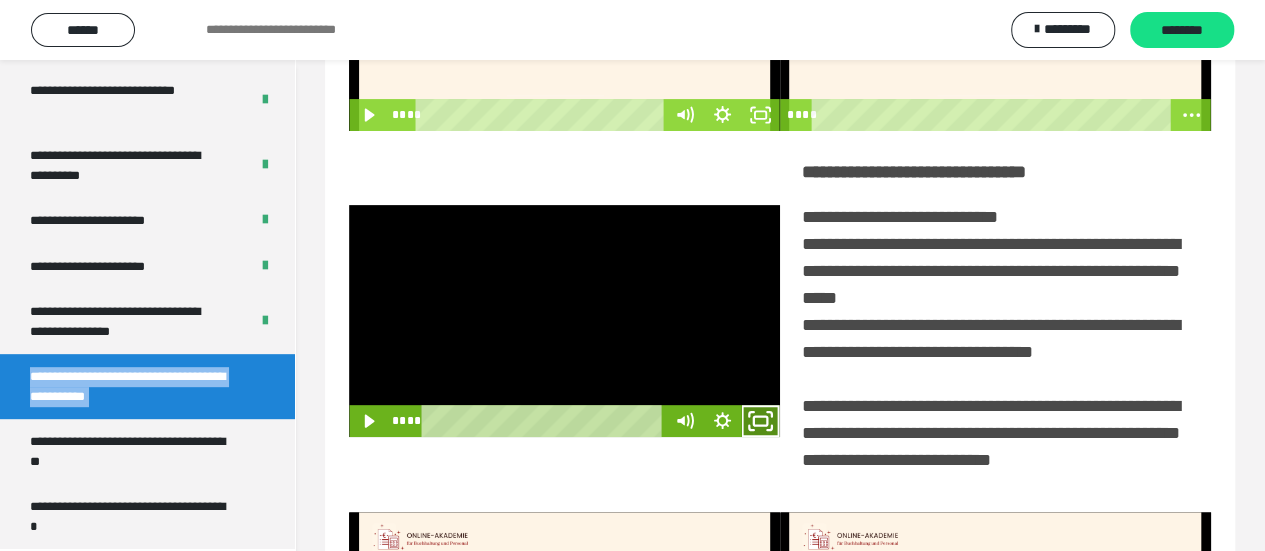 click 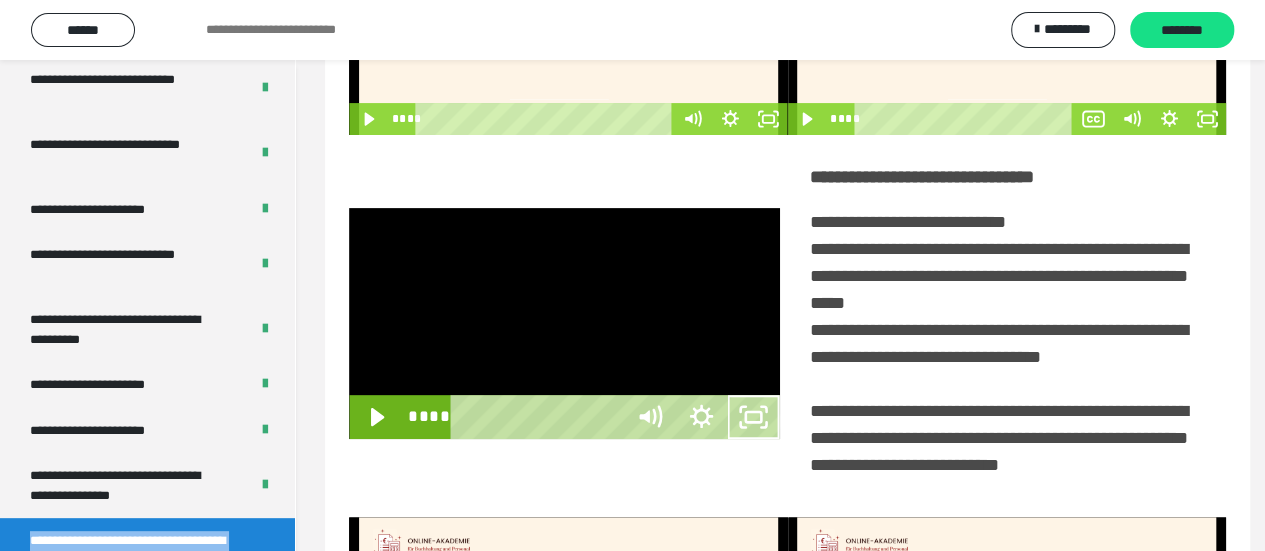 scroll, scrollTop: 3966, scrollLeft: 0, axis: vertical 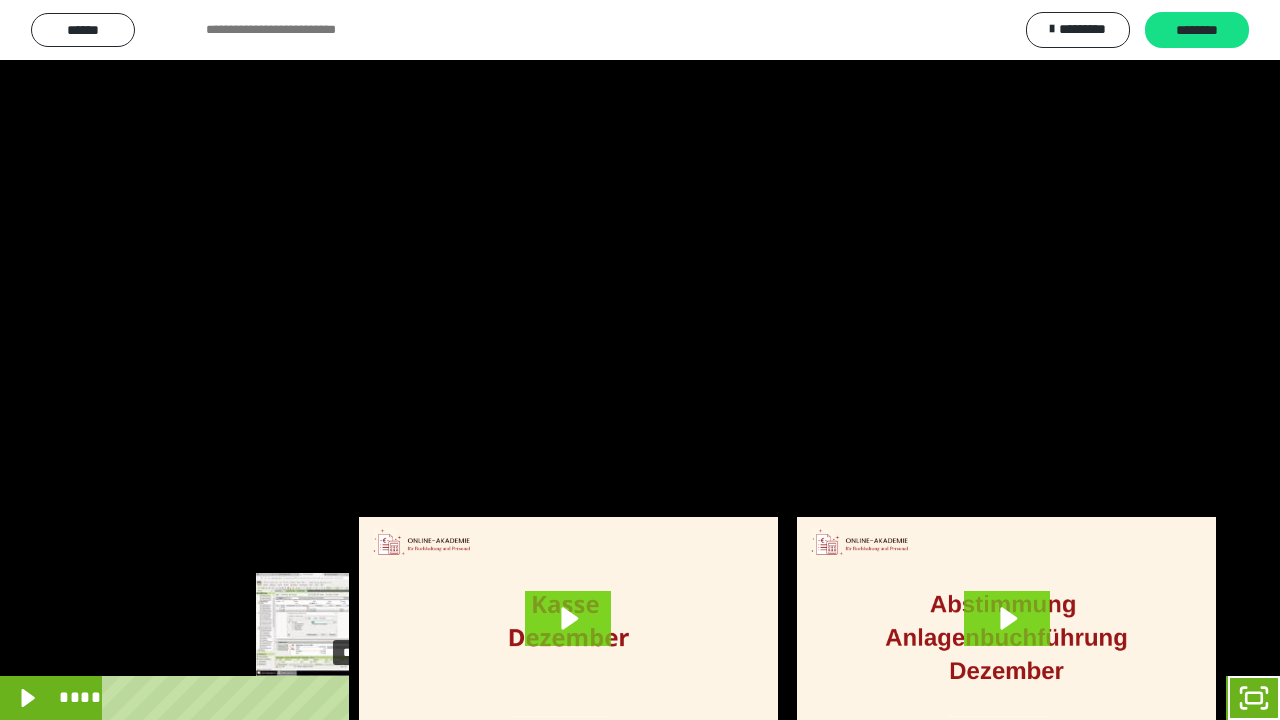 click on "****" at bounding box center (616, 698) 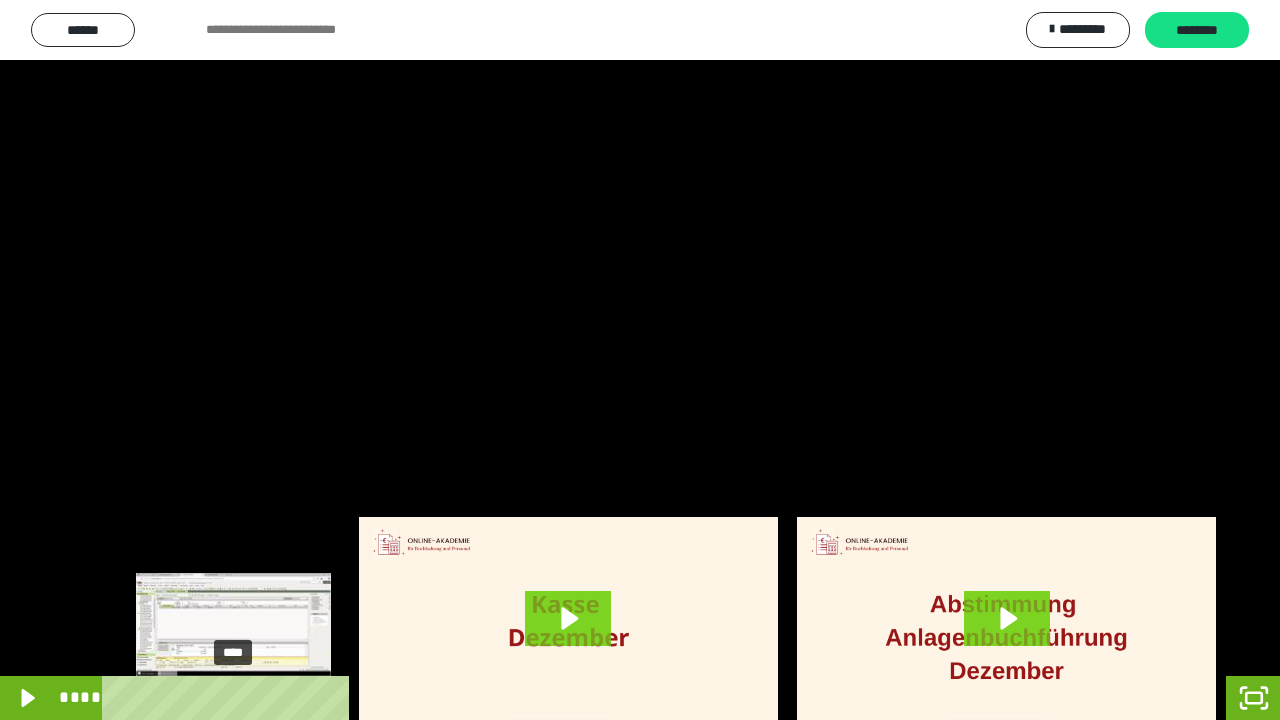 click on "****" at bounding box center (616, 698) 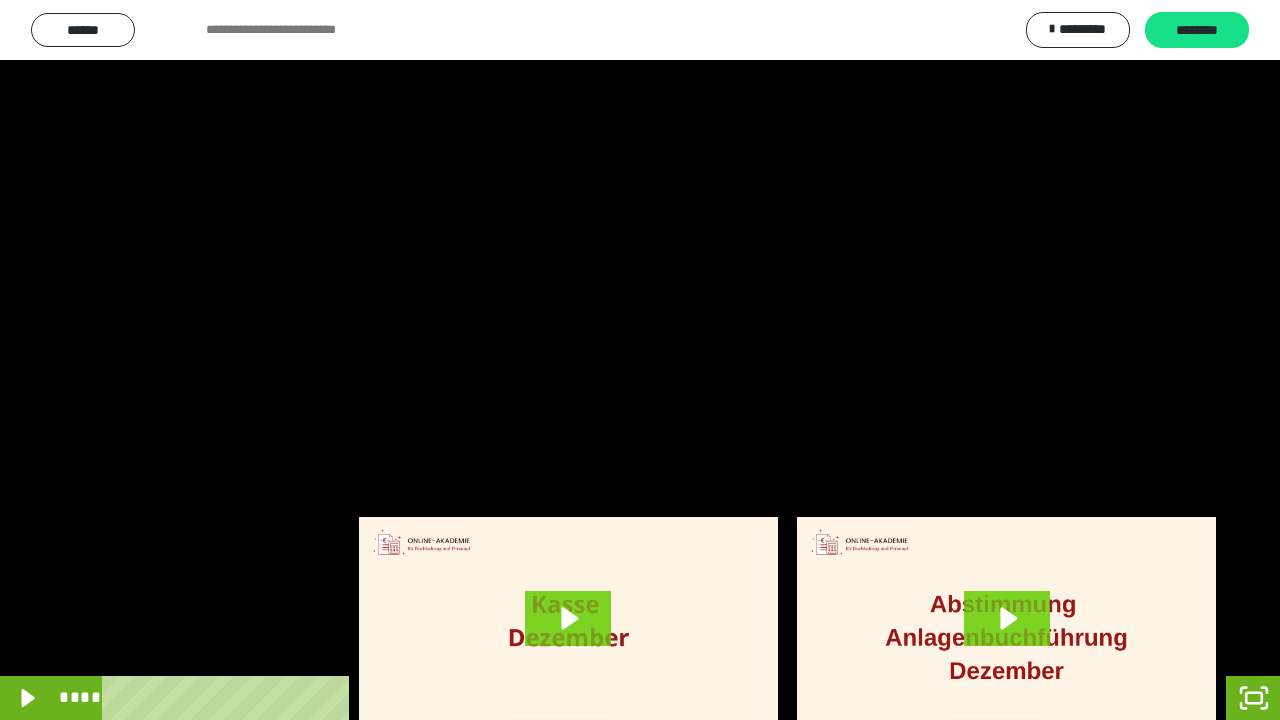 click at bounding box center (640, 360) 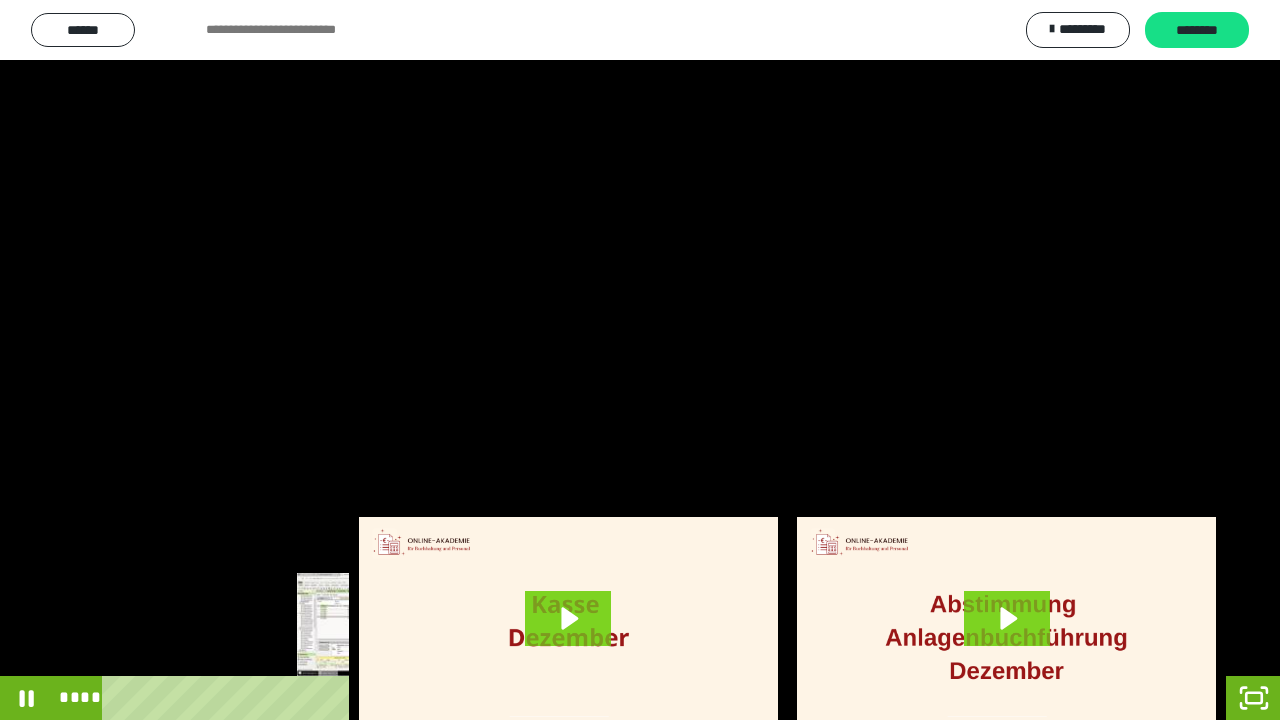 click on "****" at bounding box center [616, 698] 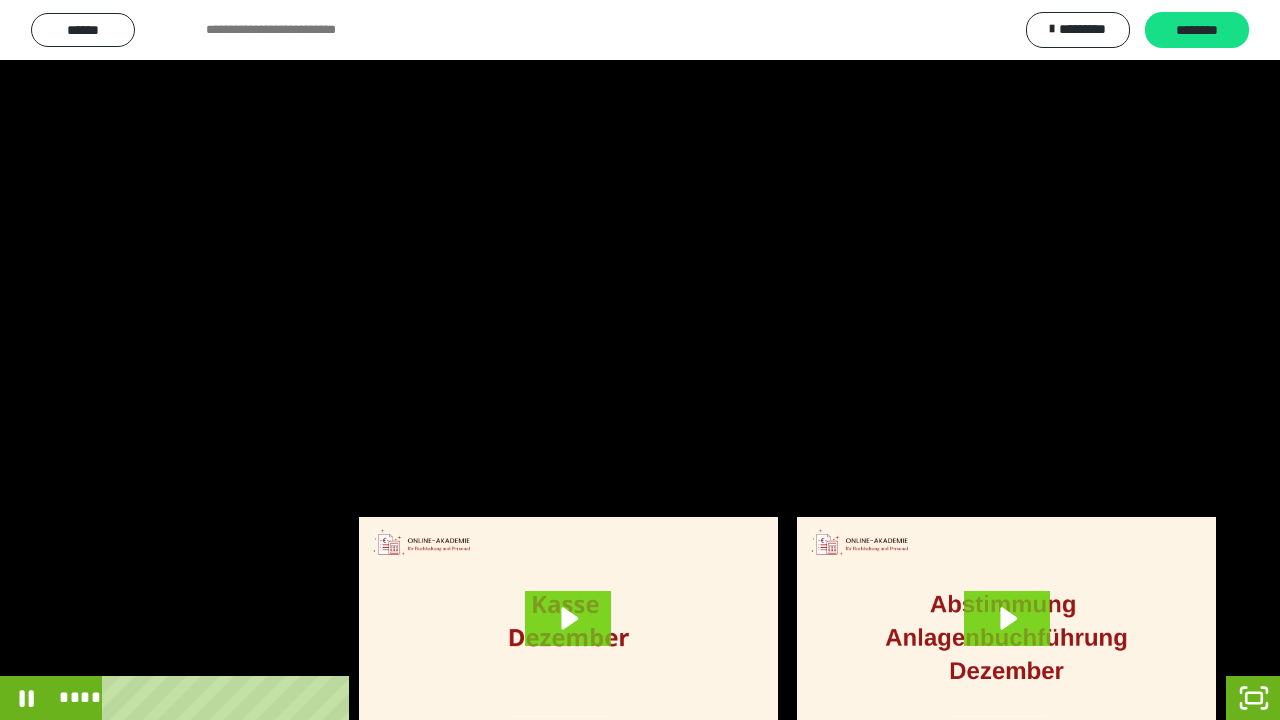 drag, startPoint x: 820, startPoint y: 406, endPoint x: 846, endPoint y: 436, distance: 39.698868 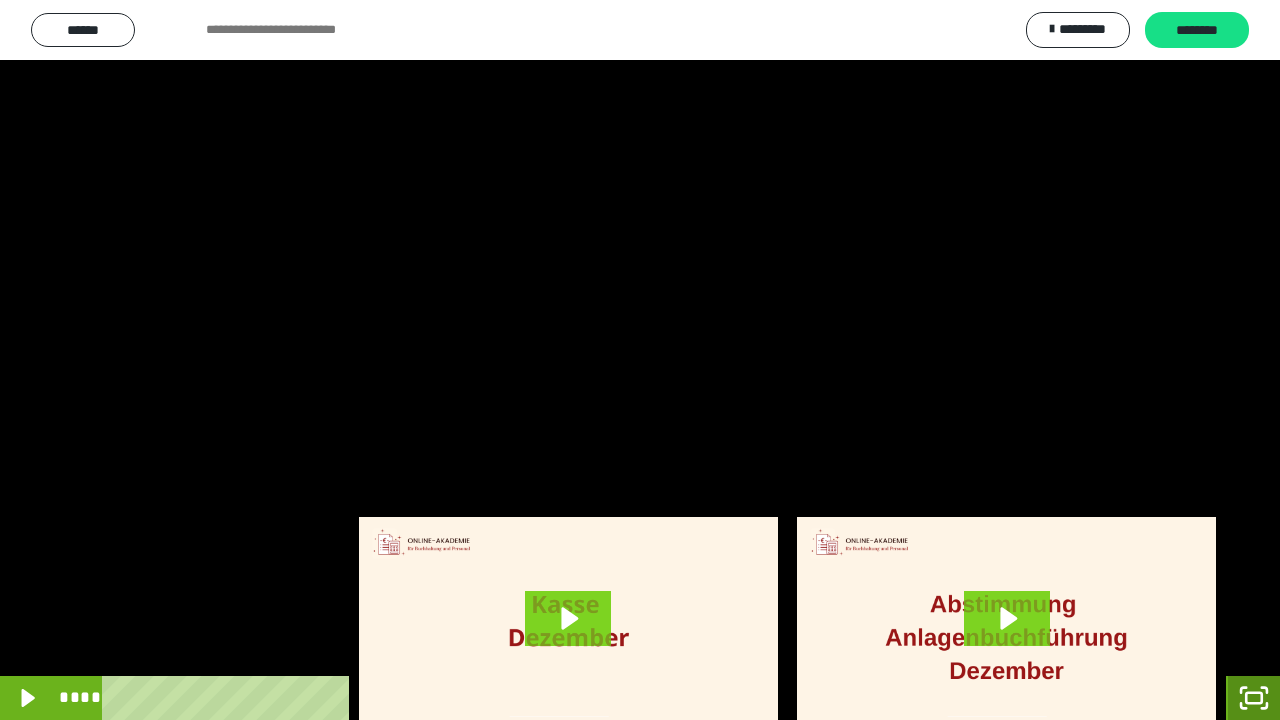 click 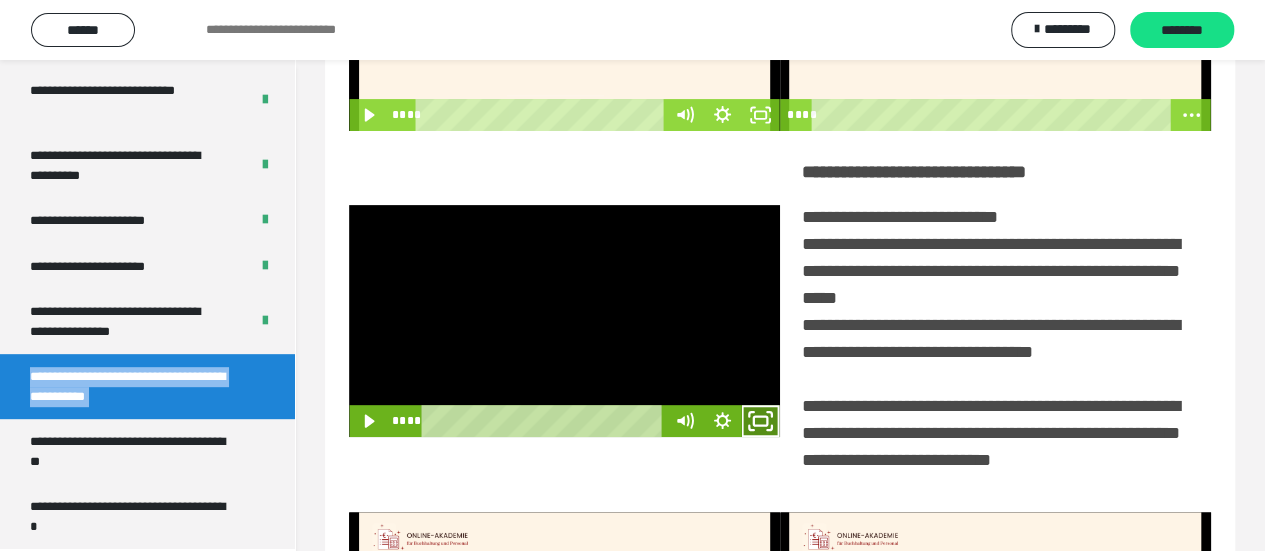 click 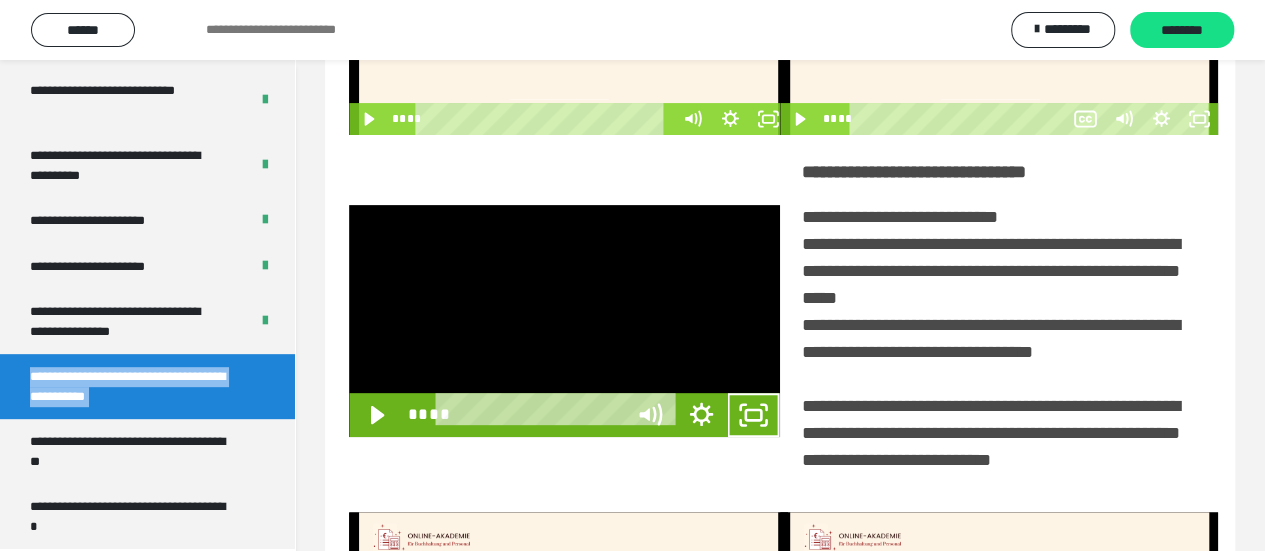 scroll, scrollTop: 3966, scrollLeft: 0, axis: vertical 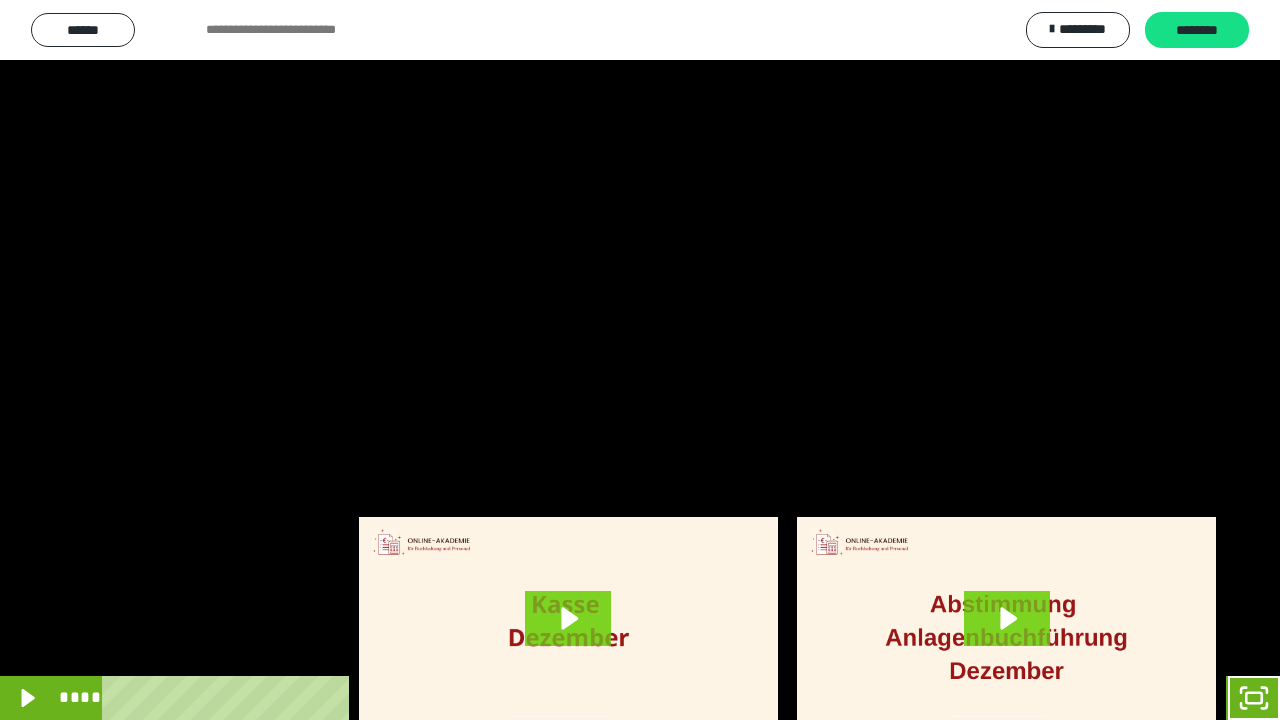 click at bounding box center [640, 360] 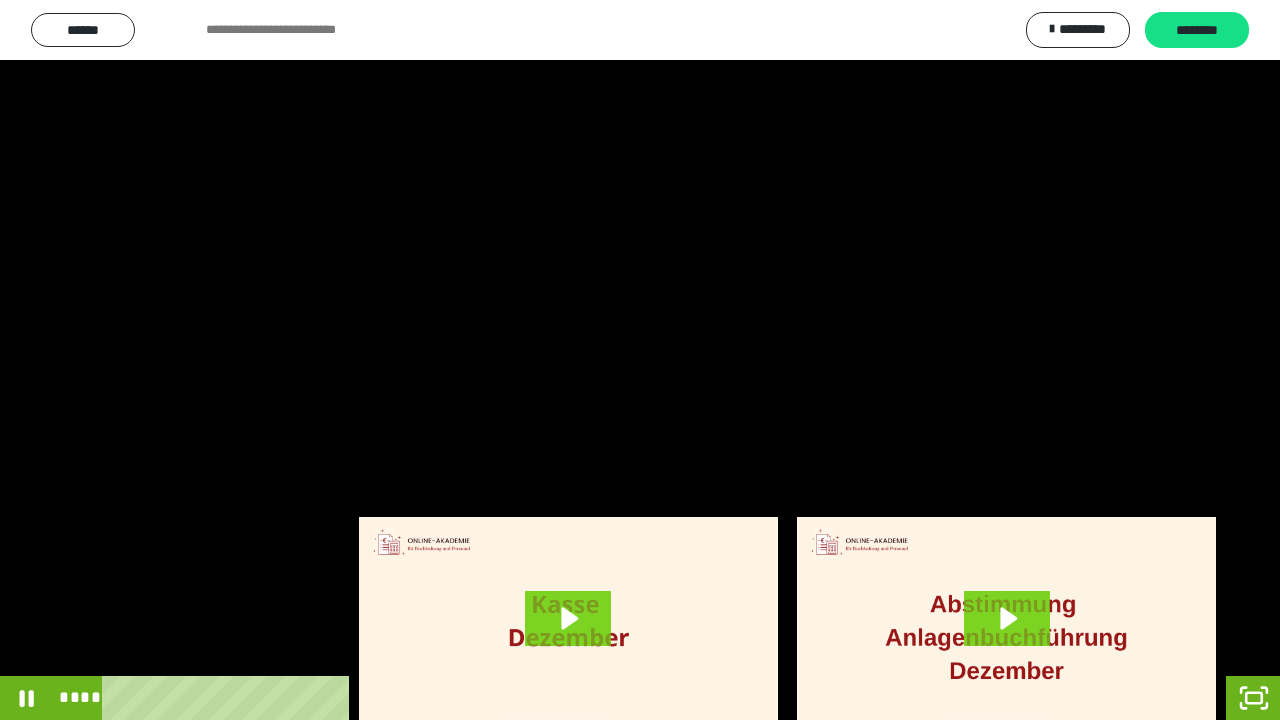click at bounding box center (640, 360) 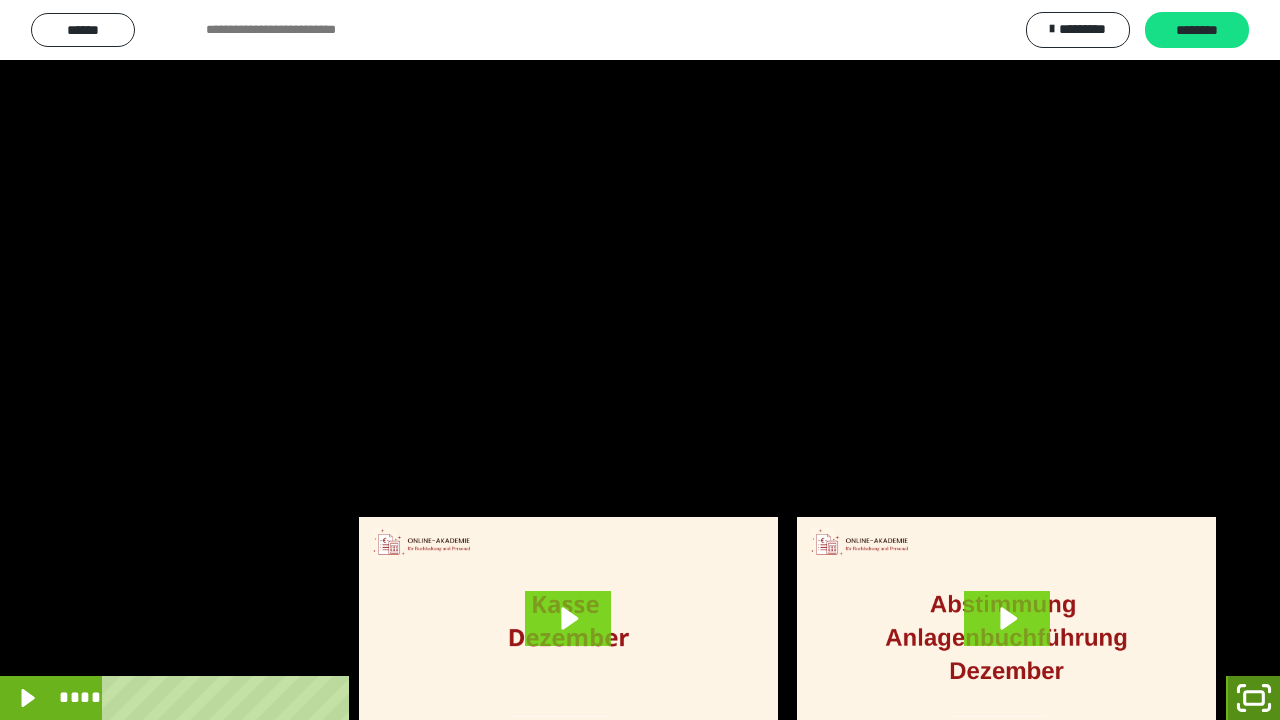 drag, startPoint x: 1243, startPoint y: 710, endPoint x: 1278, endPoint y: 427, distance: 285.1561 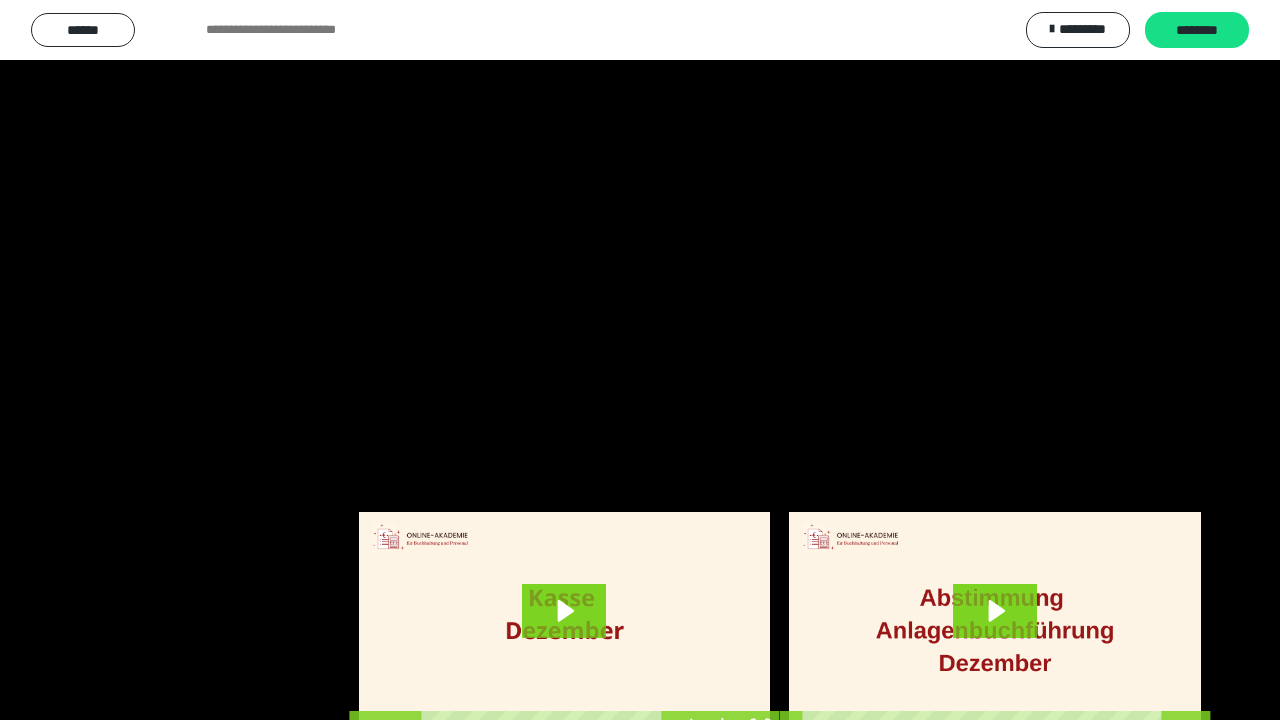 scroll, scrollTop: 4135, scrollLeft: 0, axis: vertical 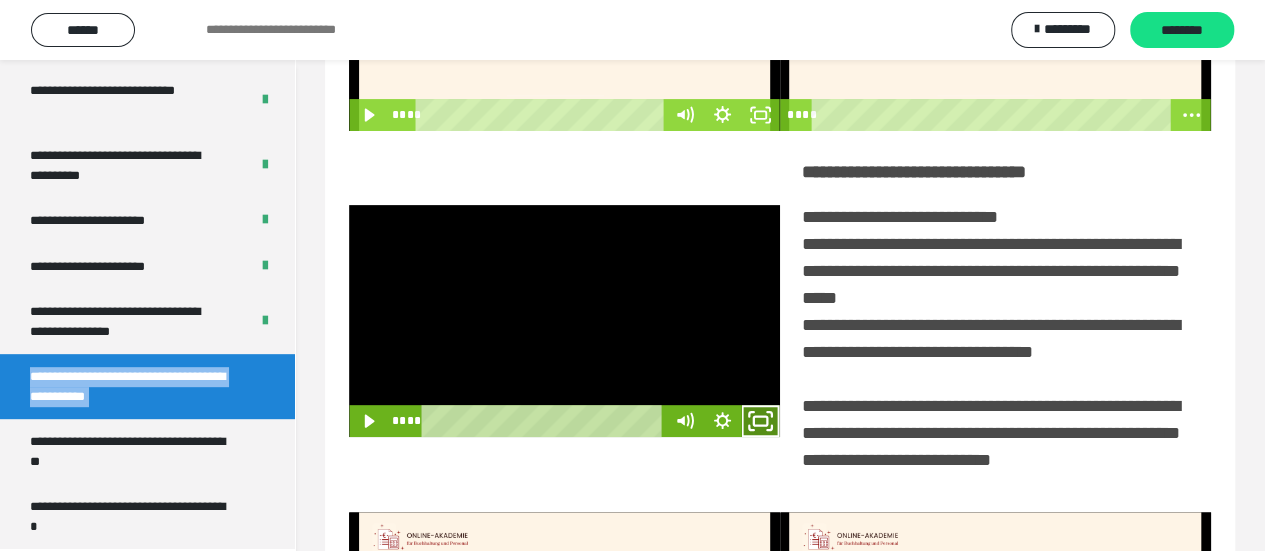 click 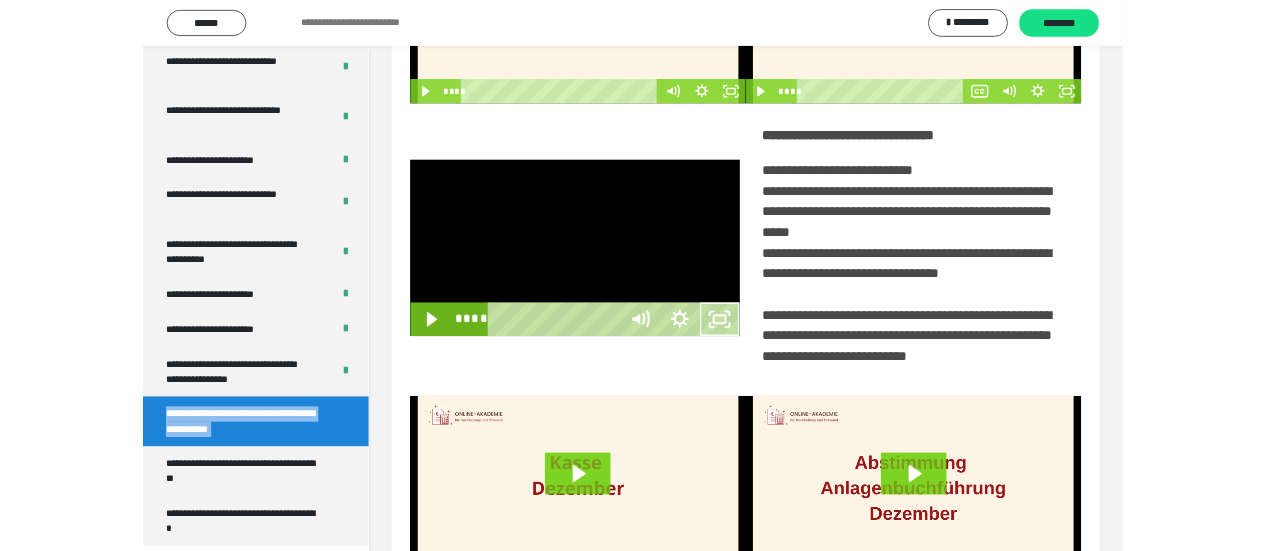 scroll, scrollTop: 3966, scrollLeft: 0, axis: vertical 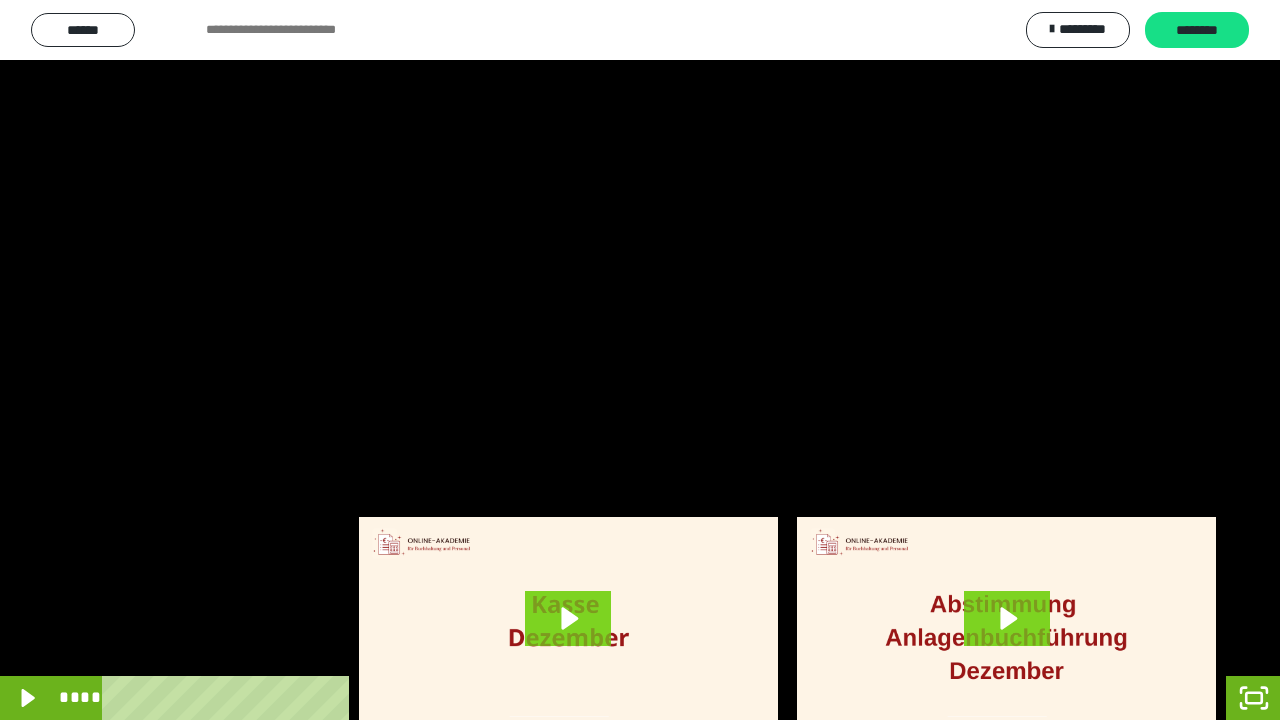 click at bounding box center (640, 360) 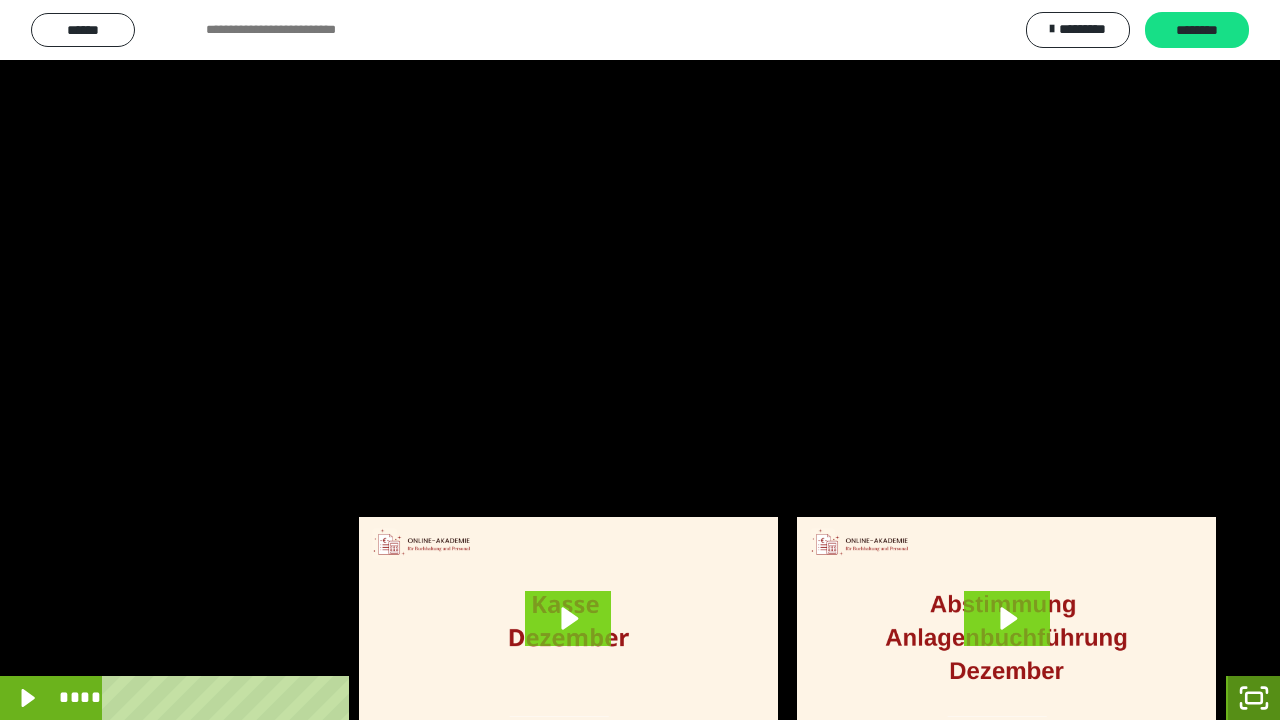 click 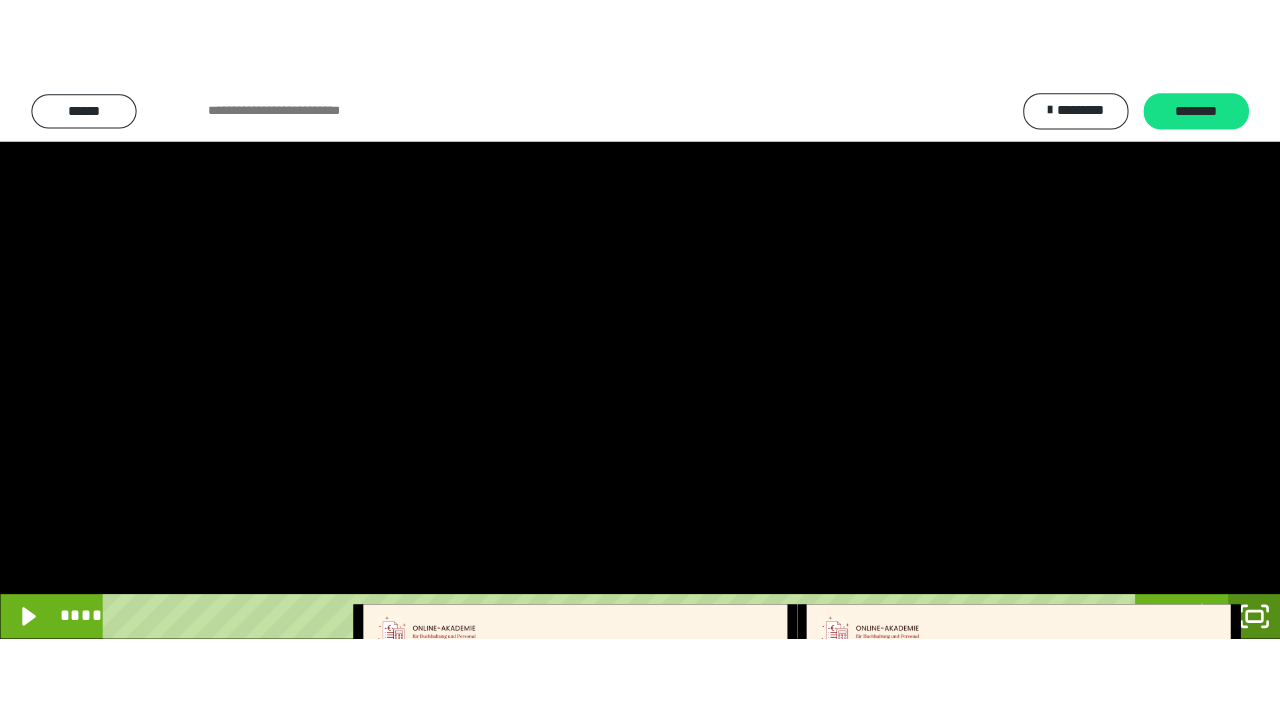 scroll, scrollTop: 4135, scrollLeft: 0, axis: vertical 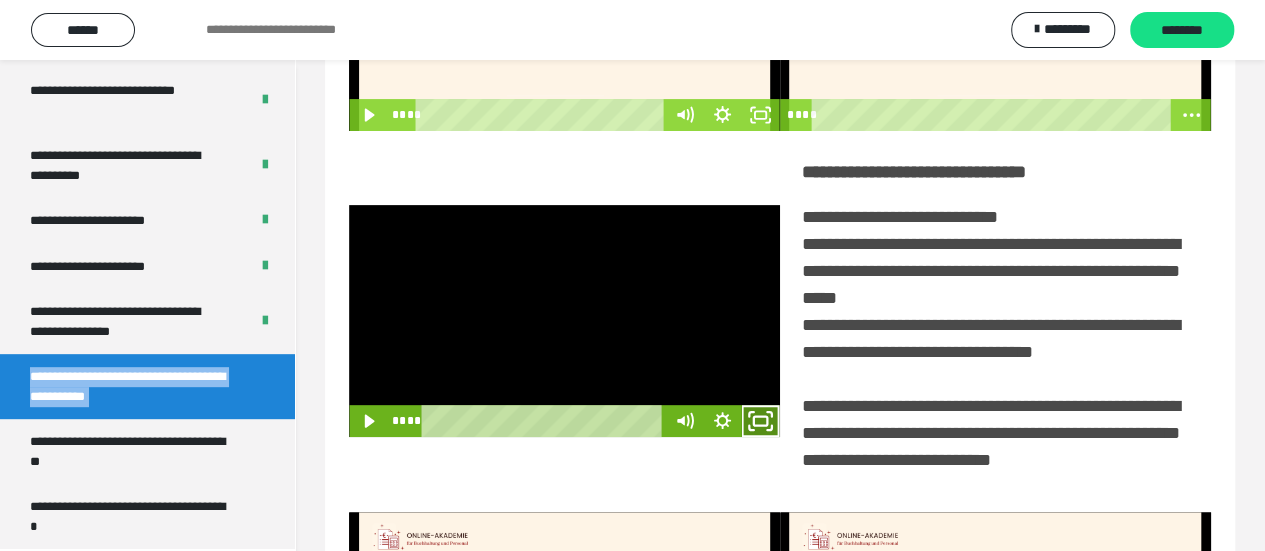 drag, startPoint x: 758, startPoint y: 443, endPoint x: 760, endPoint y: 564, distance: 121.016525 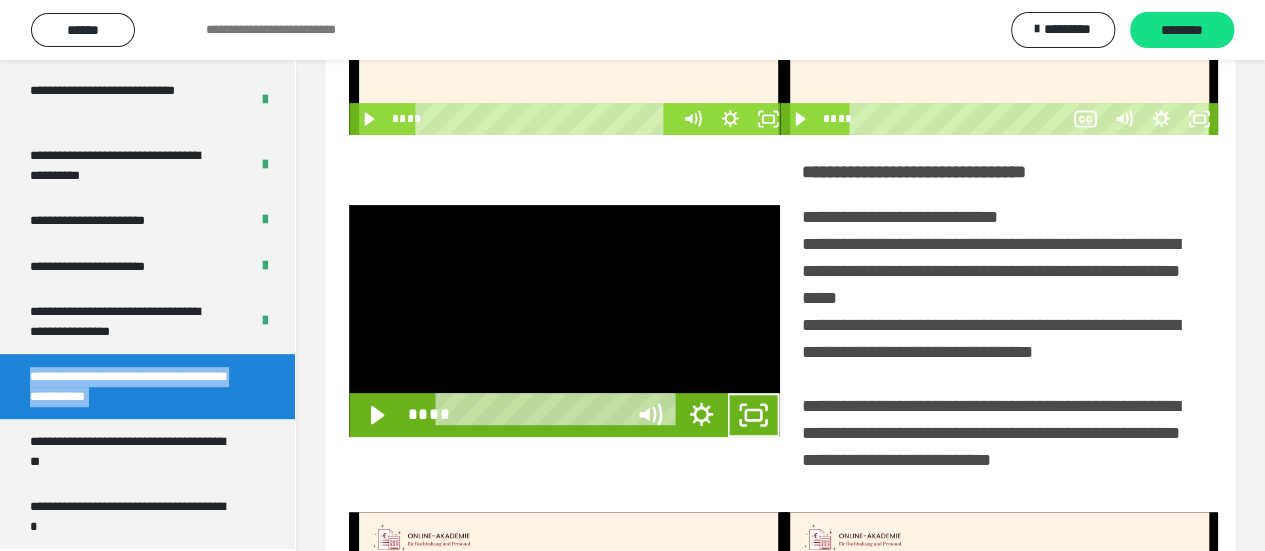 scroll, scrollTop: 3966, scrollLeft: 0, axis: vertical 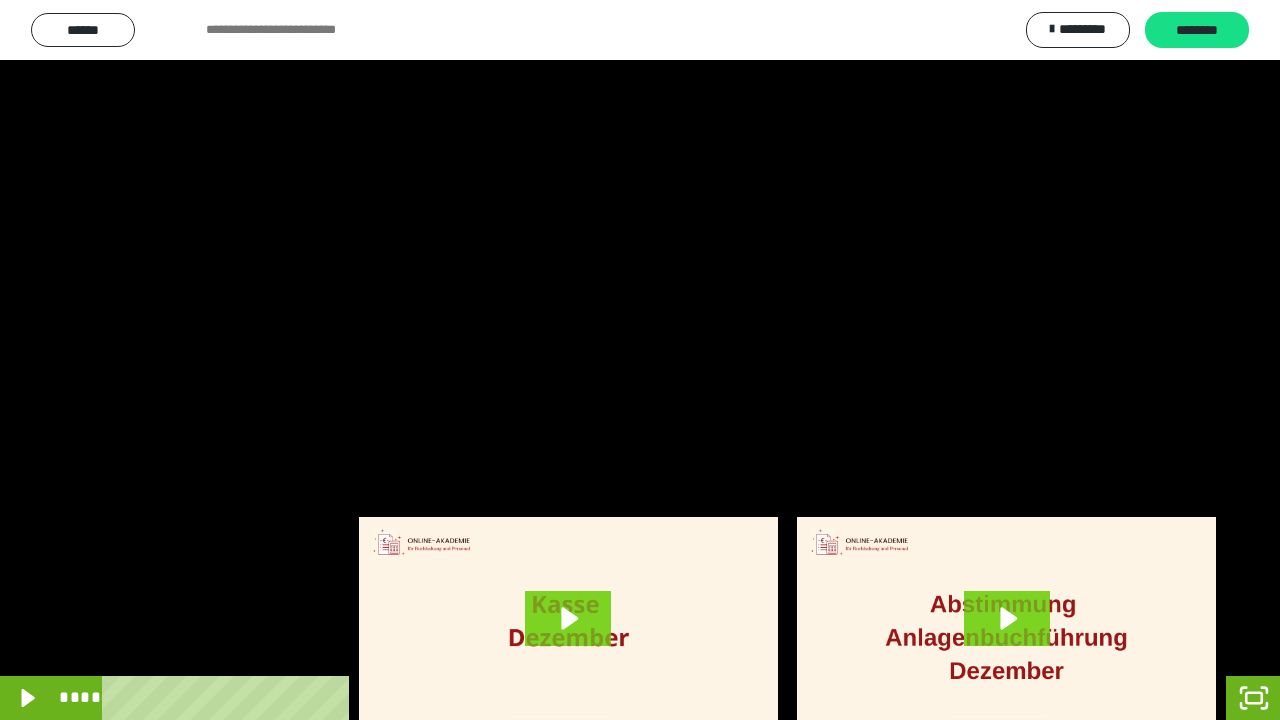 click at bounding box center [640, 360] 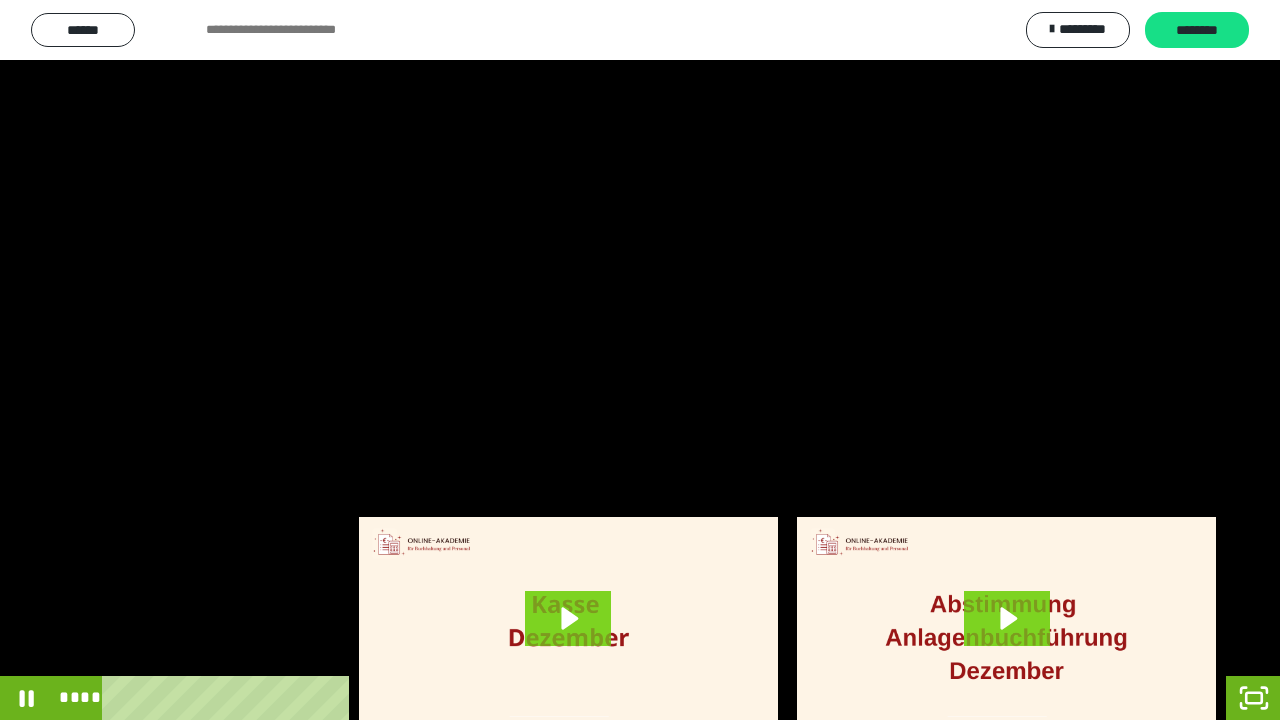 click at bounding box center [640, 360] 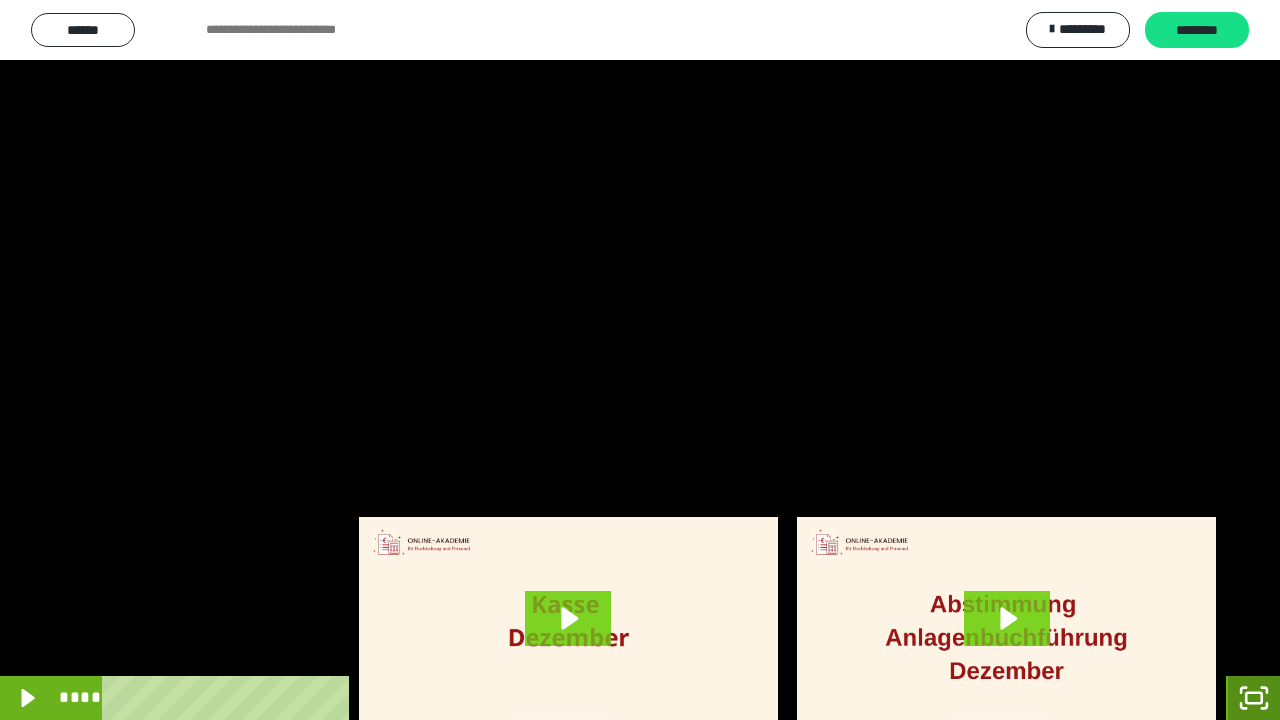 click 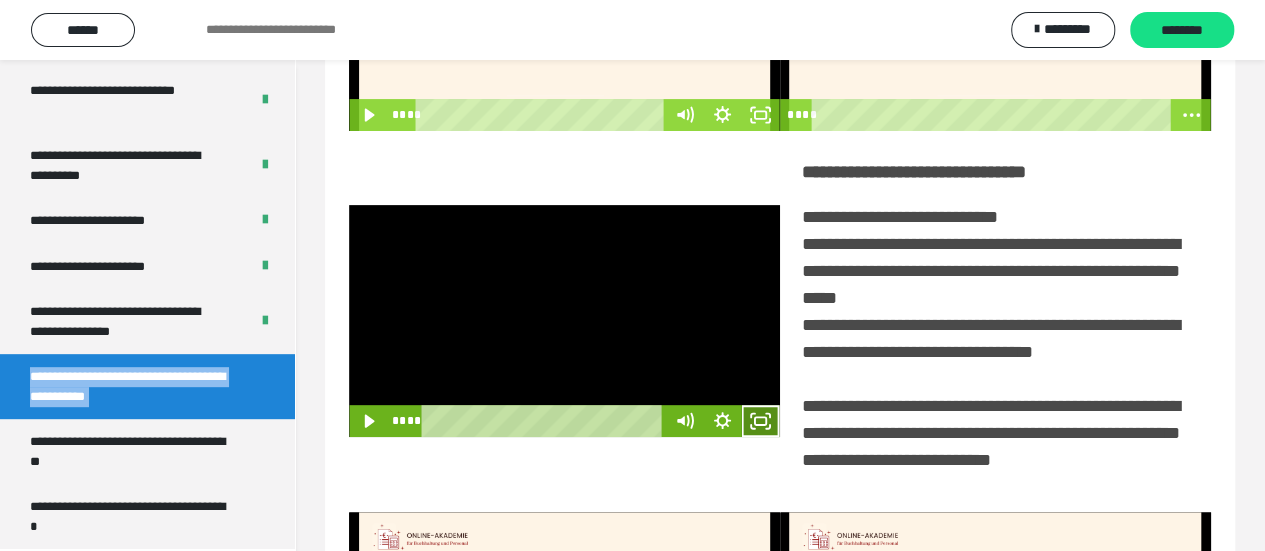 drag, startPoint x: 764, startPoint y: 452, endPoint x: 764, endPoint y: 572, distance: 120 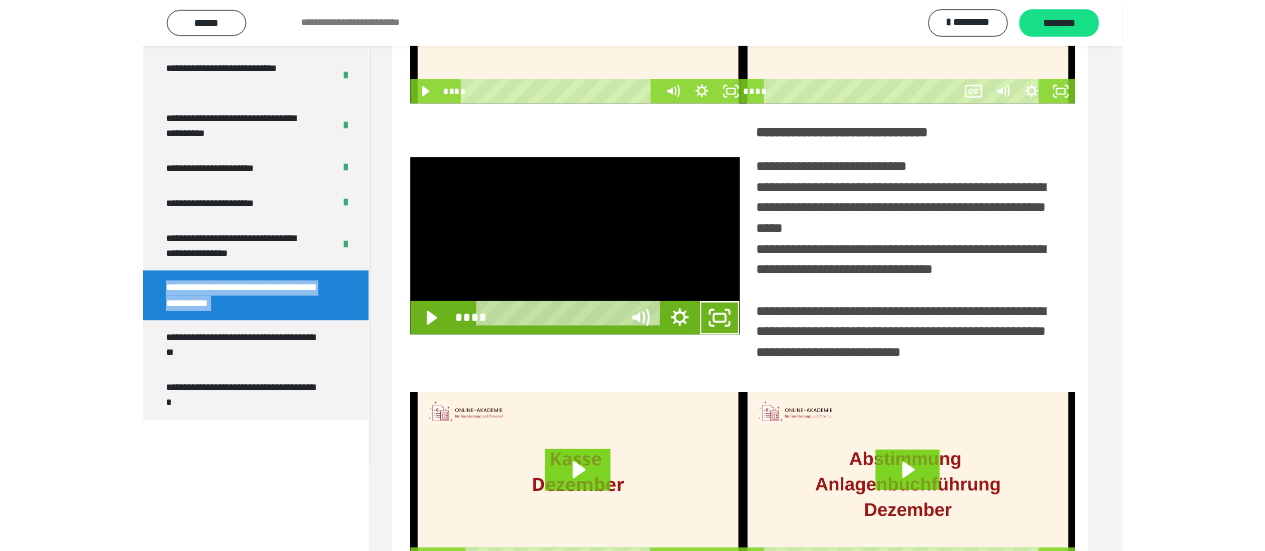 scroll, scrollTop: 3966, scrollLeft: 0, axis: vertical 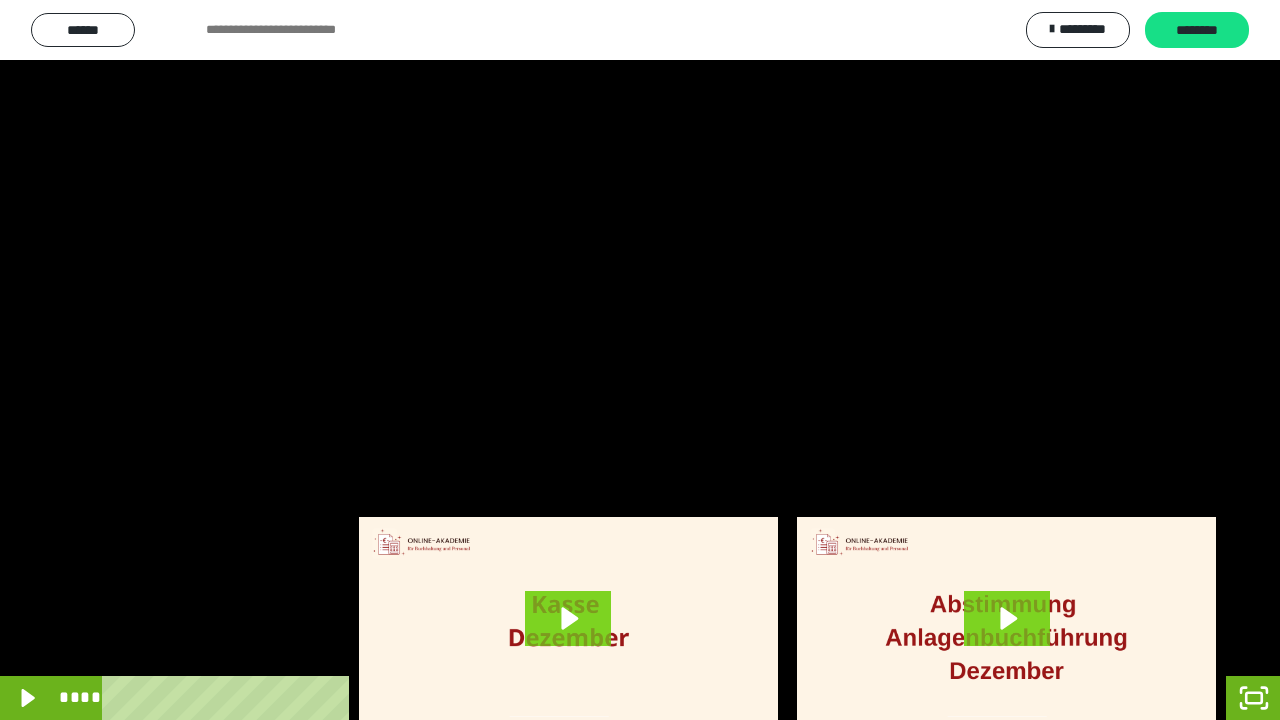 click at bounding box center (640, 360) 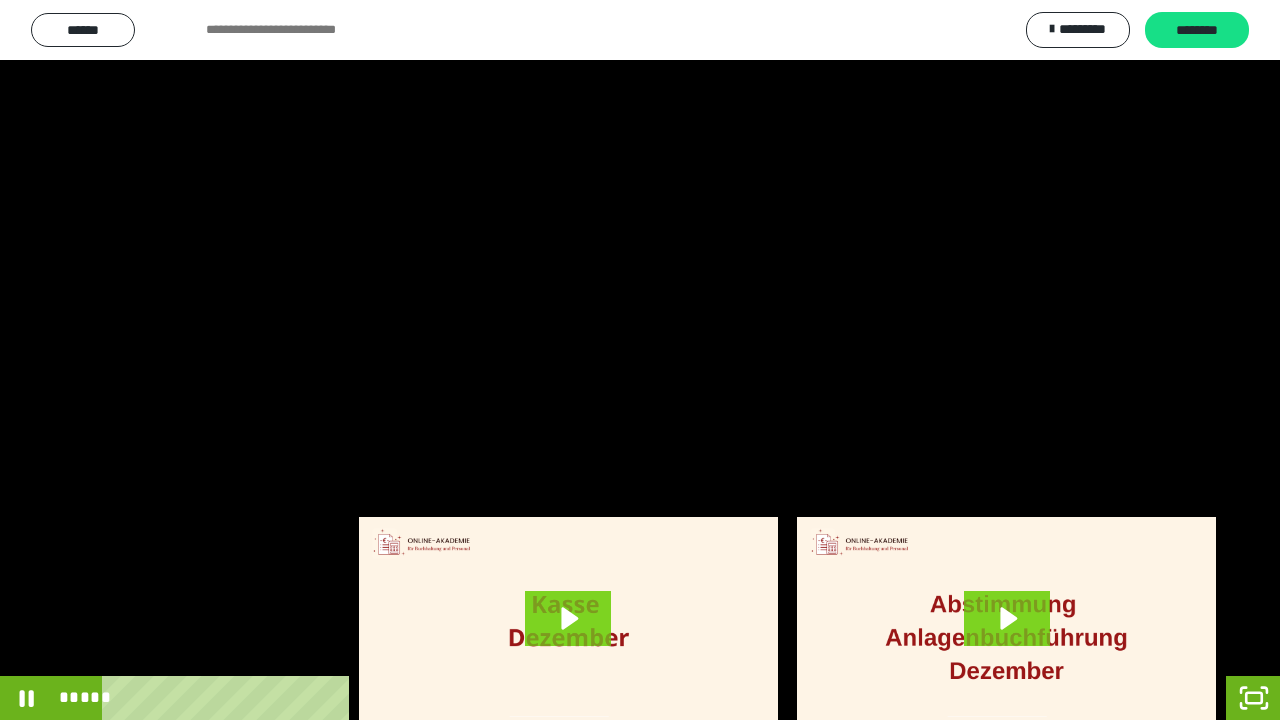click at bounding box center [640, 360] 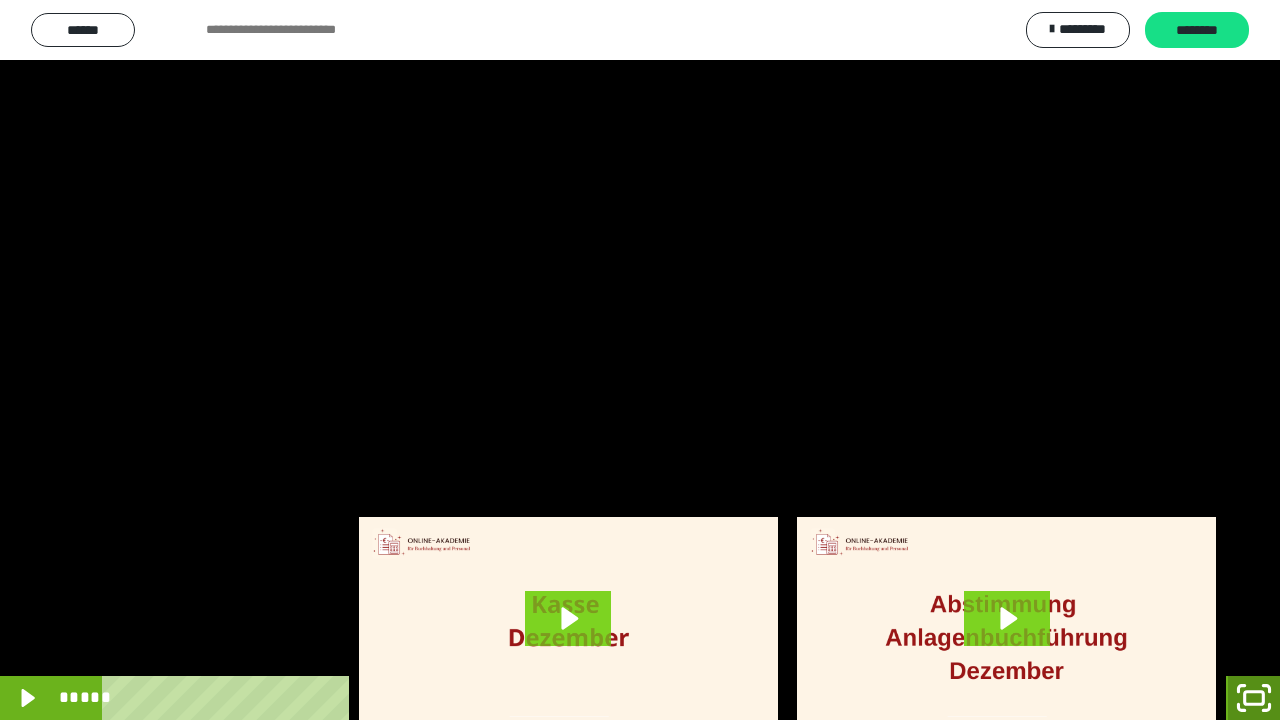 click 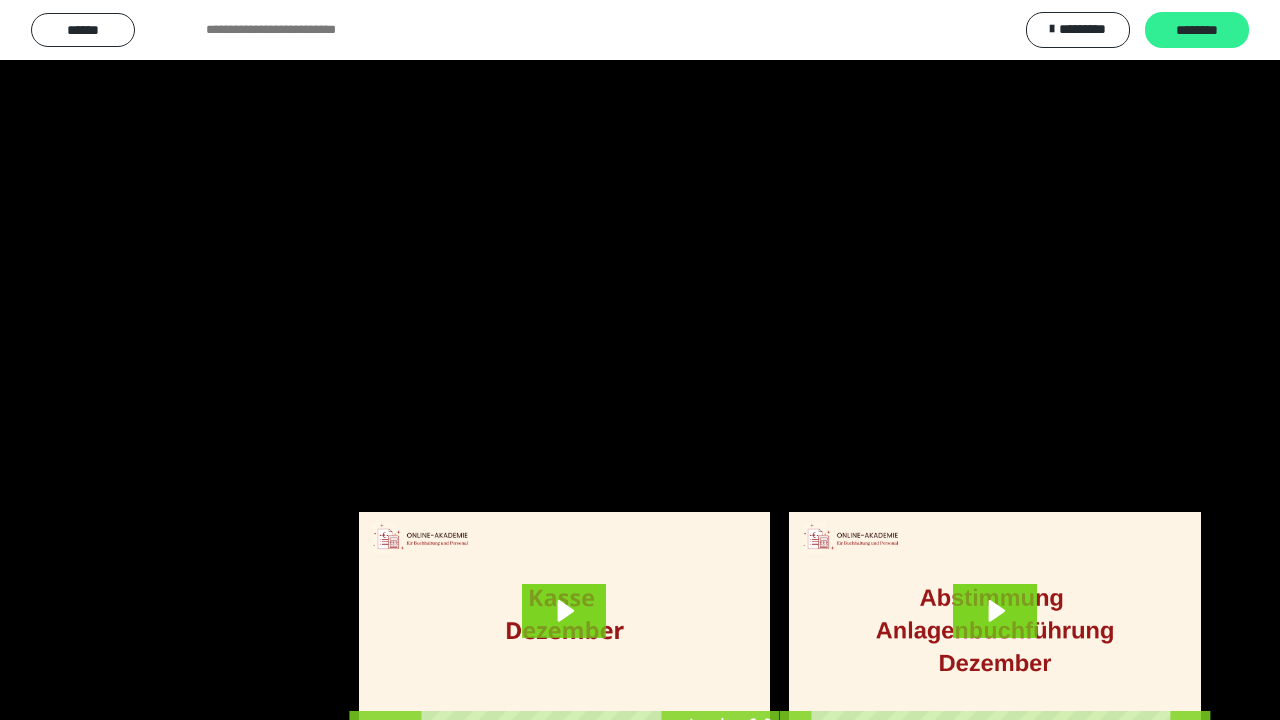 scroll, scrollTop: 4135, scrollLeft: 0, axis: vertical 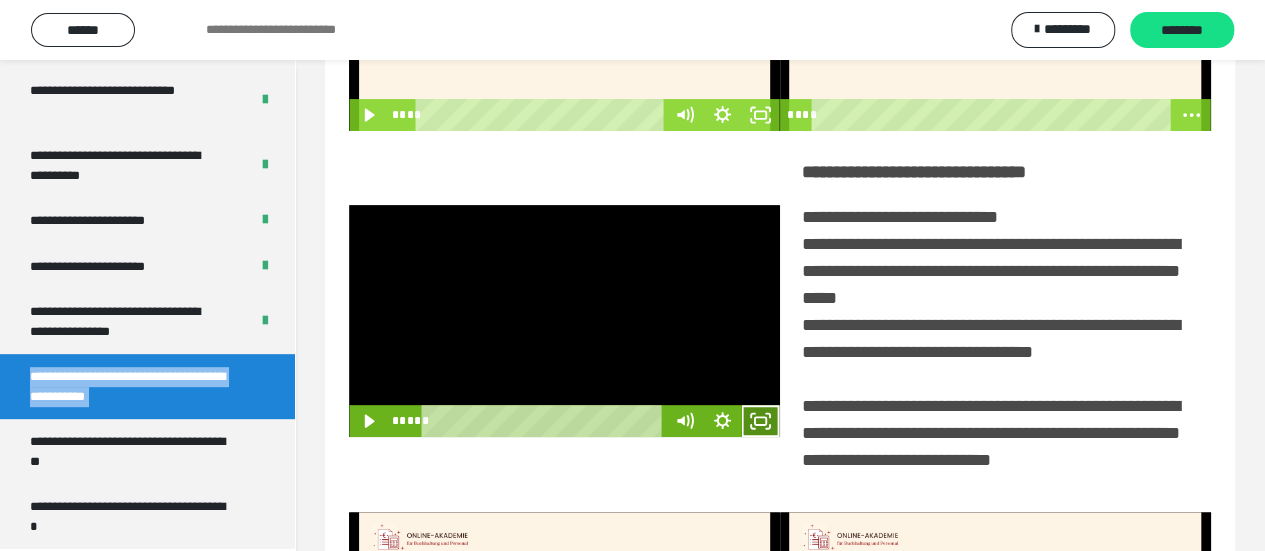 click 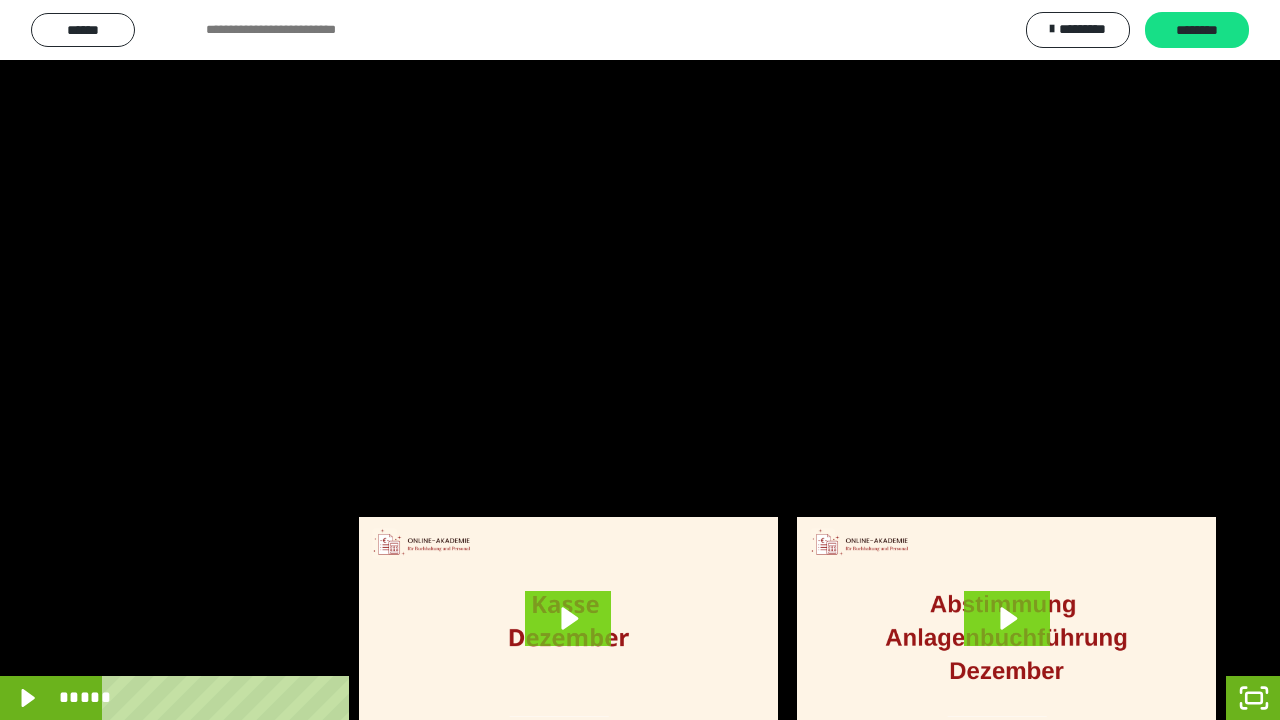 click at bounding box center (640, 360) 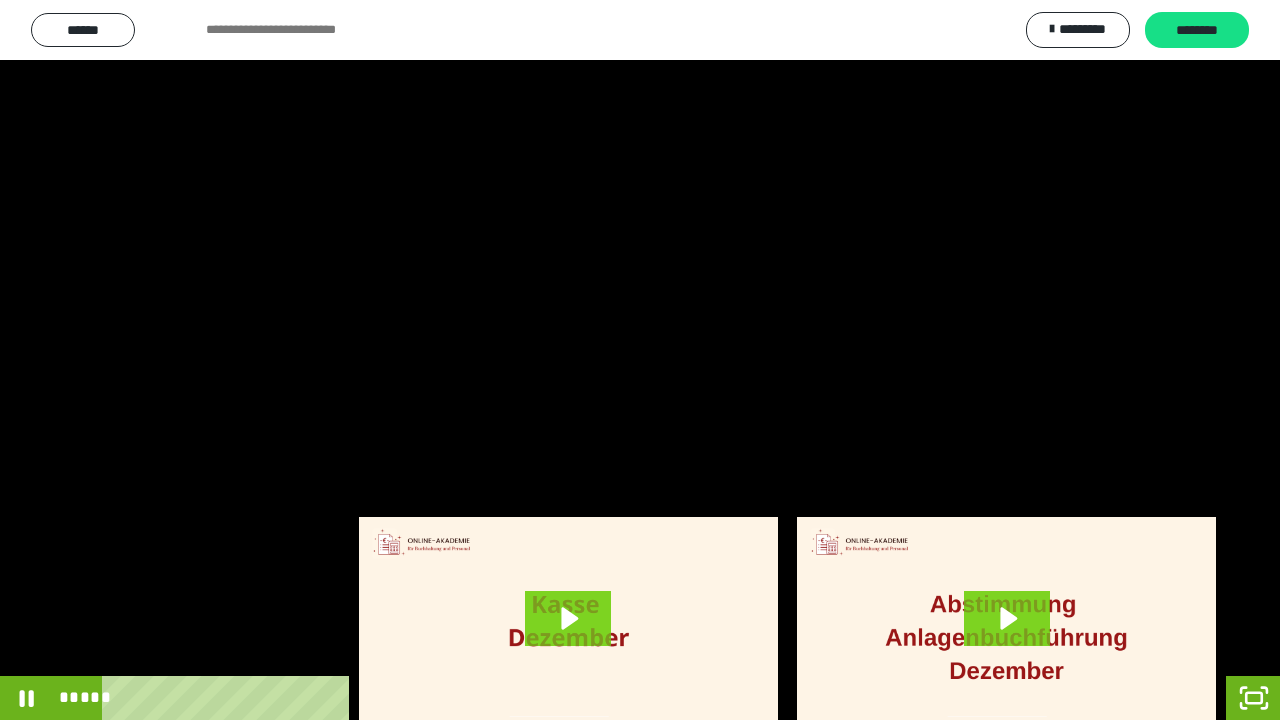 click at bounding box center (640, 360) 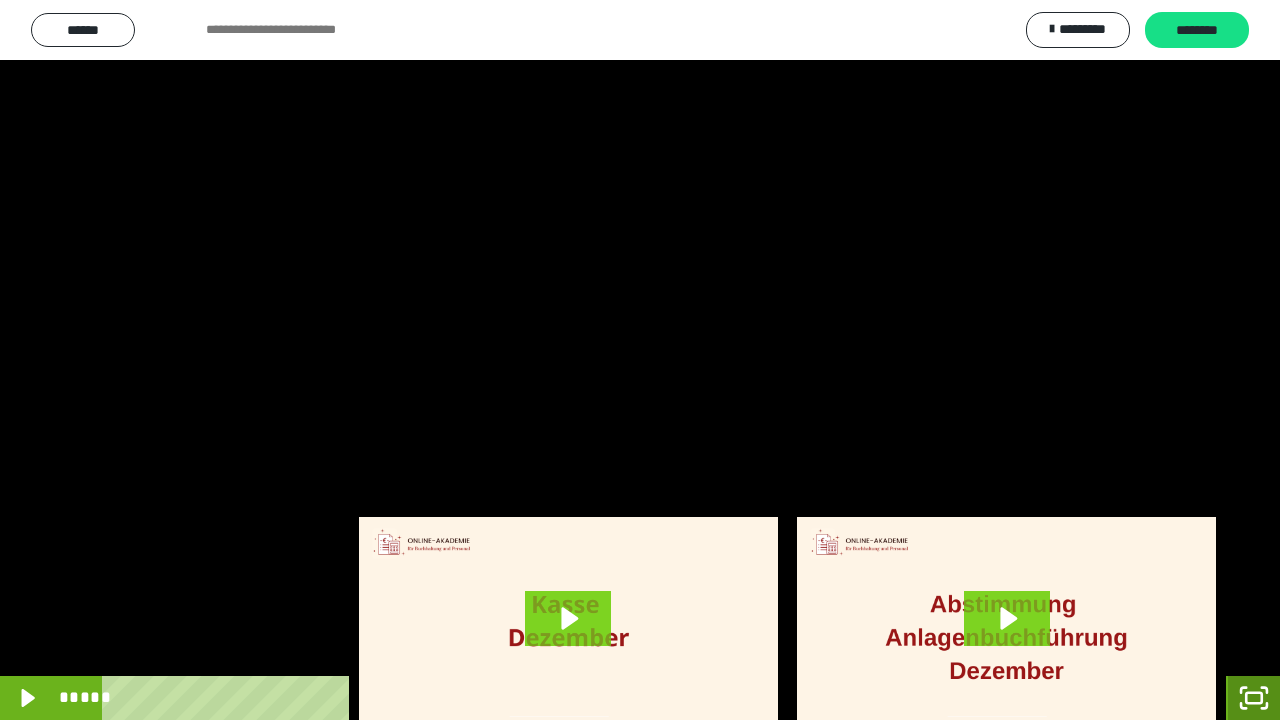 click 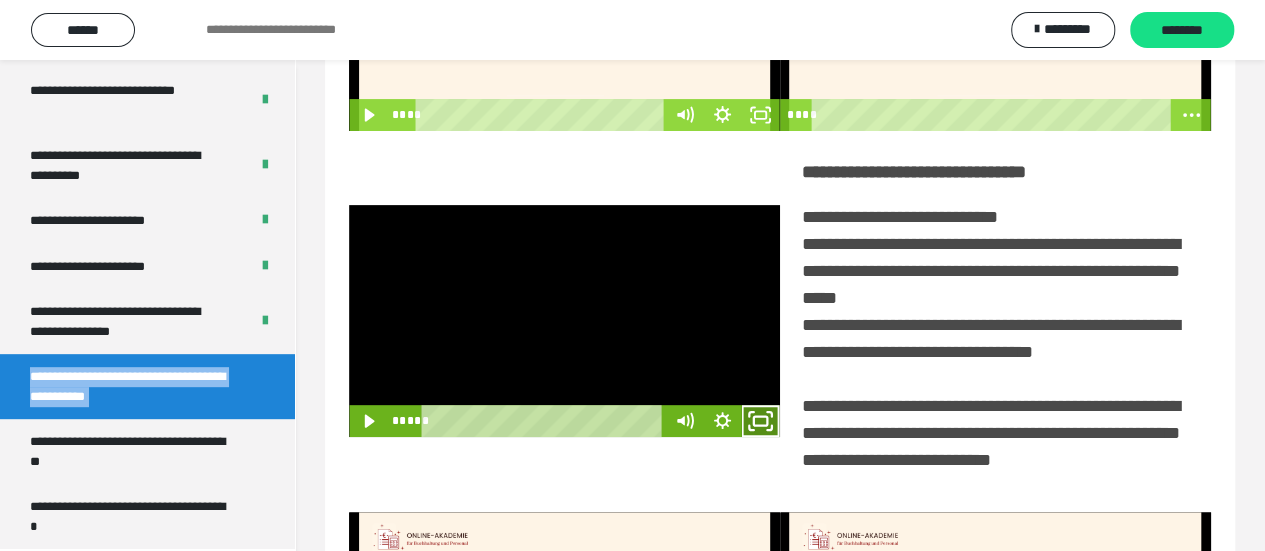 click 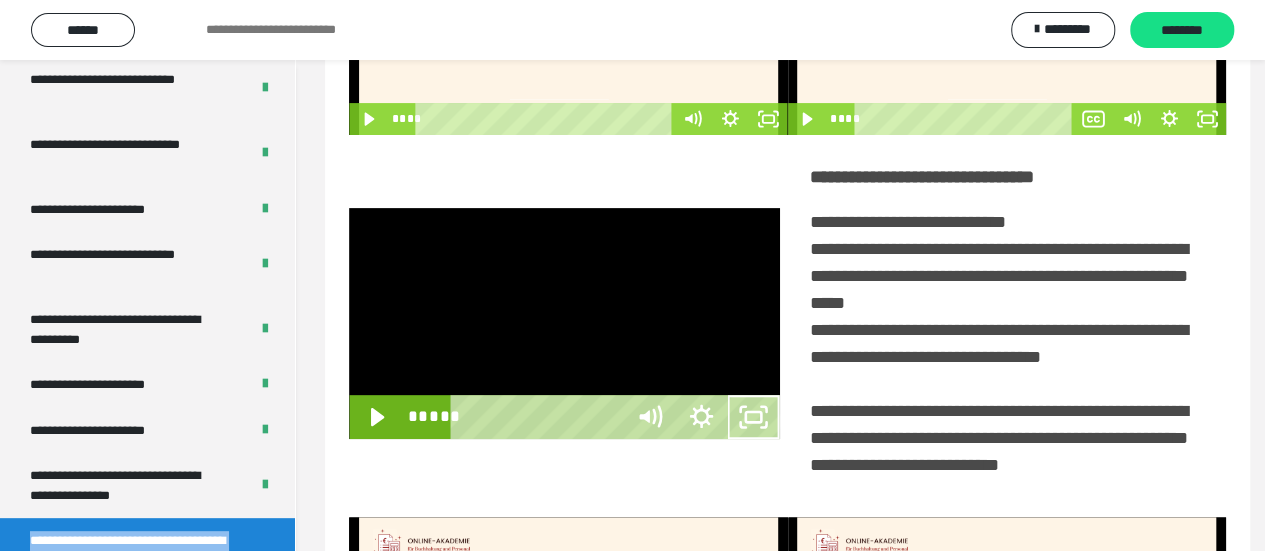 scroll, scrollTop: 3966, scrollLeft: 0, axis: vertical 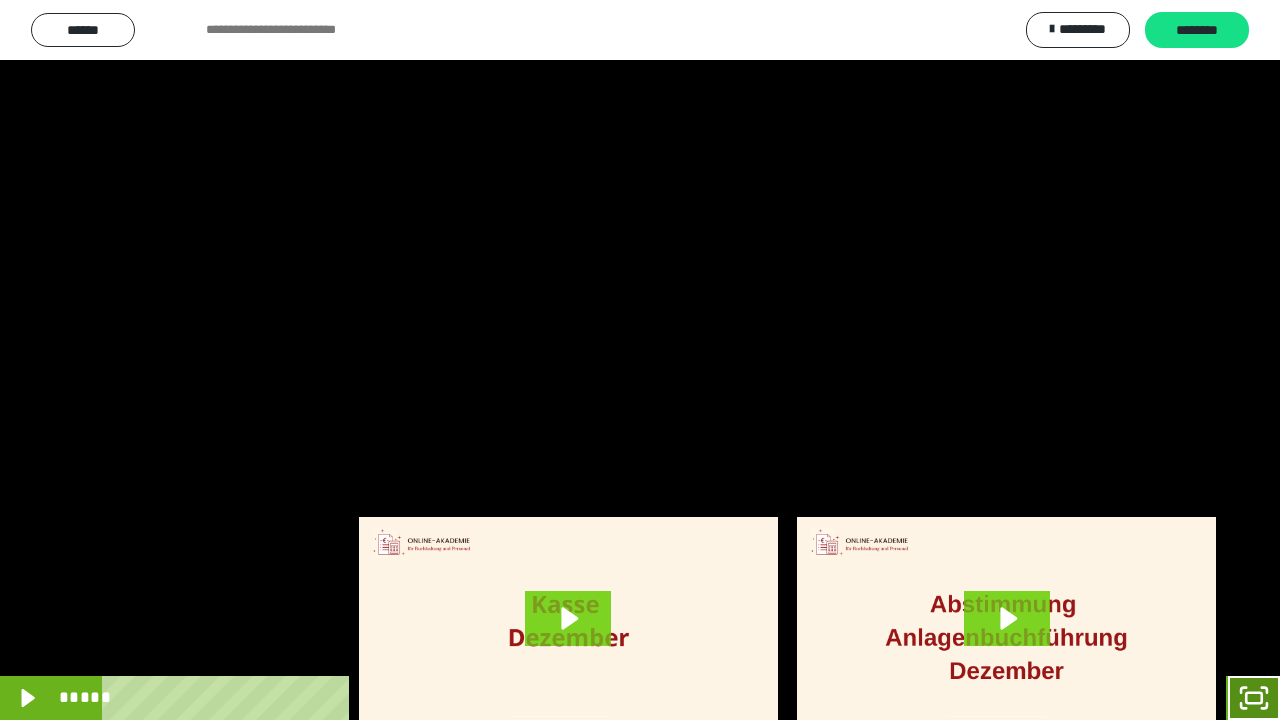 click 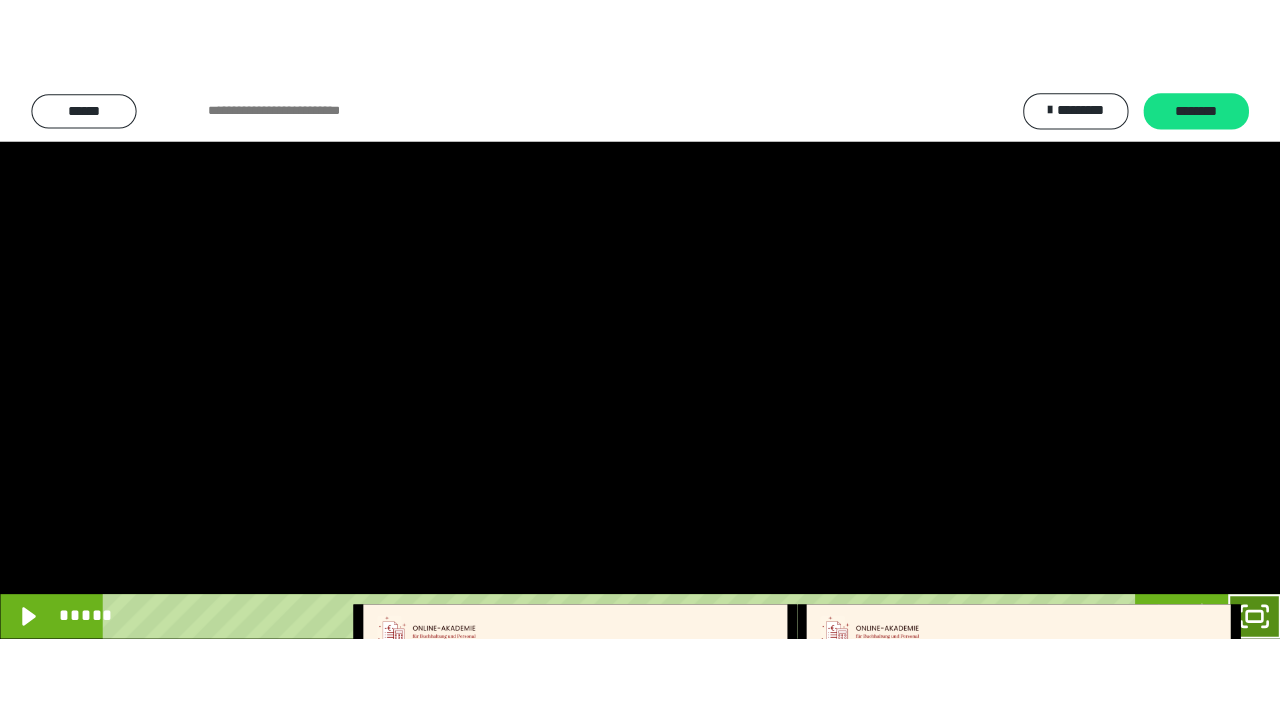 scroll, scrollTop: 4135, scrollLeft: 0, axis: vertical 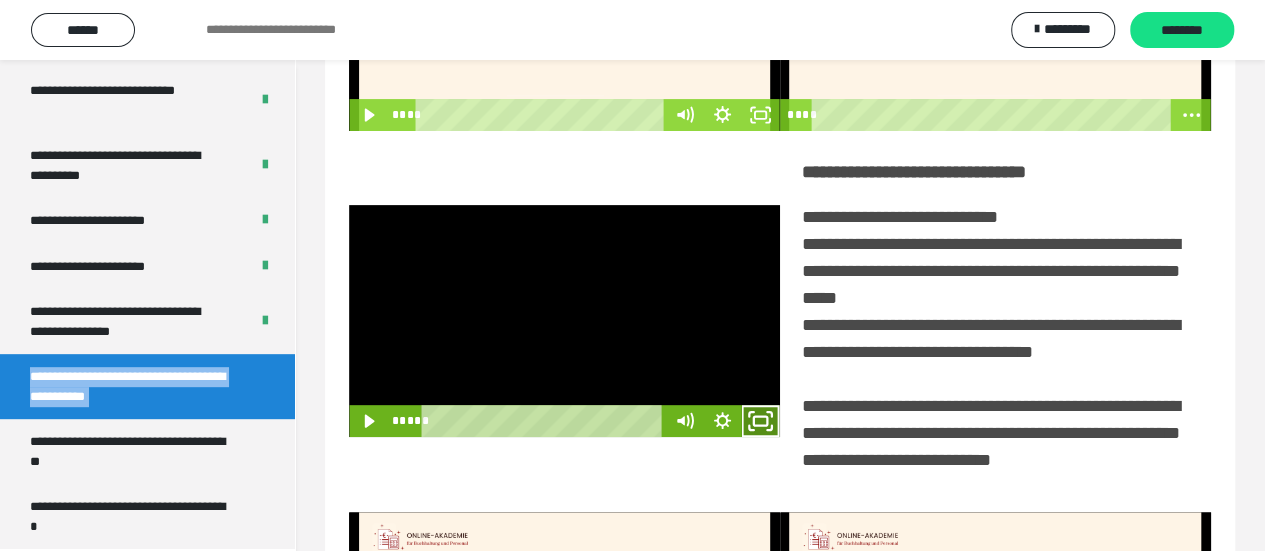 click 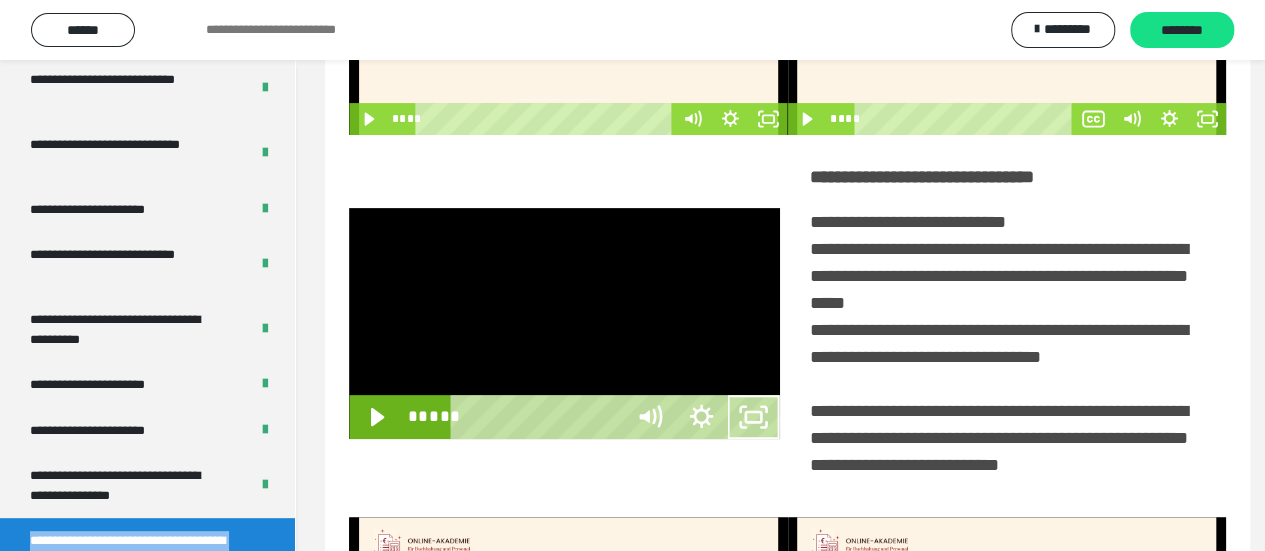 scroll, scrollTop: 3966, scrollLeft: 0, axis: vertical 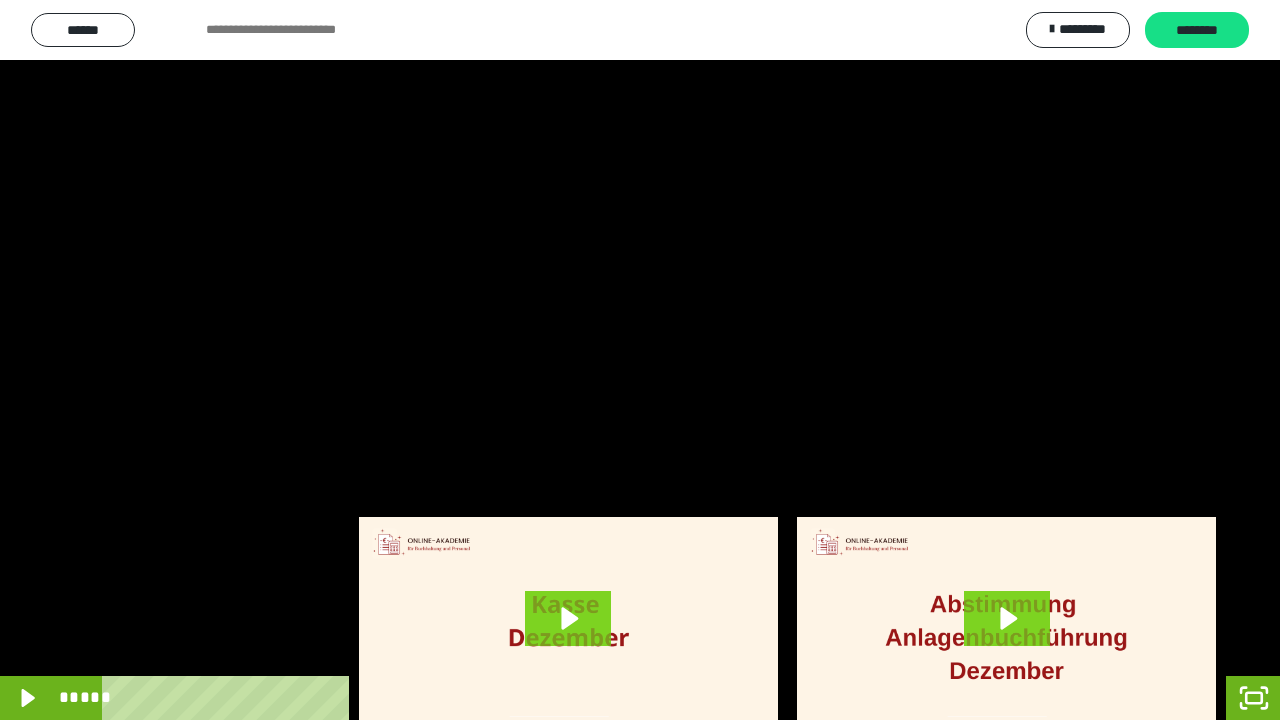 click at bounding box center [640, 360] 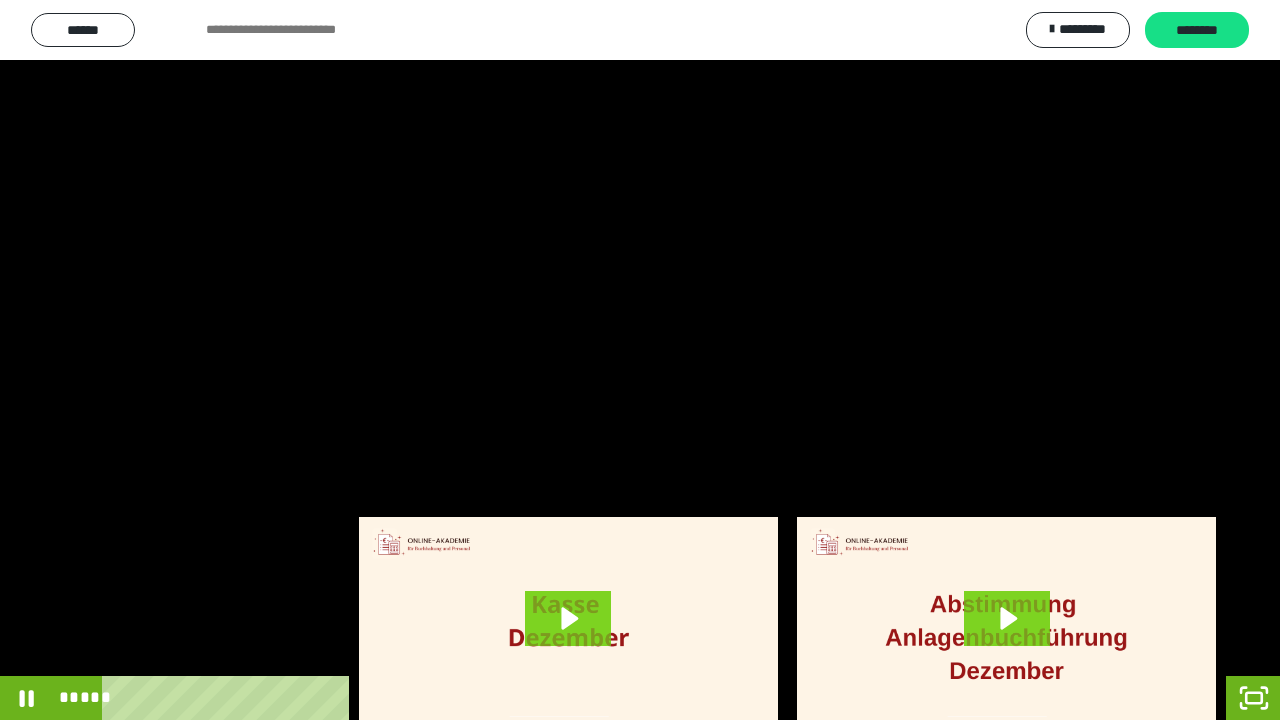 drag, startPoint x: 386, startPoint y: 361, endPoint x: 489, endPoint y: 435, distance: 126.82665 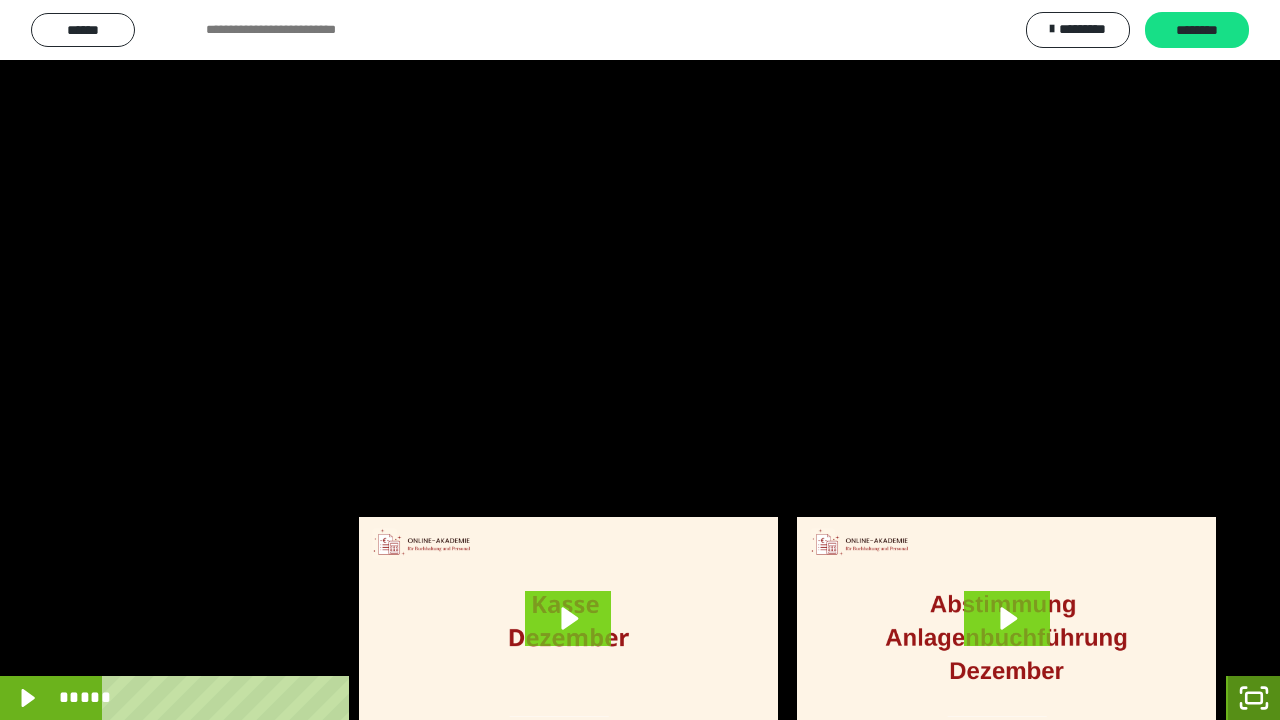 click 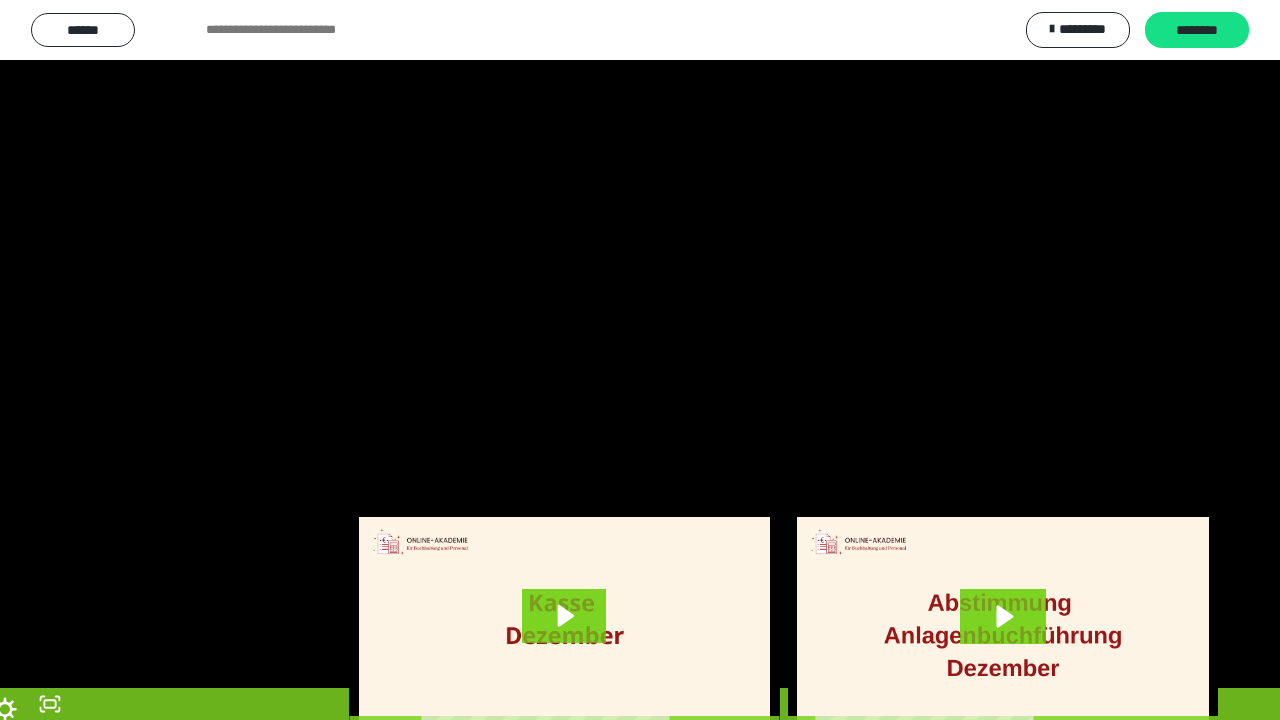 scroll, scrollTop: 4135, scrollLeft: 0, axis: vertical 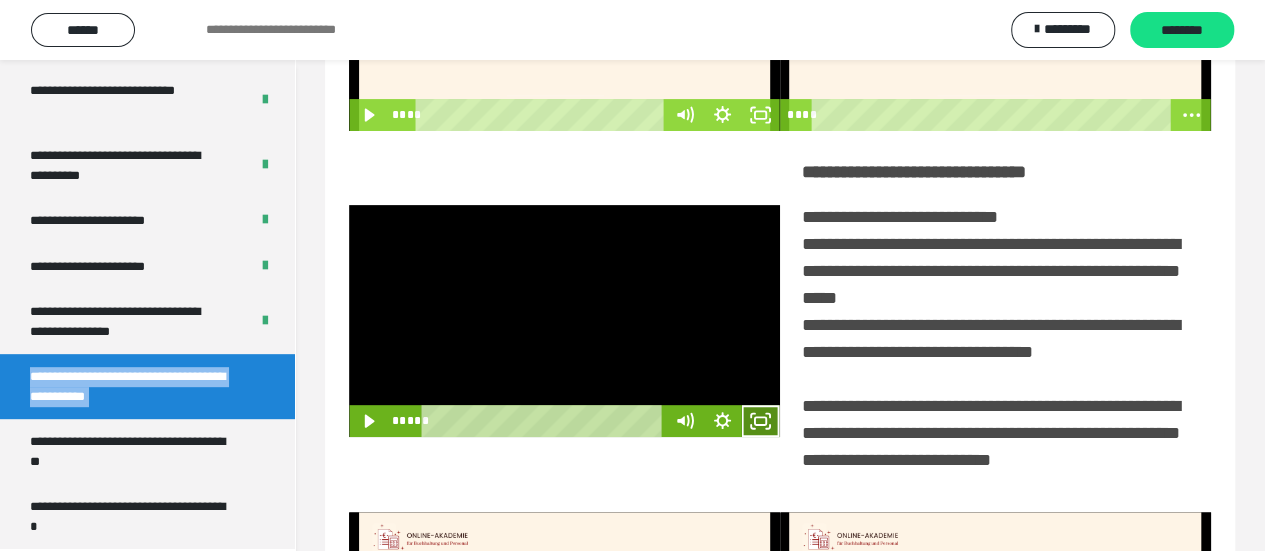 click 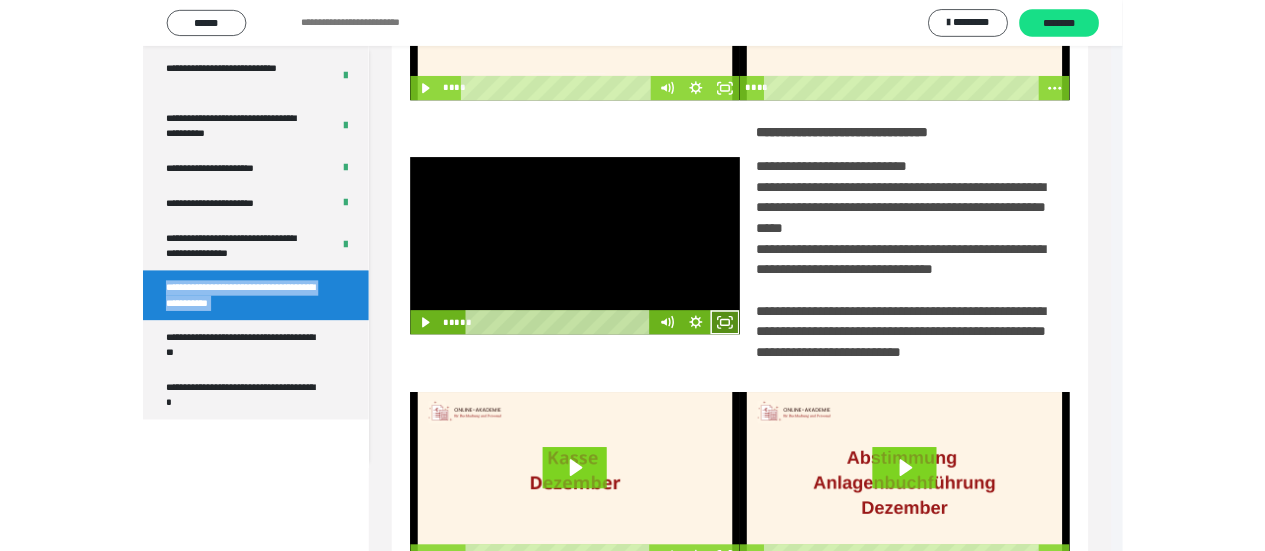 scroll, scrollTop: 3966, scrollLeft: 0, axis: vertical 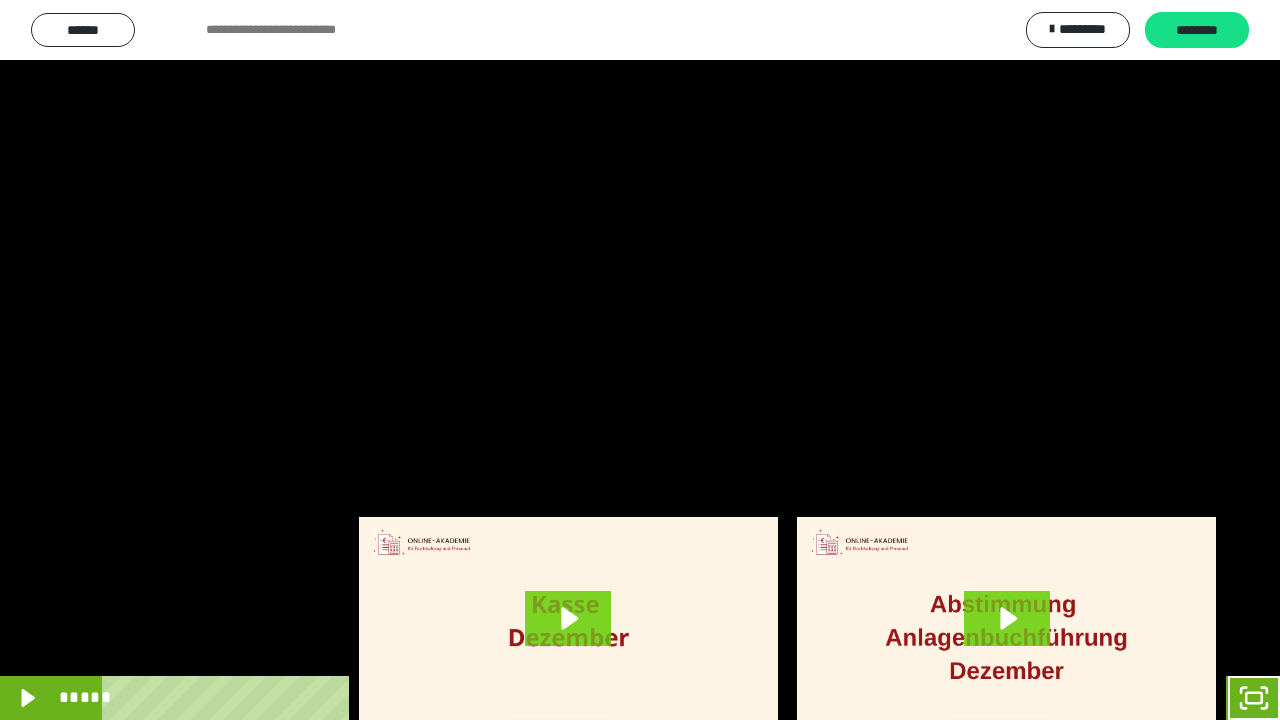 click at bounding box center (640, 360) 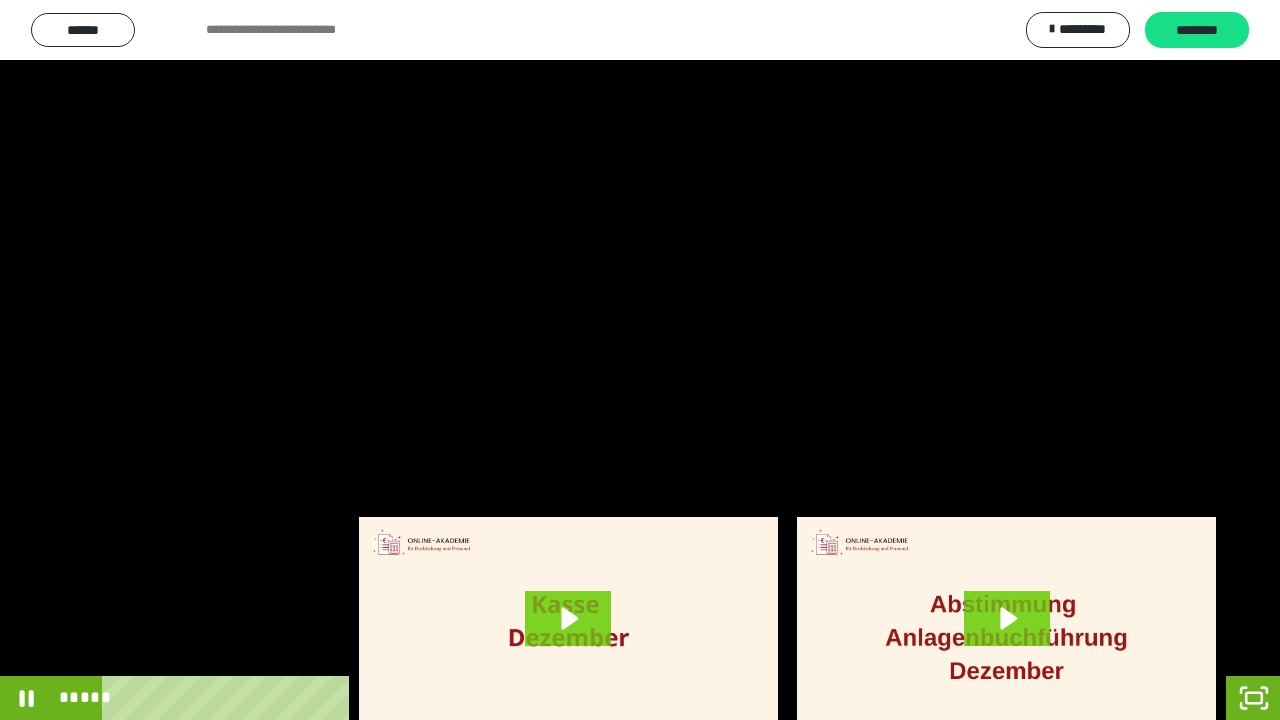 drag, startPoint x: 785, startPoint y: 358, endPoint x: 834, endPoint y: 380, distance: 53.712196 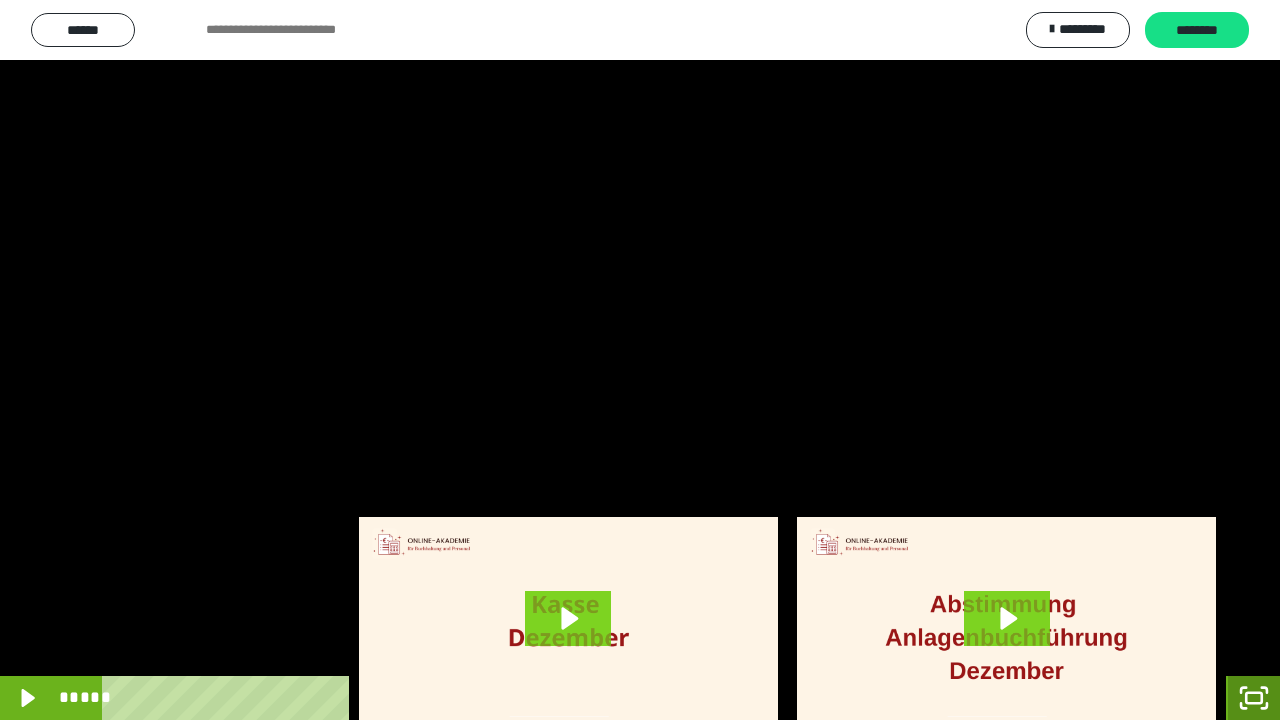 click 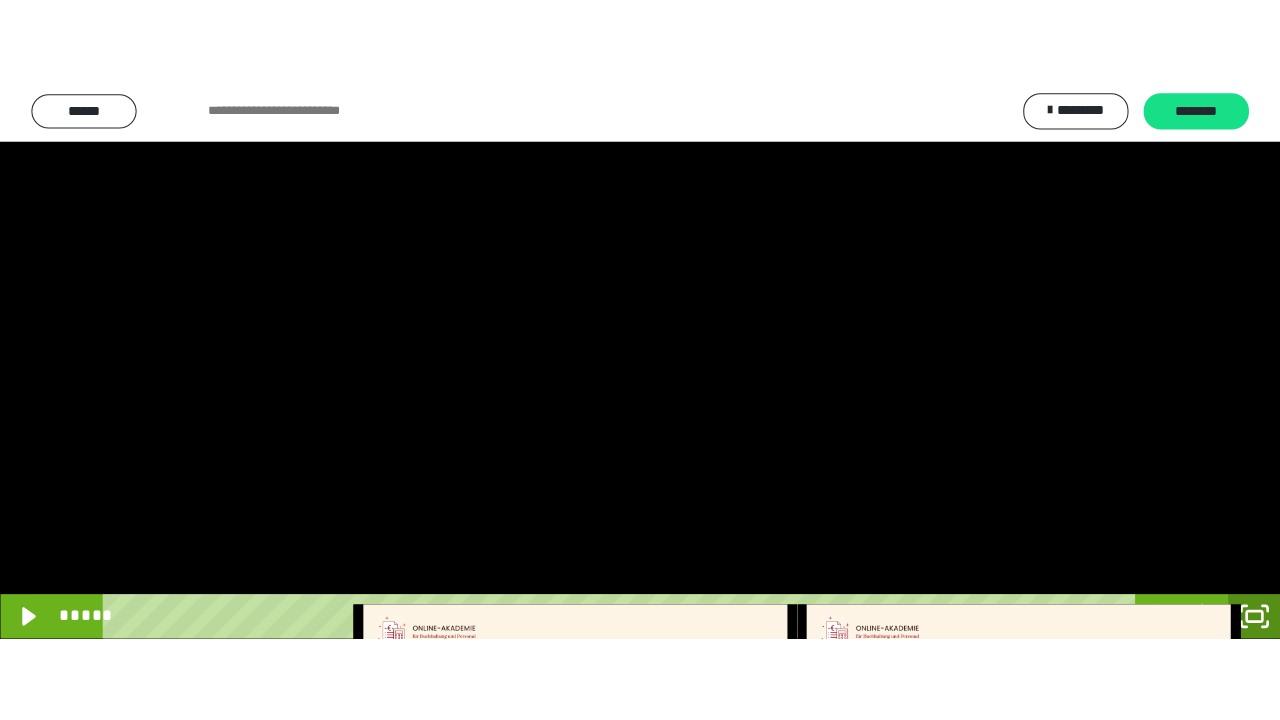 scroll, scrollTop: 4135, scrollLeft: 0, axis: vertical 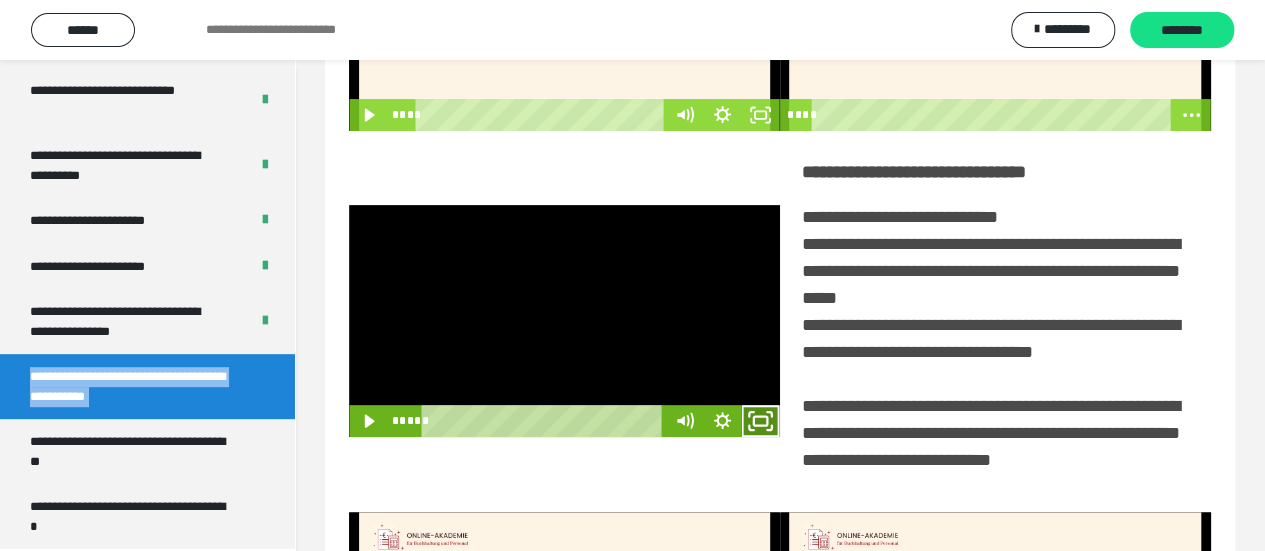 drag, startPoint x: 760, startPoint y: 455, endPoint x: 758, endPoint y: 576, distance: 121.016525 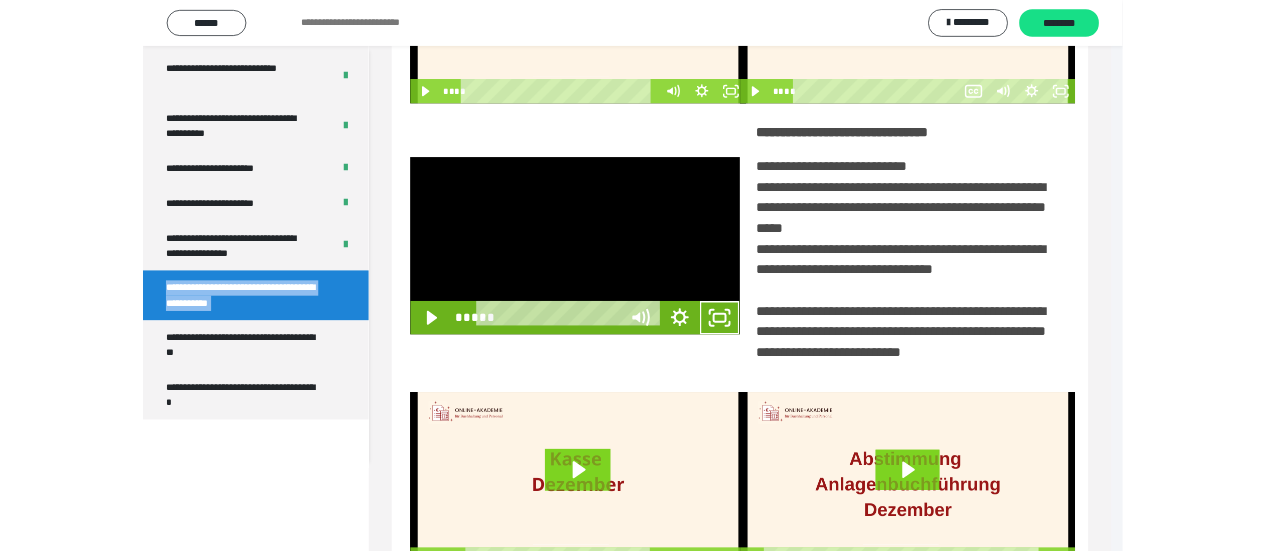 scroll, scrollTop: 3966, scrollLeft: 0, axis: vertical 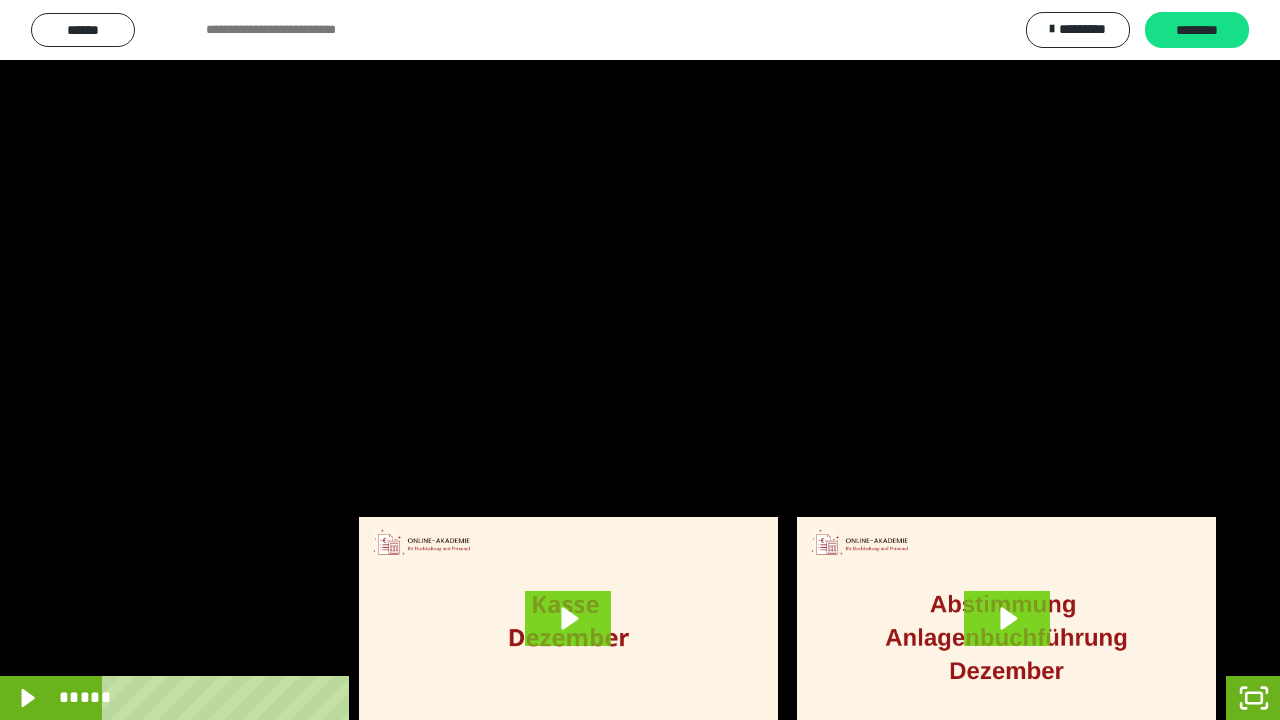click at bounding box center [640, 360] 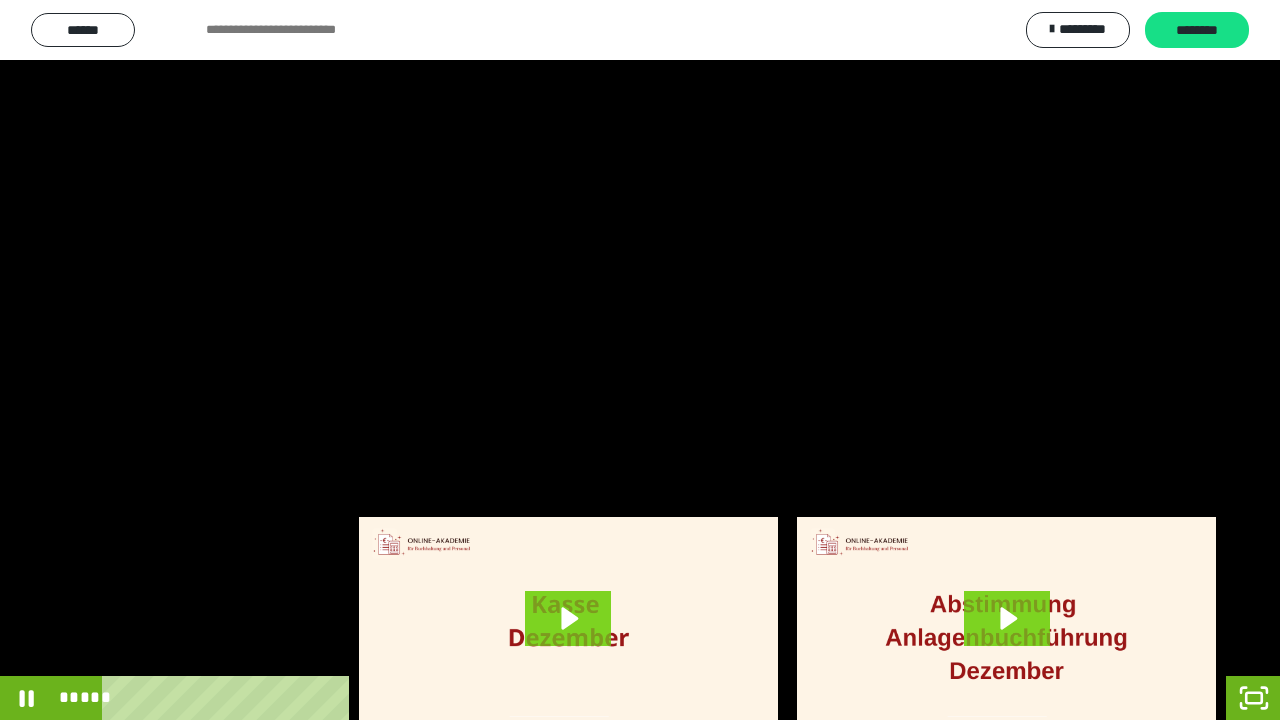drag, startPoint x: 536, startPoint y: 311, endPoint x: 553, endPoint y: 314, distance: 17.262676 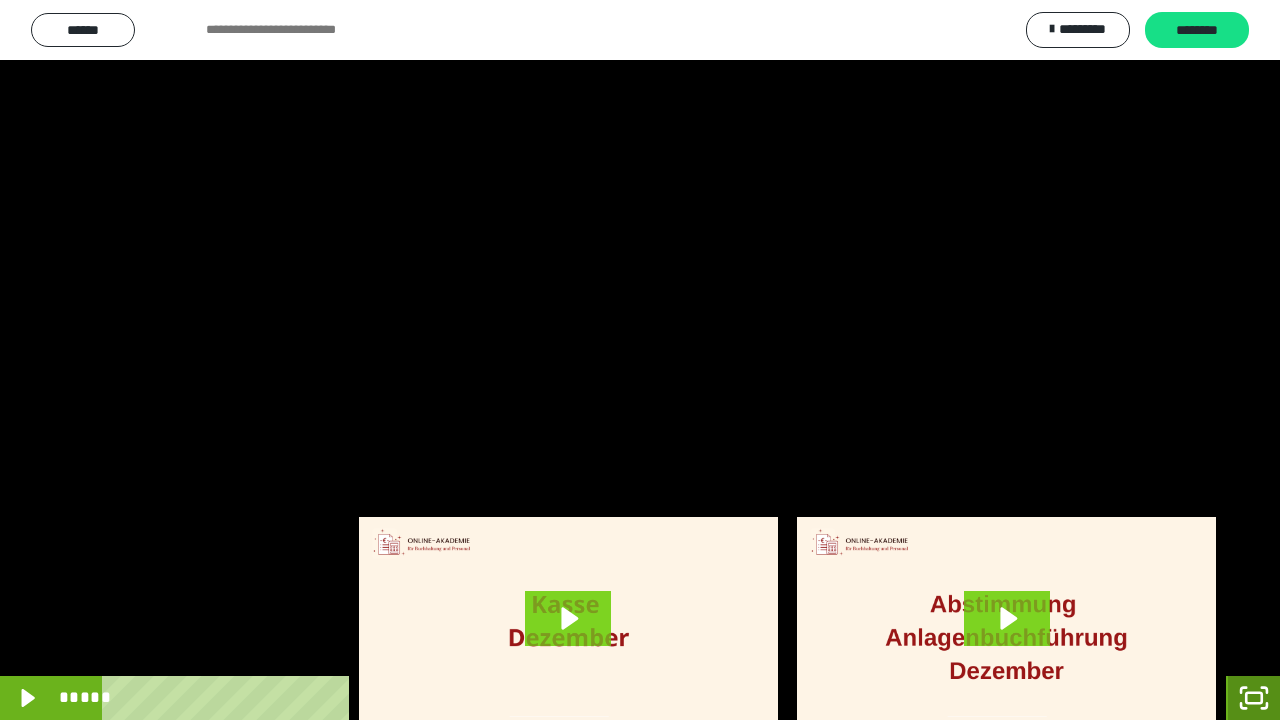 click 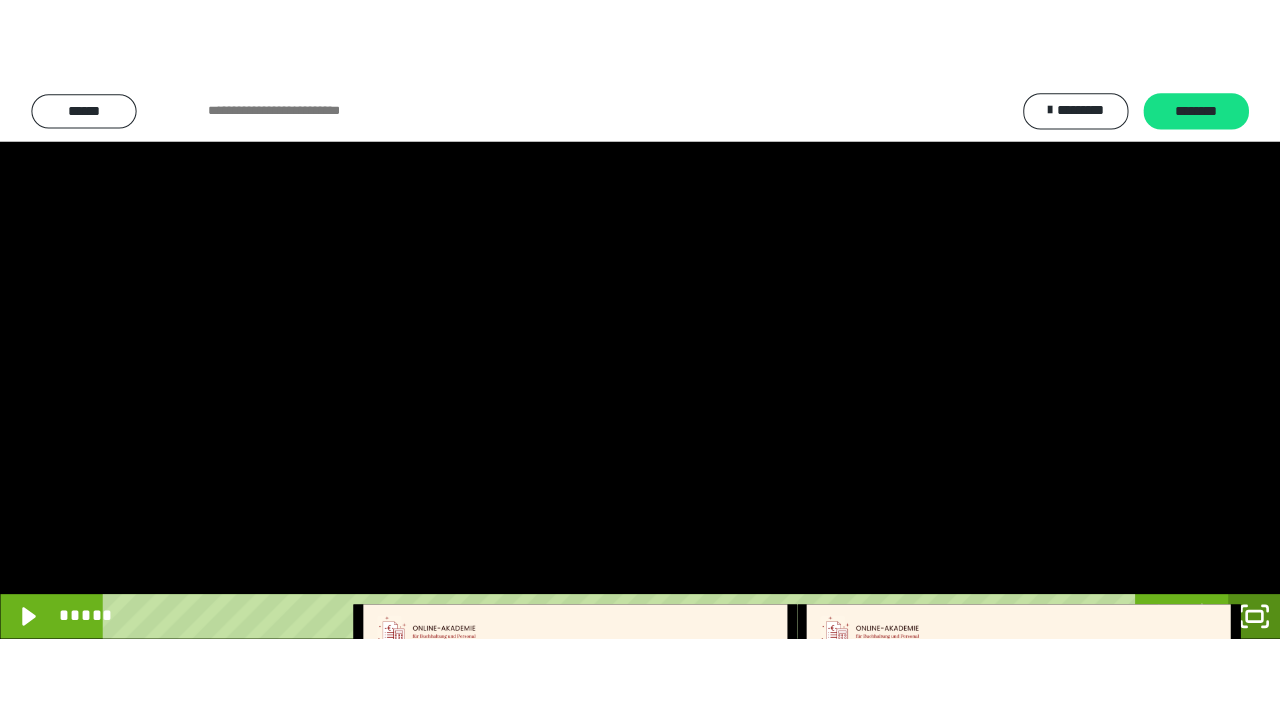 scroll, scrollTop: 4135, scrollLeft: 0, axis: vertical 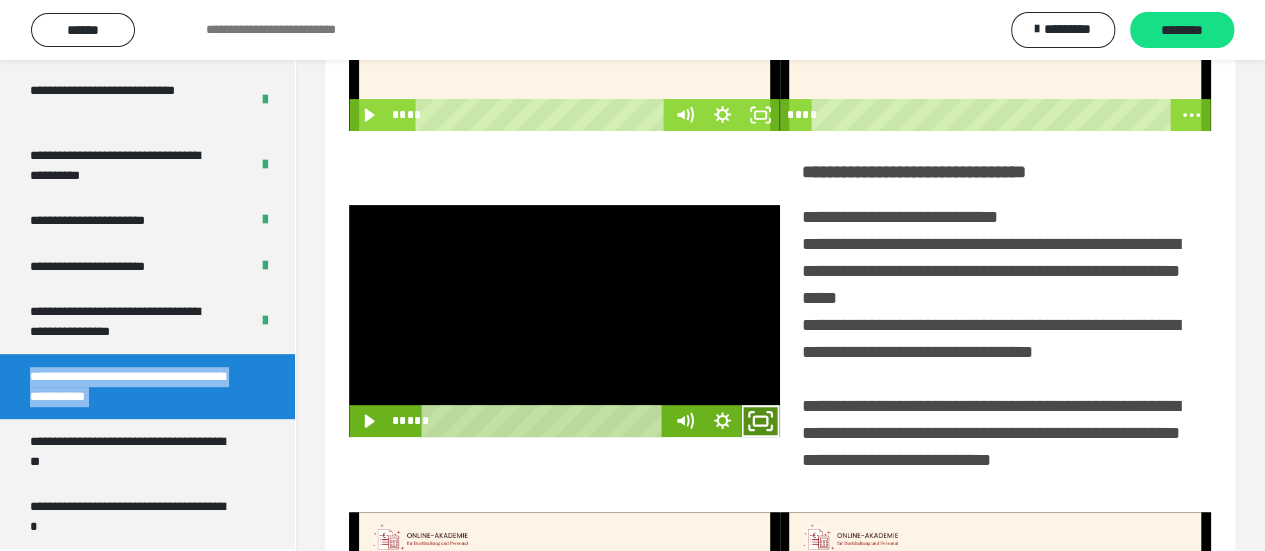 click 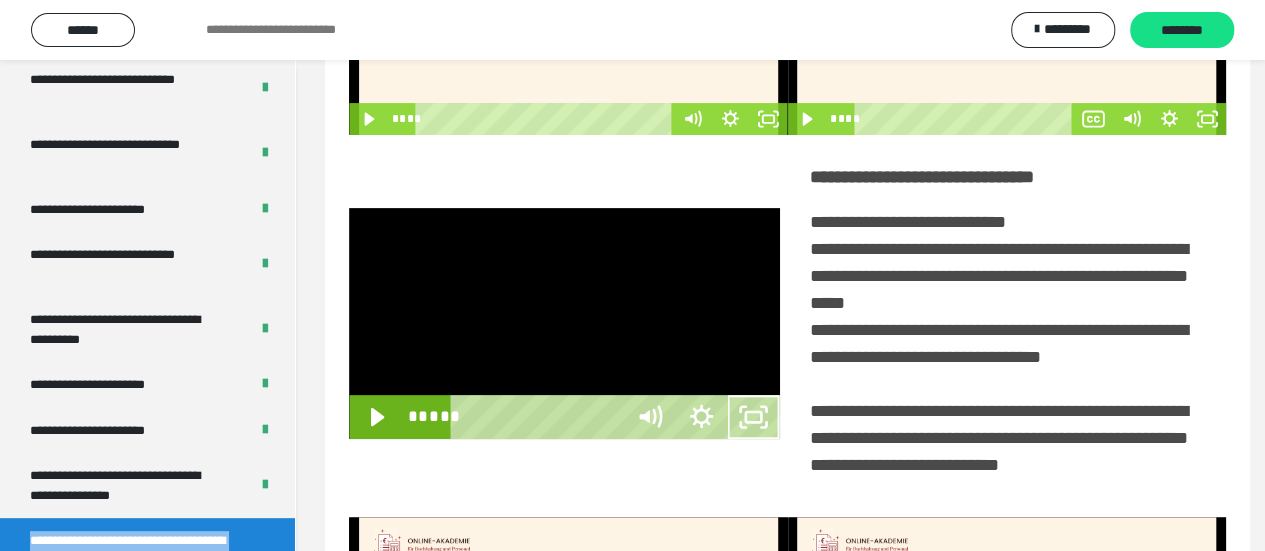 scroll, scrollTop: 3966, scrollLeft: 0, axis: vertical 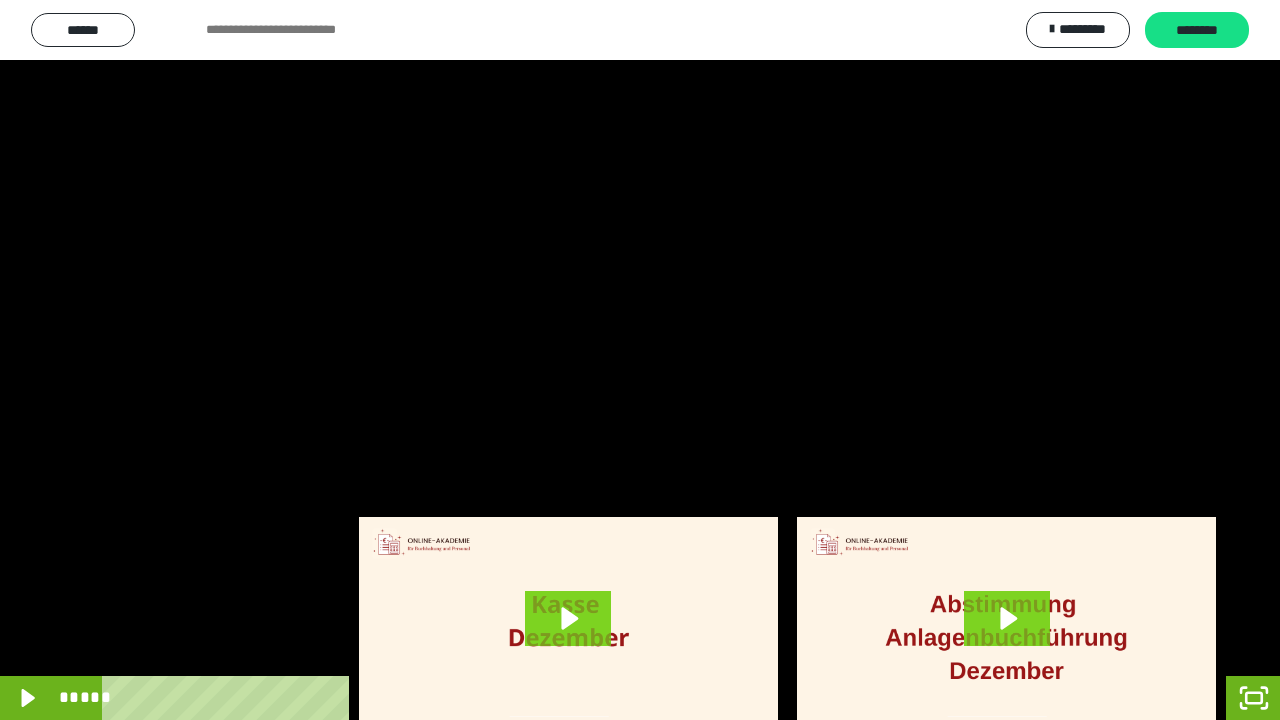 click at bounding box center (640, 360) 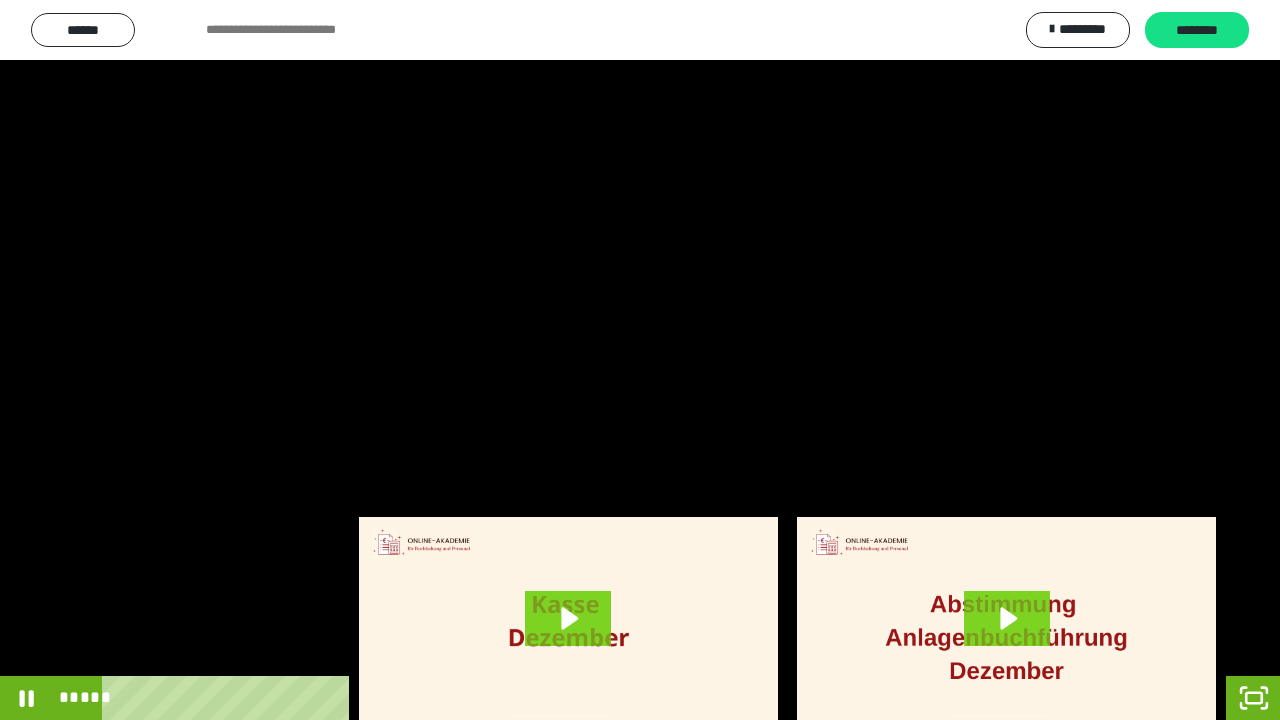 click at bounding box center (640, 360) 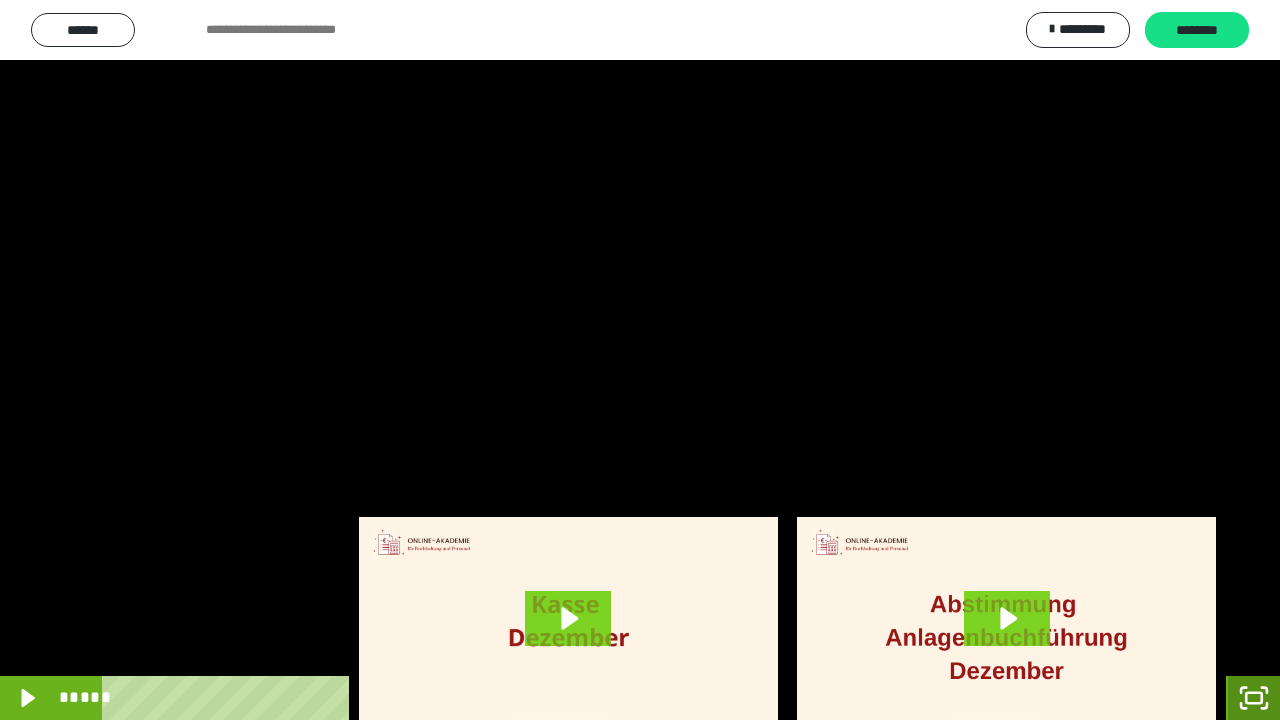 click 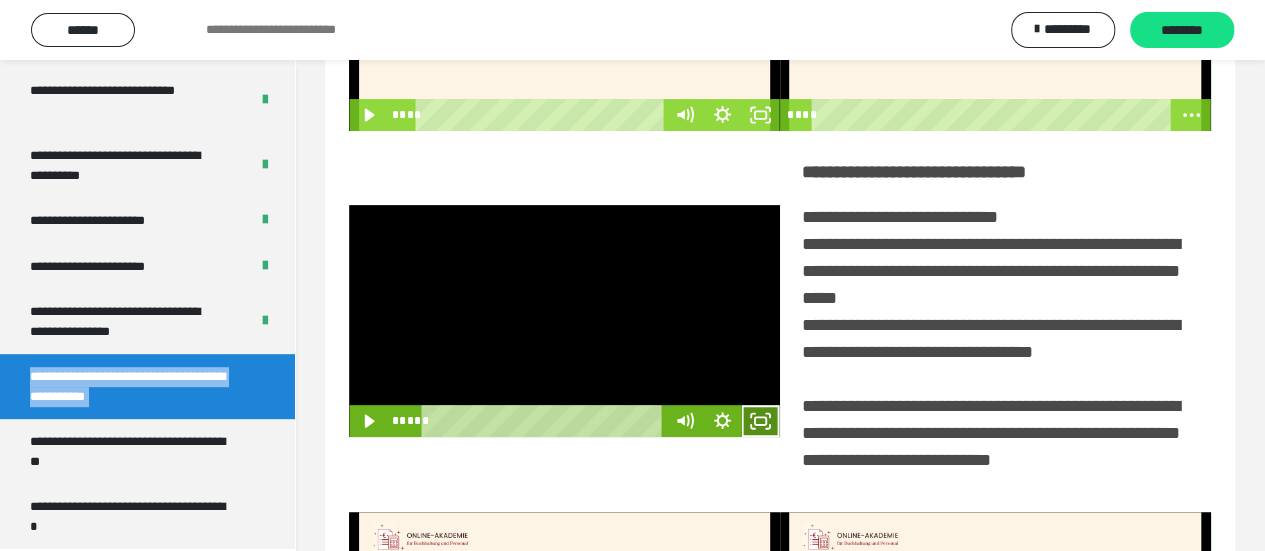 click 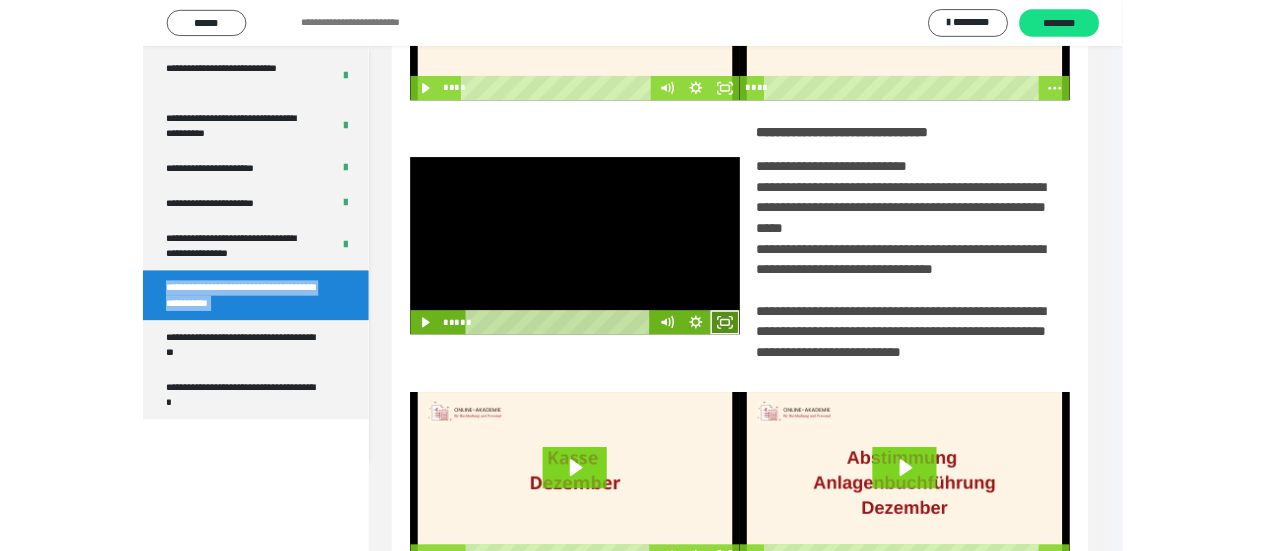 scroll, scrollTop: 3966, scrollLeft: 0, axis: vertical 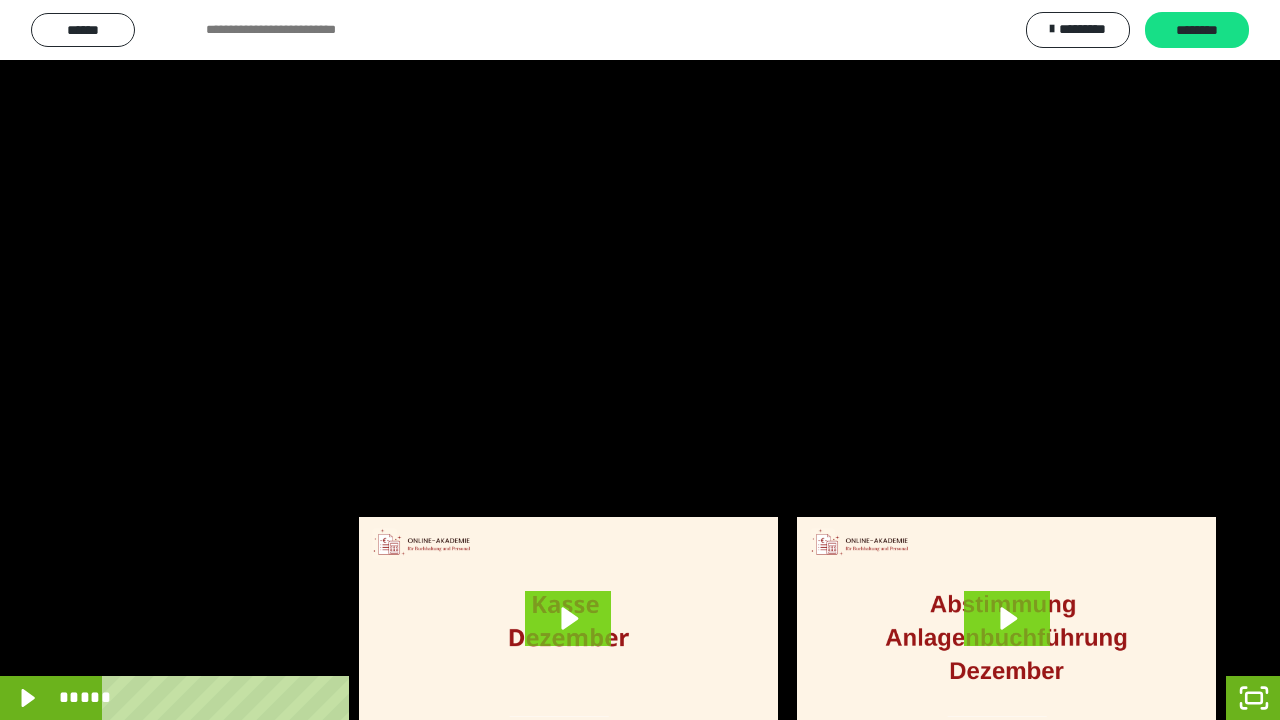 click at bounding box center (640, 360) 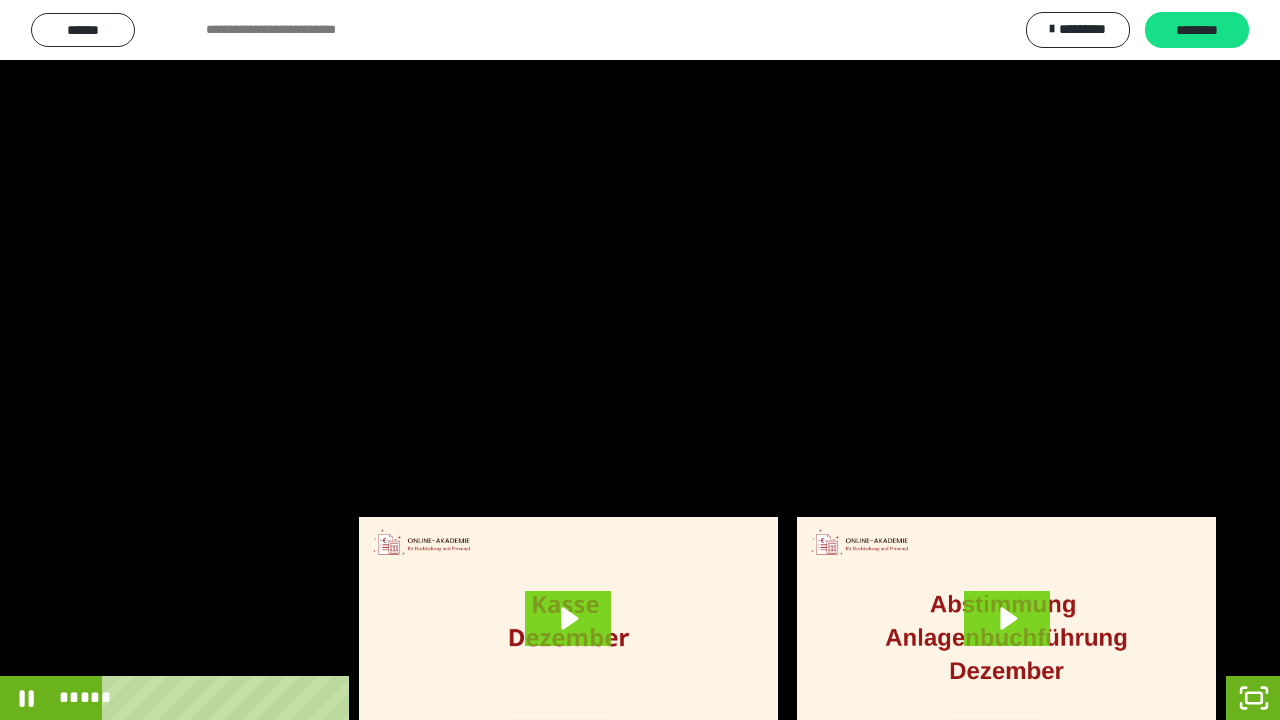 click at bounding box center [640, 360] 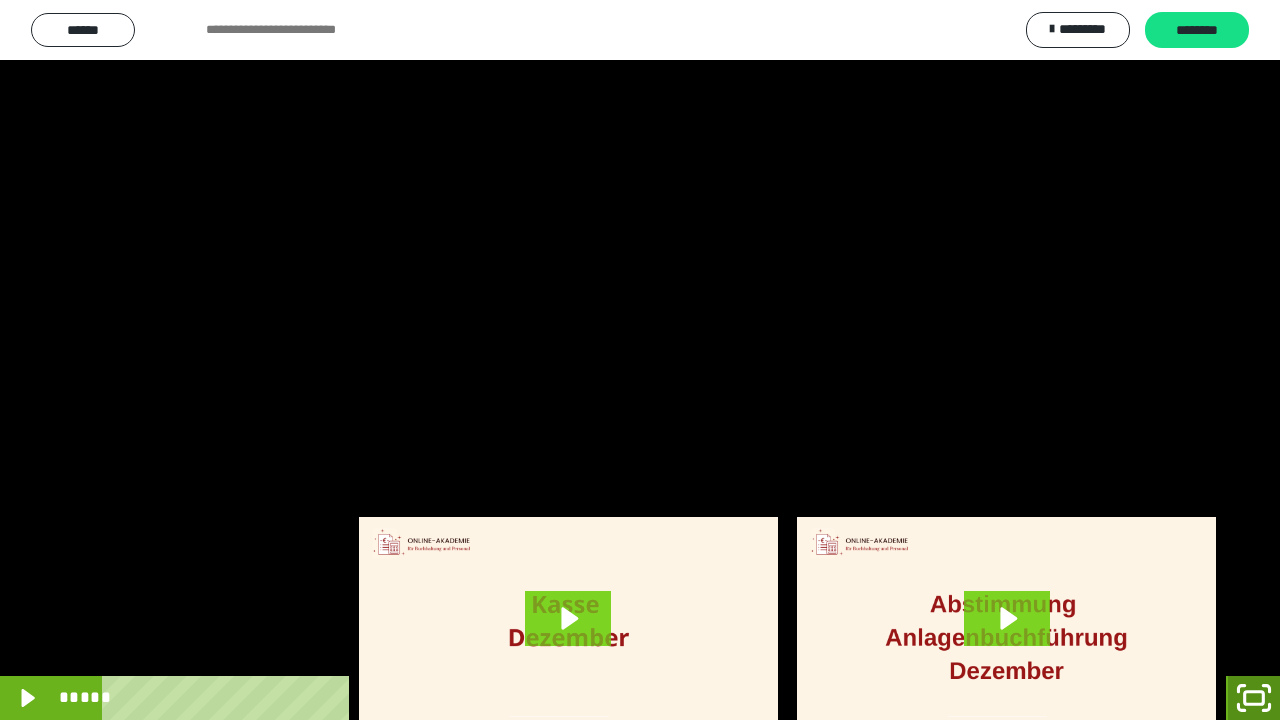 drag, startPoint x: 1272, startPoint y: 706, endPoint x: 1279, endPoint y: 403, distance: 303.08084 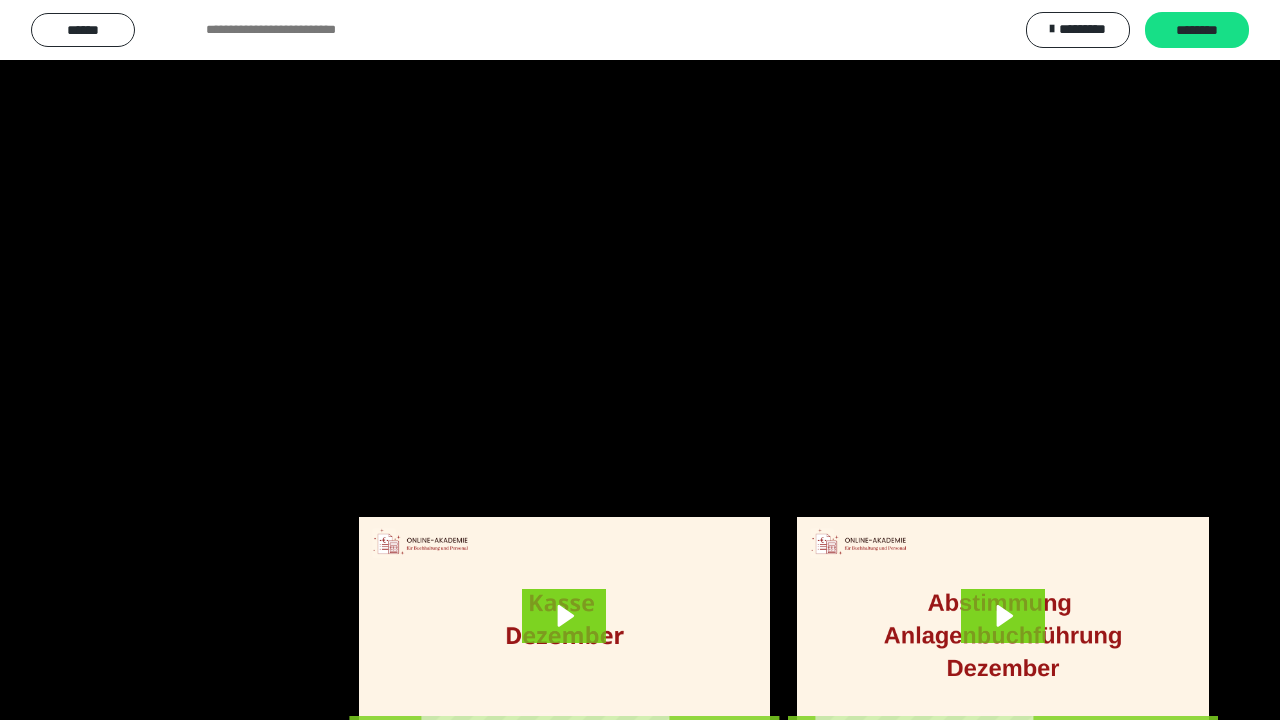scroll, scrollTop: 4135, scrollLeft: 0, axis: vertical 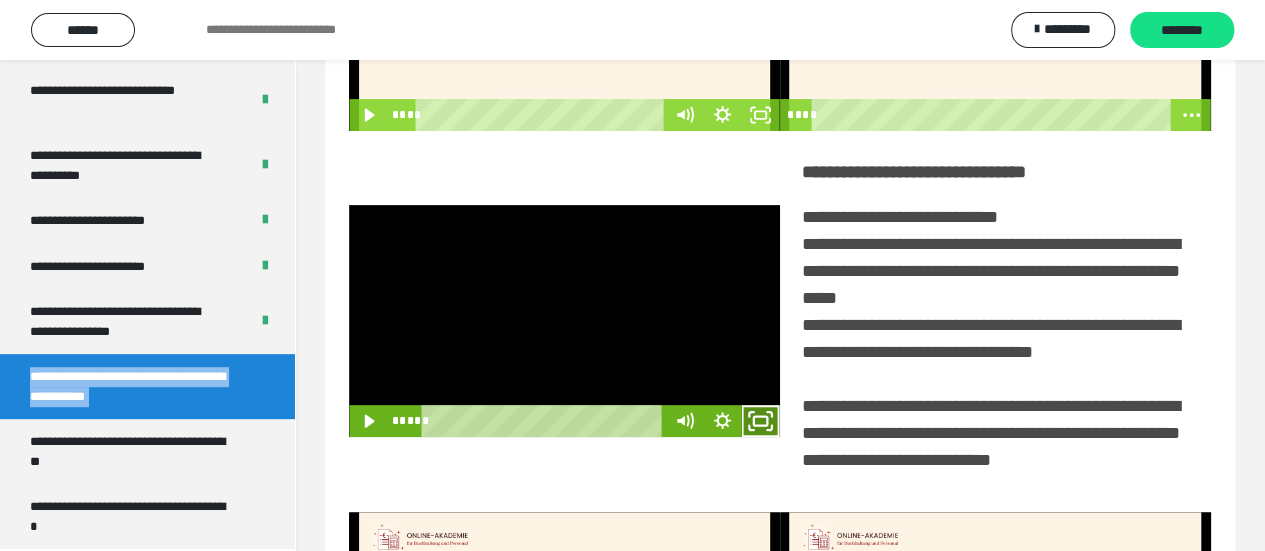 click 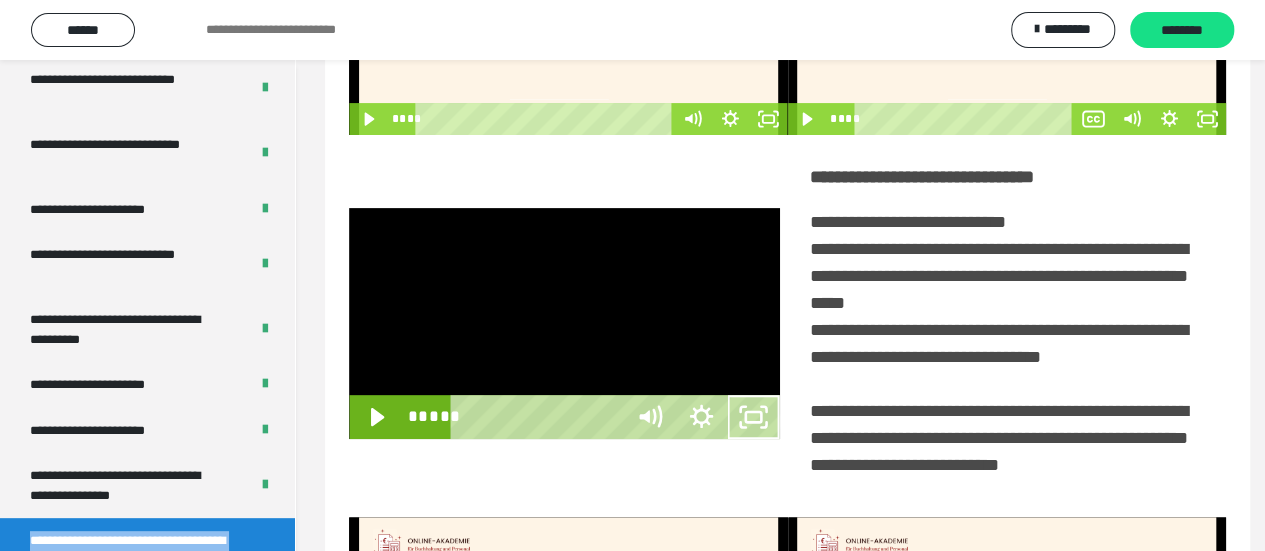 scroll, scrollTop: 3966, scrollLeft: 0, axis: vertical 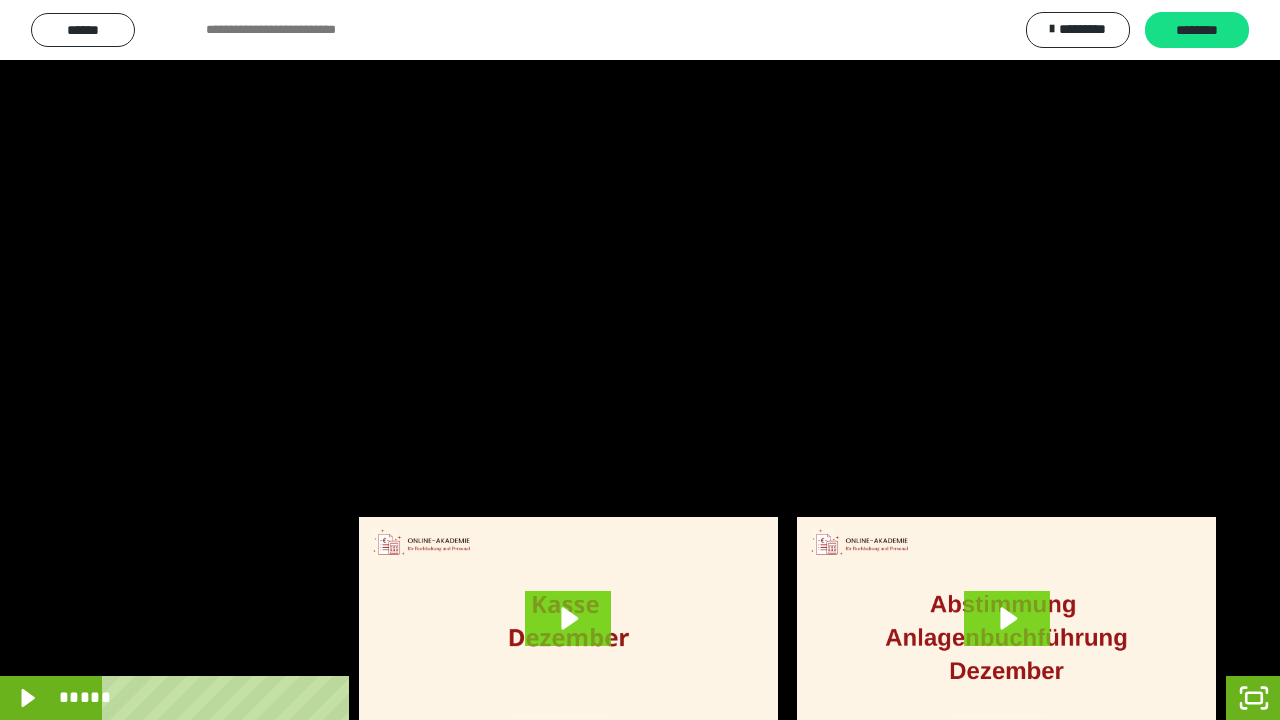 click at bounding box center [640, 360] 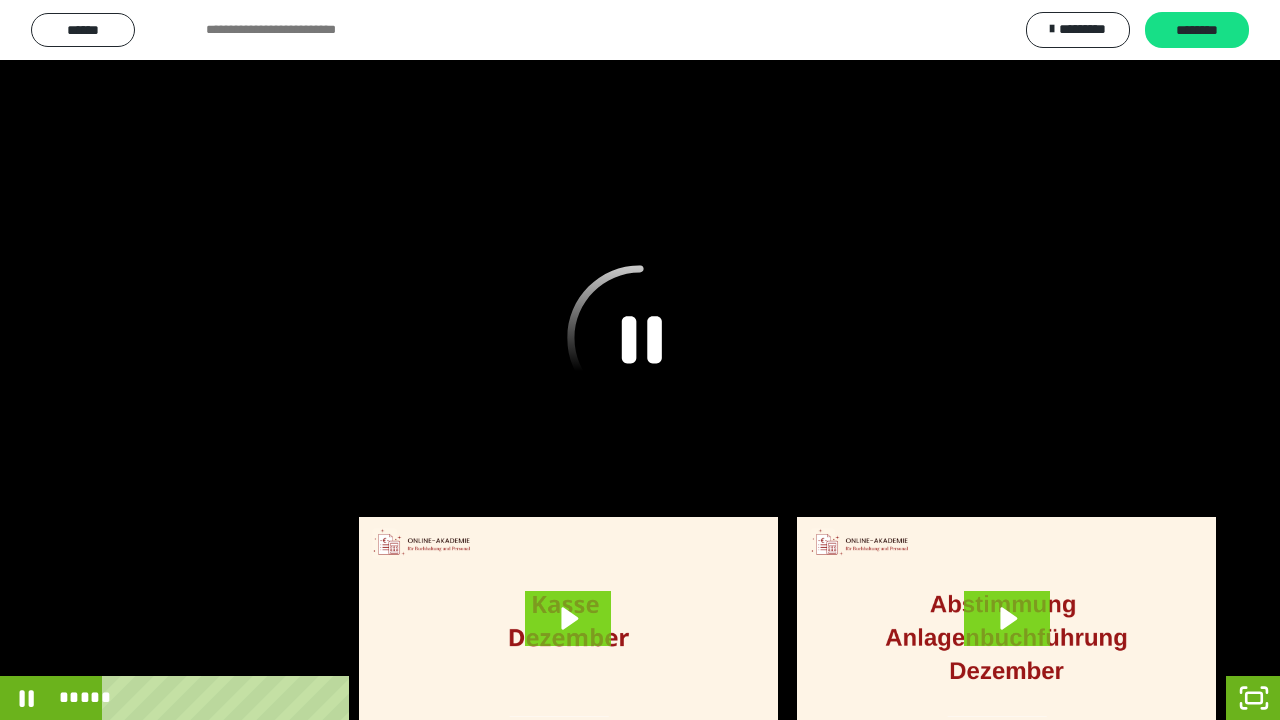 click at bounding box center [640, 360] 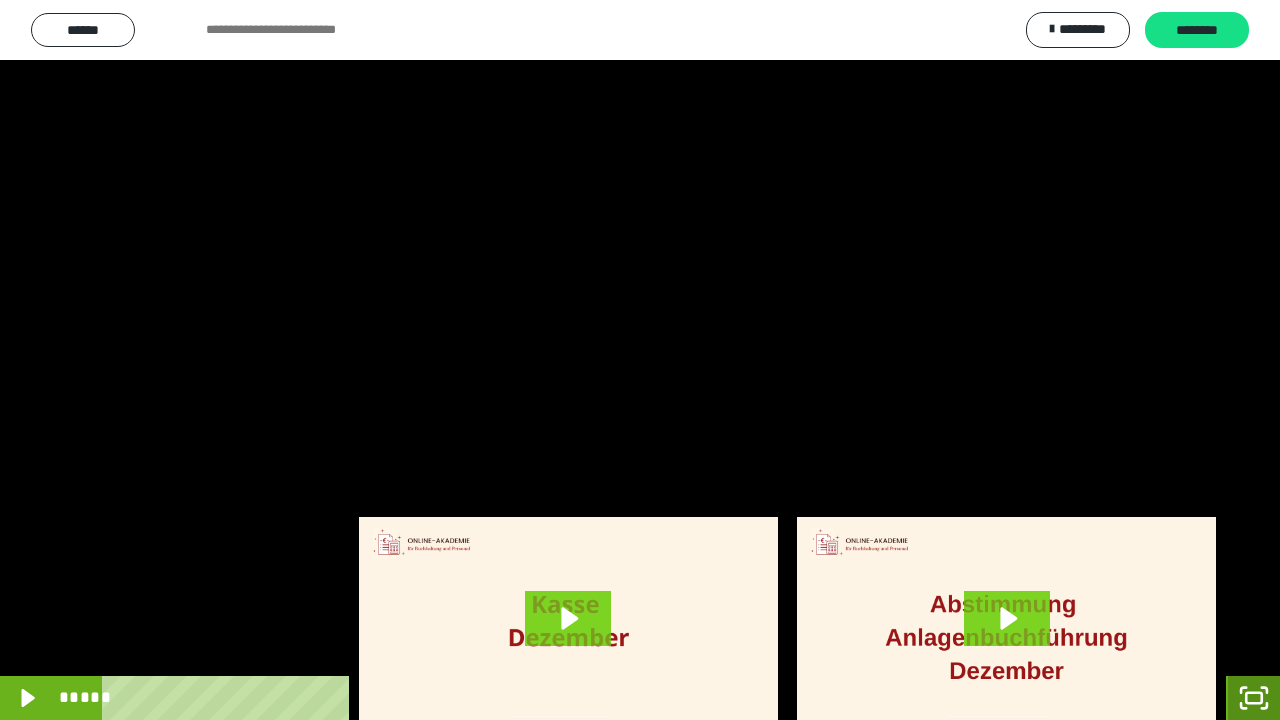 click 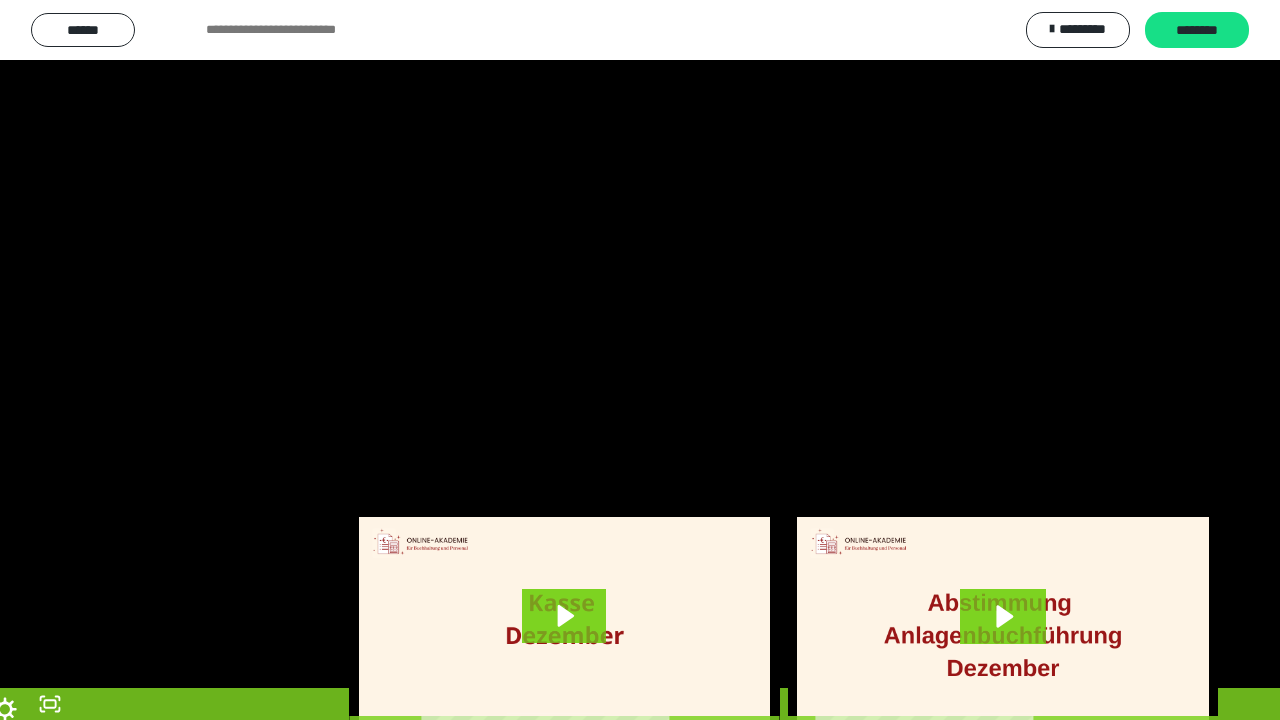 scroll, scrollTop: 4135, scrollLeft: 0, axis: vertical 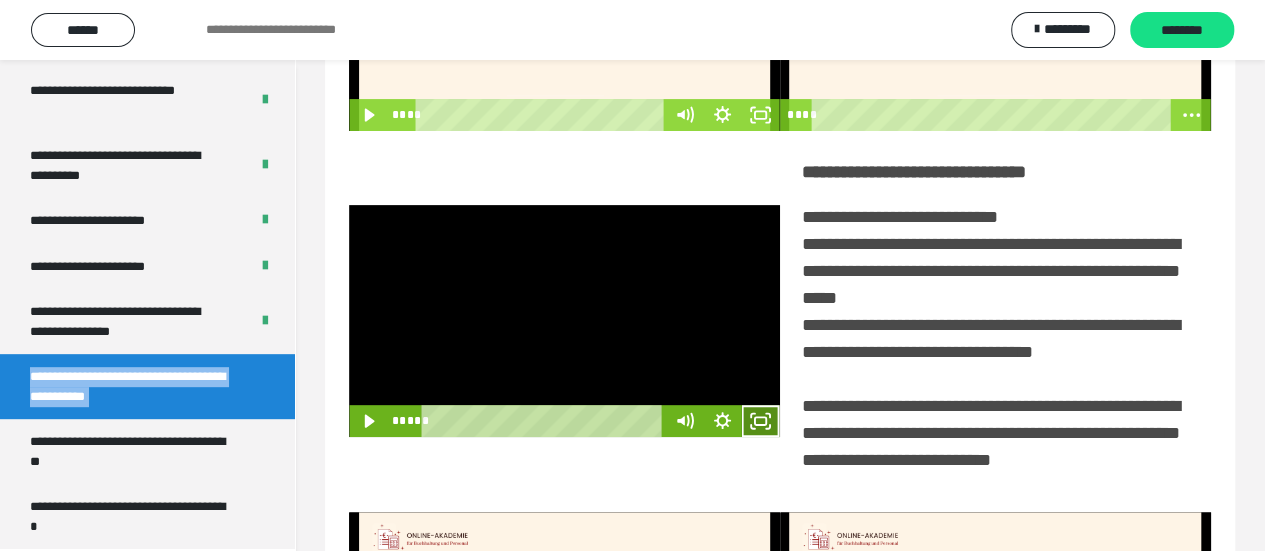 click 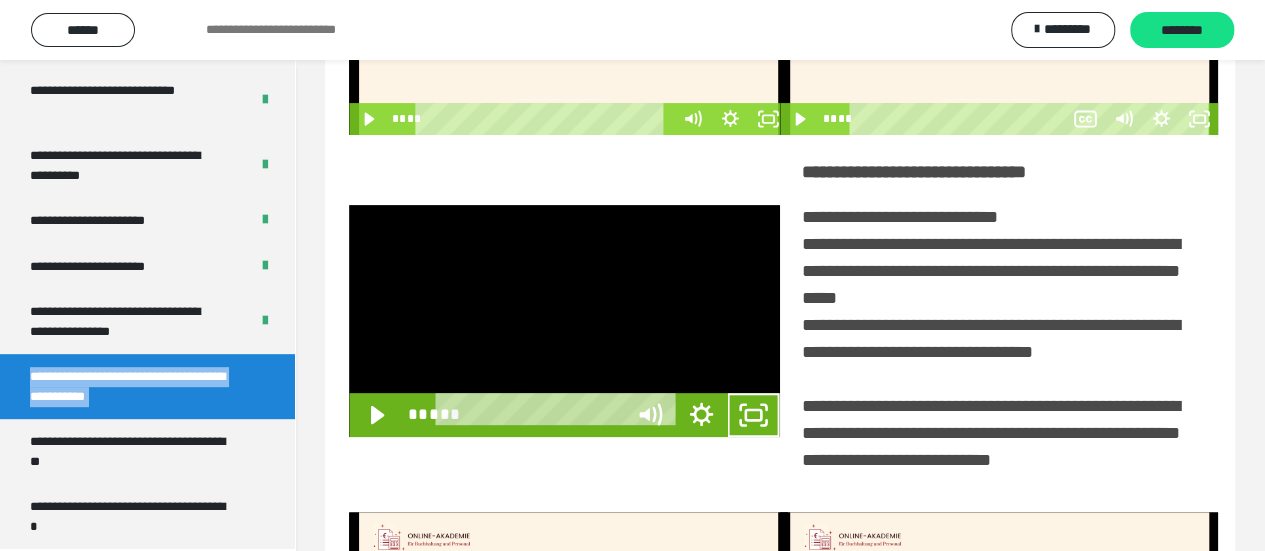 scroll, scrollTop: 3966, scrollLeft: 0, axis: vertical 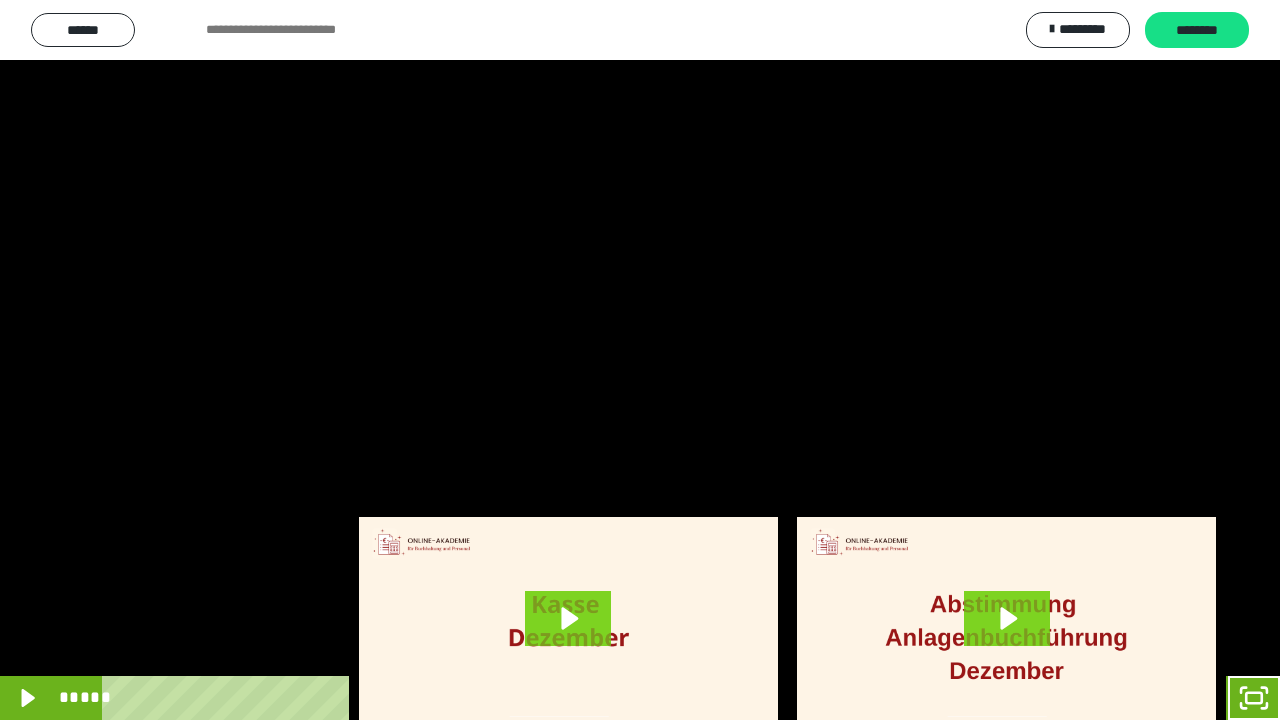 click at bounding box center [640, 360] 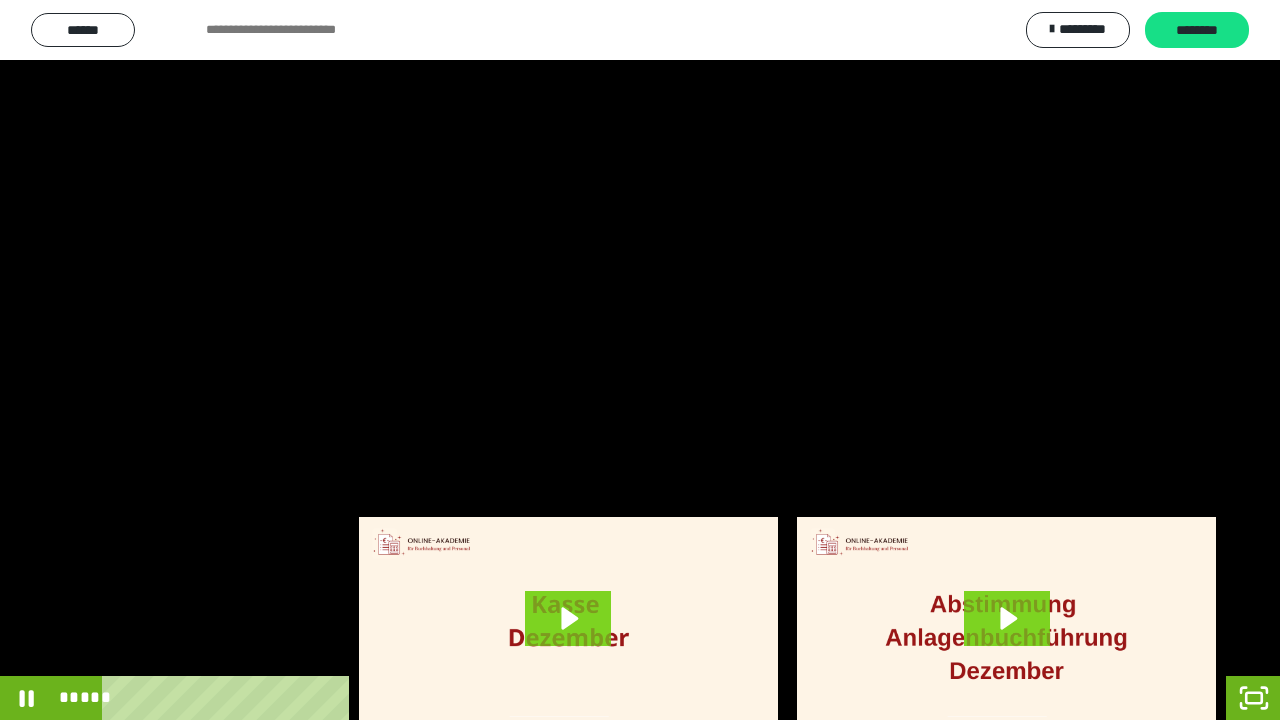 click at bounding box center (640, 360) 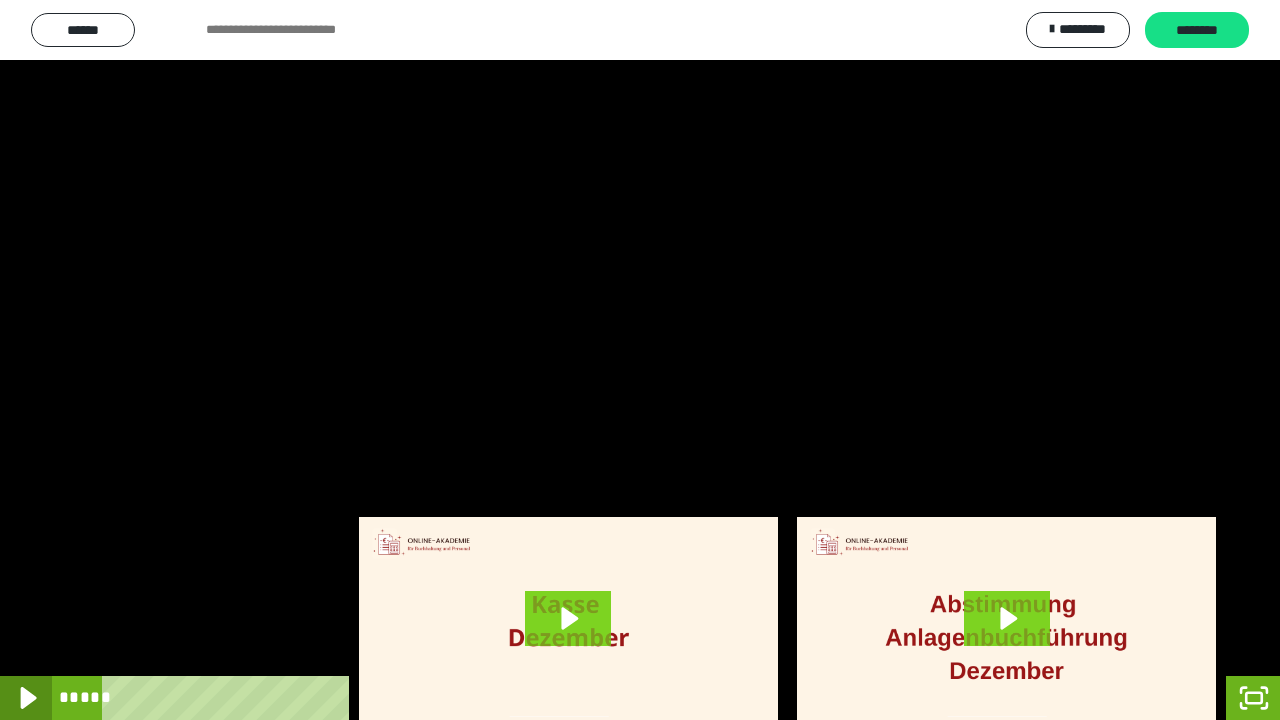 click 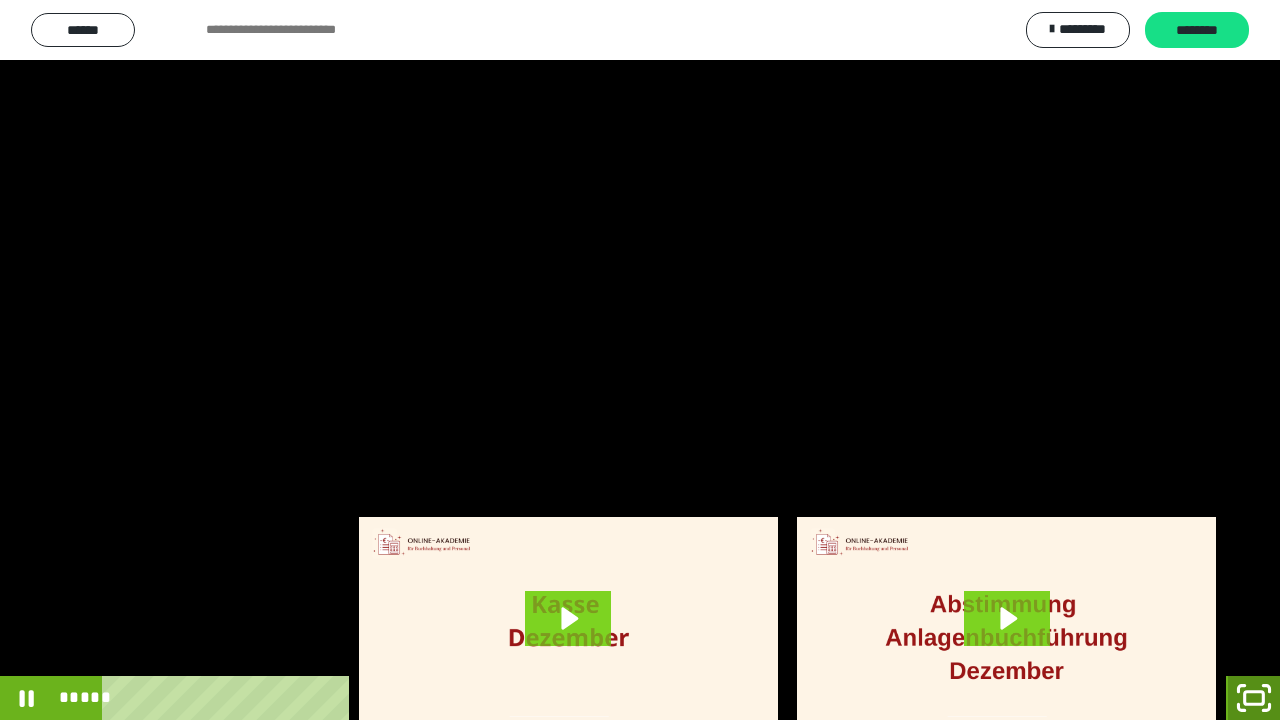 click 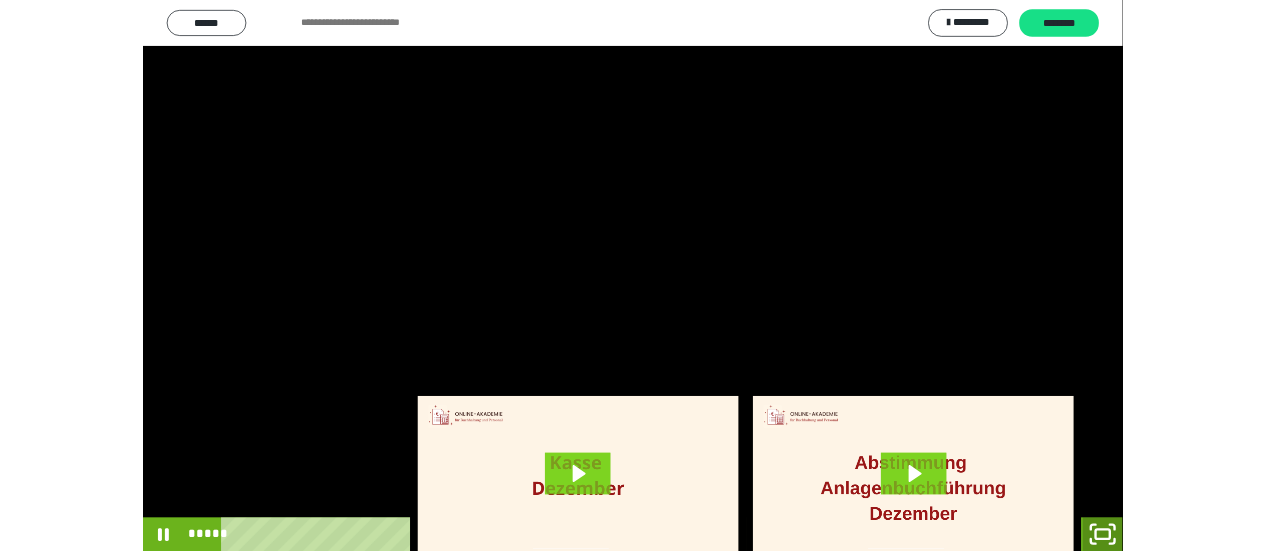 scroll, scrollTop: 4135, scrollLeft: 0, axis: vertical 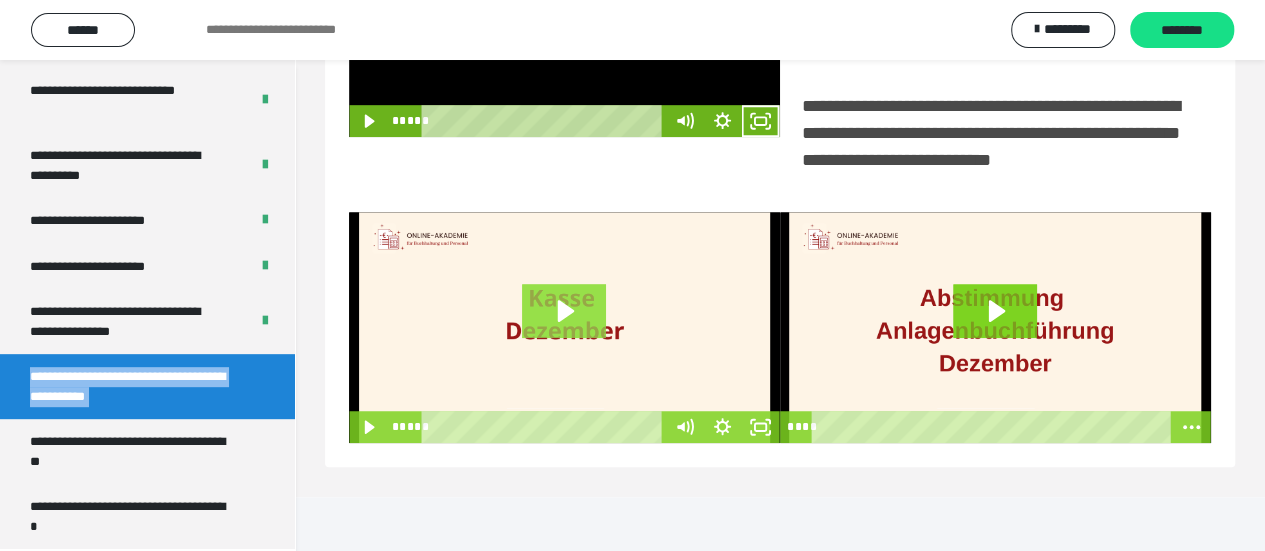 click 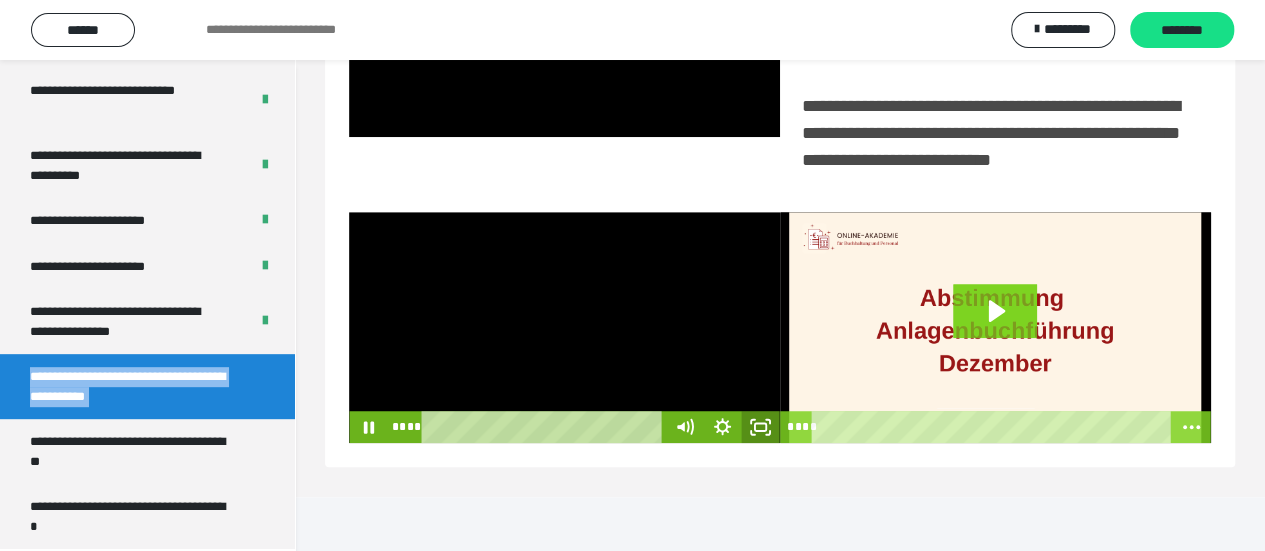 drag, startPoint x: 761, startPoint y: 479, endPoint x: 762, endPoint y: 600, distance: 121.004135 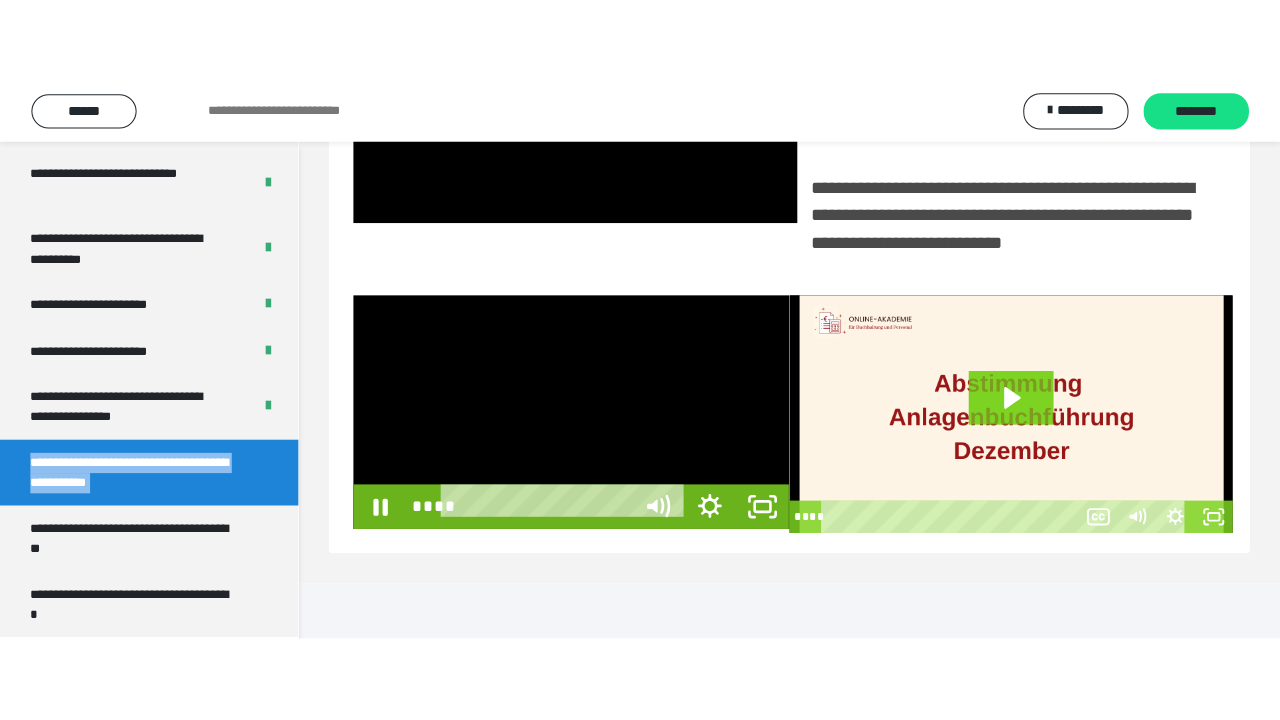 scroll, scrollTop: 382, scrollLeft: 0, axis: vertical 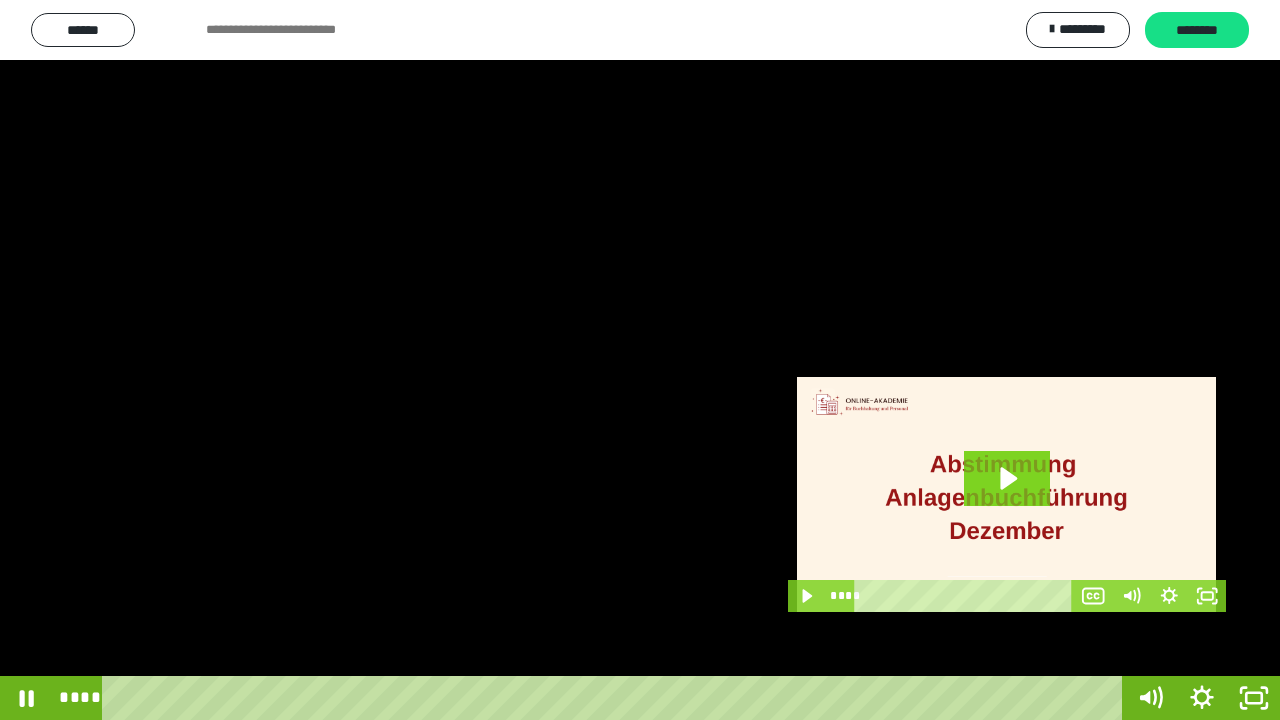 click at bounding box center (640, 360) 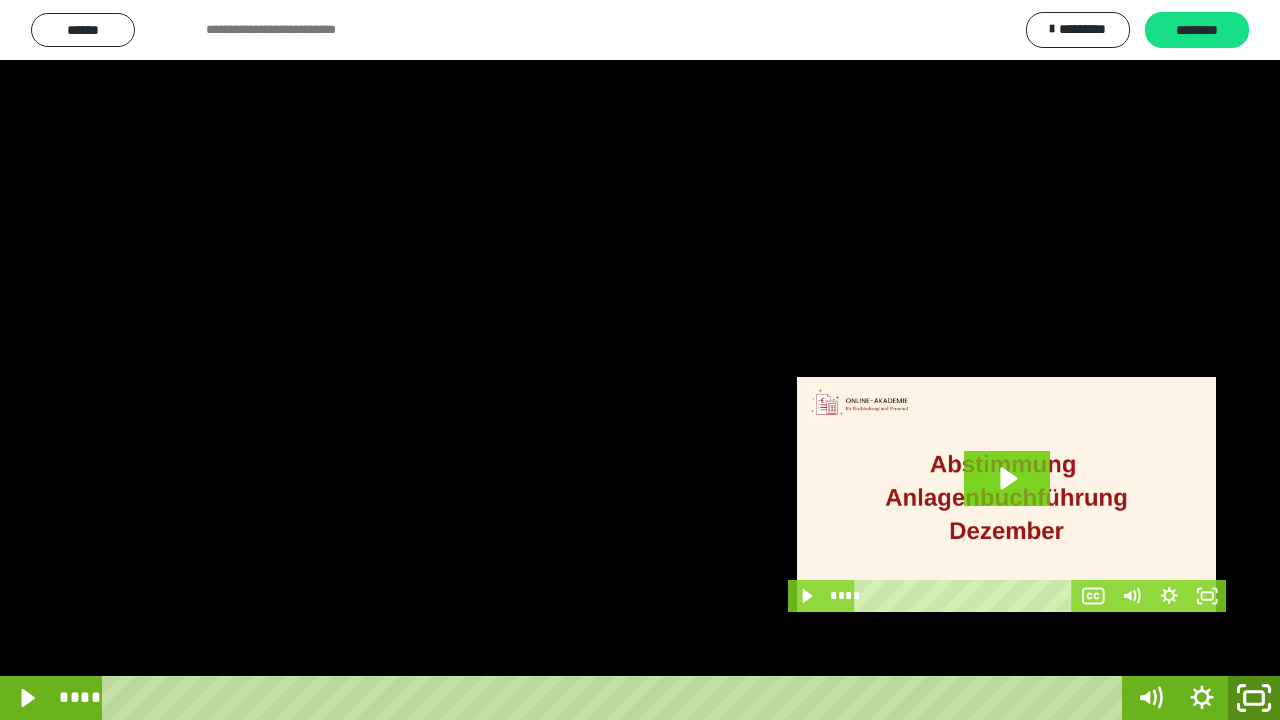 click 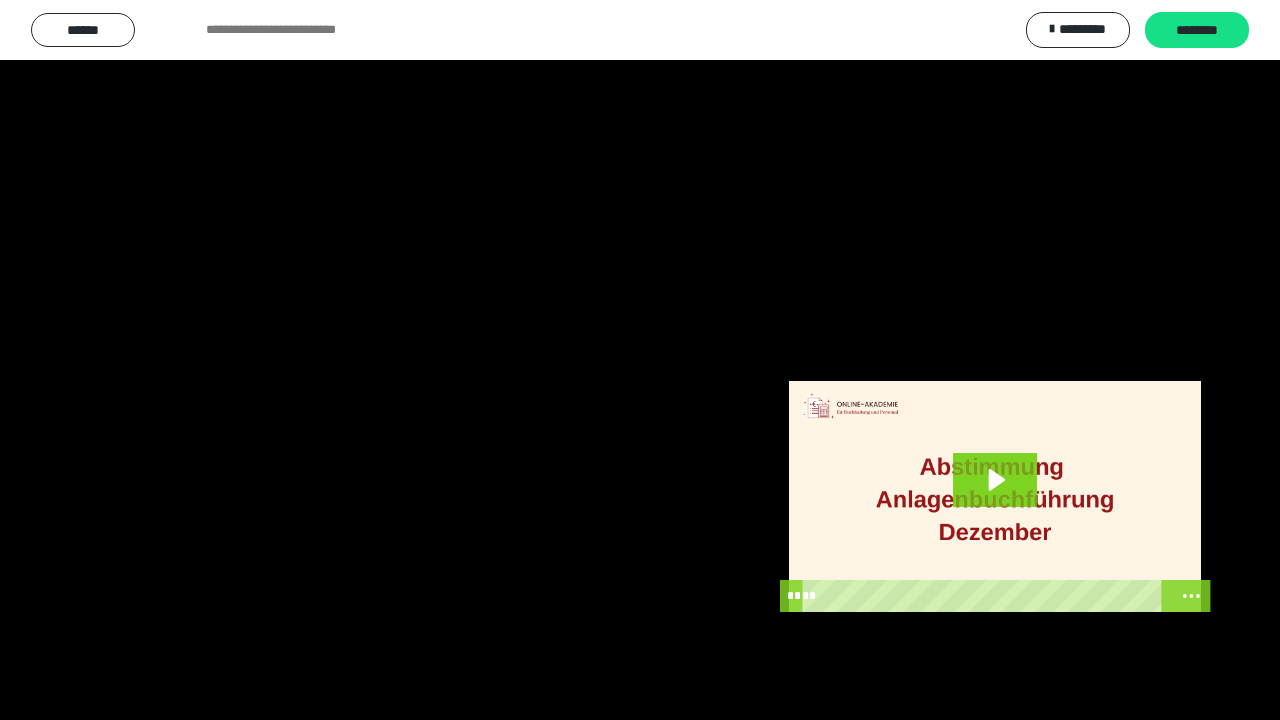 scroll, scrollTop: 4135, scrollLeft: 0, axis: vertical 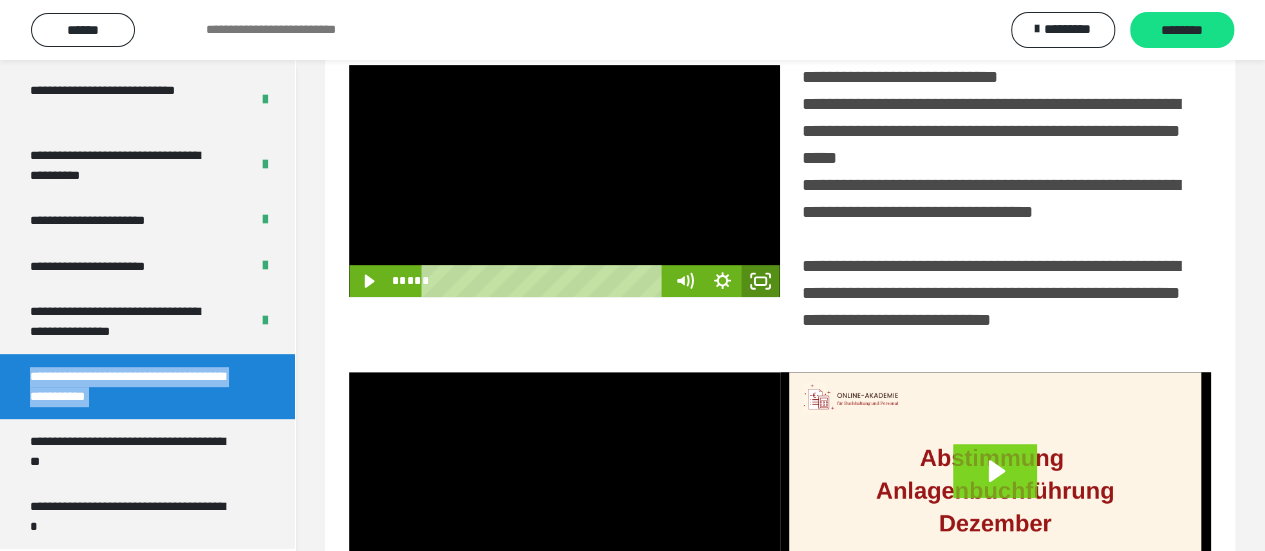 drag, startPoint x: 775, startPoint y: 299, endPoint x: 775, endPoint y: 420, distance: 121 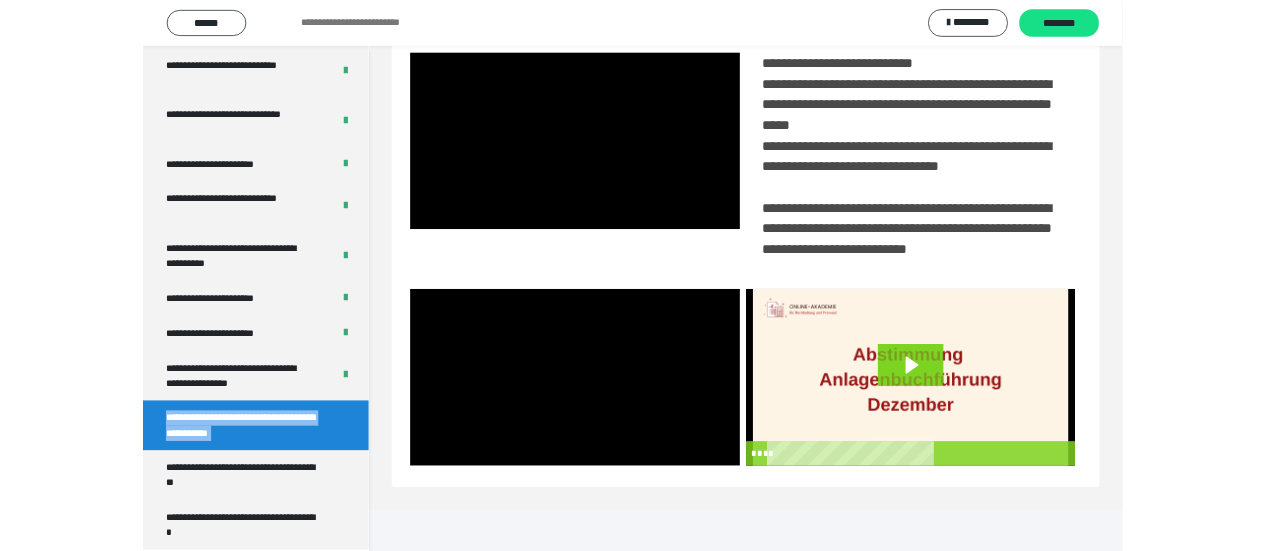 scroll, scrollTop: 4135, scrollLeft: 0, axis: vertical 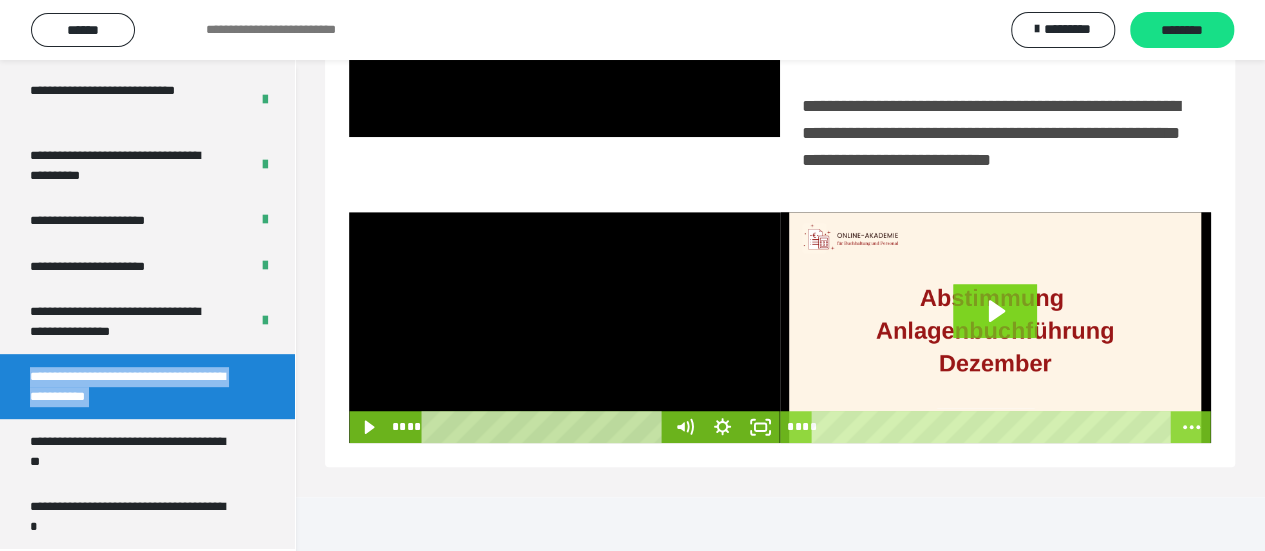 click at bounding box center [564, 328] 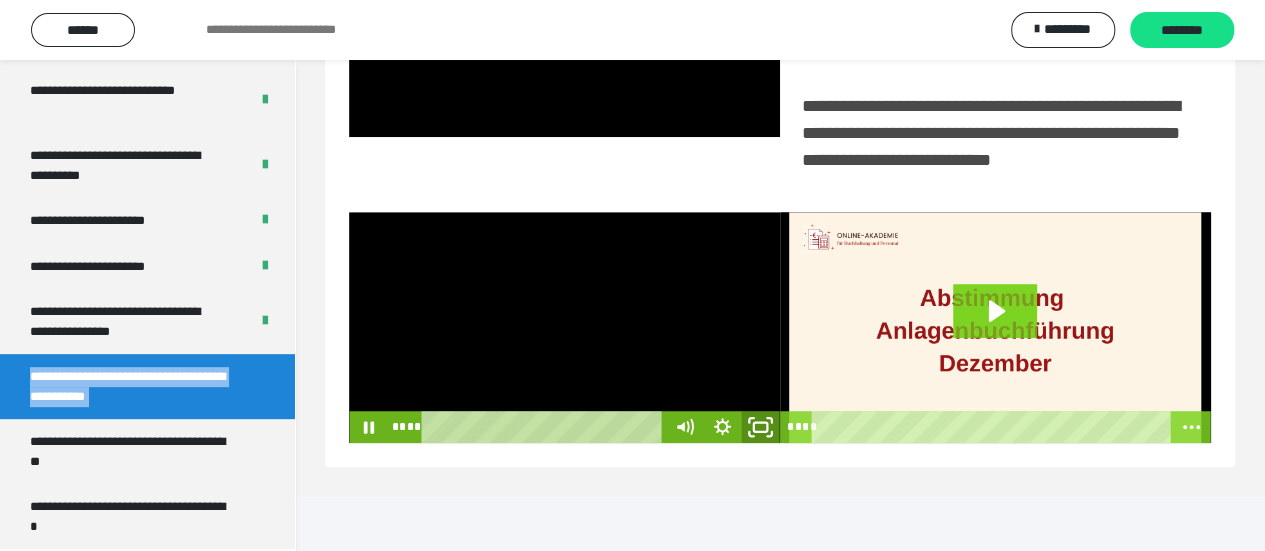 click 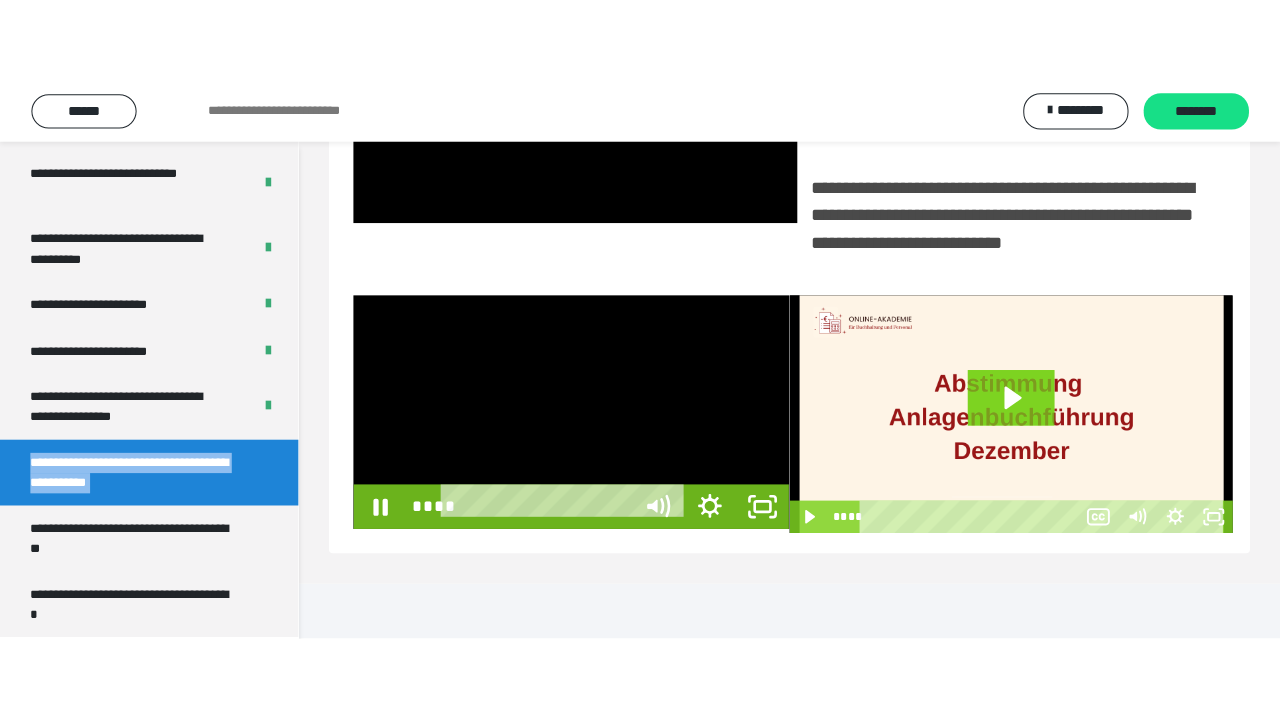 scroll, scrollTop: 382, scrollLeft: 0, axis: vertical 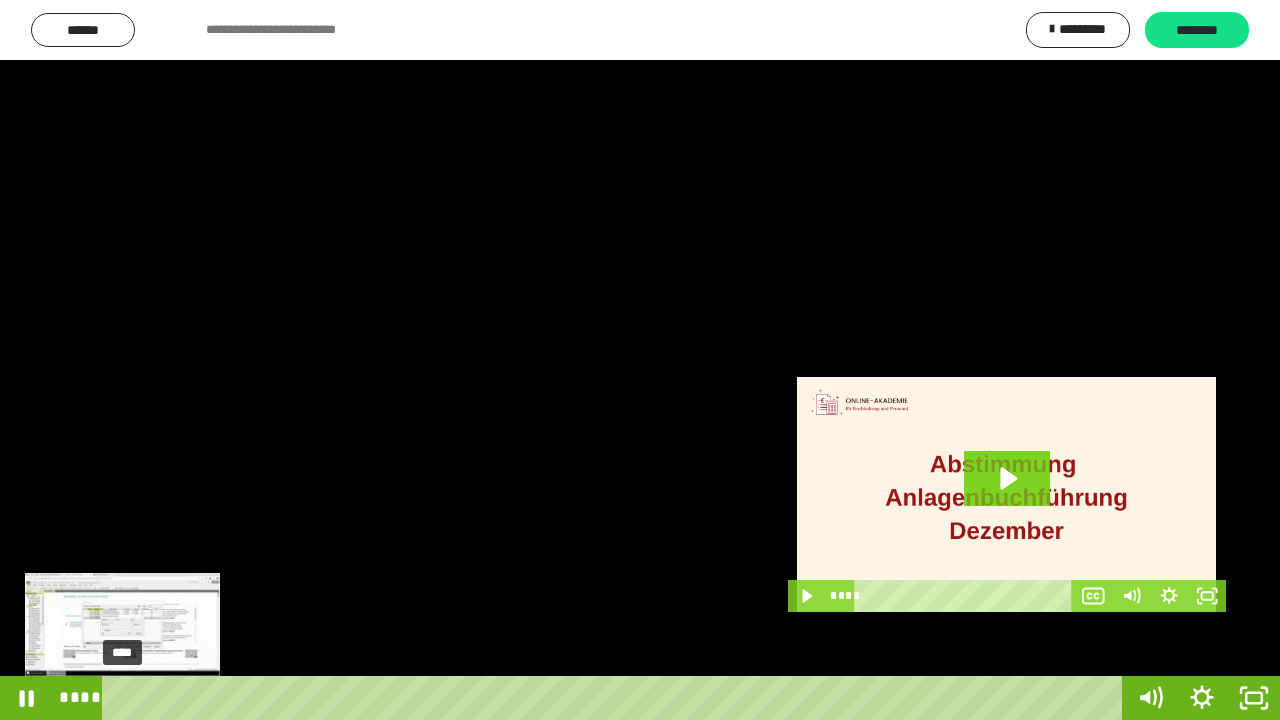 click on "****" at bounding box center (616, 698) 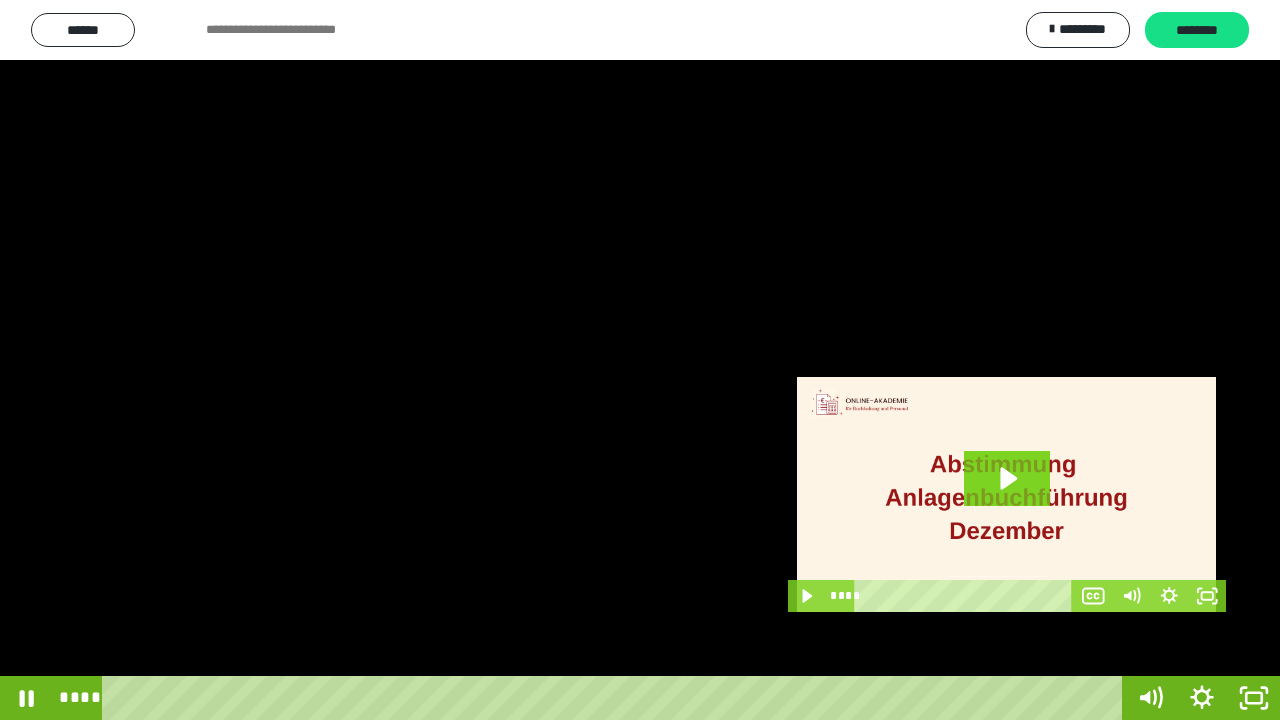 click at bounding box center [640, 360] 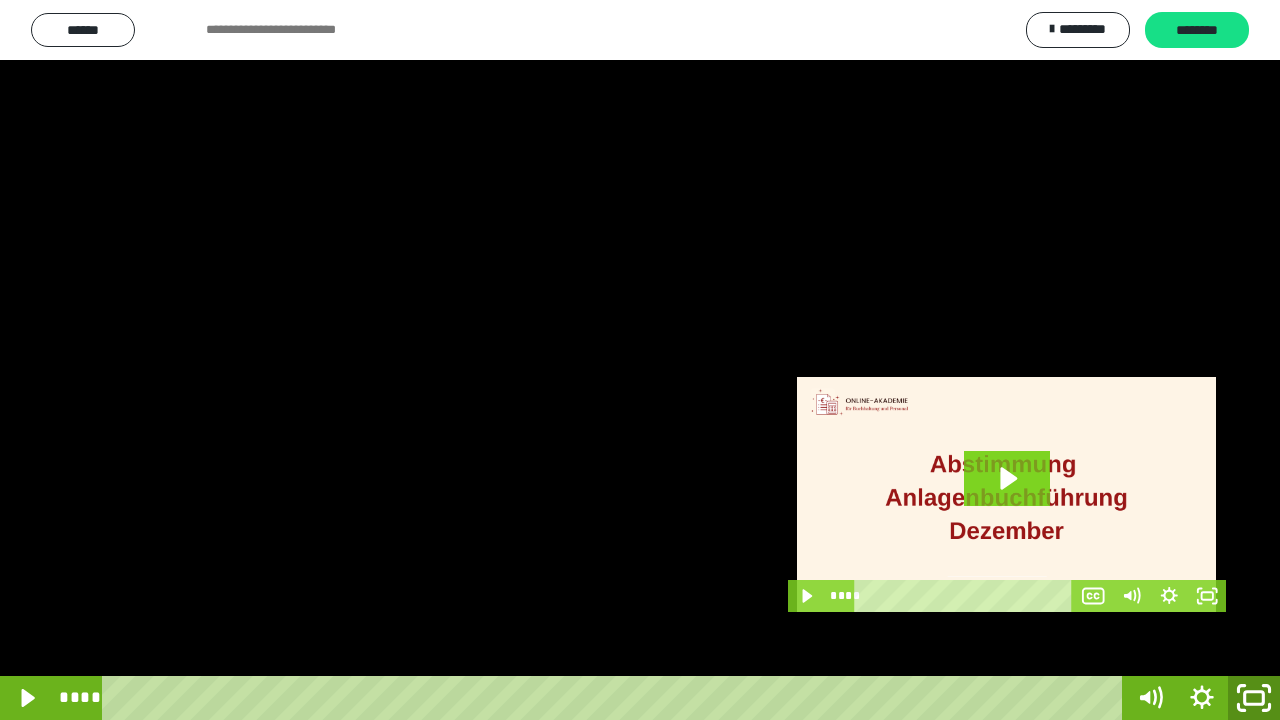 click 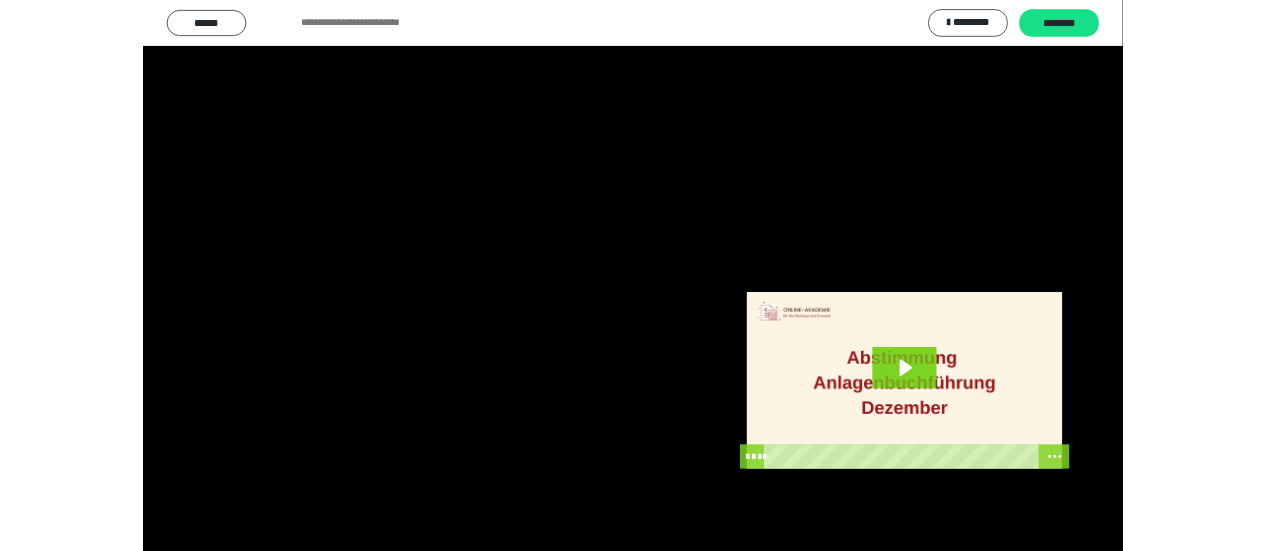 scroll, scrollTop: 4135, scrollLeft: 0, axis: vertical 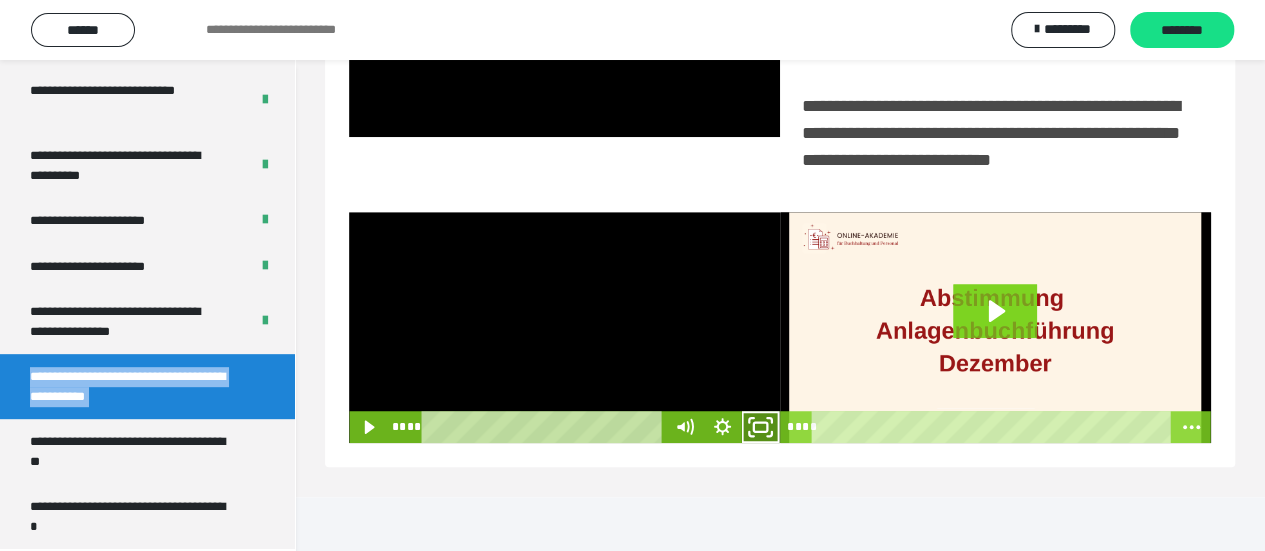 click 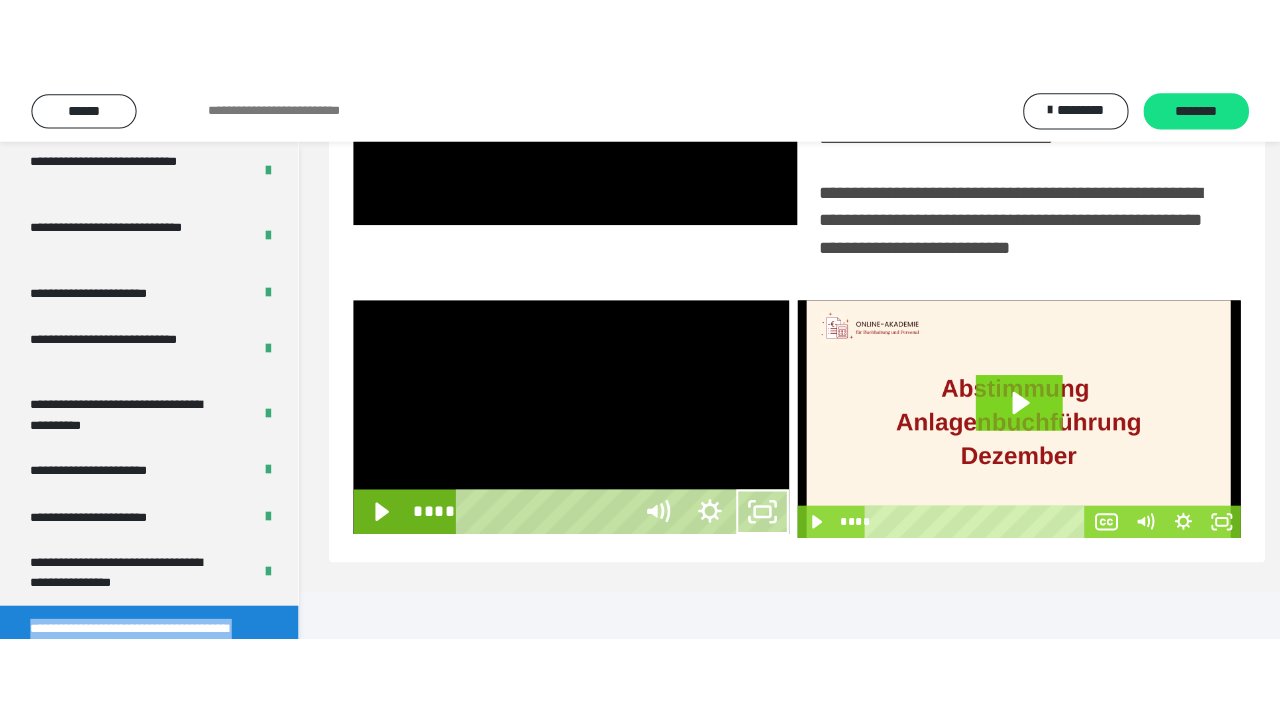 scroll, scrollTop: 382, scrollLeft: 0, axis: vertical 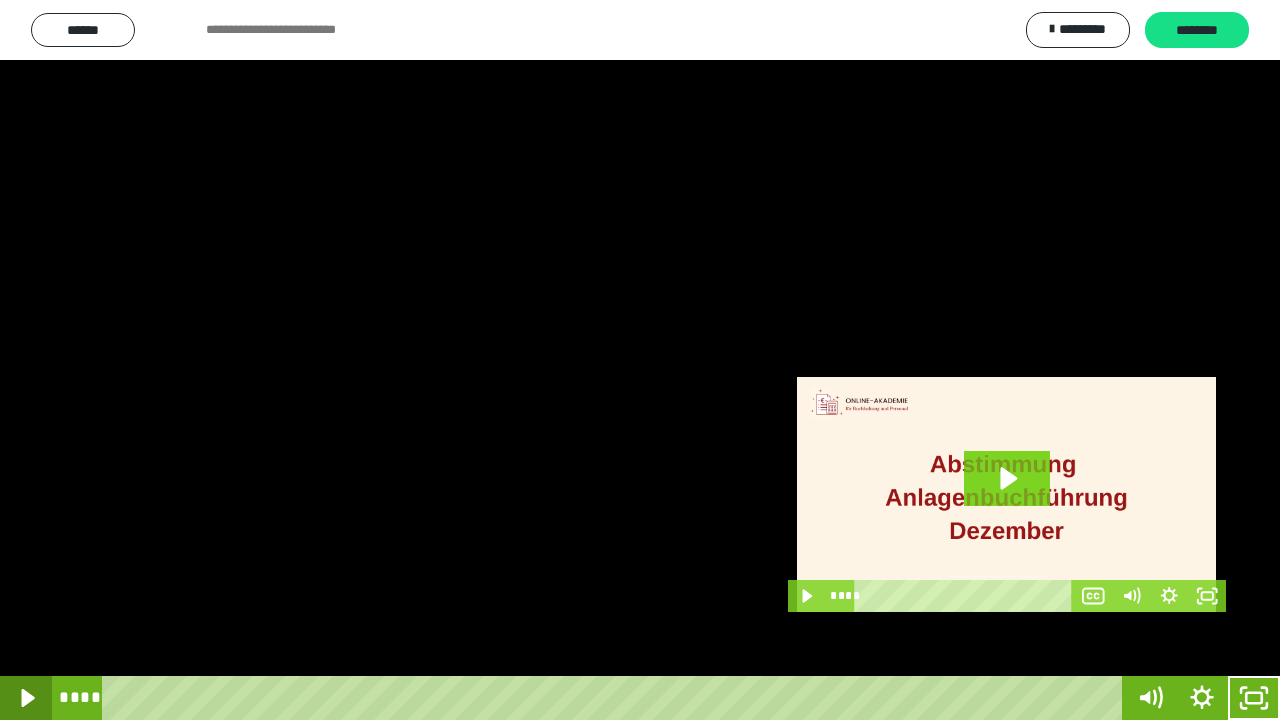 click 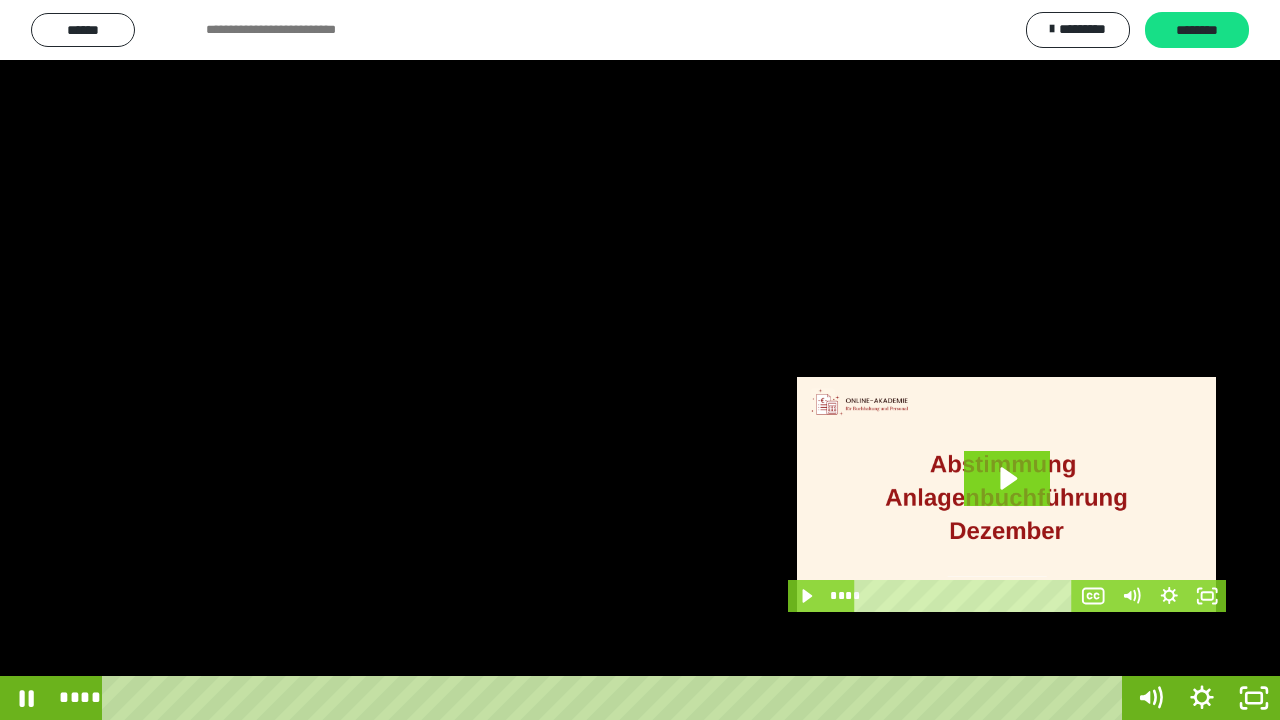 click at bounding box center (640, 360) 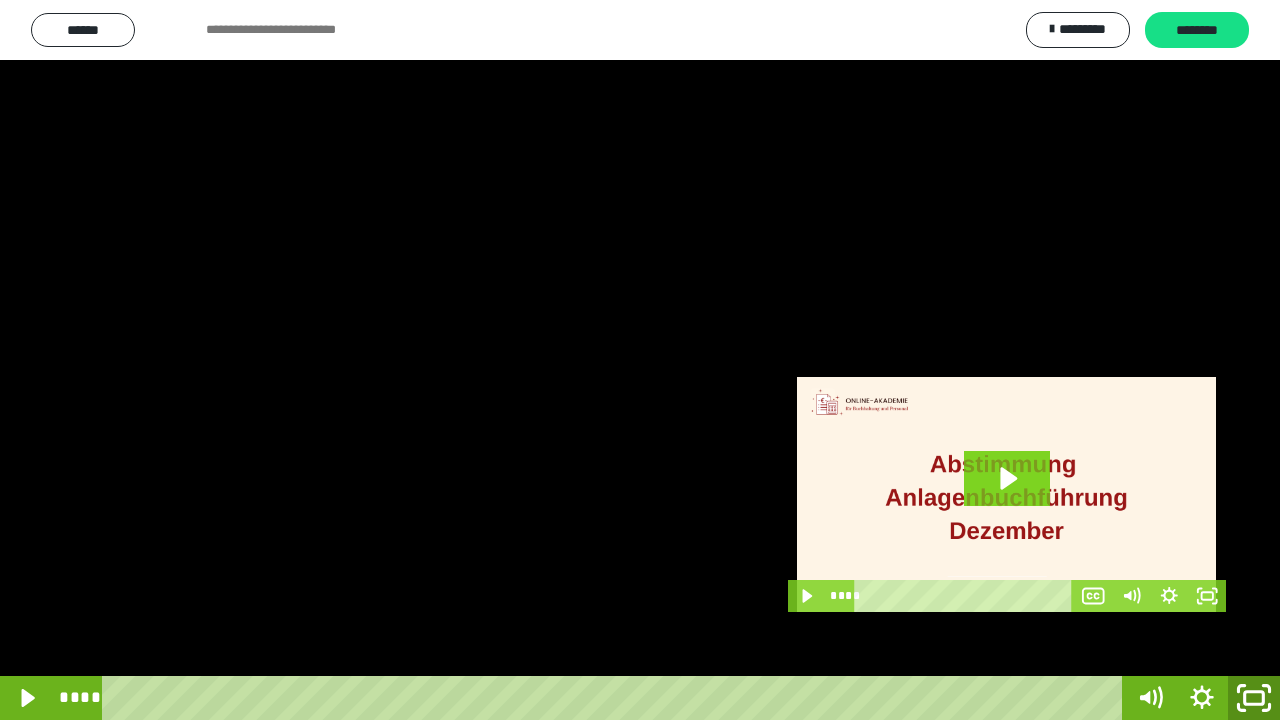 drag, startPoint x: 1267, startPoint y: 690, endPoint x: 1262, endPoint y: 471, distance: 219.05707 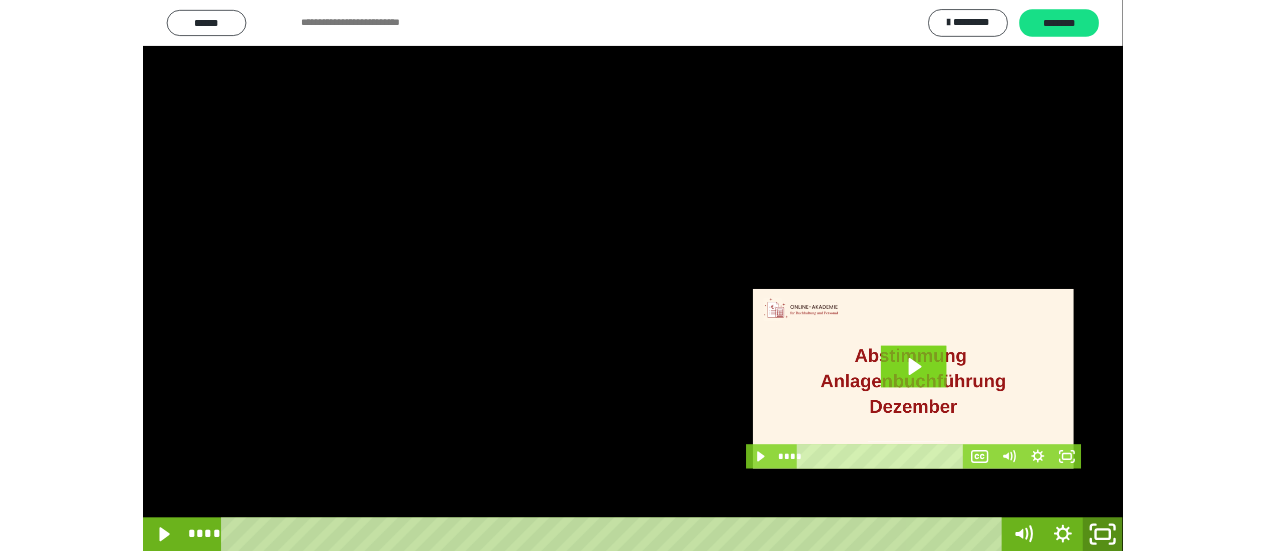 scroll, scrollTop: 4135, scrollLeft: 0, axis: vertical 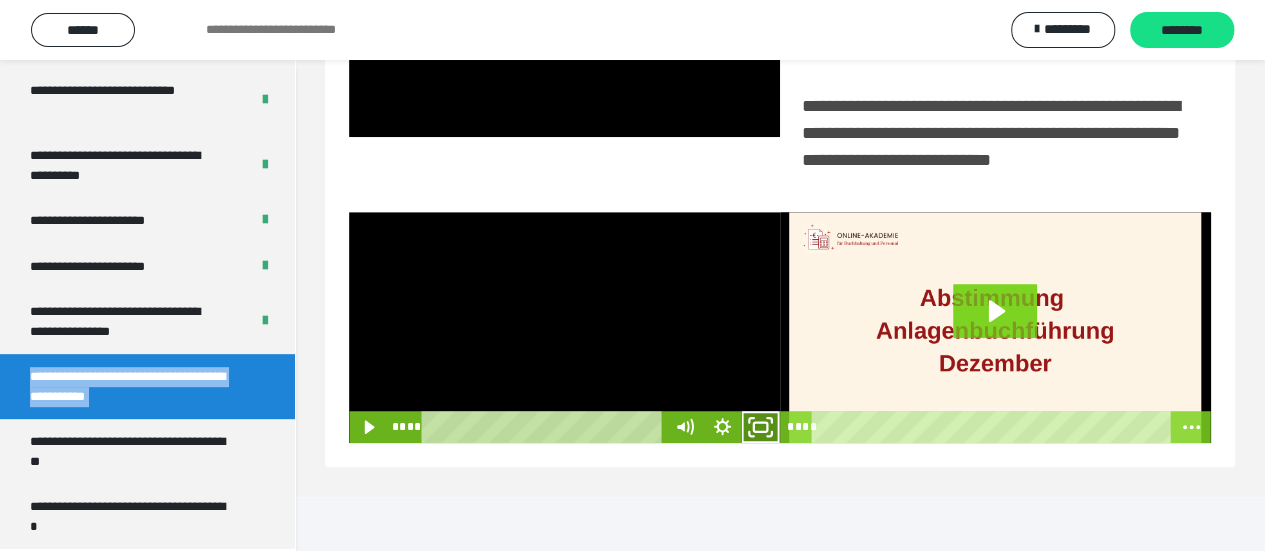 click 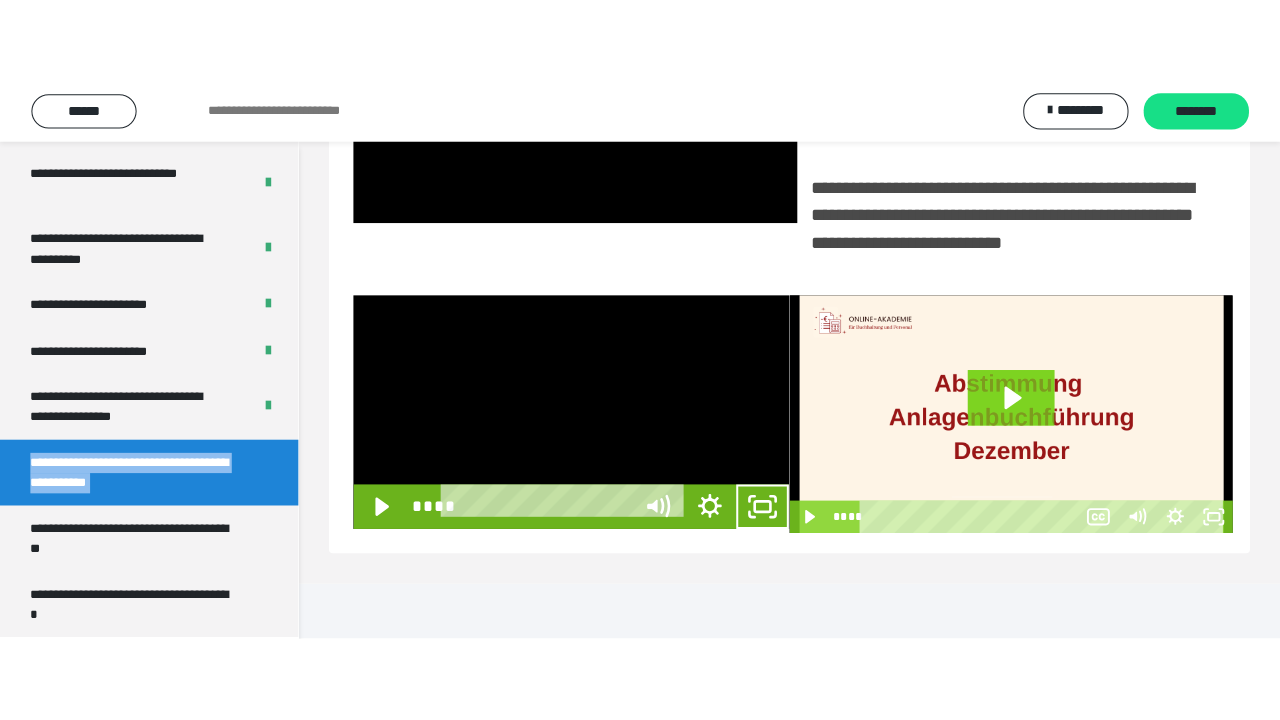 scroll, scrollTop: 382, scrollLeft: 0, axis: vertical 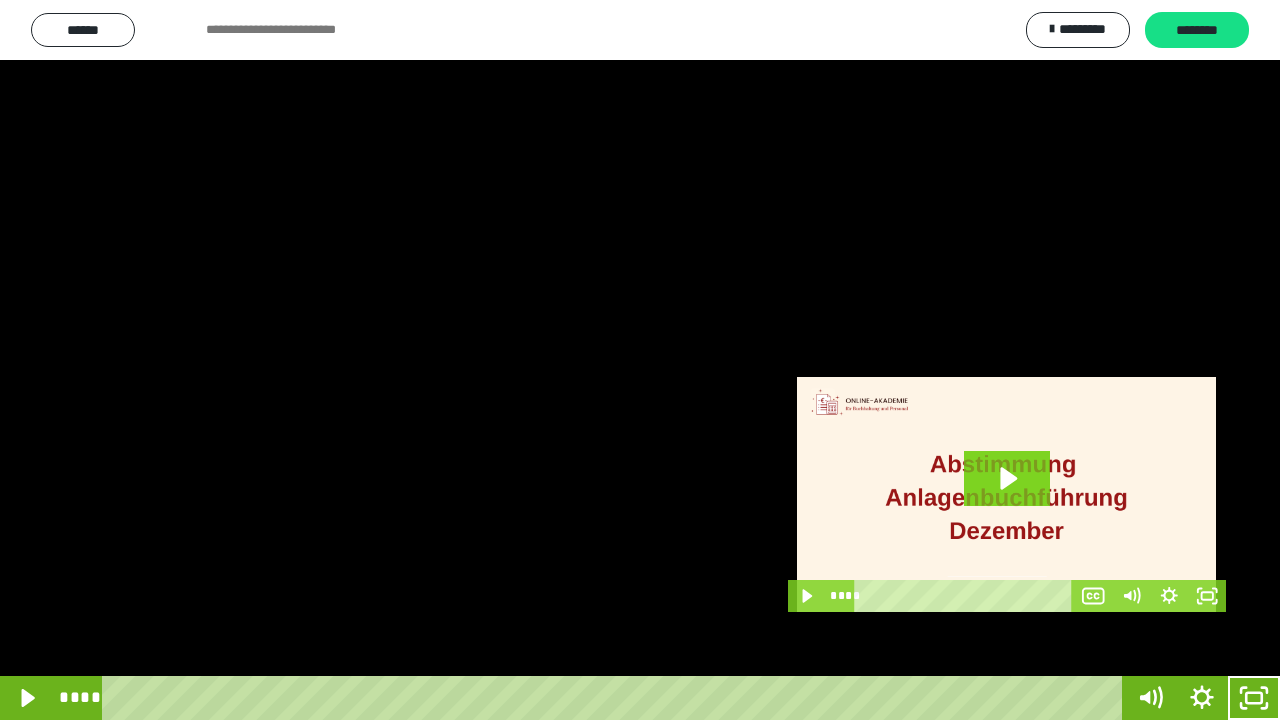 click at bounding box center [640, 360] 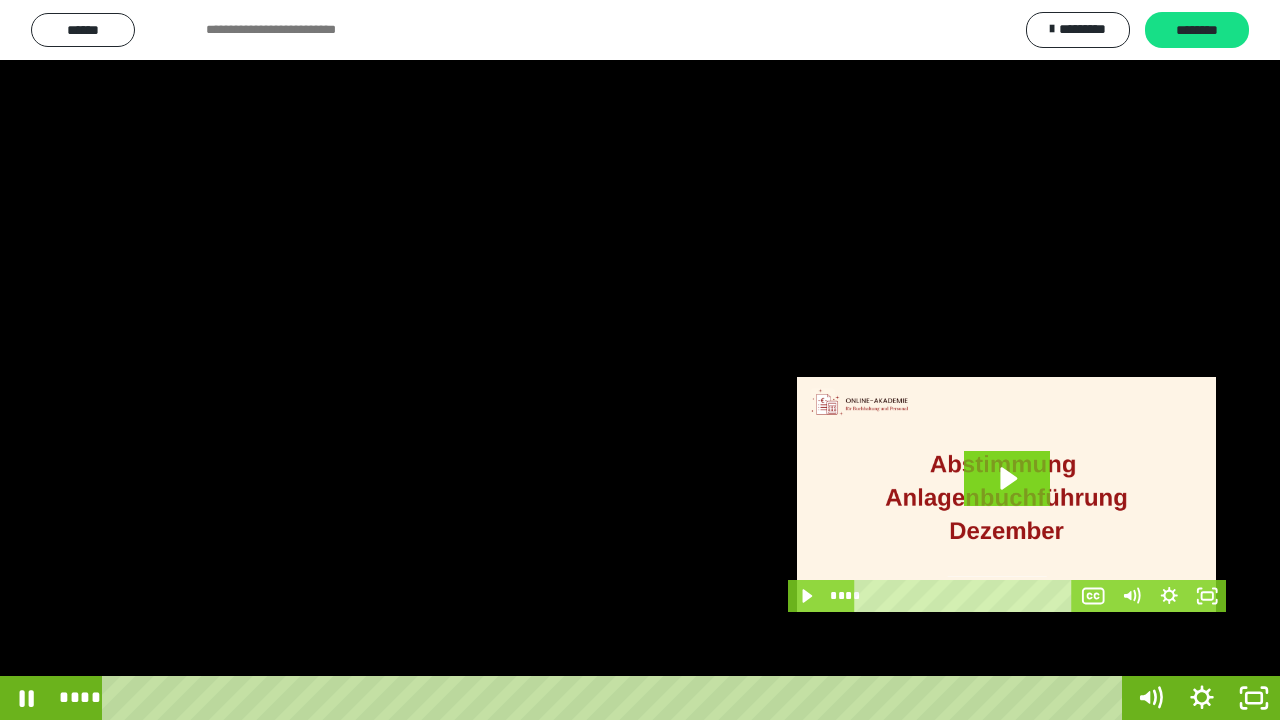drag, startPoint x: 1051, startPoint y: 584, endPoint x: 1067, endPoint y: 587, distance: 16.27882 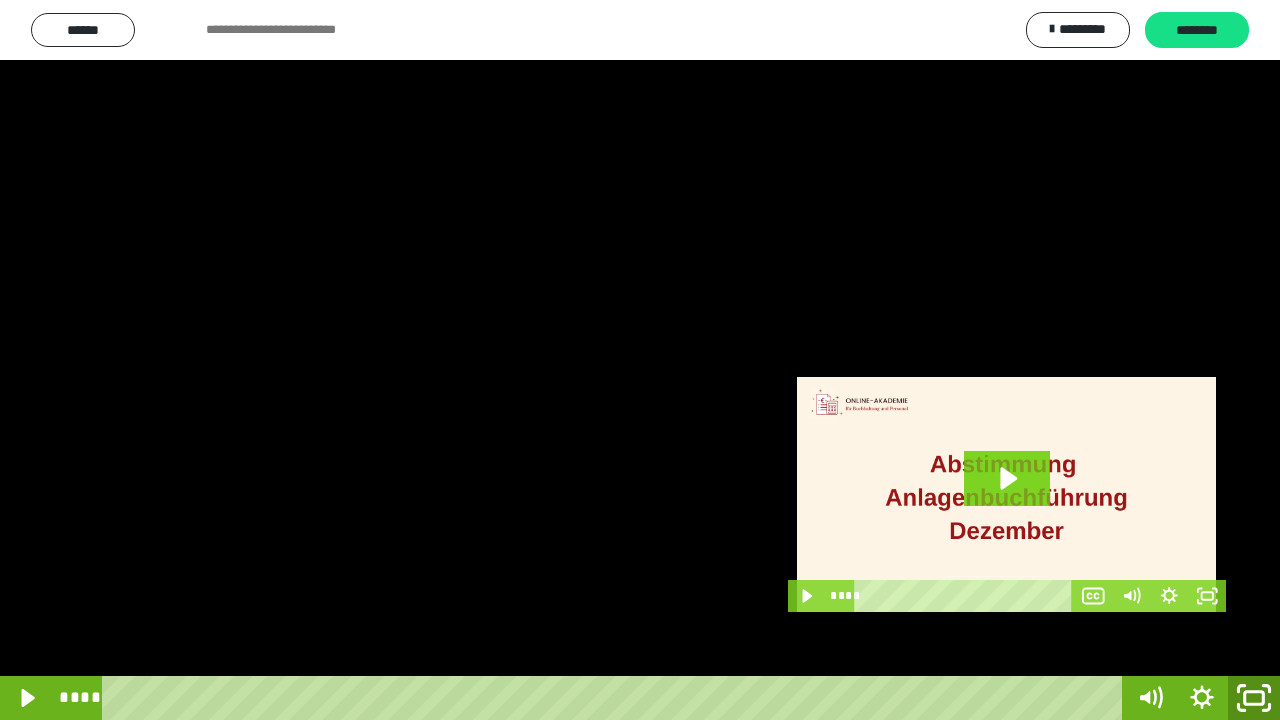 click 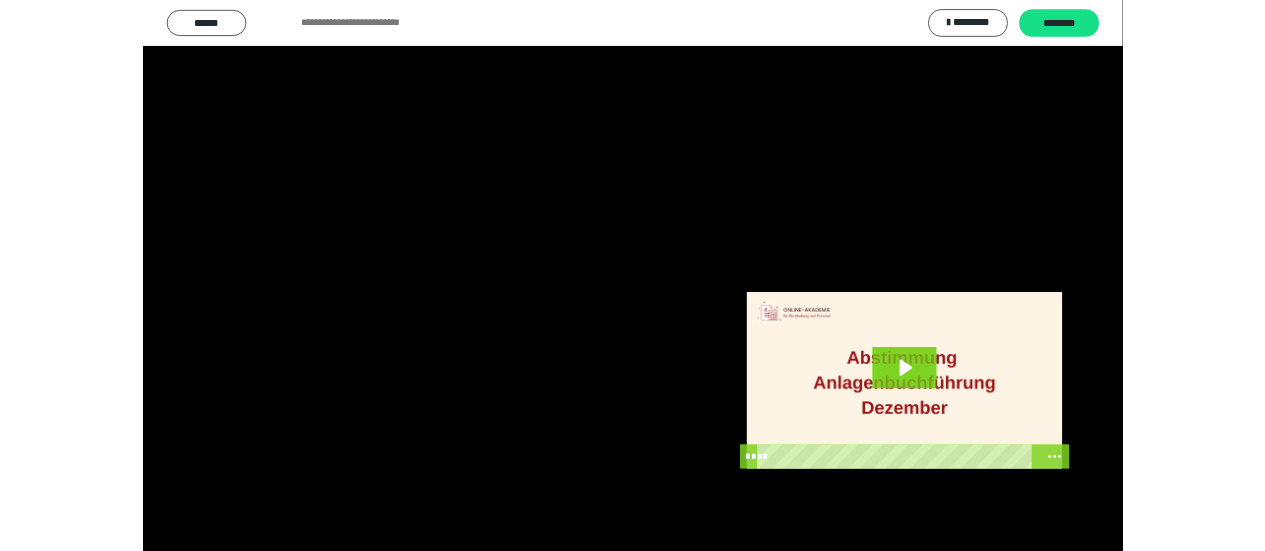 scroll, scrollTop: 4135, scrollLeft: 0, axis: vertical 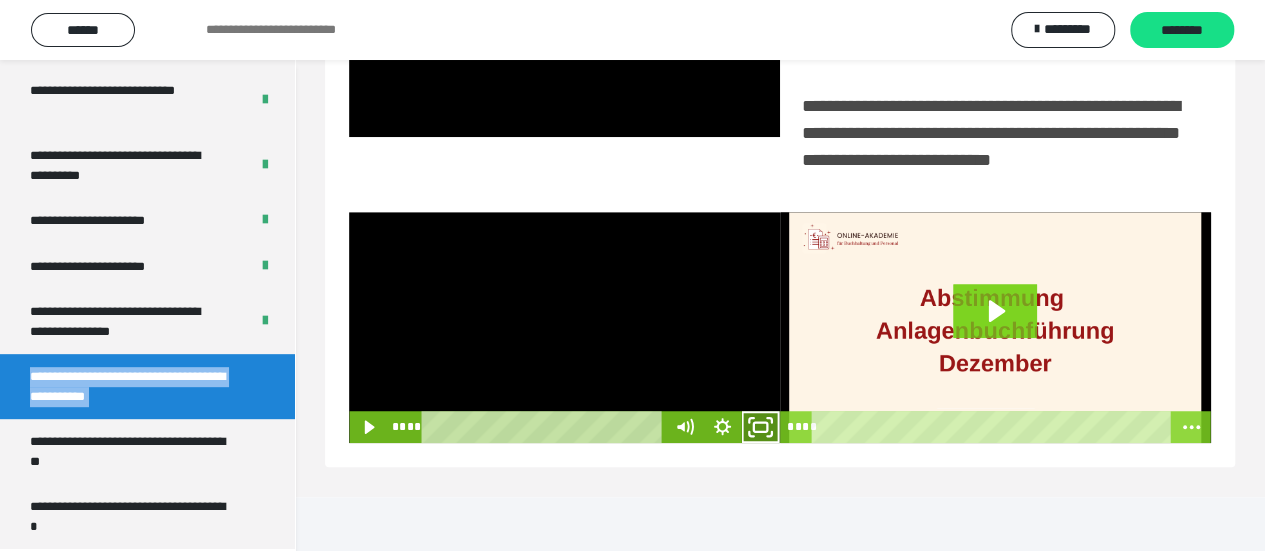 click 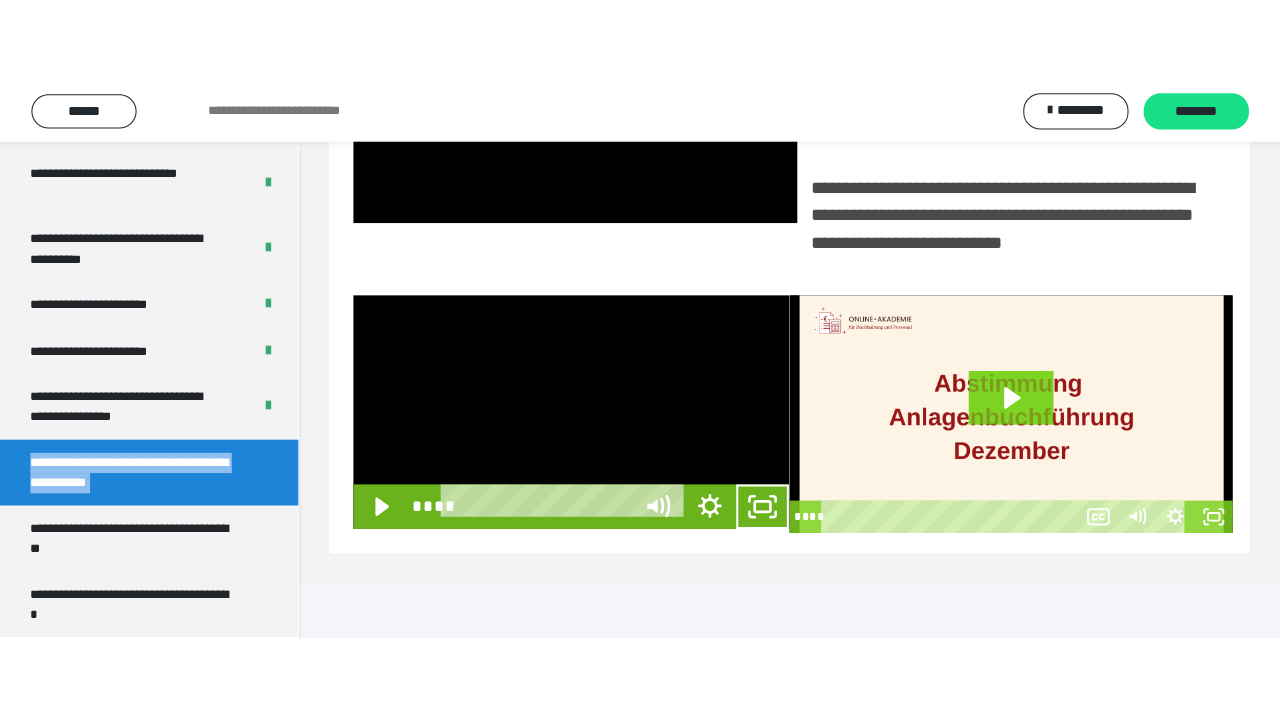 scroll, scrollTop: 382, scrollLeft: 0, axis: vertical 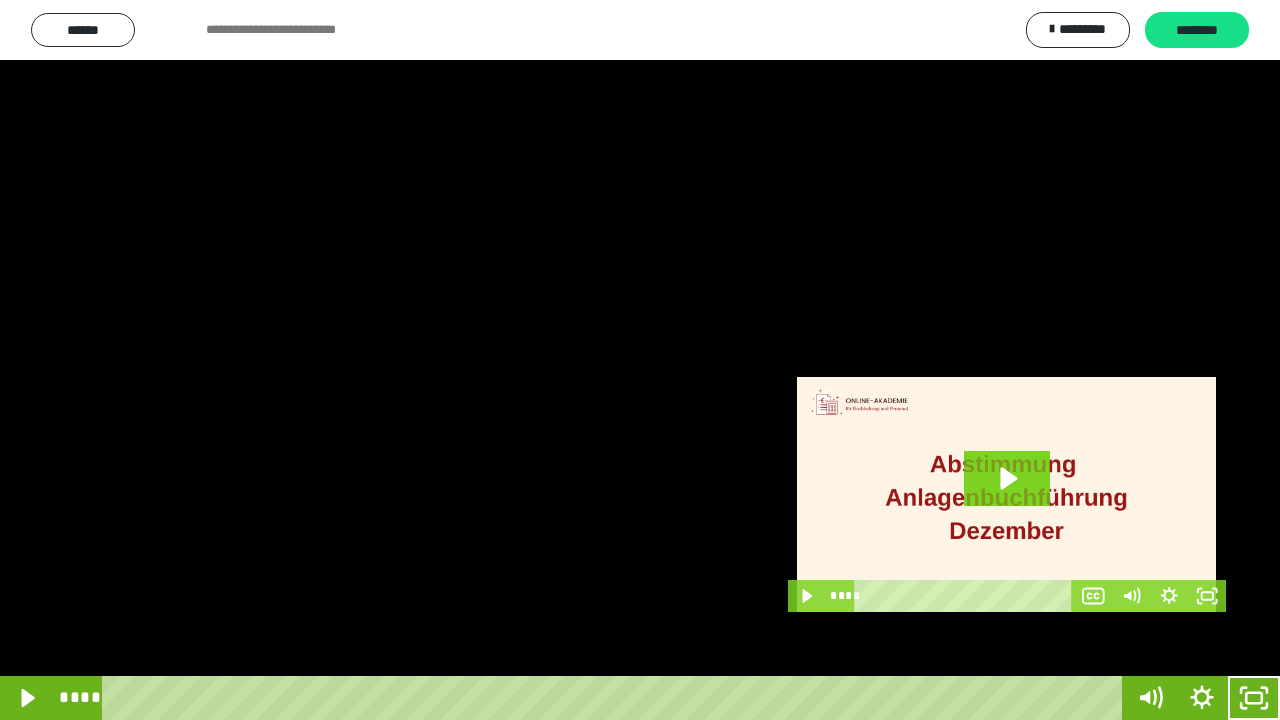 click at bounding box center (640, 360) 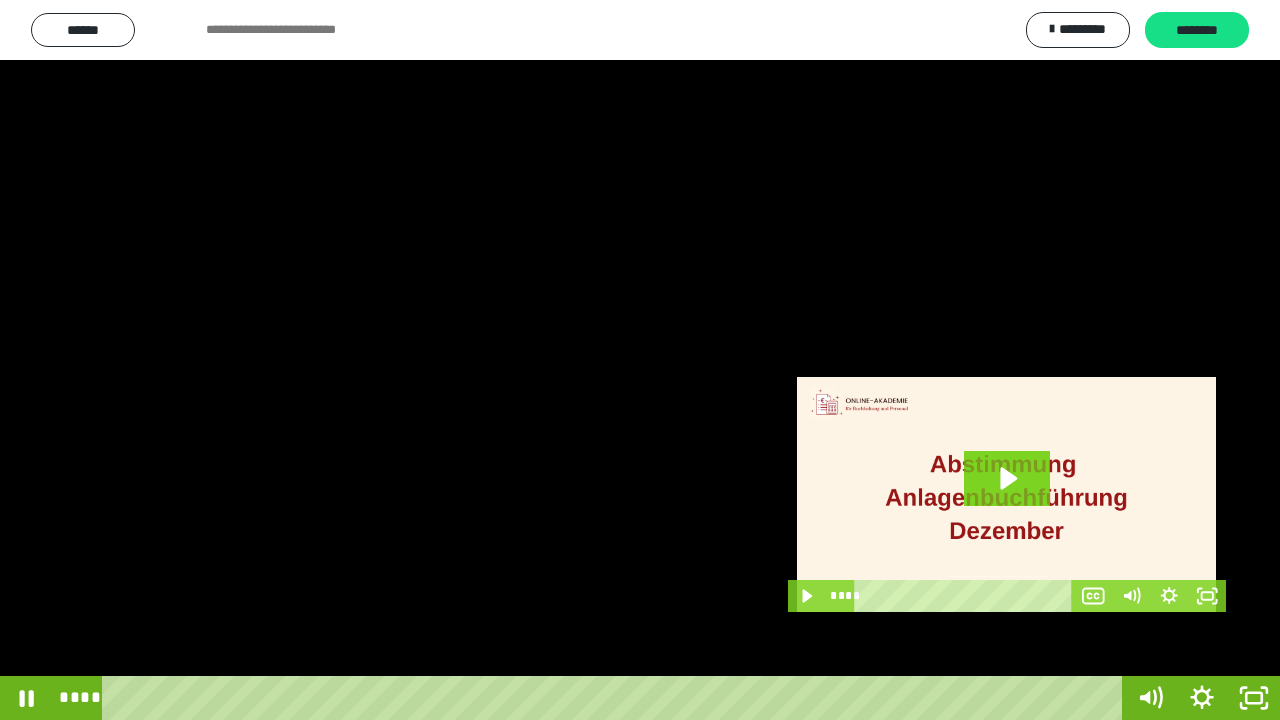 click at bounding box center [640, 360] 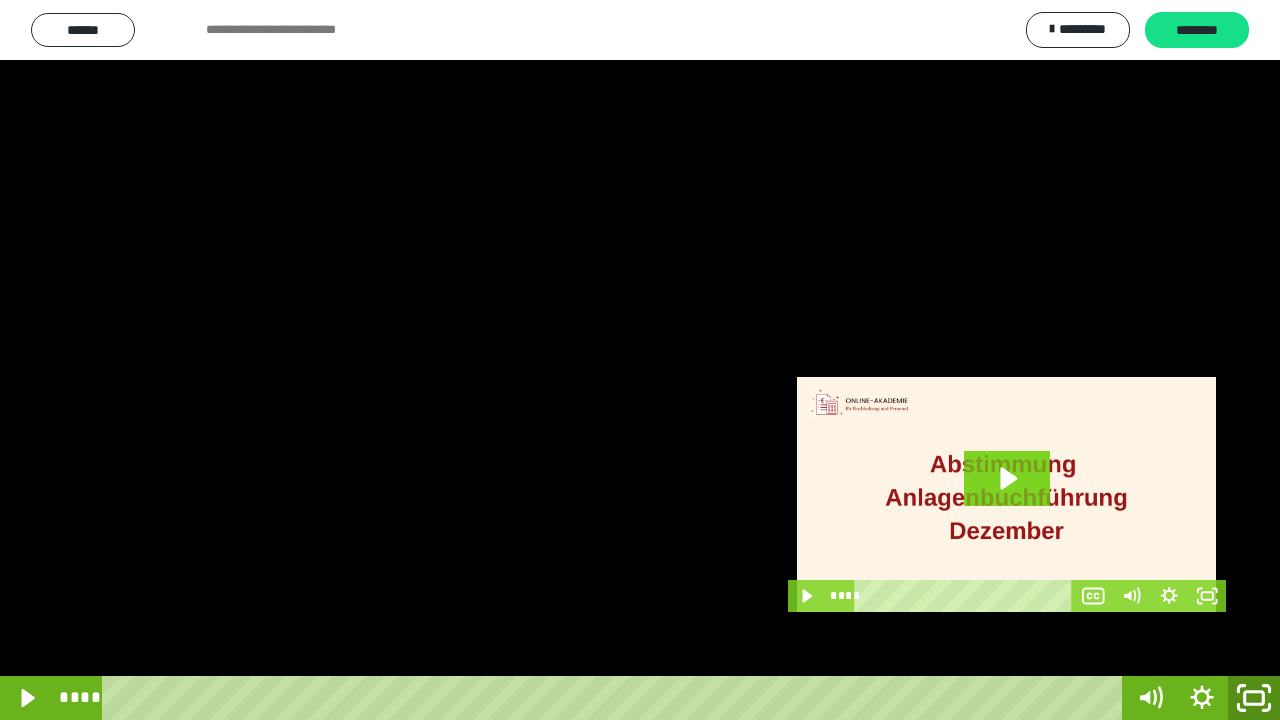 drag, startPoint x: 1248, startPoint y: 698, endPoint x: 1258, endPoint y: 17, distance: 681.0734 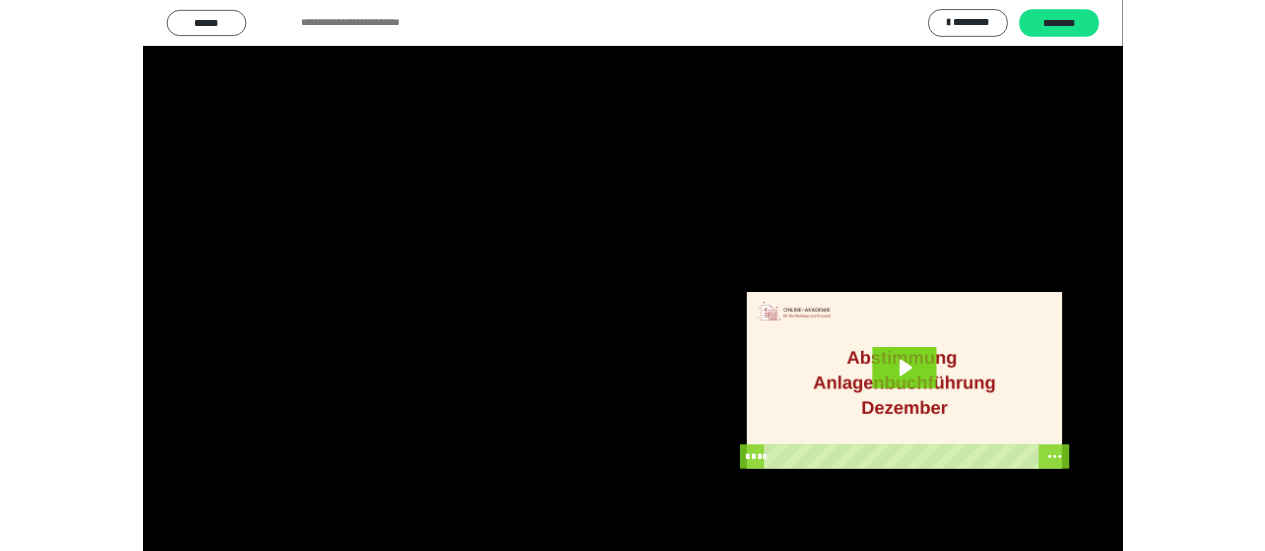 scroll, scrollTop: 4135, scrollLeft: 0, axis: vertical 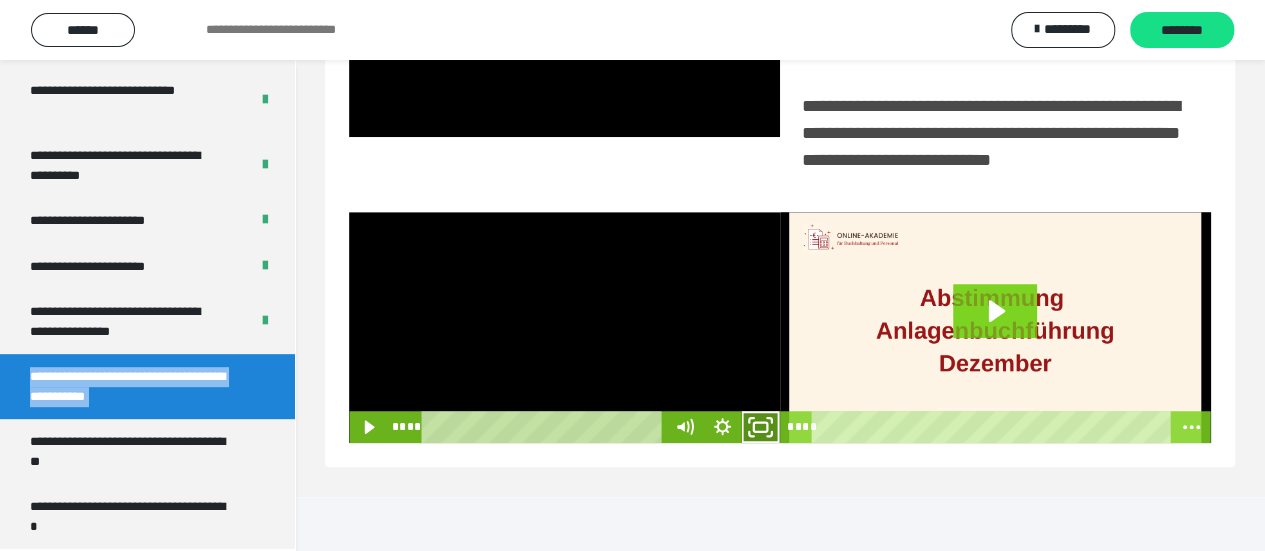 click 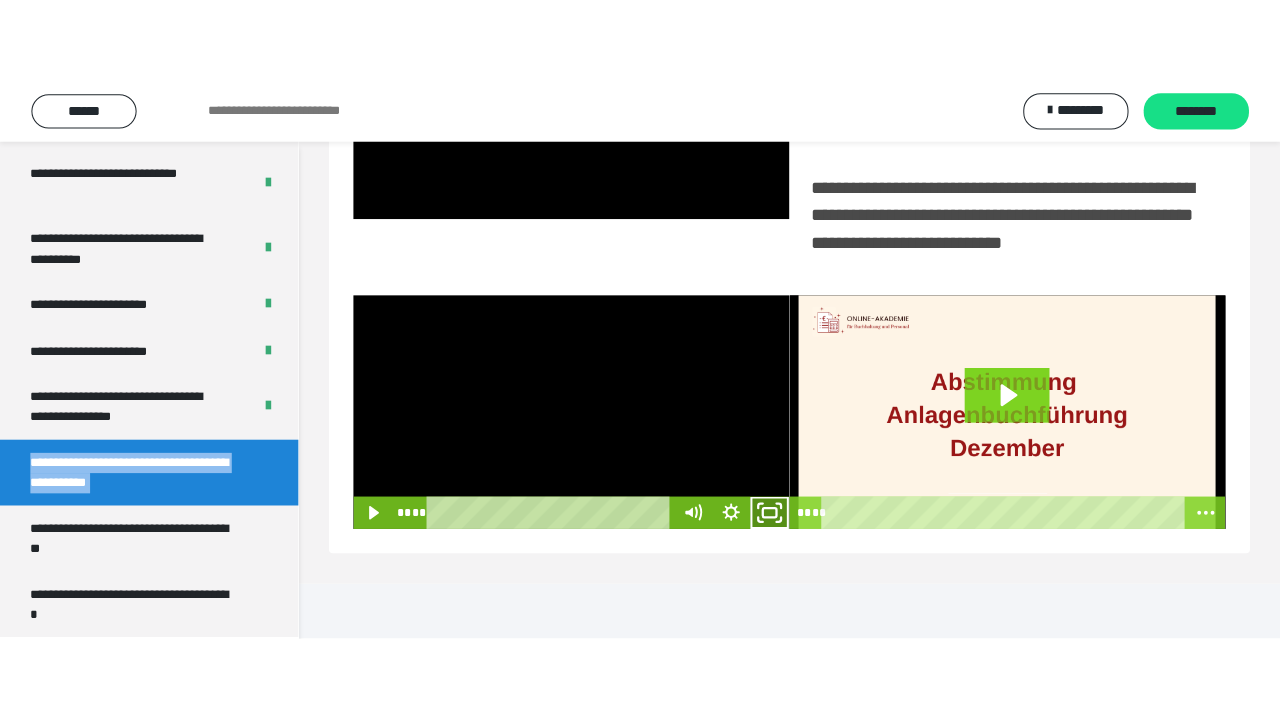 scroll, scrollTop: 382, scrollLeft: 0, axis: vertical 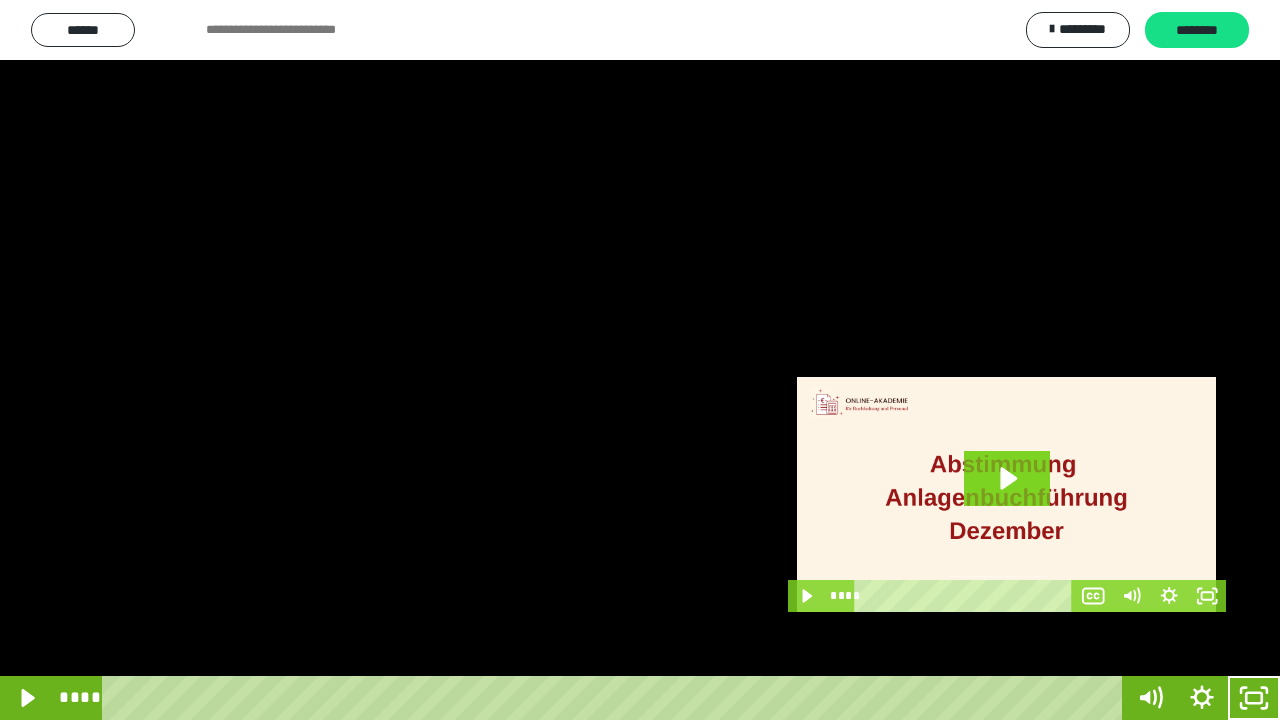 click at bounding box center [640, 360] 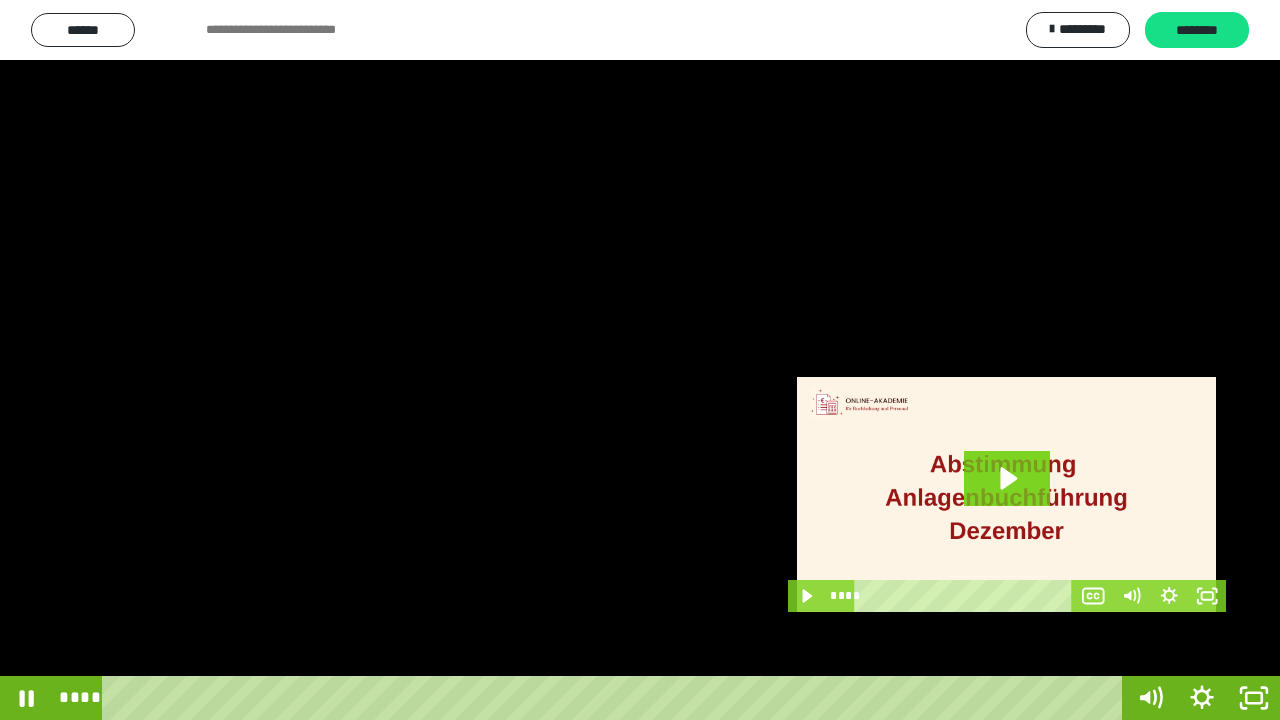 click at bounding box center (640, 360) 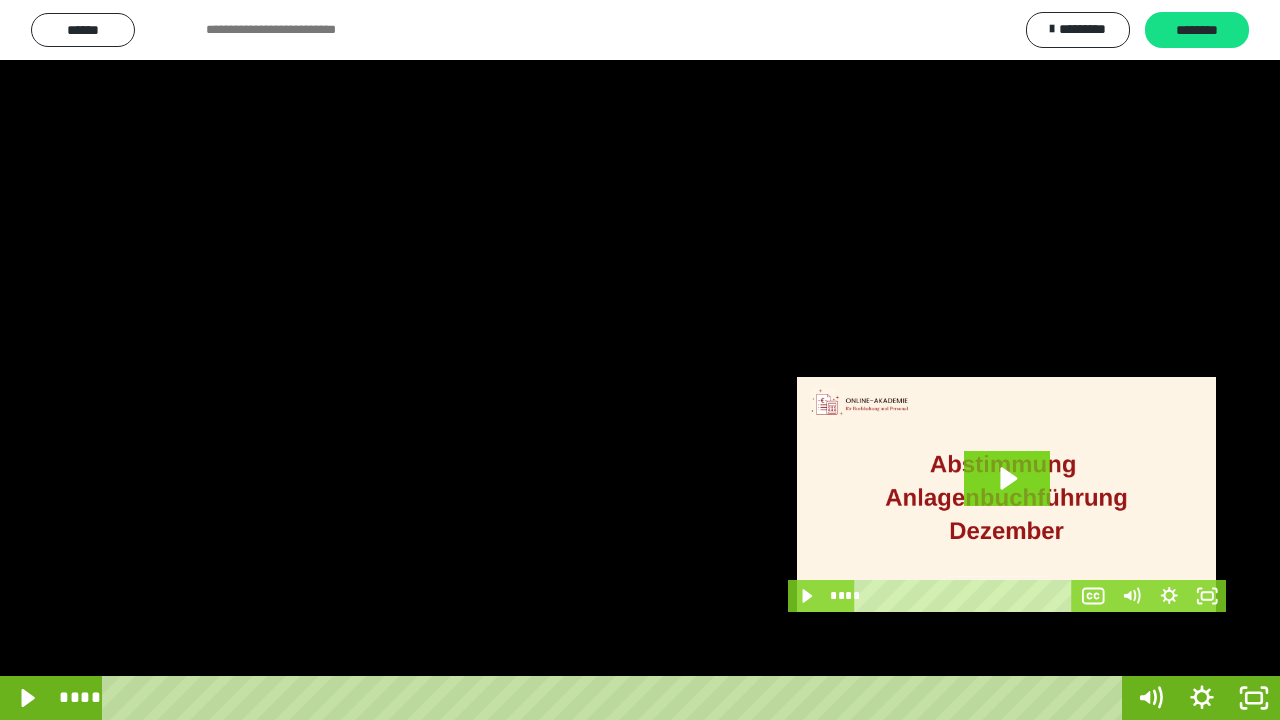 click at bounding box center [640, 360] 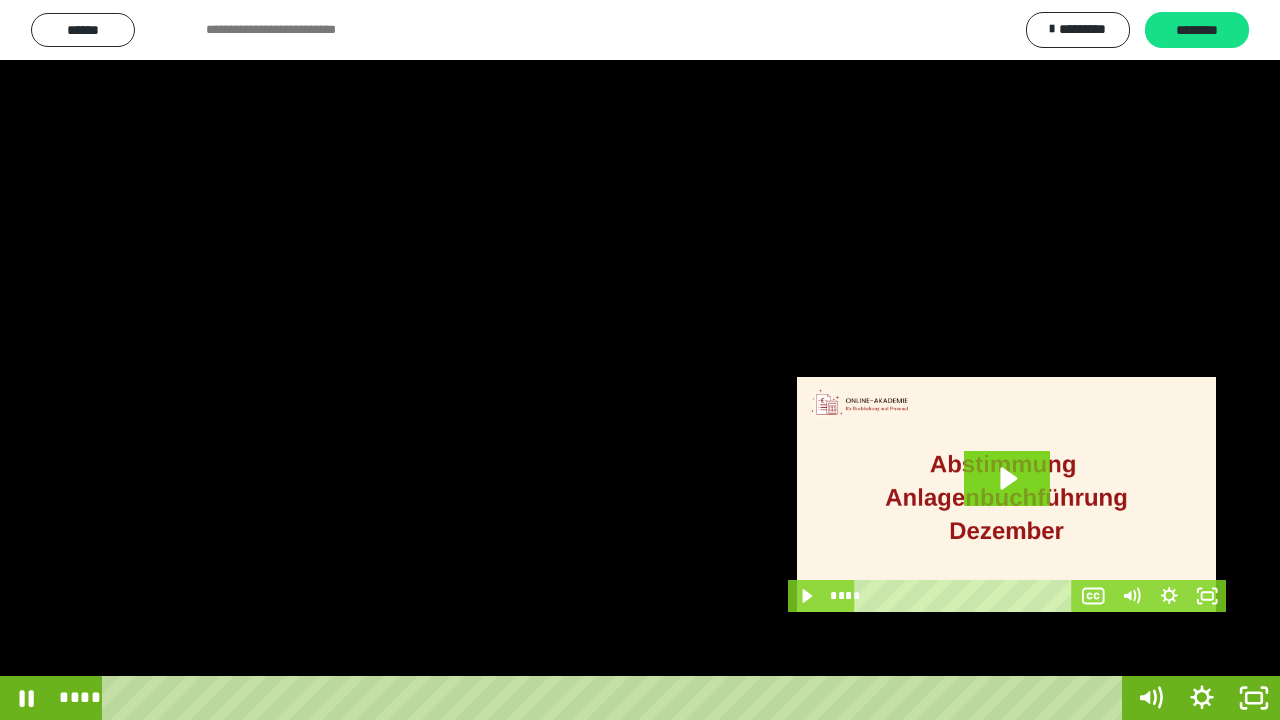 click at bounding box center (640, 360) 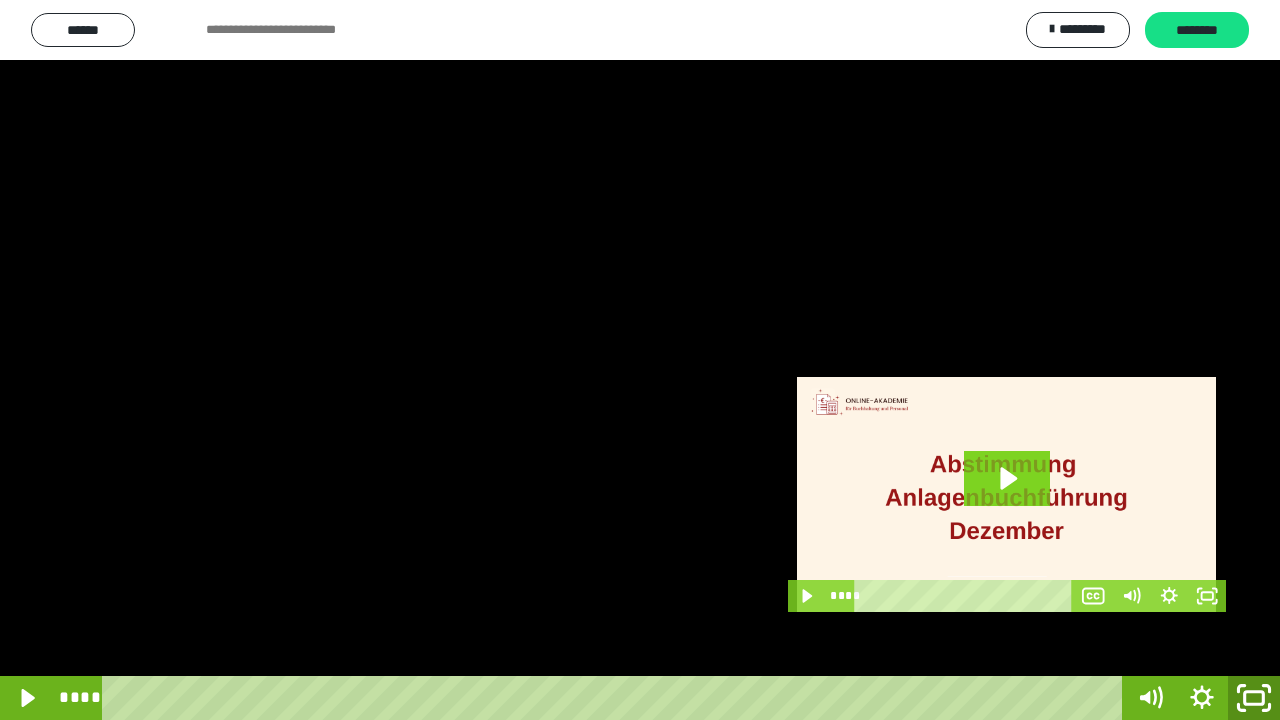 click 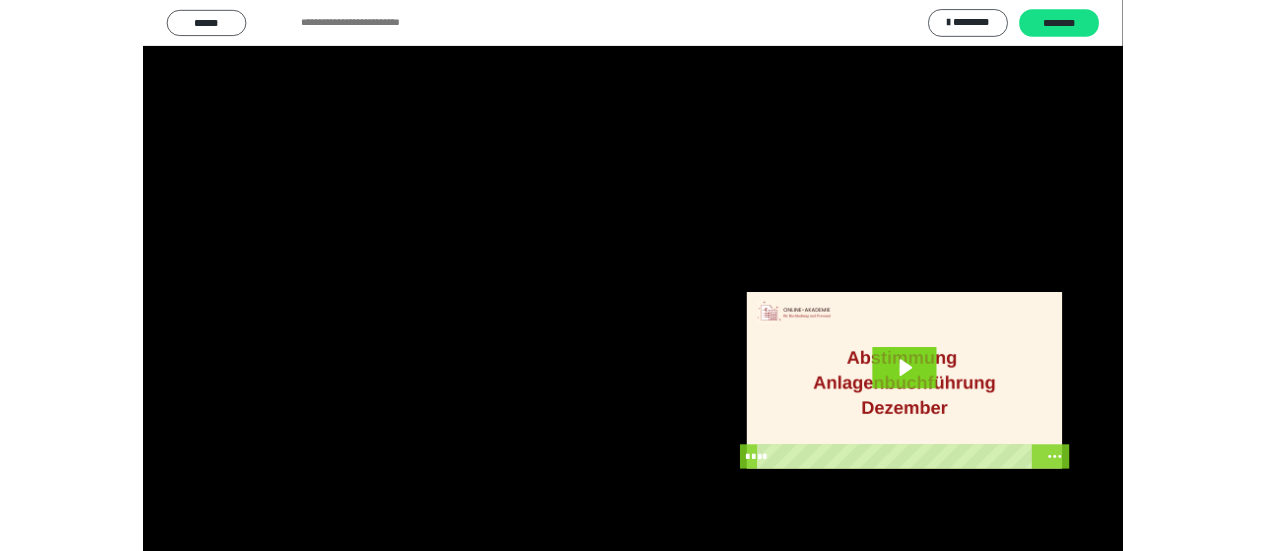 scroll, scrollTop: 4135, scrollLeft: 0, axis: vertical 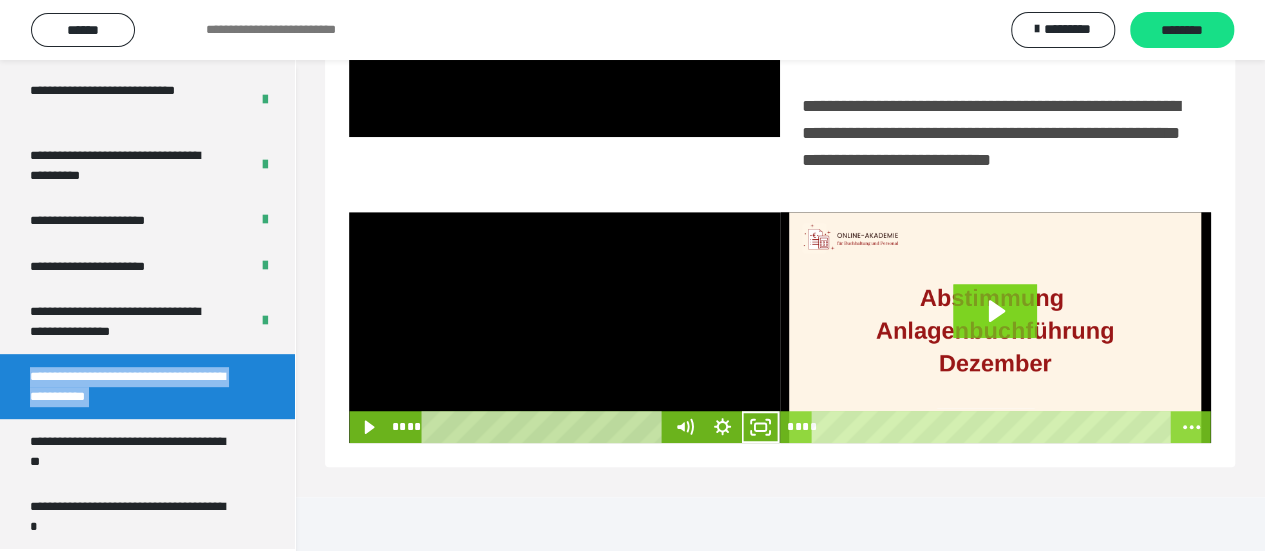 click at bounding box center [564, 328] 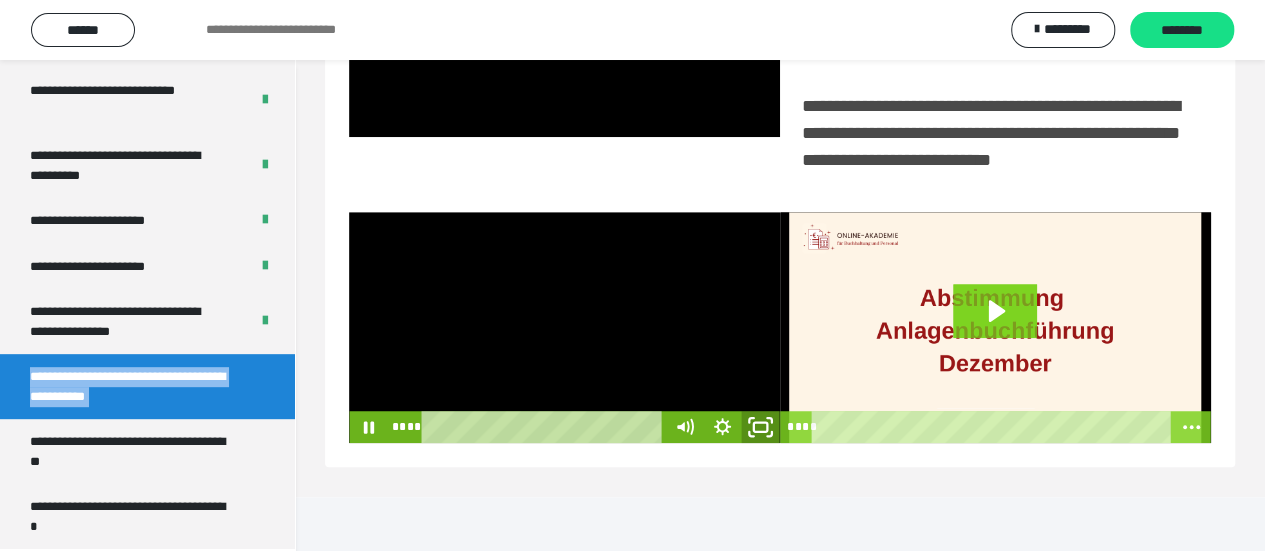 click 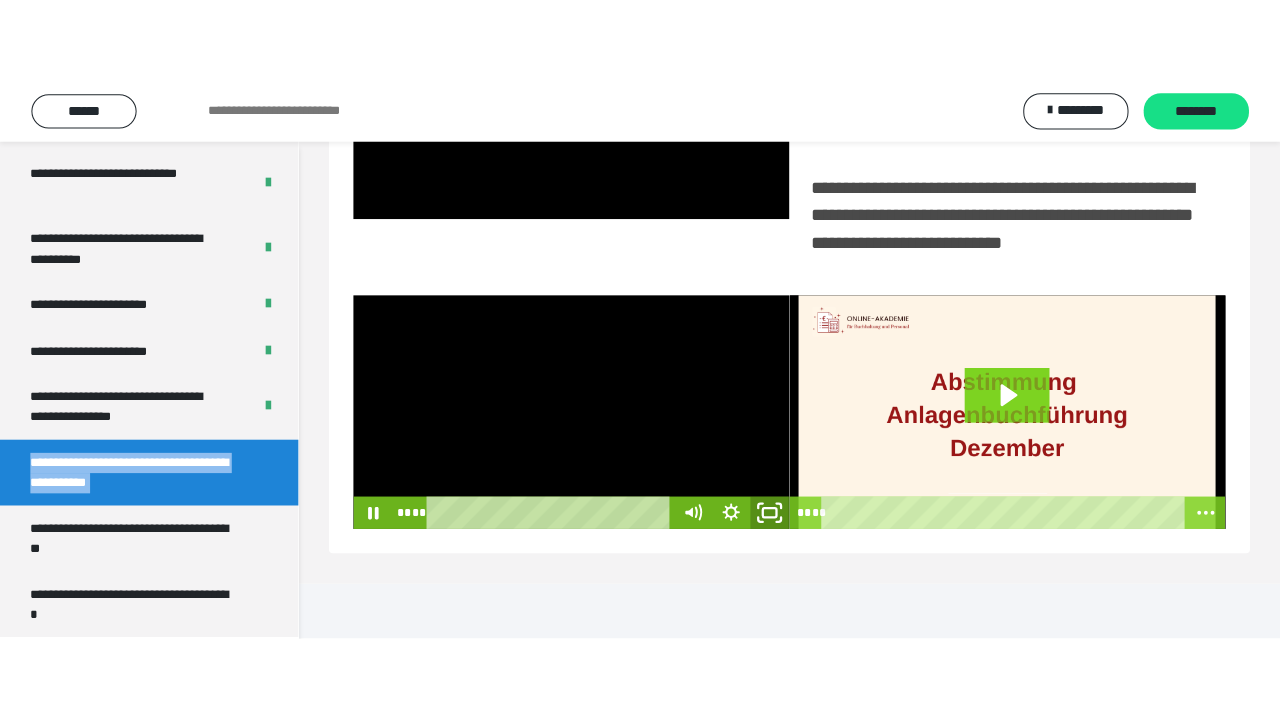scroll, scrollTop: 382, scrollLeft: 0, axis: vertical 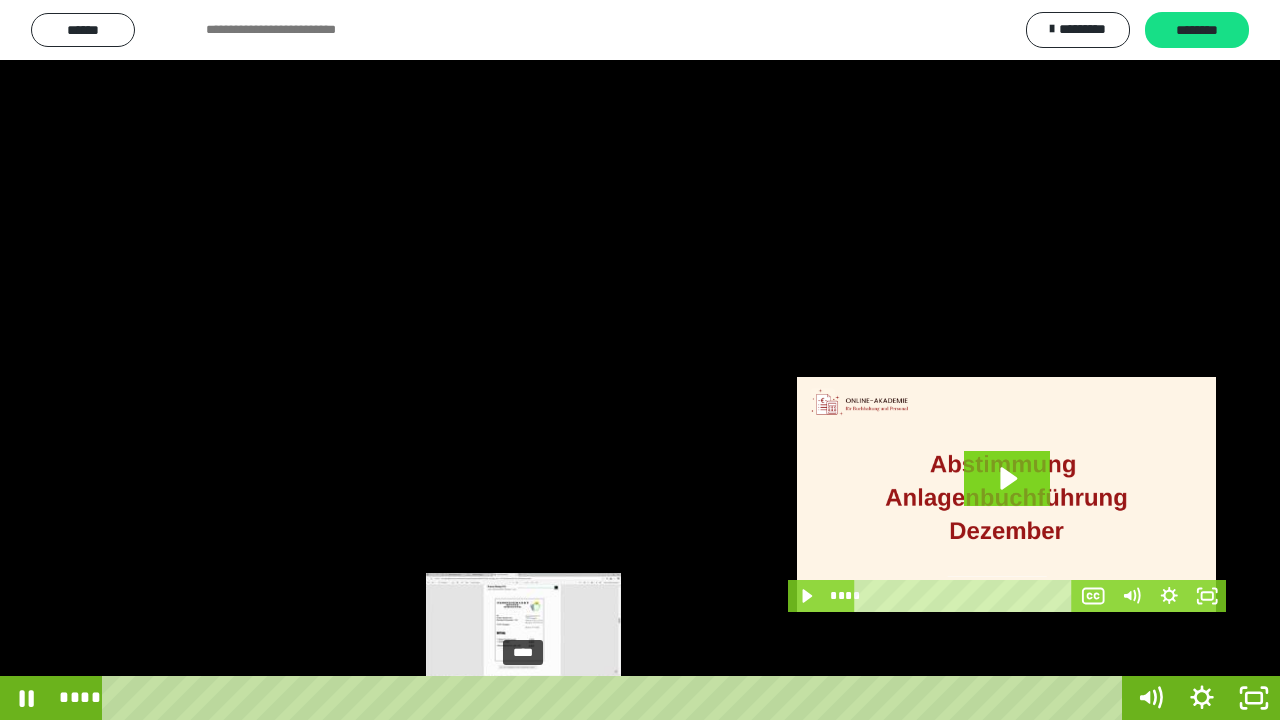 click on "****" at bounding box center [616, 698] 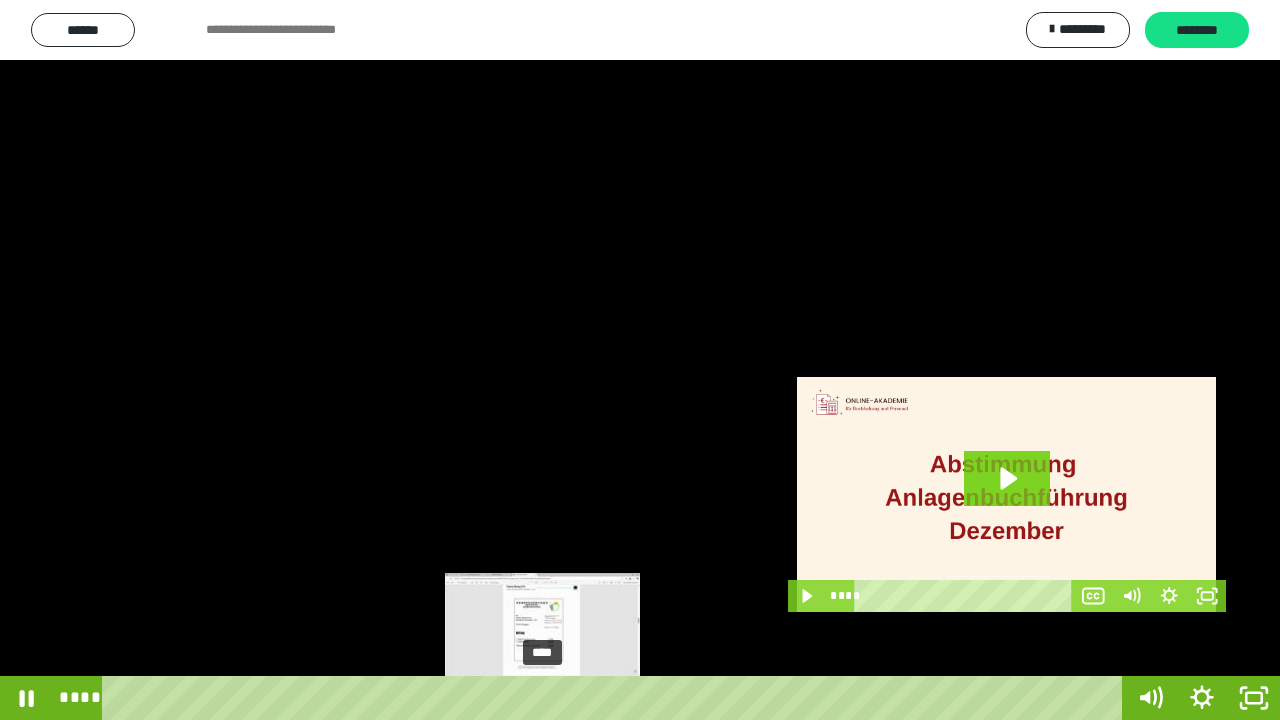 click on "****" at bounding box center (616, 698) 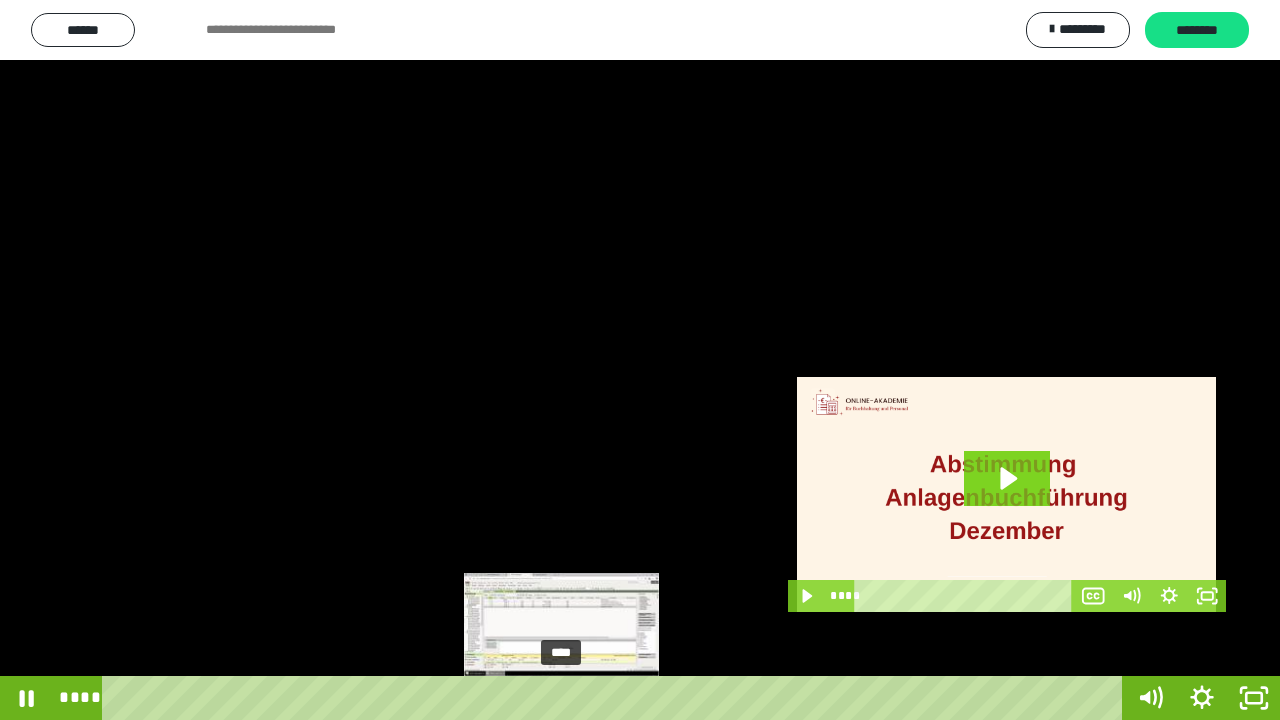 click on "****" at bounding box center [616, 698] 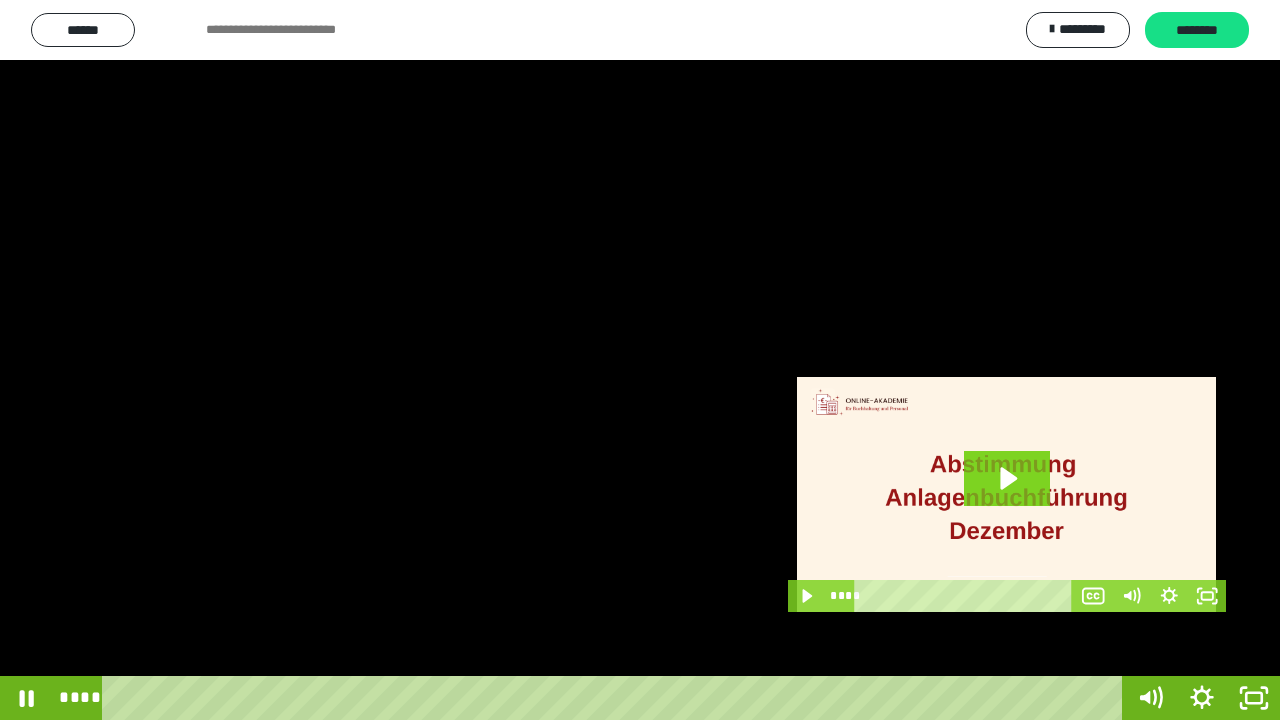 click at bounding box center [640, 360] 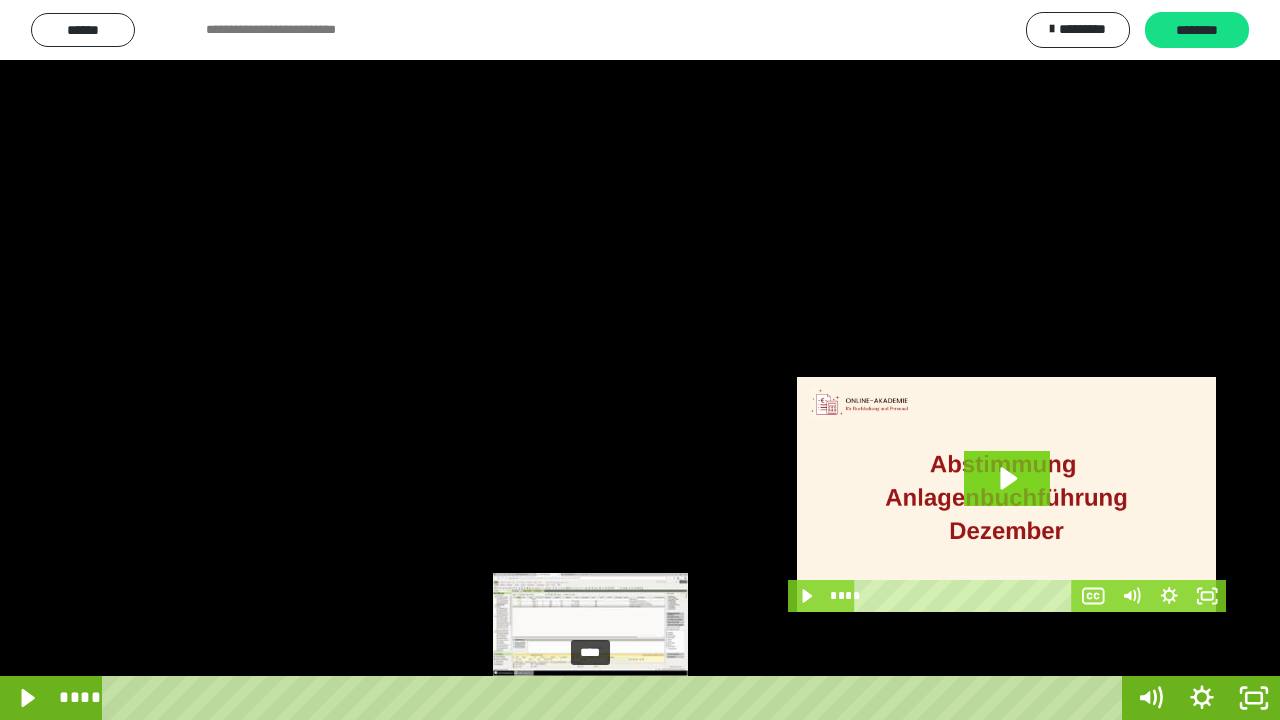 click on "****" at bounding box center (616, 698) 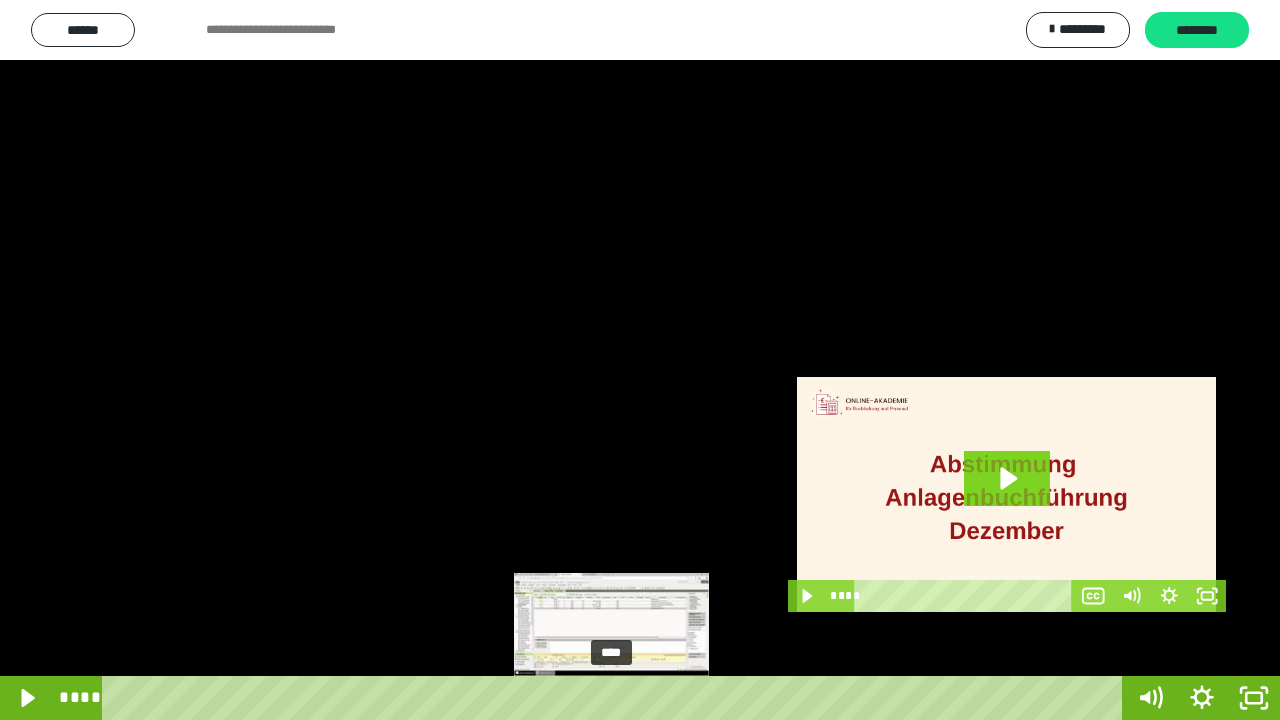 click on "****" at bounding box center (616, 698) 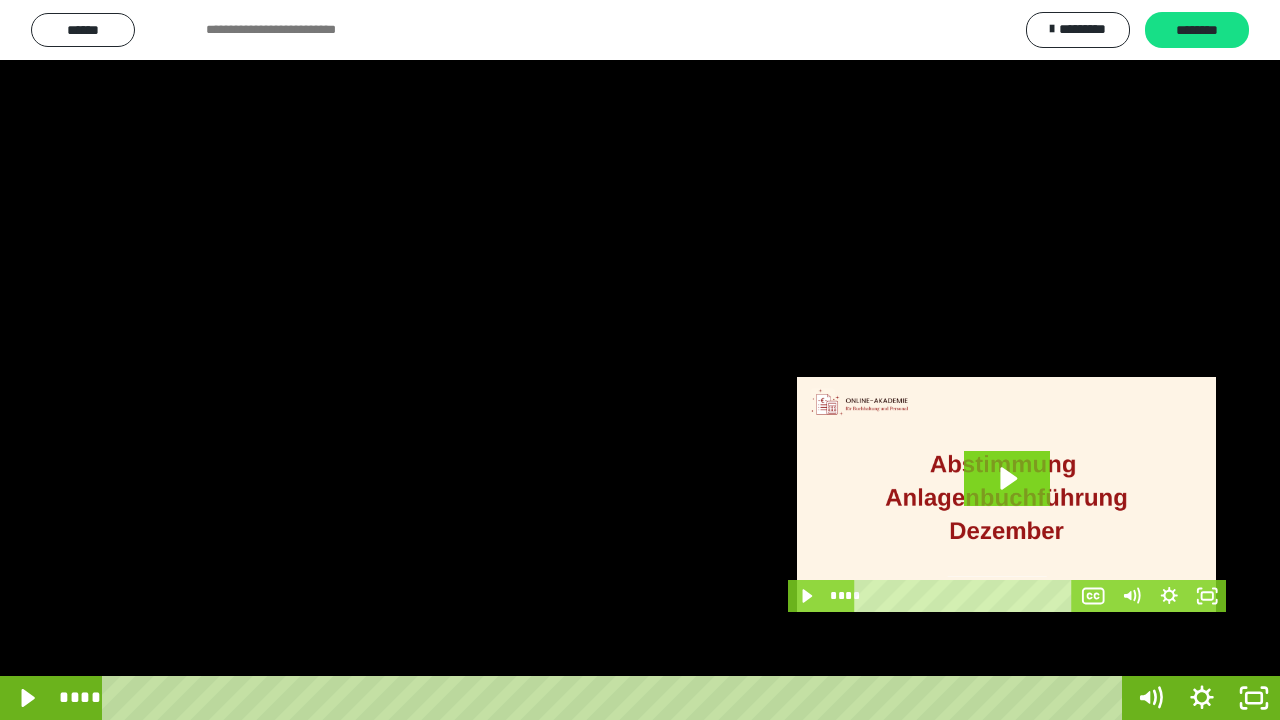 click at bounding box center (640, 360) 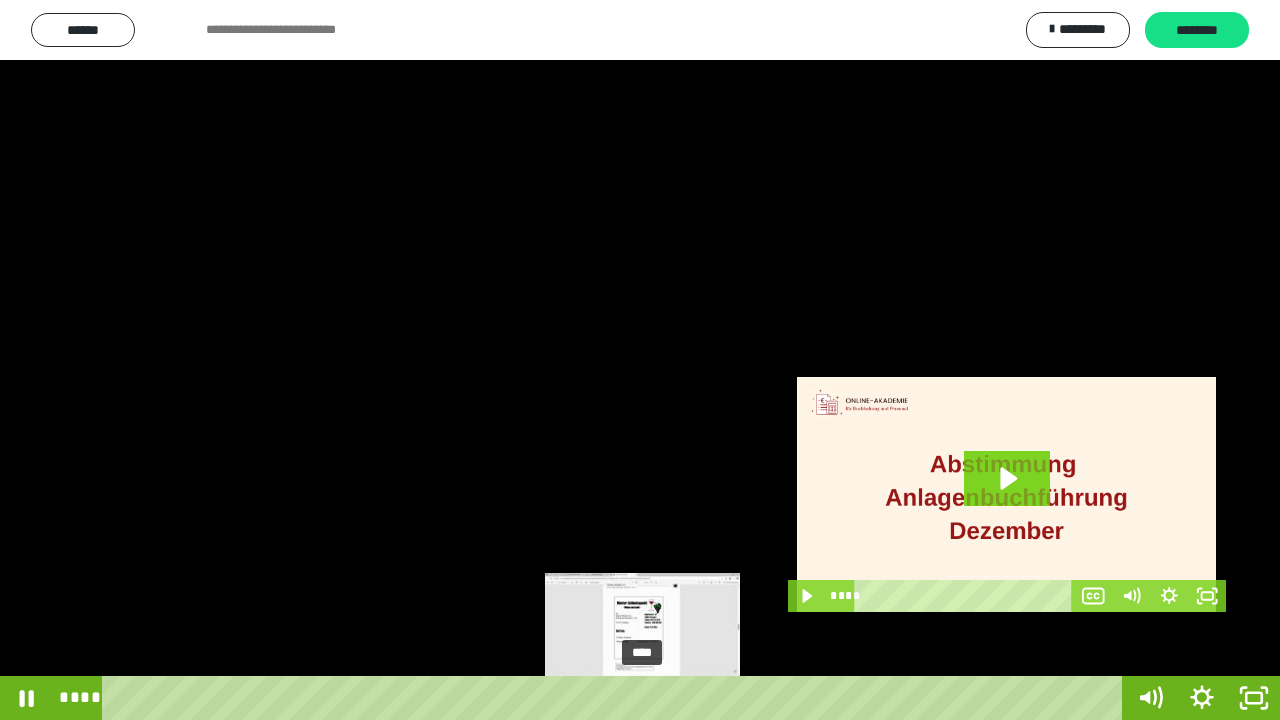 click on "****" at bounding box center (616, 698) 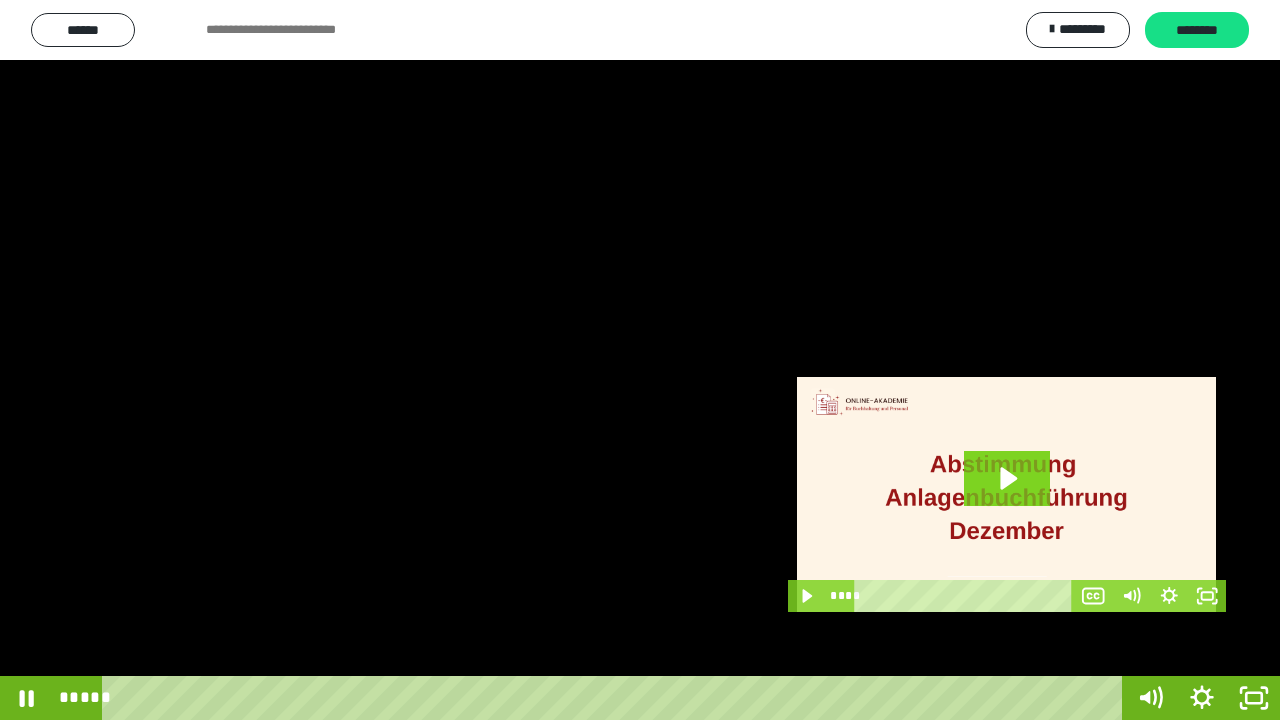 click at bounding box center (640, 360) 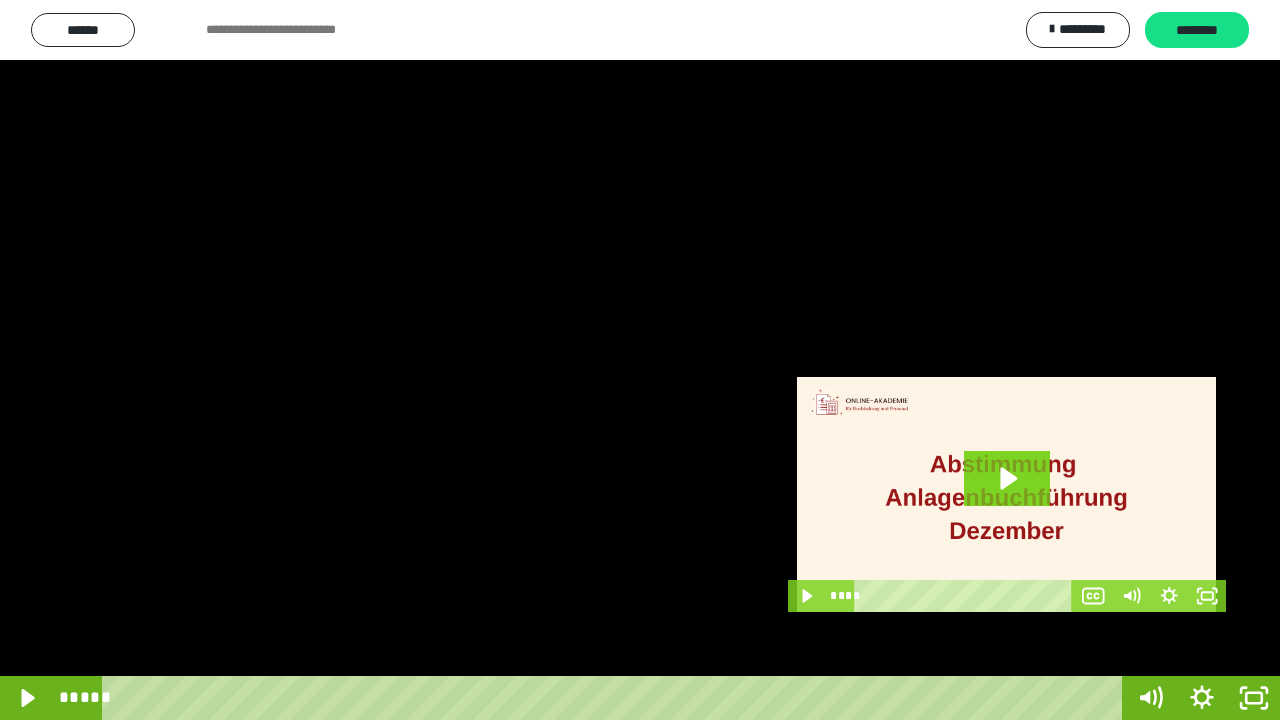 click at bounding box center [640, 360] 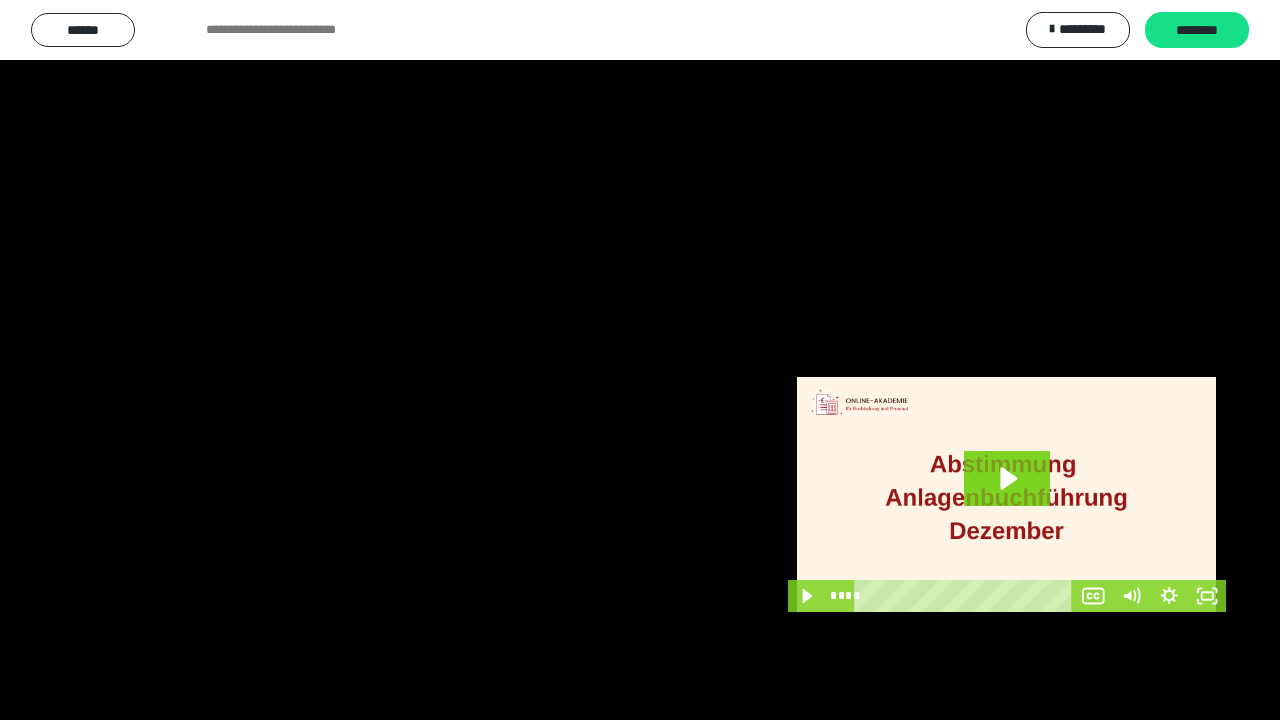 click at bounding box center [640, 360] 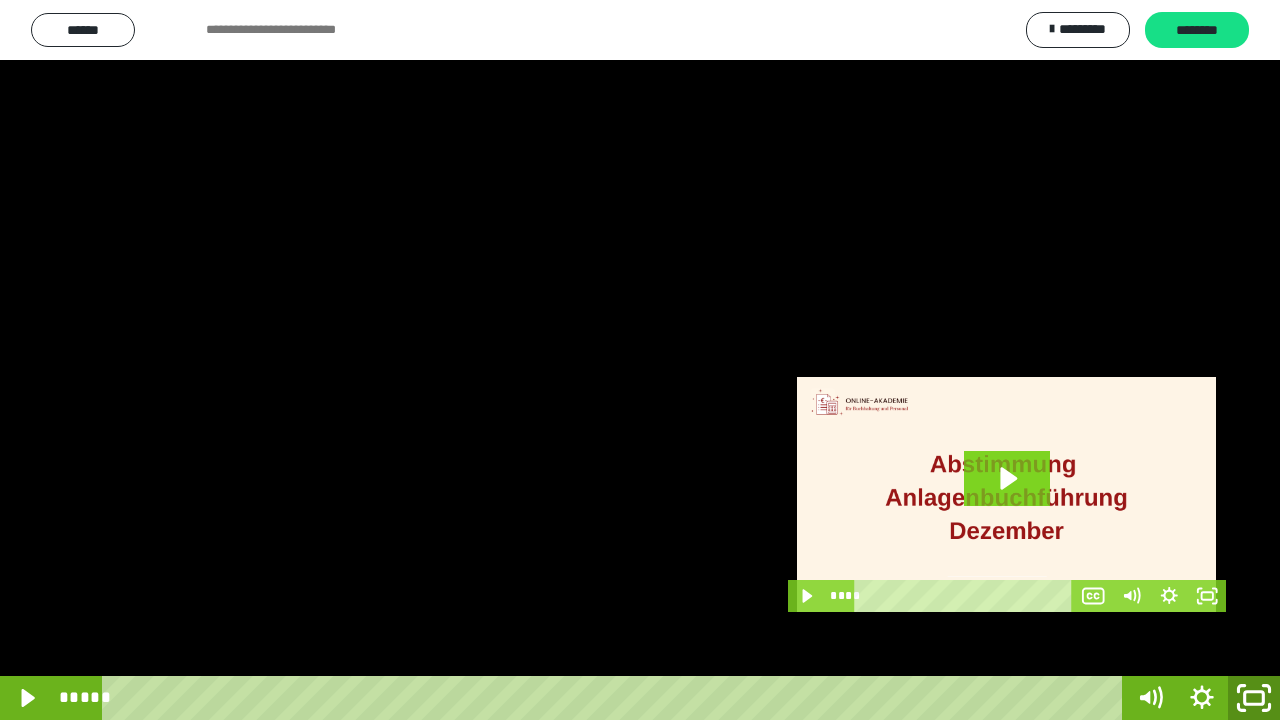 click 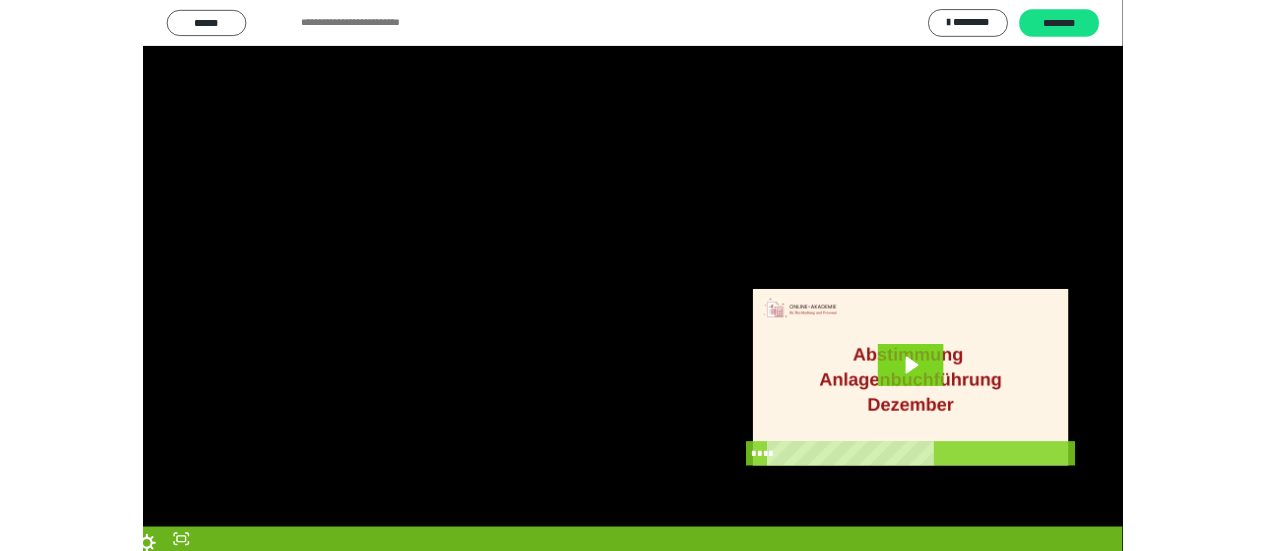 scroll, scrollTop: 4135, scrollLeft: 0, axis: vertical 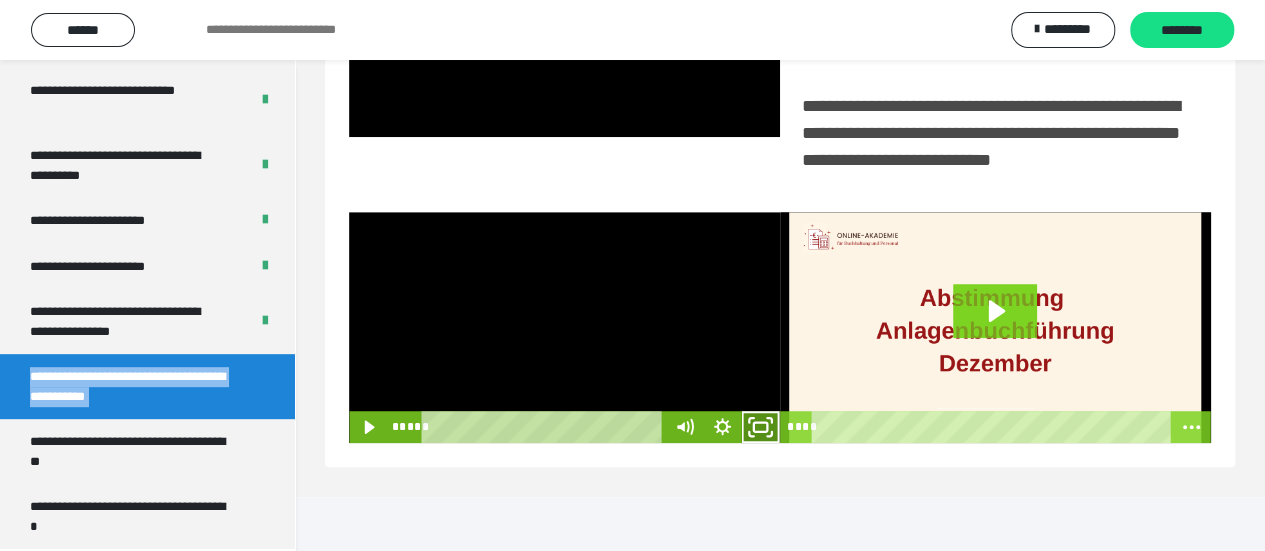 click 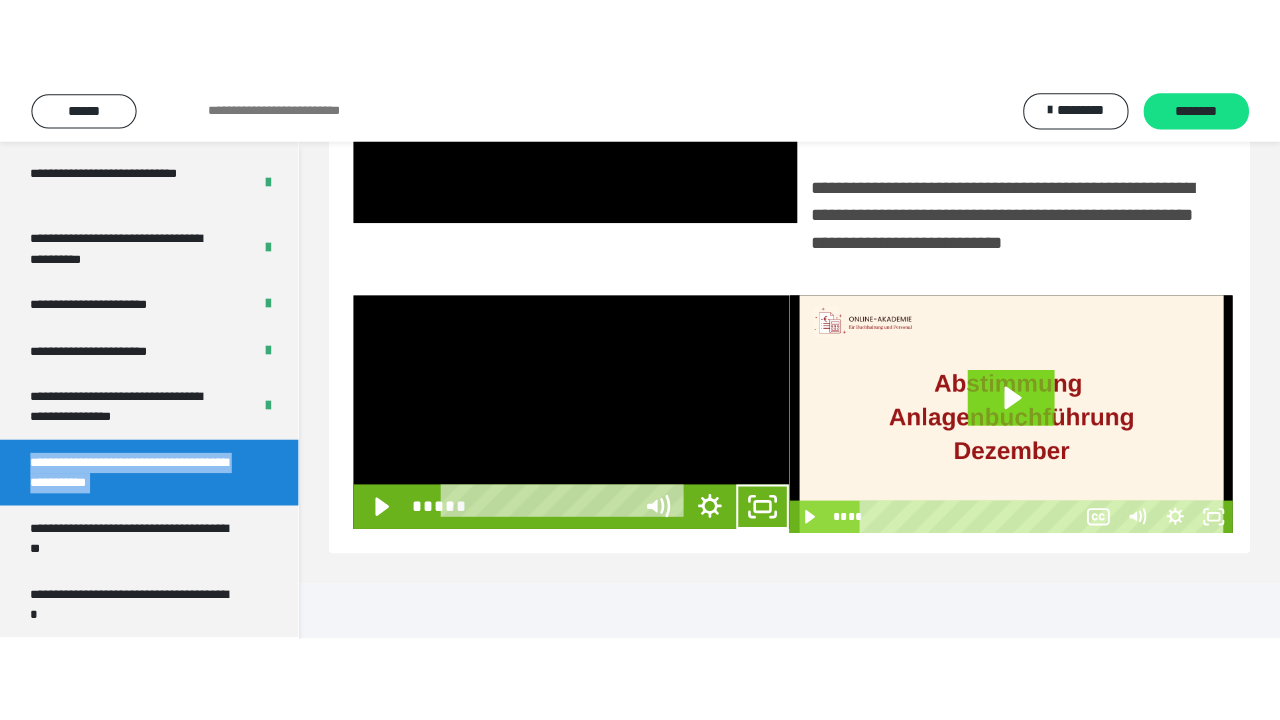 scroll, scrollTop: 382, scrollLeft: 0, axis: vertical 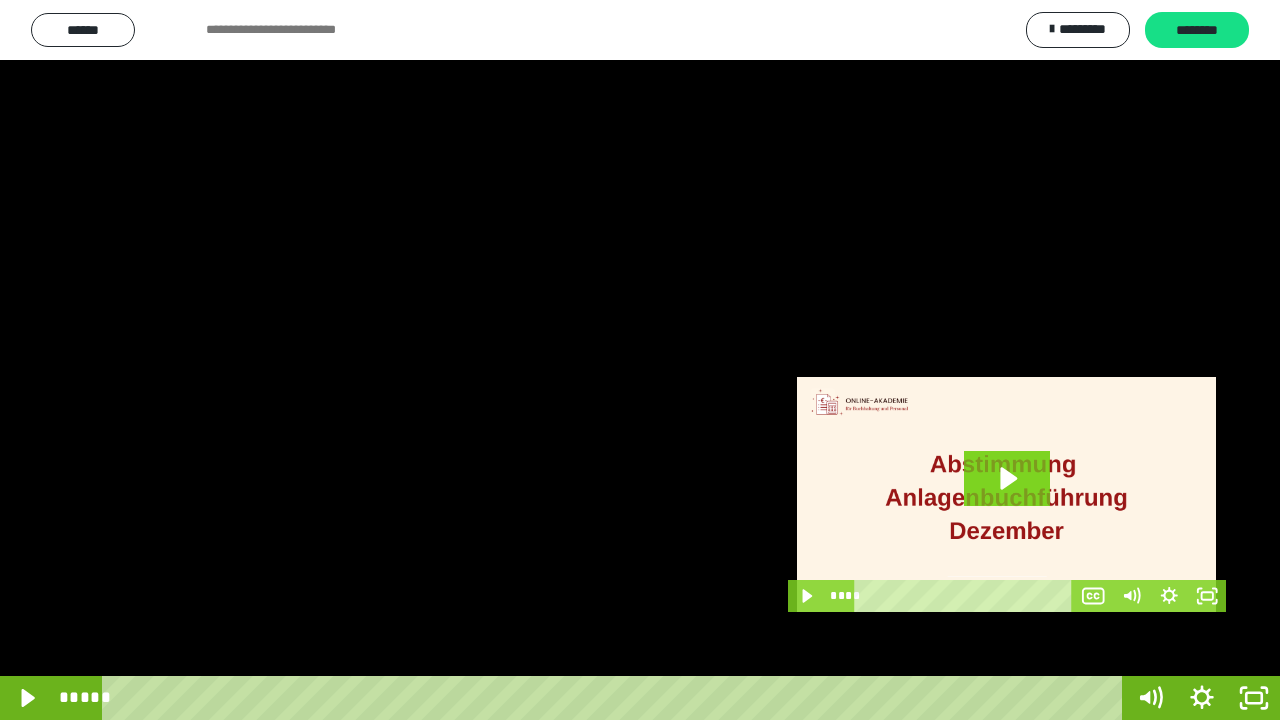 click at bounding box center [640, 360] 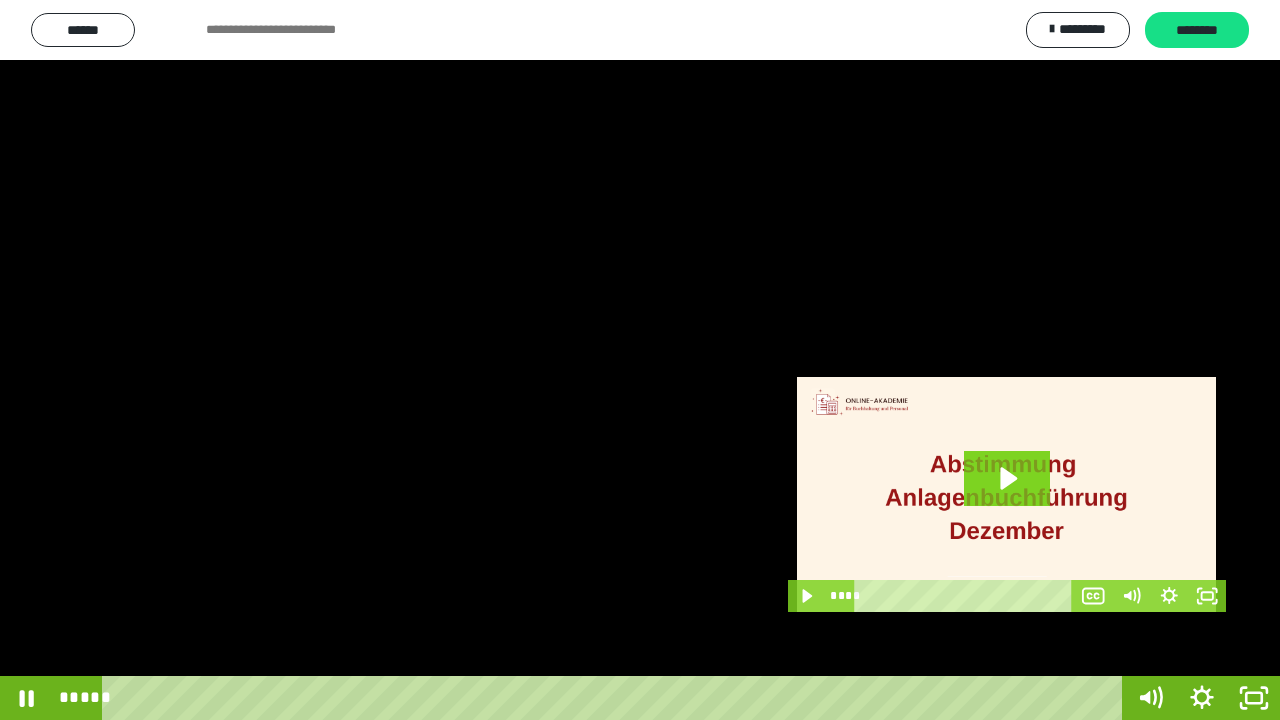 click at bounding box center (640, 360) 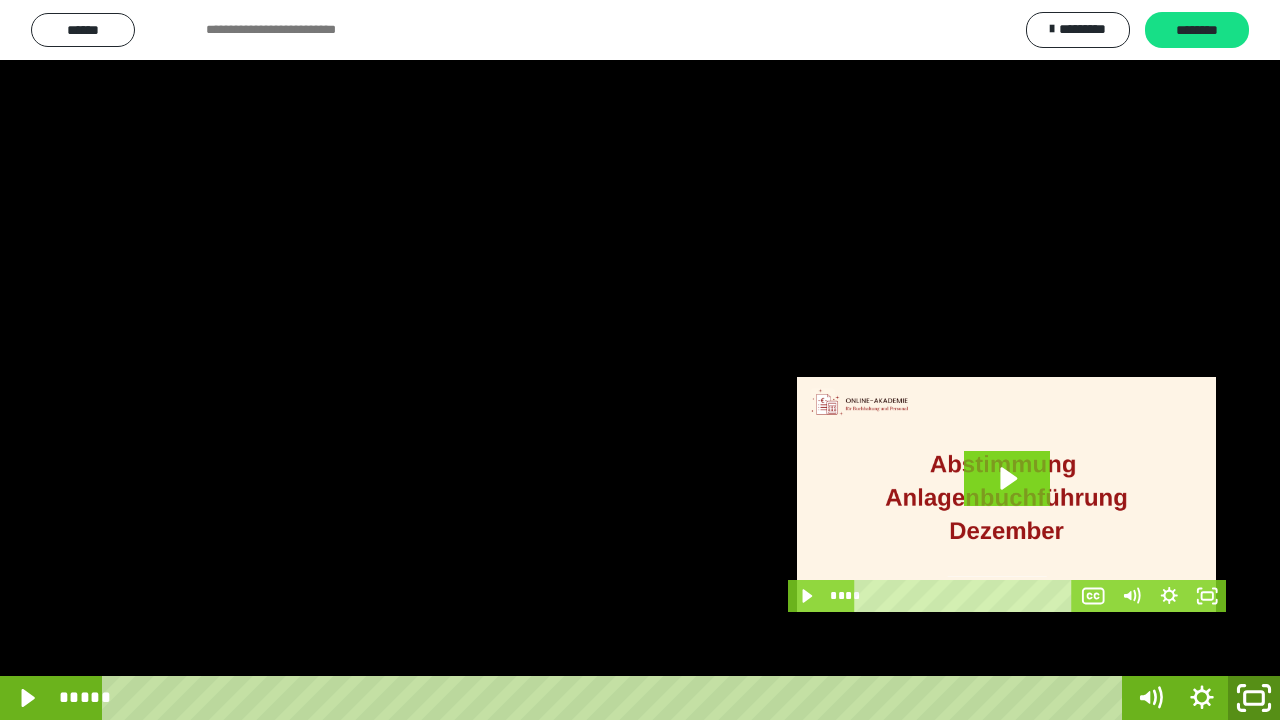 click 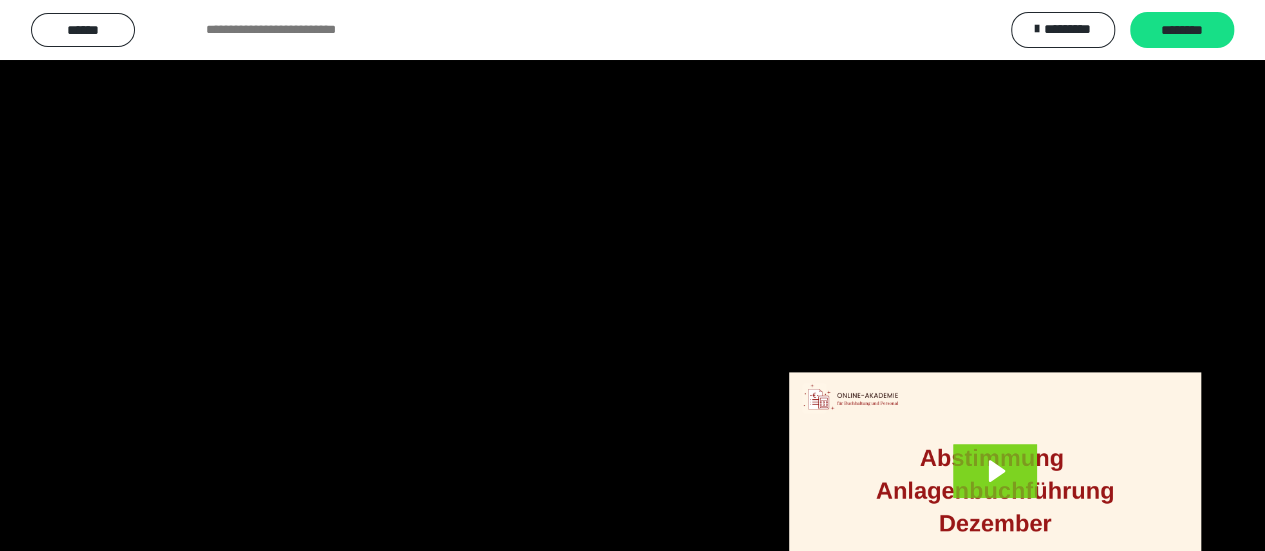 scroll, scrollTop: 4135, scrollLeft: 0, axis: vertical 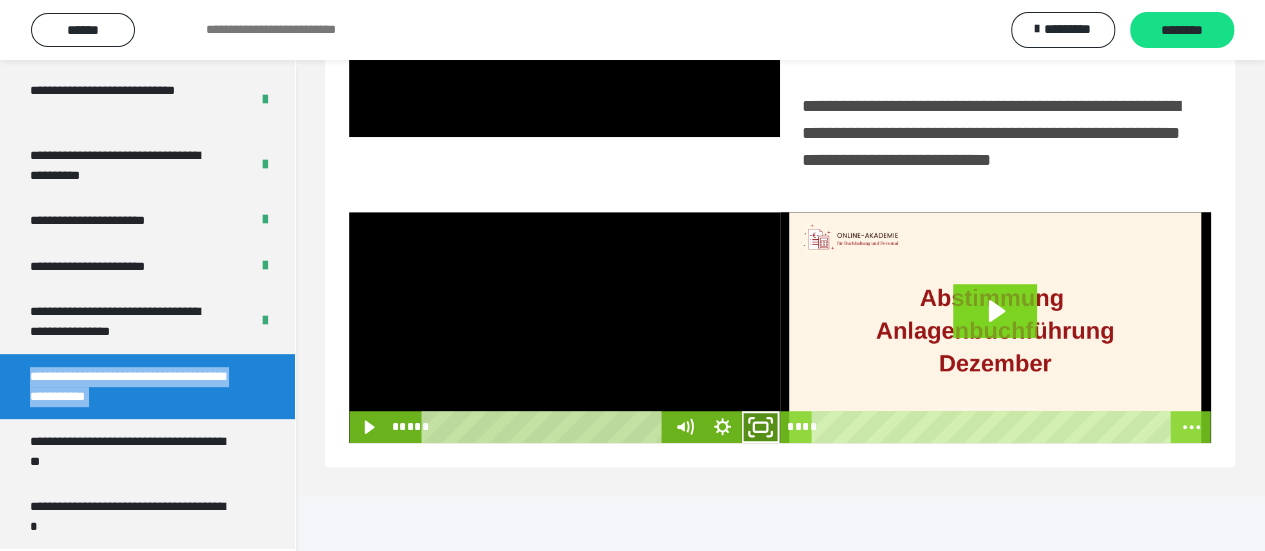 click 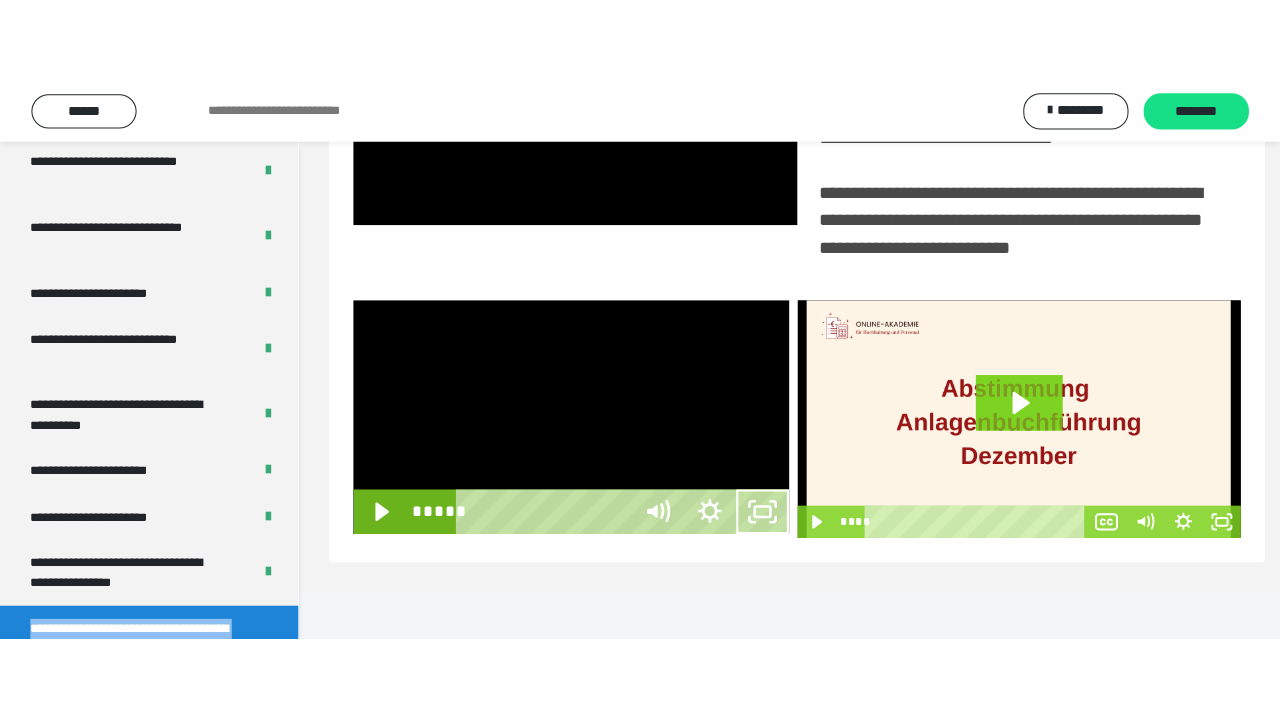 scroll, scrollTop: 382, scrollLeft: 0, axis: vertical 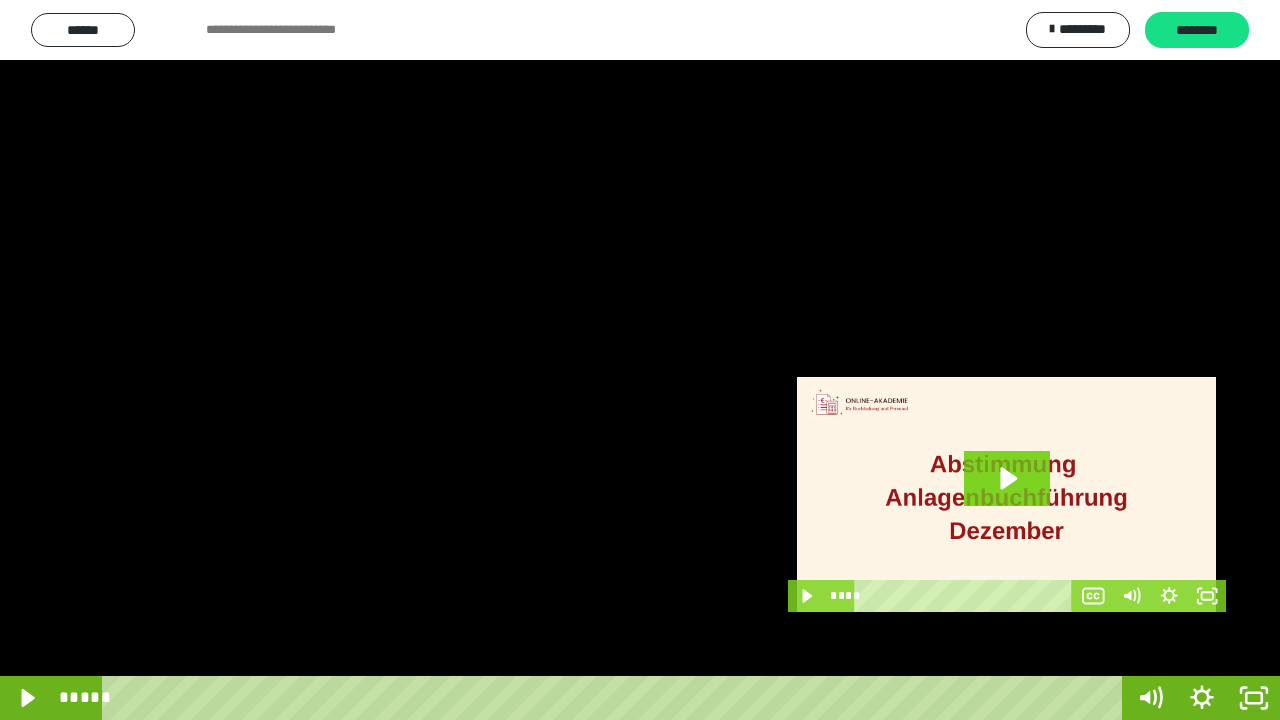 click at bounding box center (640, 360) 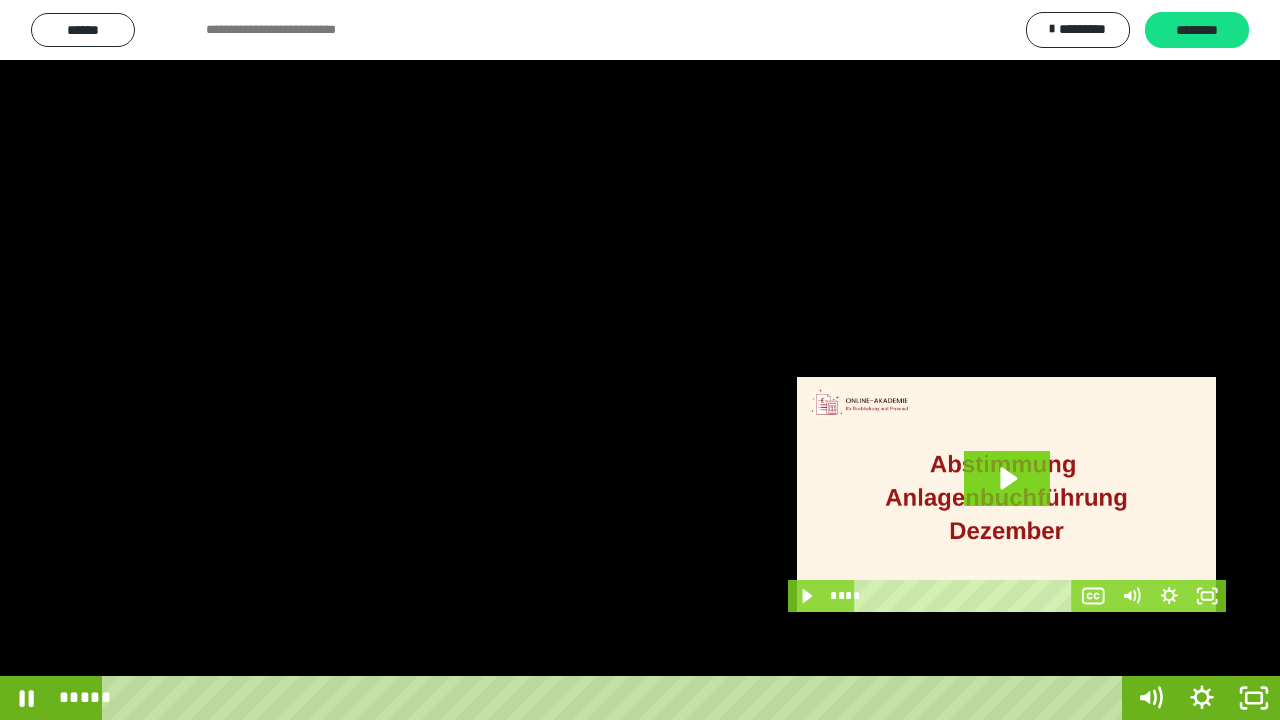 drag, startPoint x: 657, startPoint y: 387, endPoint x: 674, endPoint y: 396, distance: 19.235384 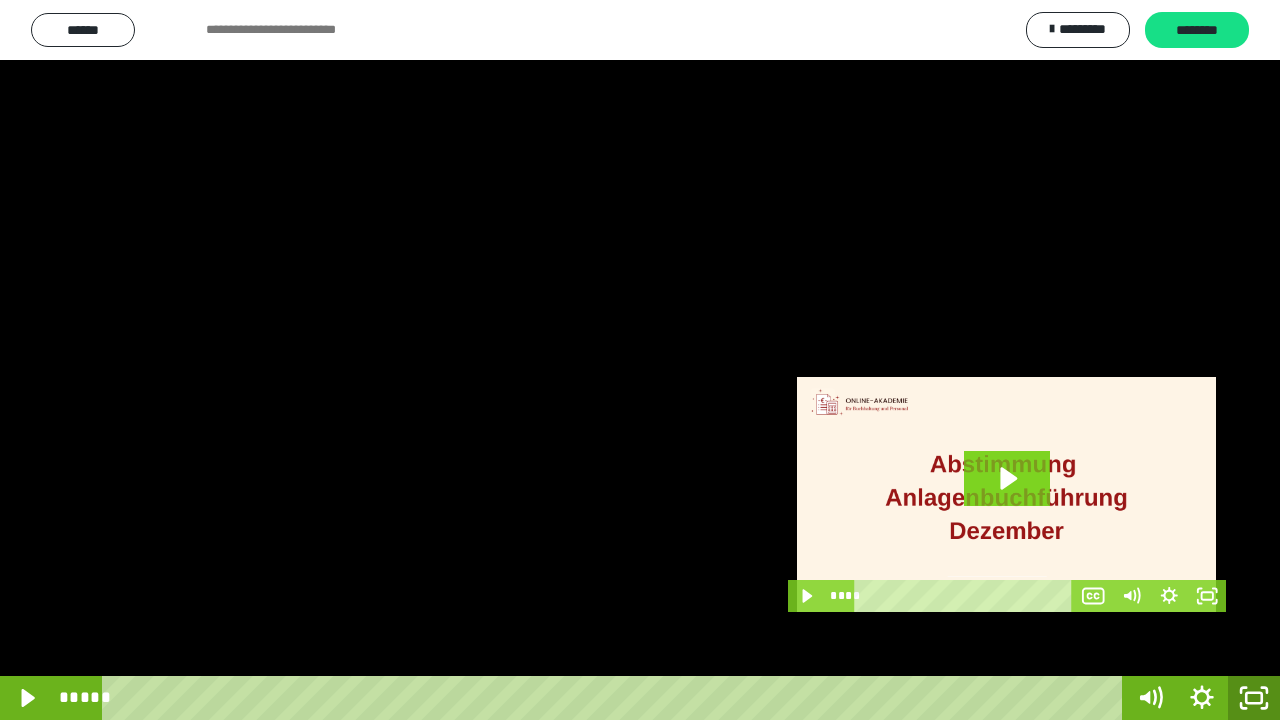 click 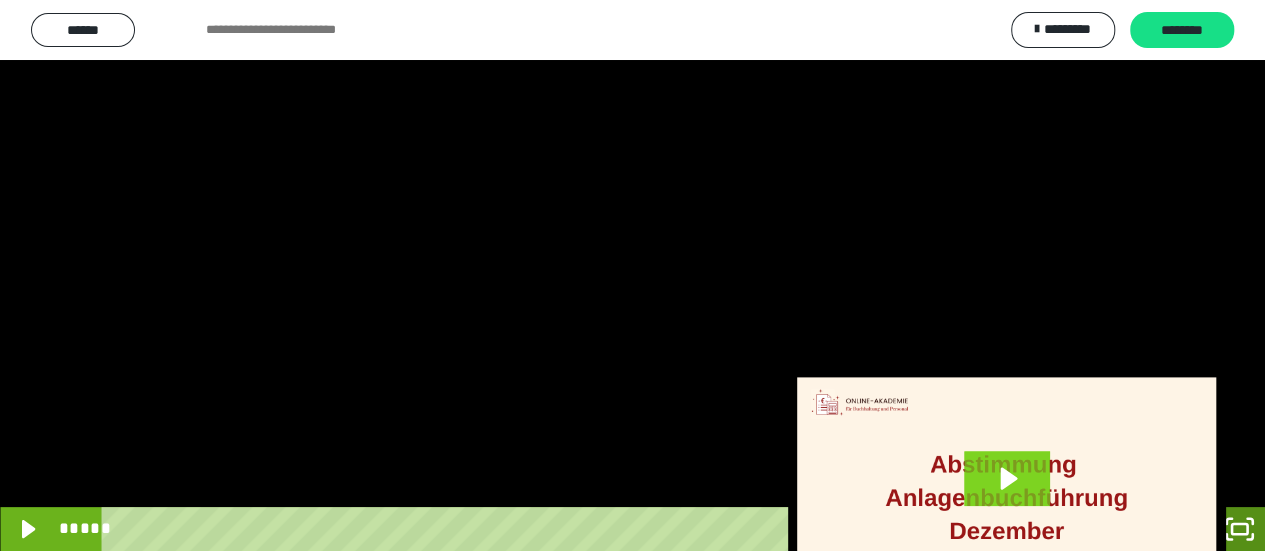 scroll, scrollTop: 4135, scrollLeft: 0, axis: vertical 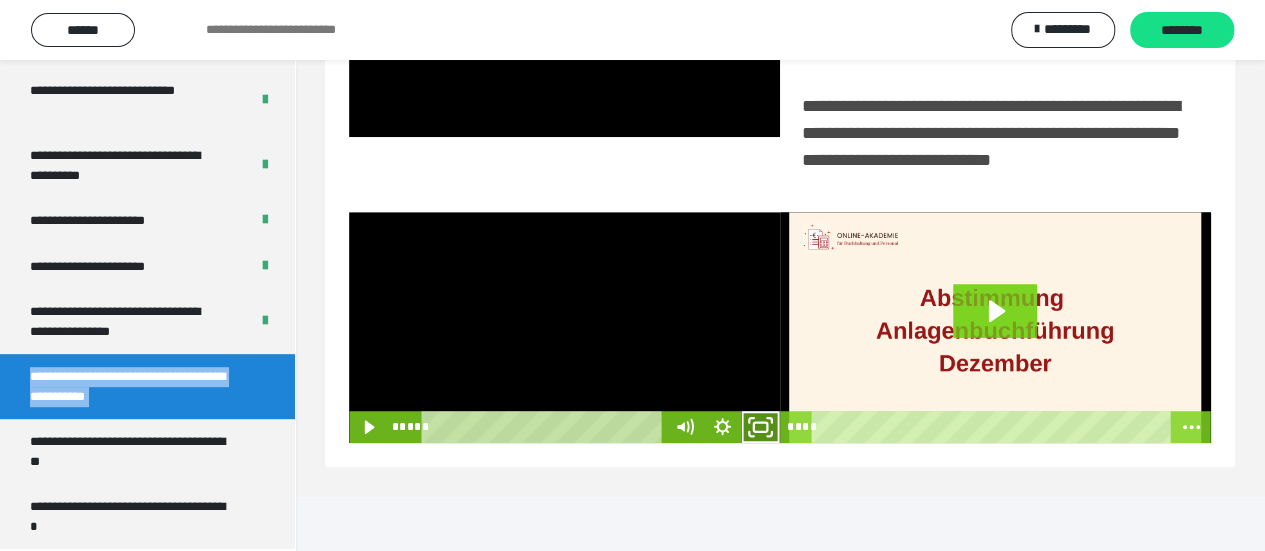 click 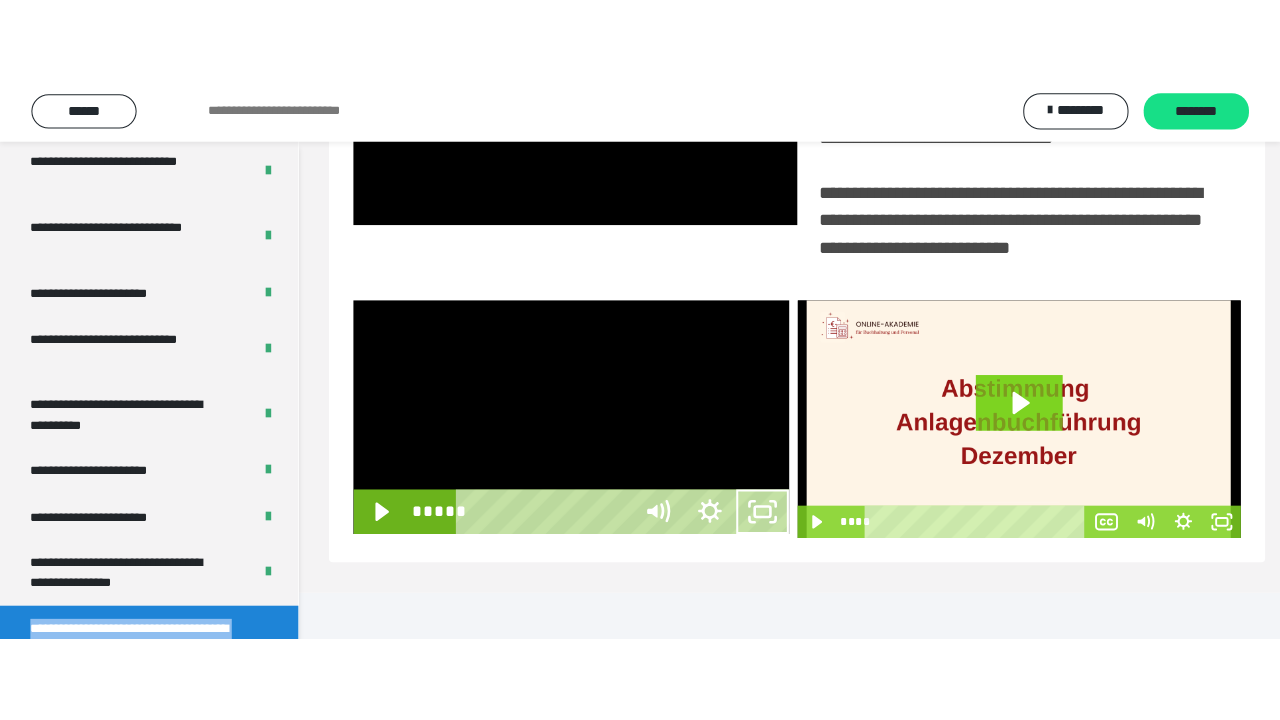 scroll, scrollTop: 382, scrollLeft: 0, axis: vertical 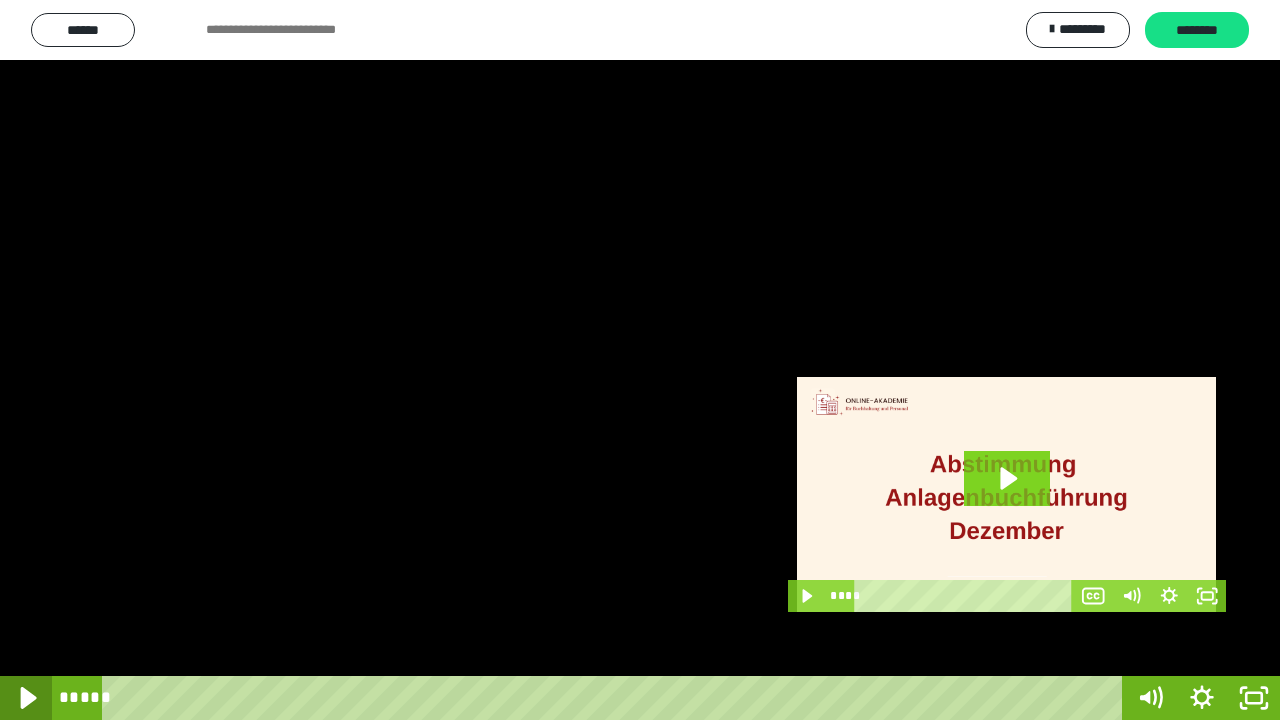 click 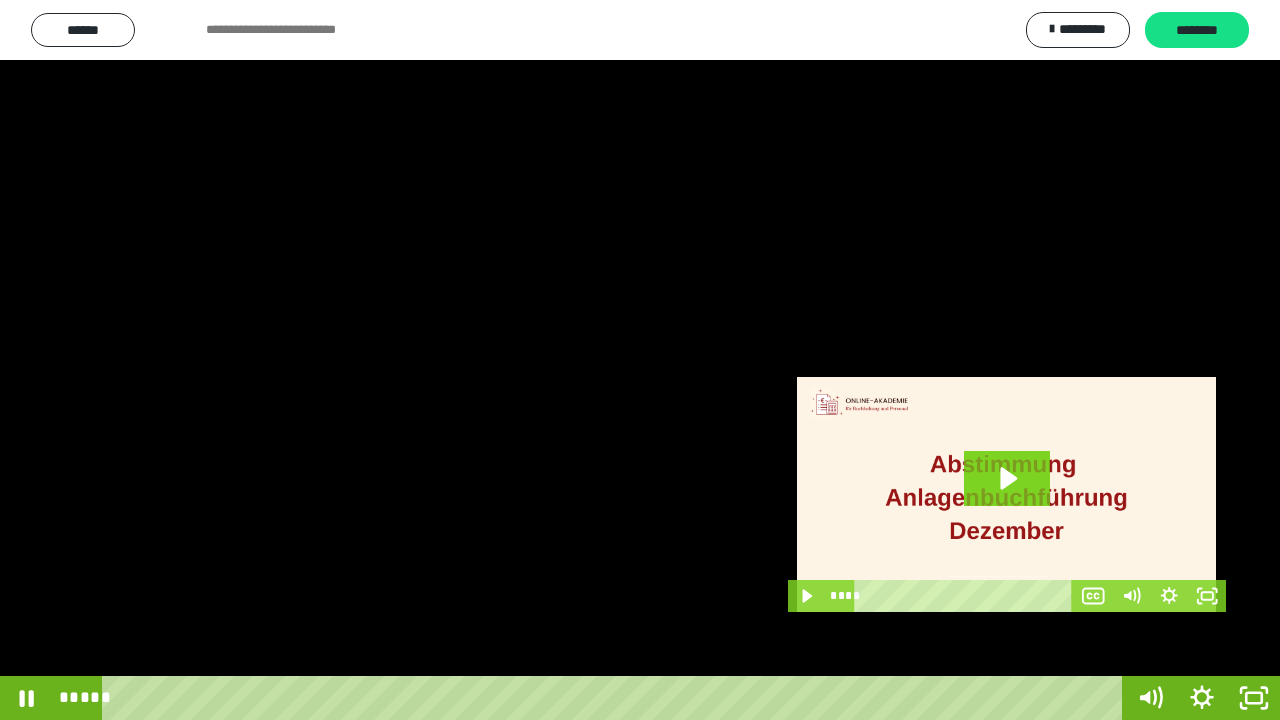 drag, startPoint x: 593, startPoint y: 251, endPoint x: 1172, endPoint y: 350, distance: 587.4028 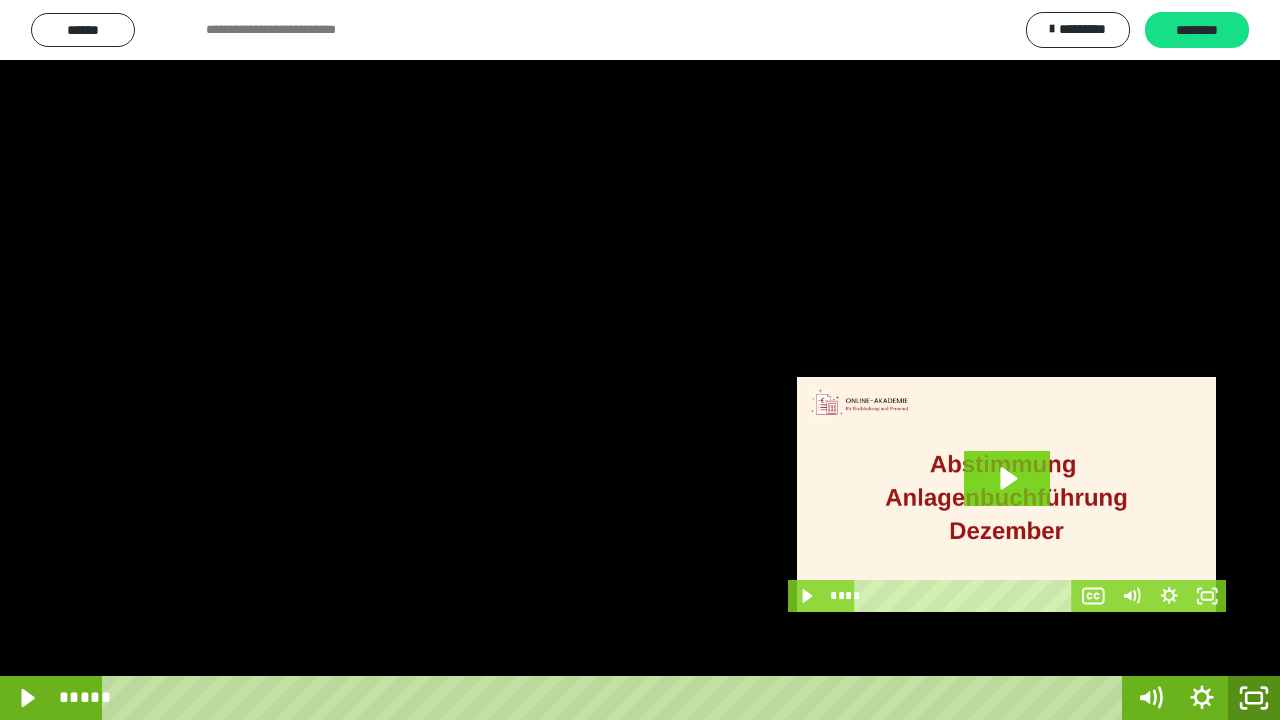 click 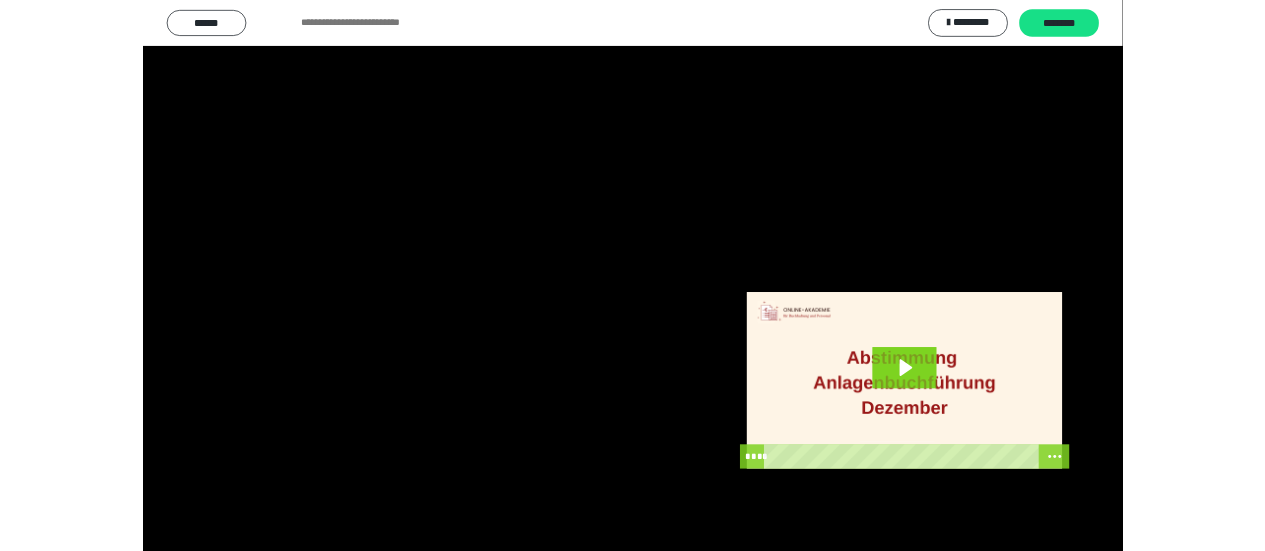 scroll, scrollTop: 4135, scrollLeft: 0, axis: vertical 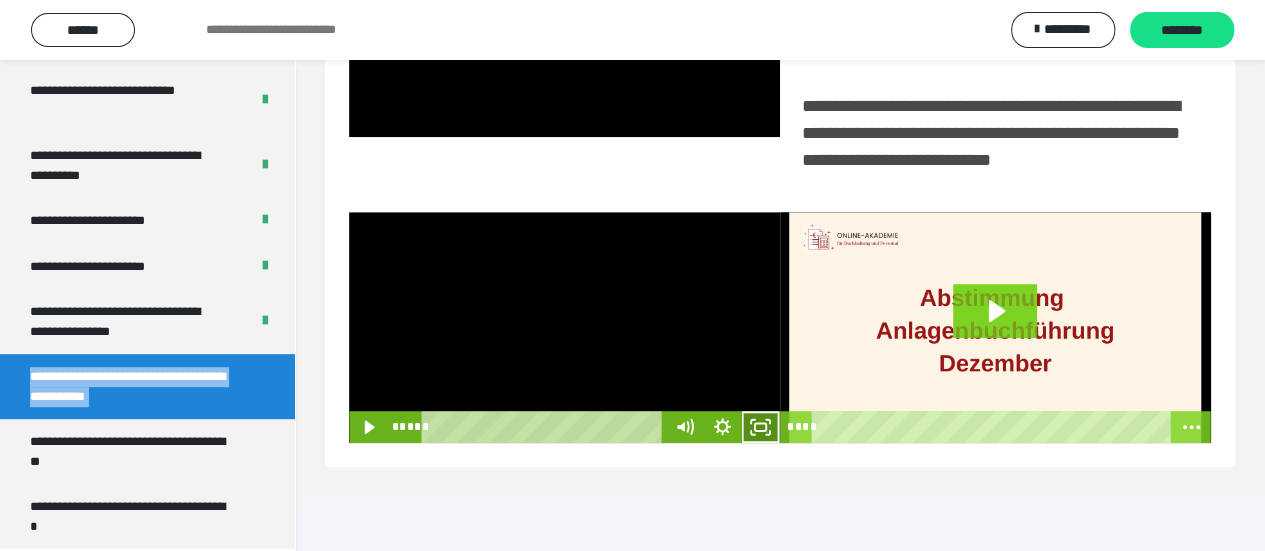 click 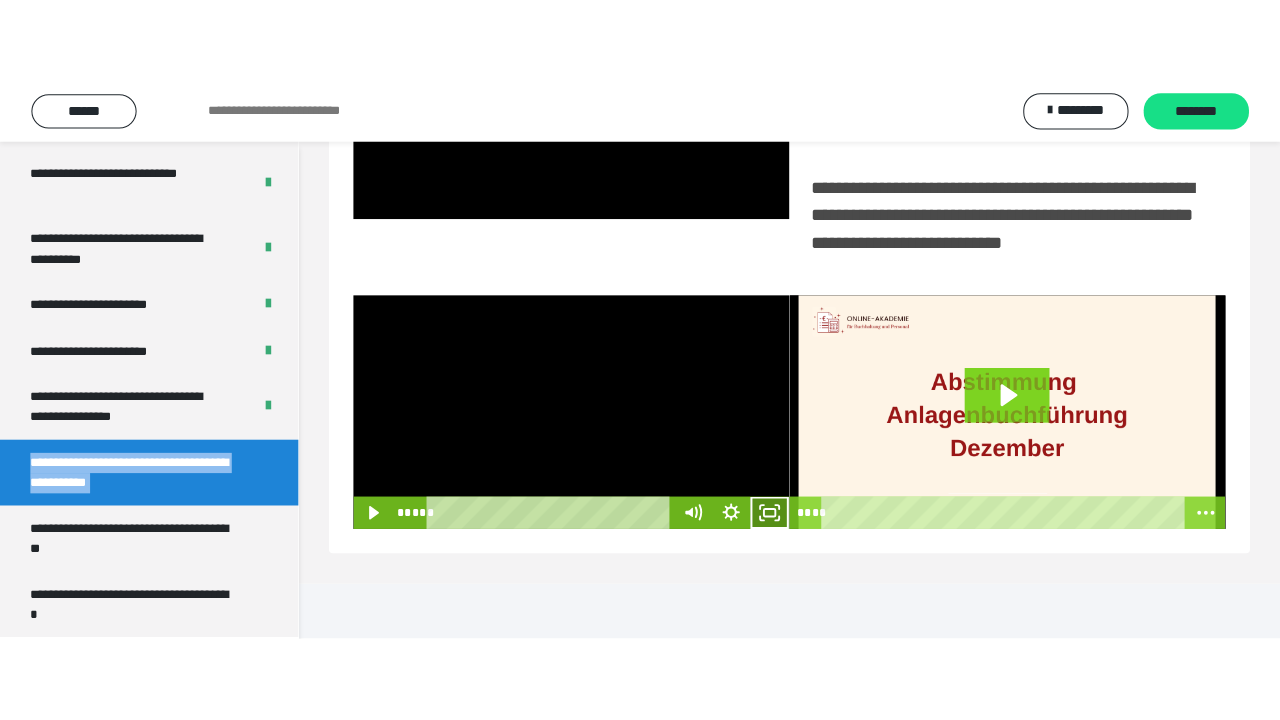 scroll, scrollTop: 382, scrollLeft: 0, axis: vertical 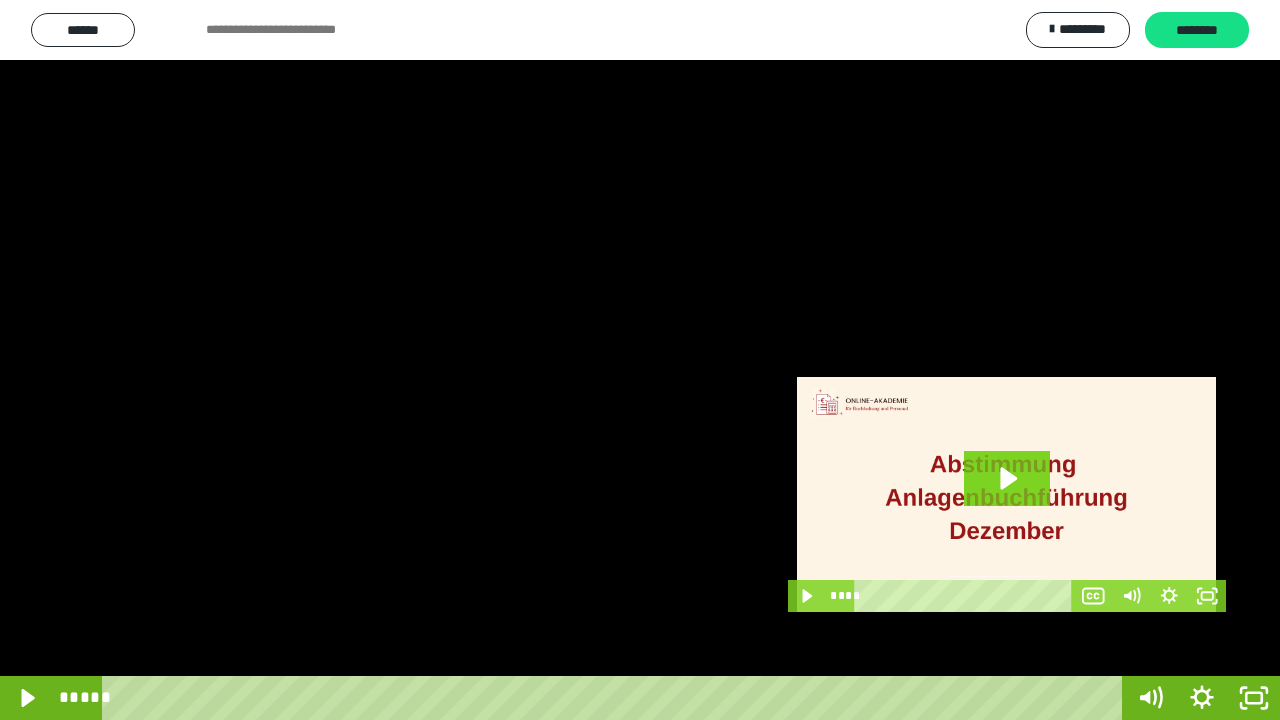 click at bounding box center [640, 360] 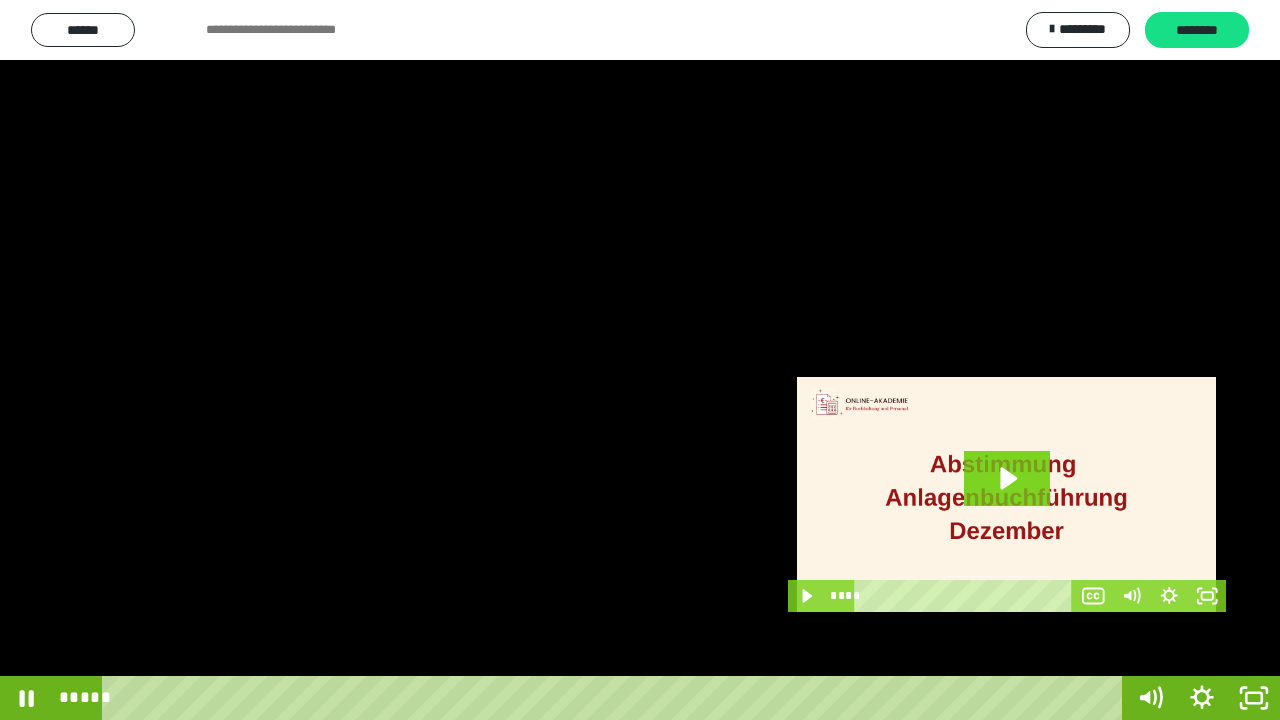 click at bounding box center [640, 360] 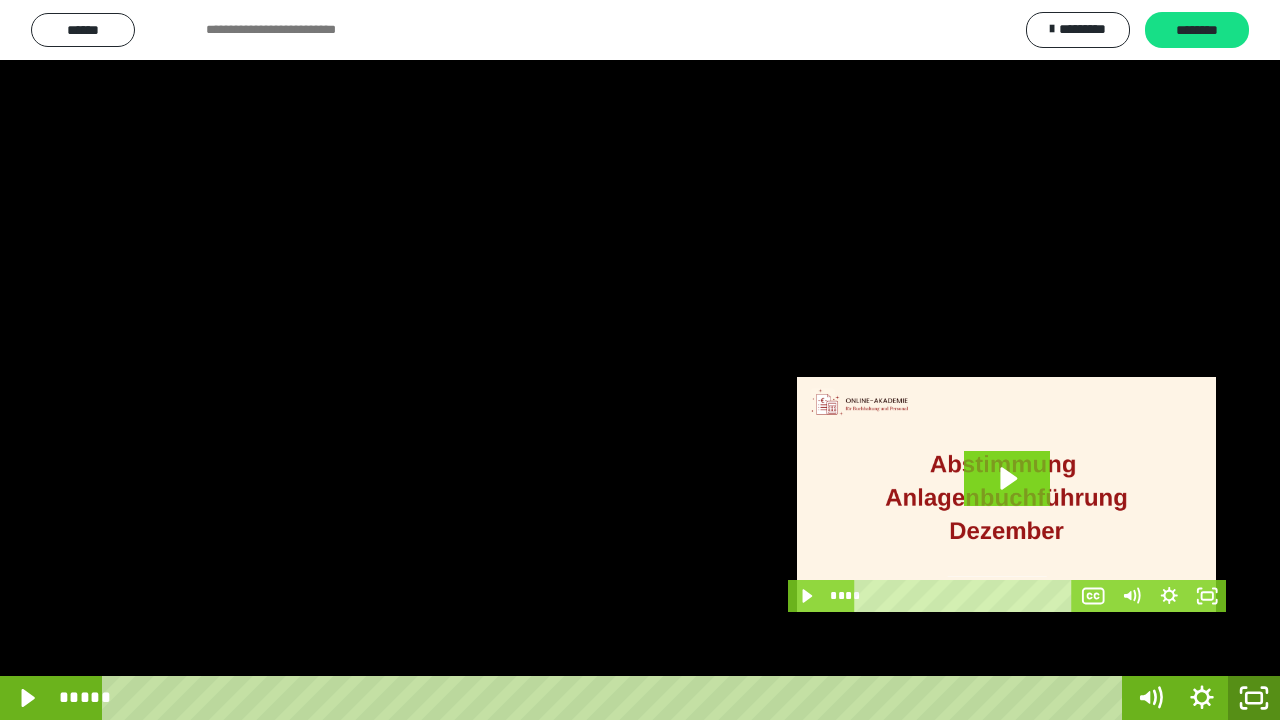drag, startPoint x: 1262, startPoint y: 693, endPoint x: 1278, endPoint y: 1, distance: 692.18494 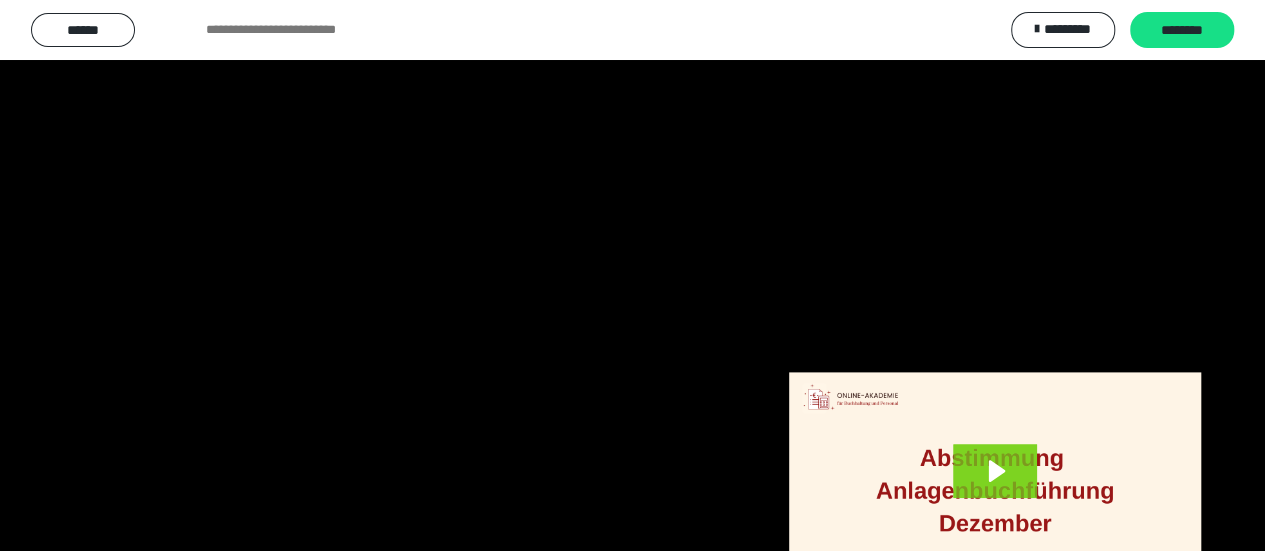 scroll, scrollTop: 4135, scrollLeft: 0, axis: vertical 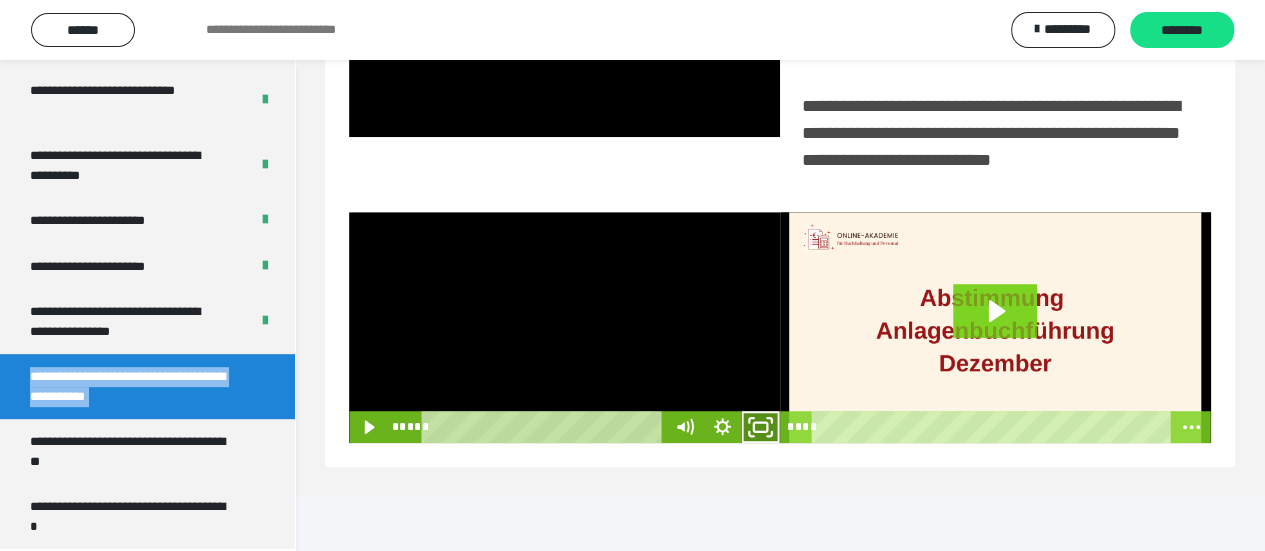 drag, startPoint x: 752, startPoint y: 475, endPoint x: 752, endPoint y: 596, distance: 121 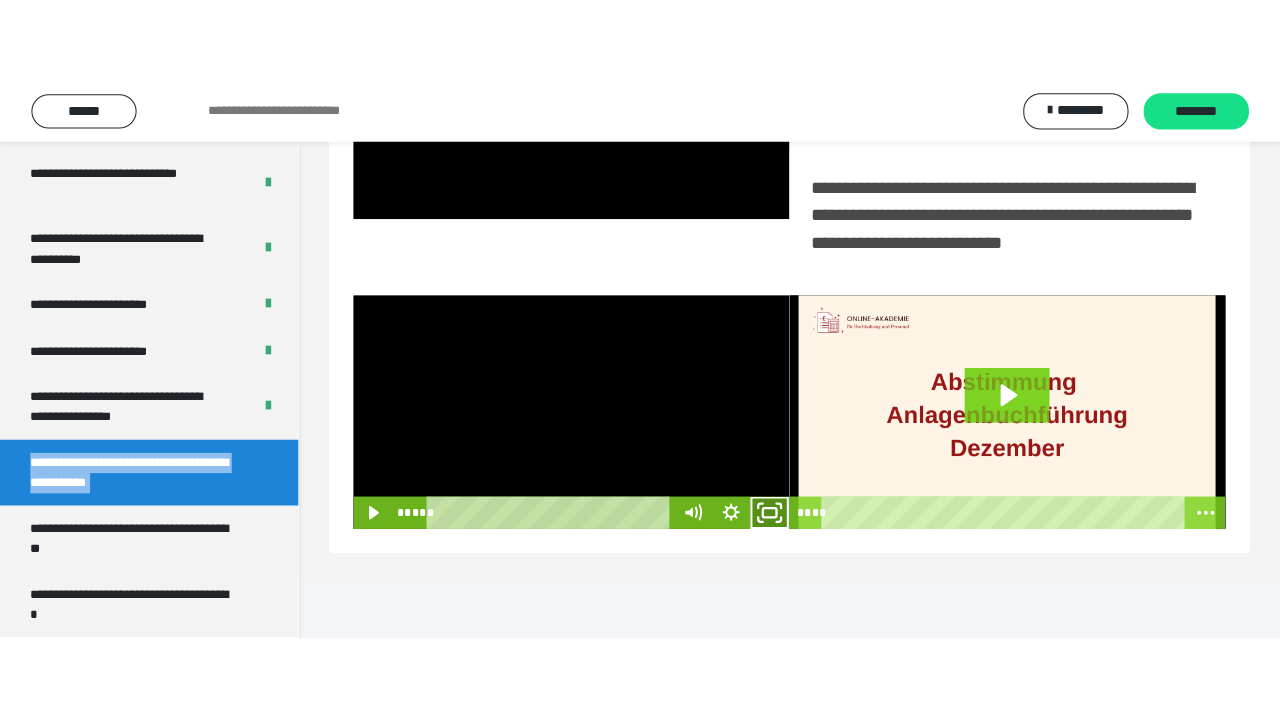 scroll, scrollTop: 382, scrollLeft: 0, axis: vertical 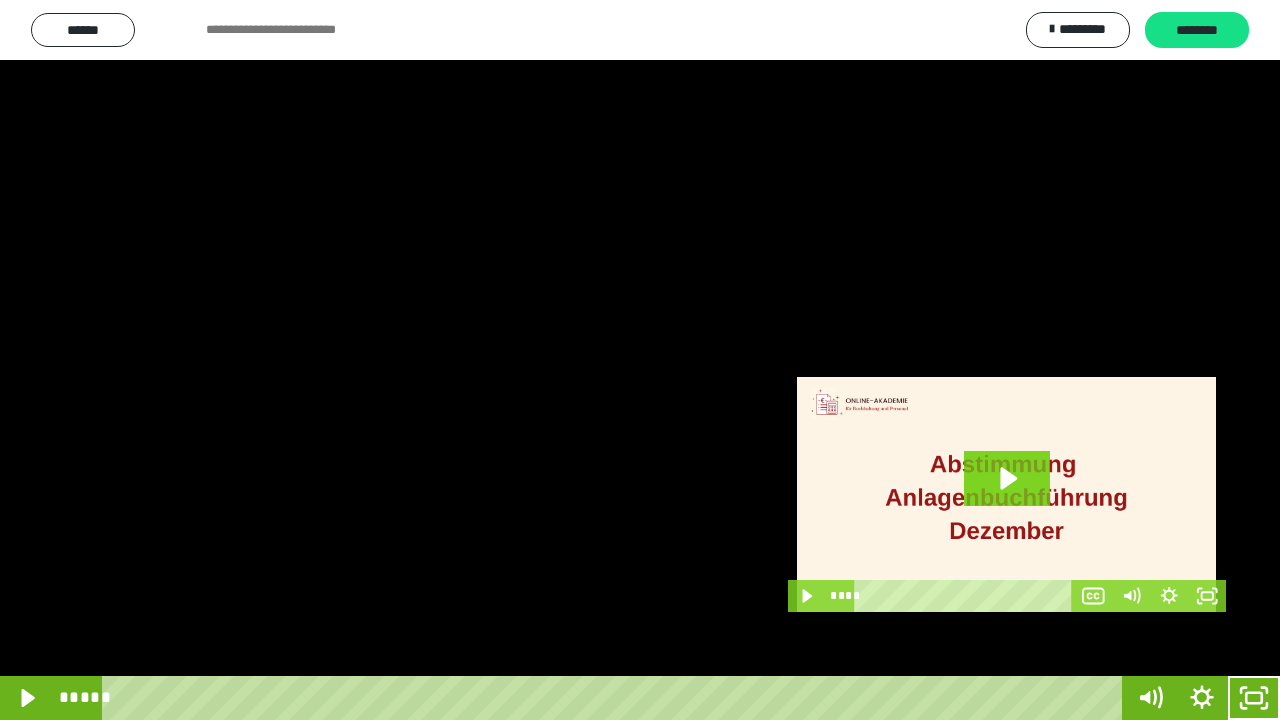 click at bounding box center [640, 360] 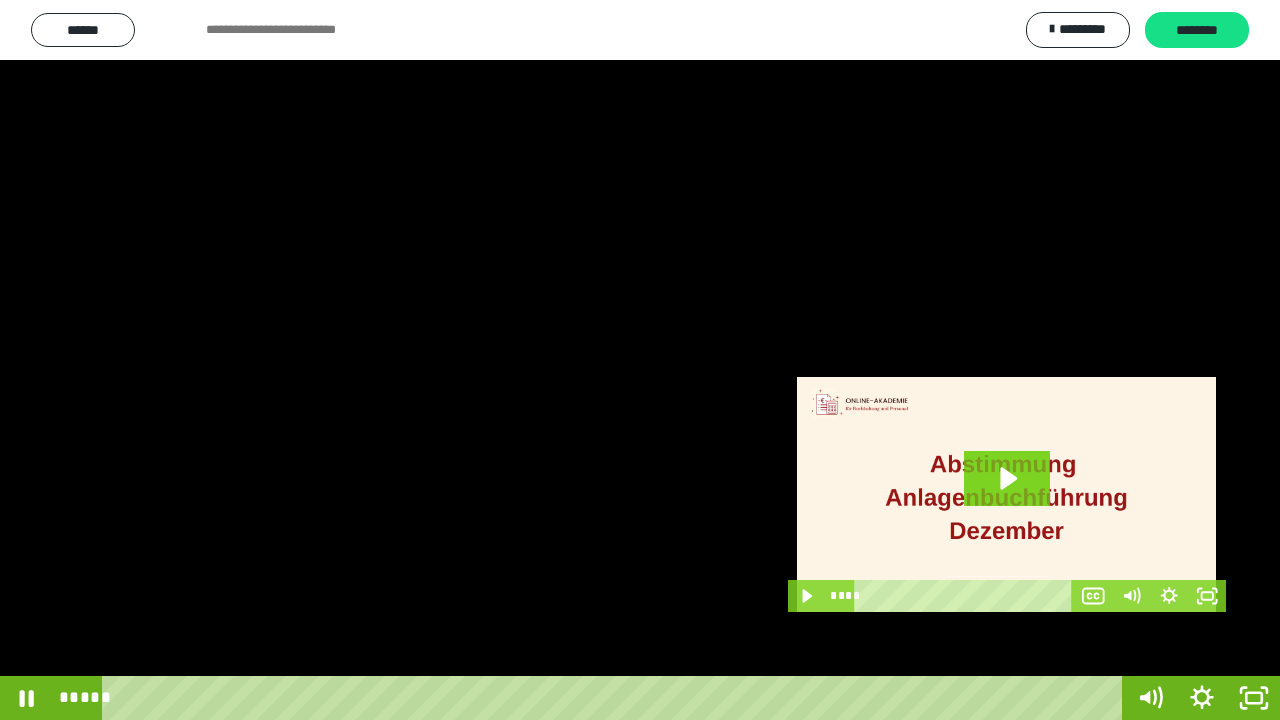 click at bounding box center (640, 360) 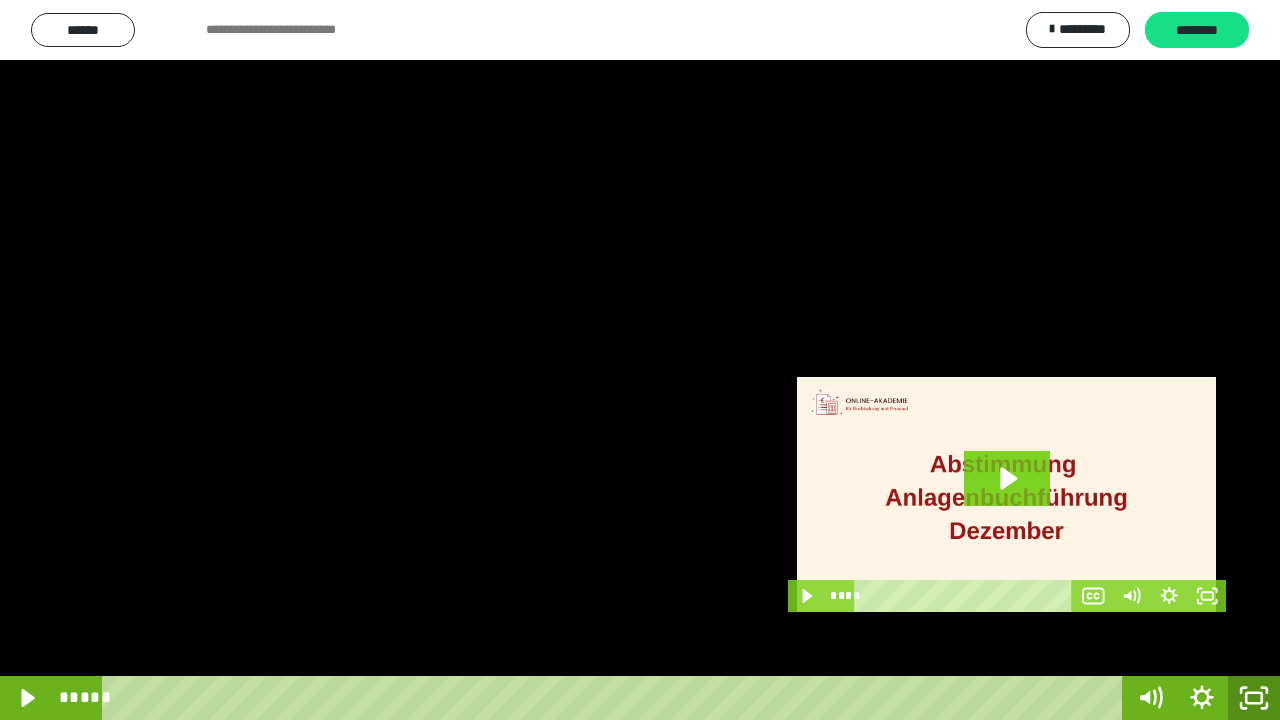 drag, startPoint x: 1236, startPoint y: 688, endPoint x: 1246, endPoint y: 515, distance: 173.28877 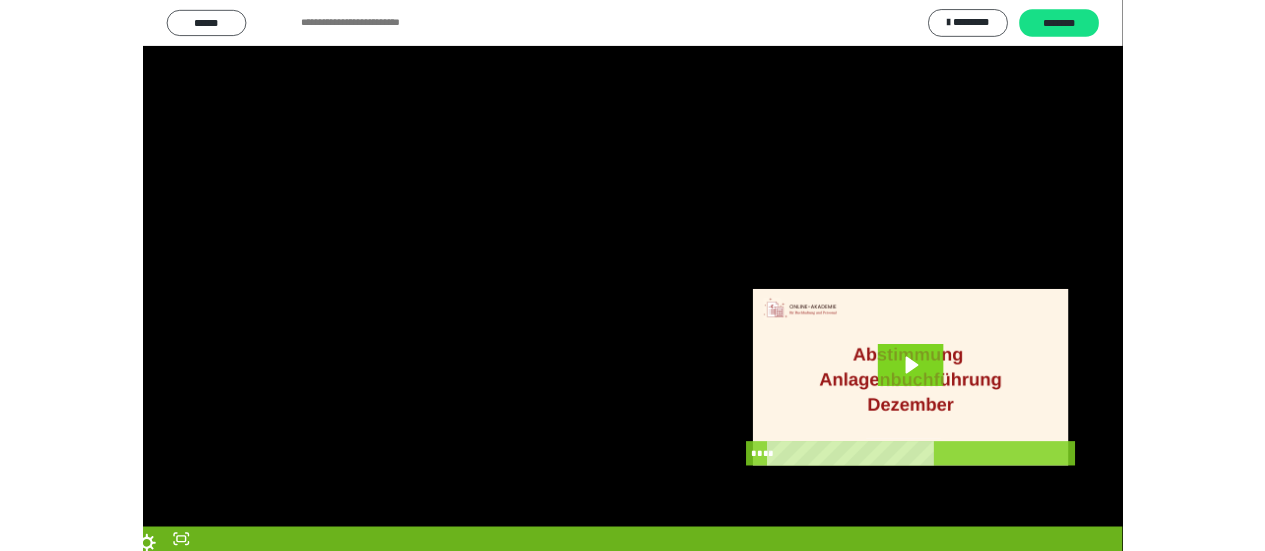 scroll, scrollTop: 4135, scrollLeft: 0, axis: vertical 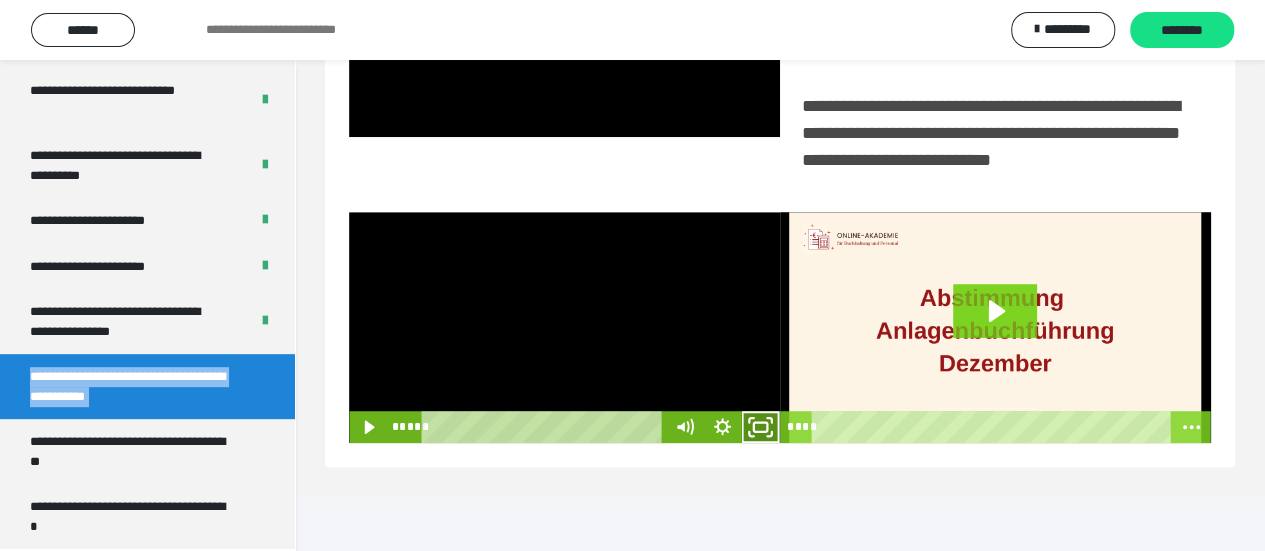 click 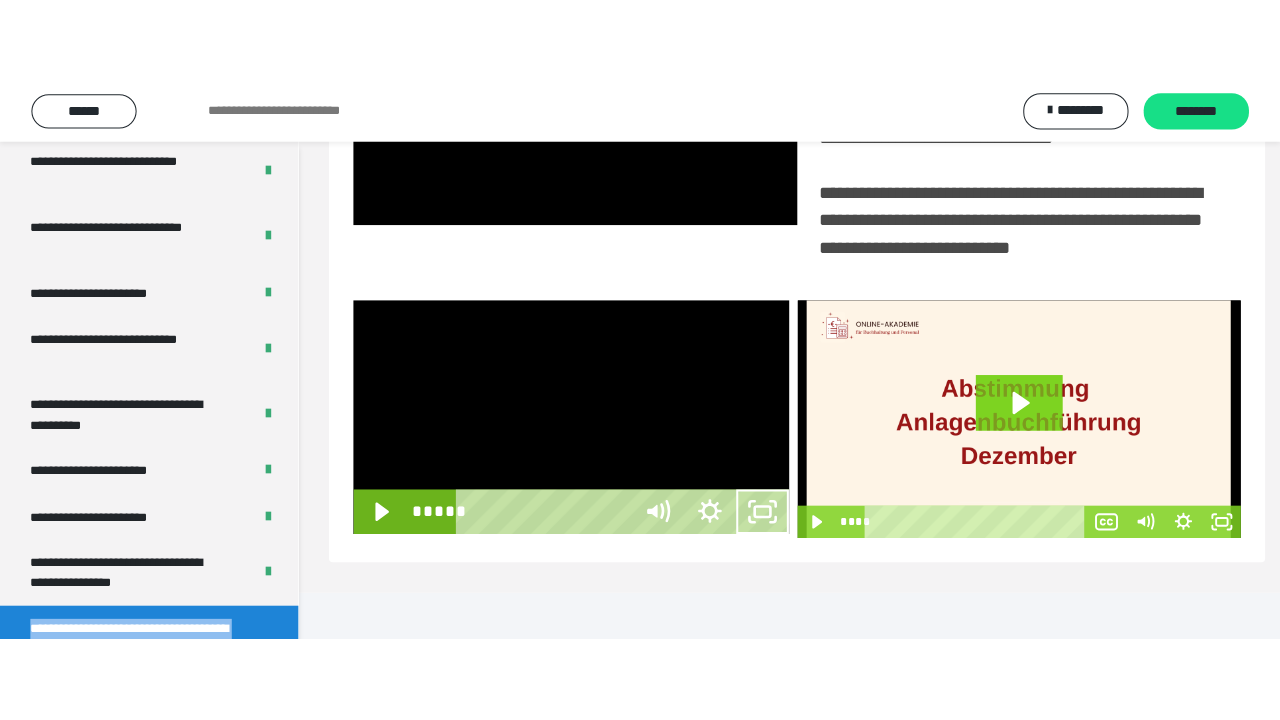 scroll, scrollTop: 382, scrollLeft: 0, axis: vertical 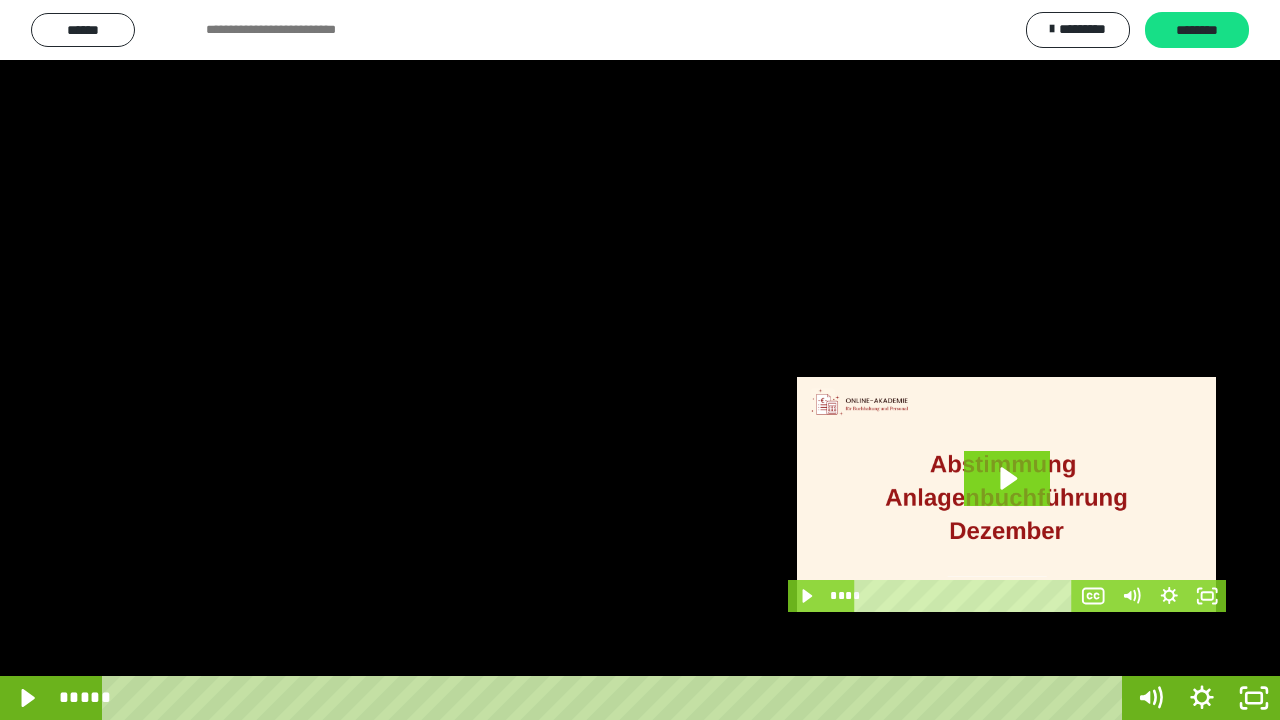 click at bounding box center (640, 360) 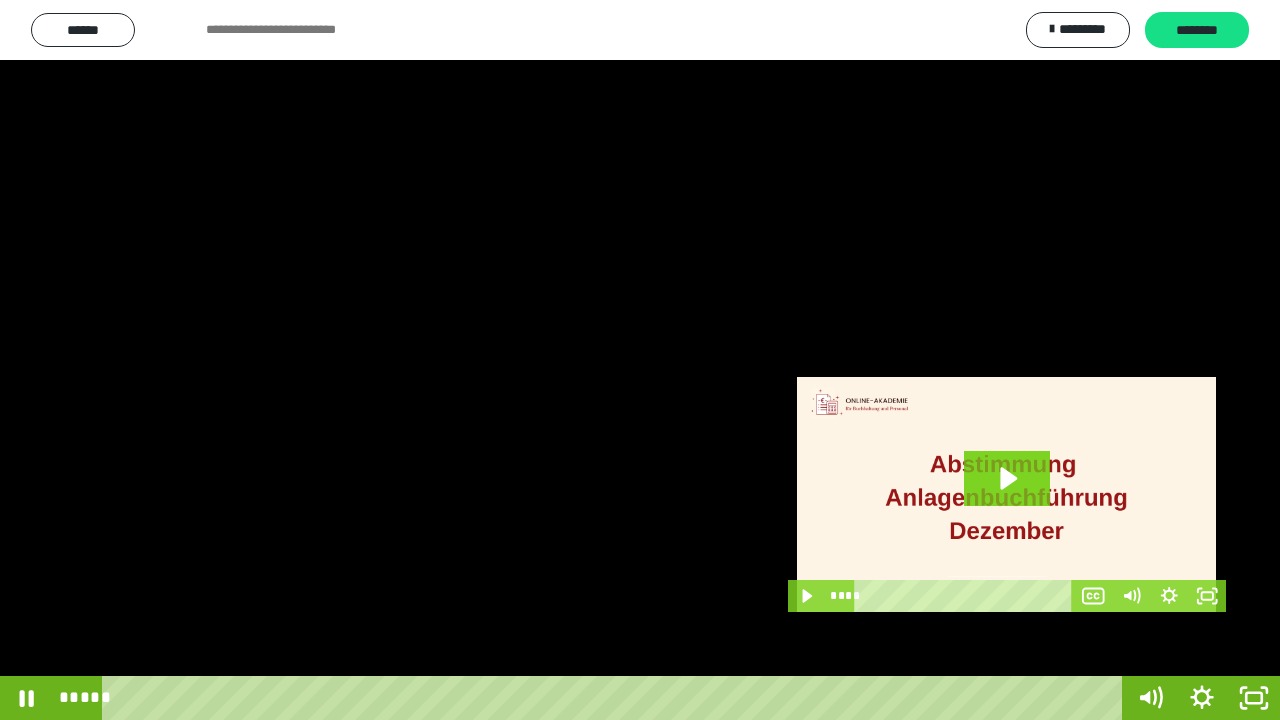 click at bounding box center (640, 360) 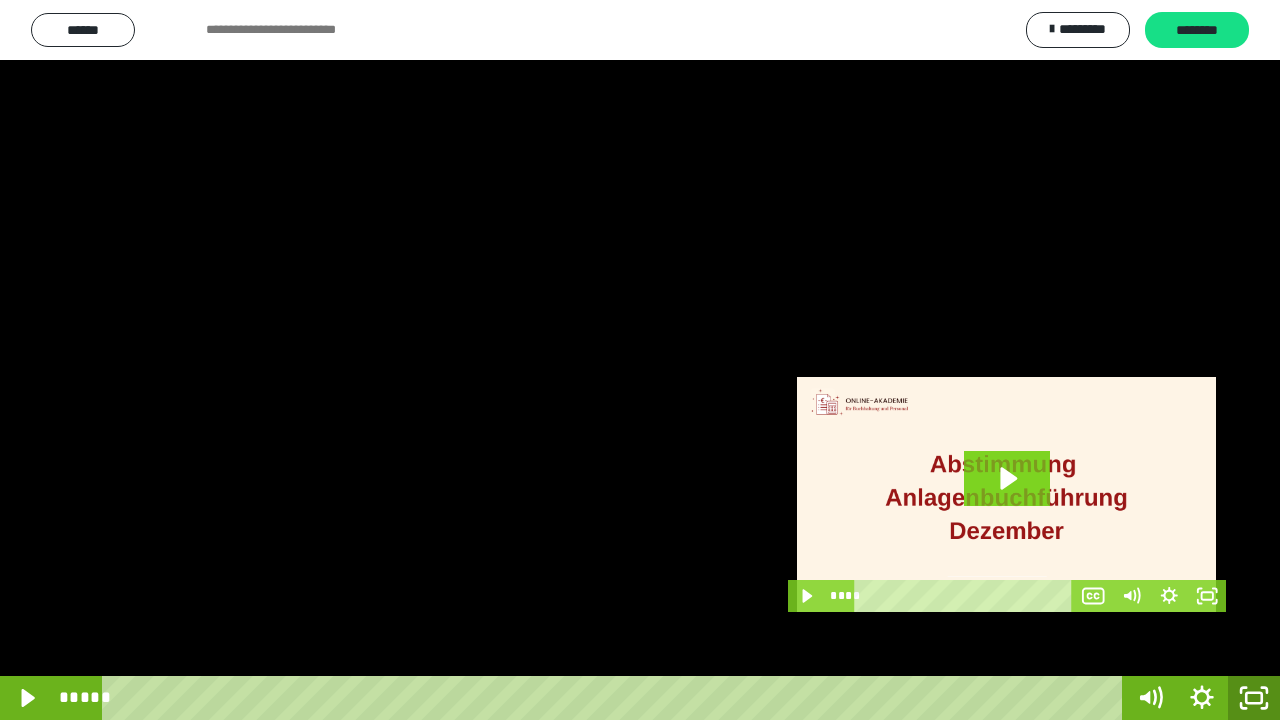 click 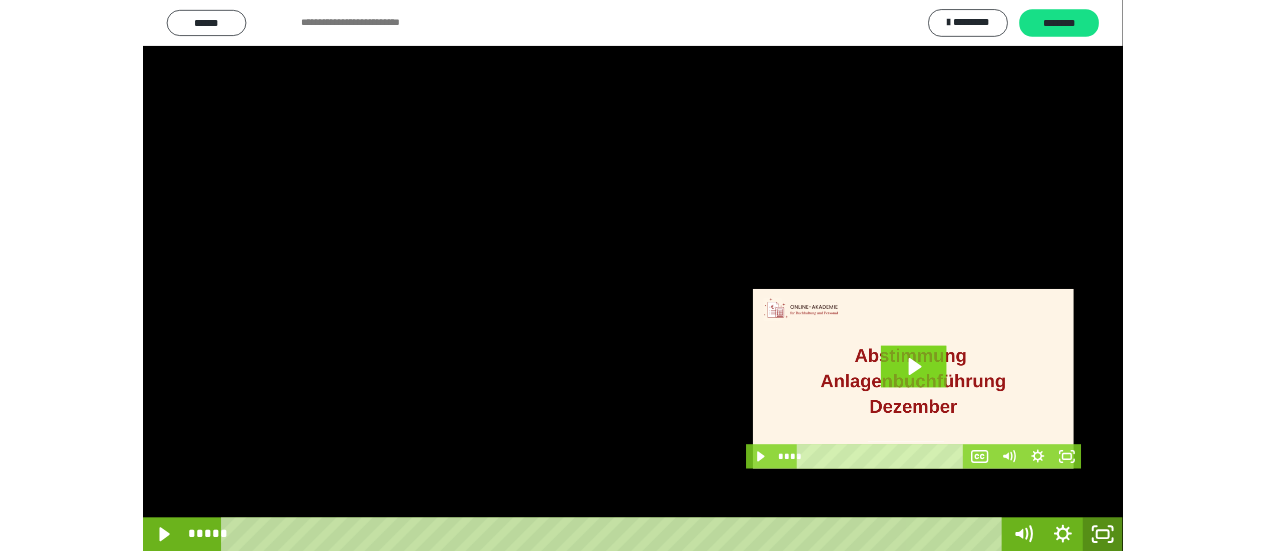scroll, scrollTop: 4135, scrollLeft: 0, axis: vertical 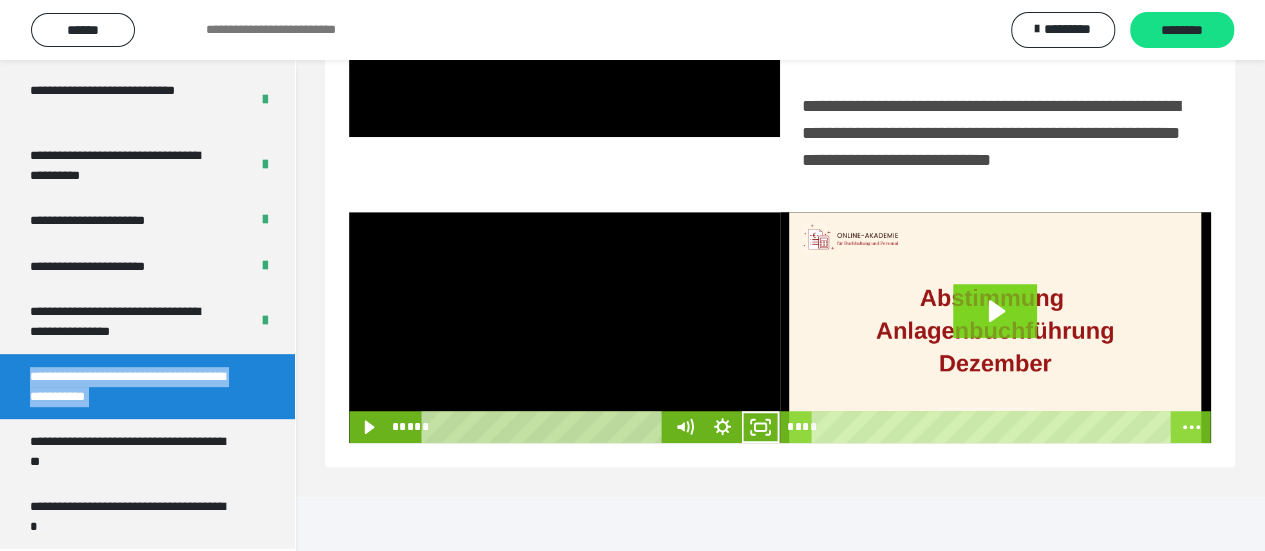 click at bounding box center (564, 328) 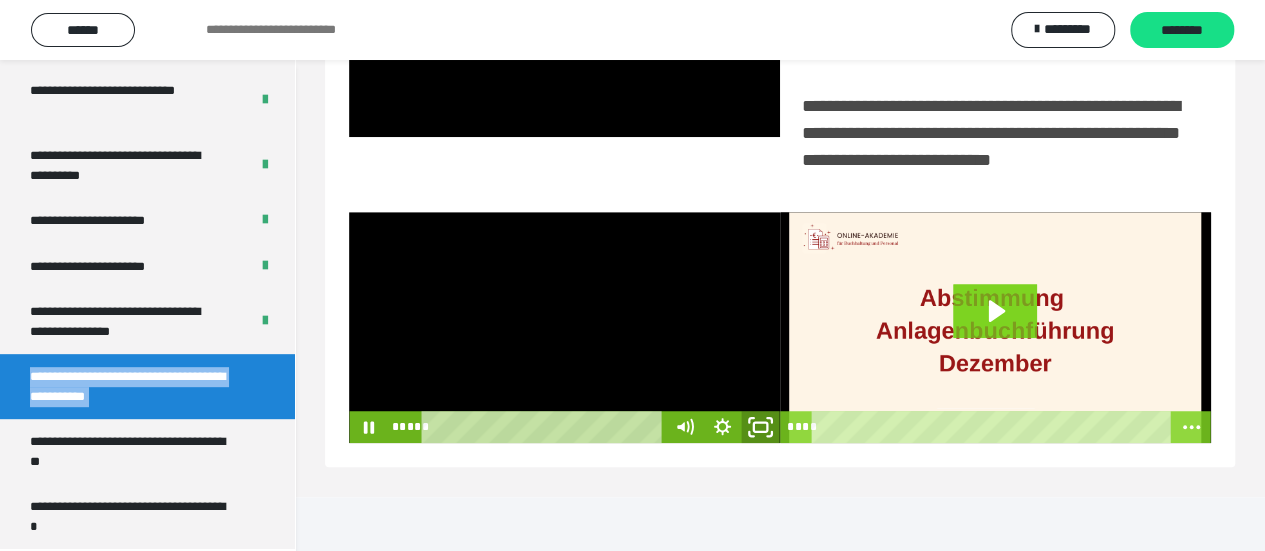 click 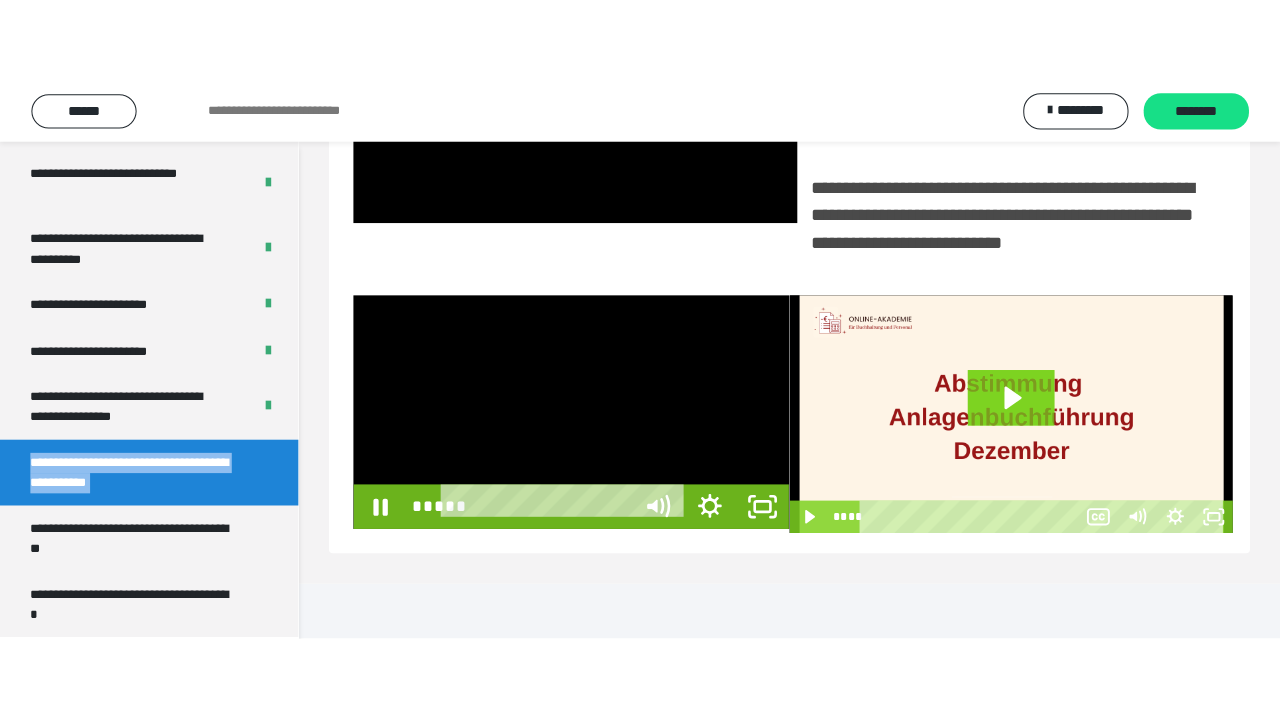 scroll, scrollTop: 382, scrollLeft: 0, axis: vertical 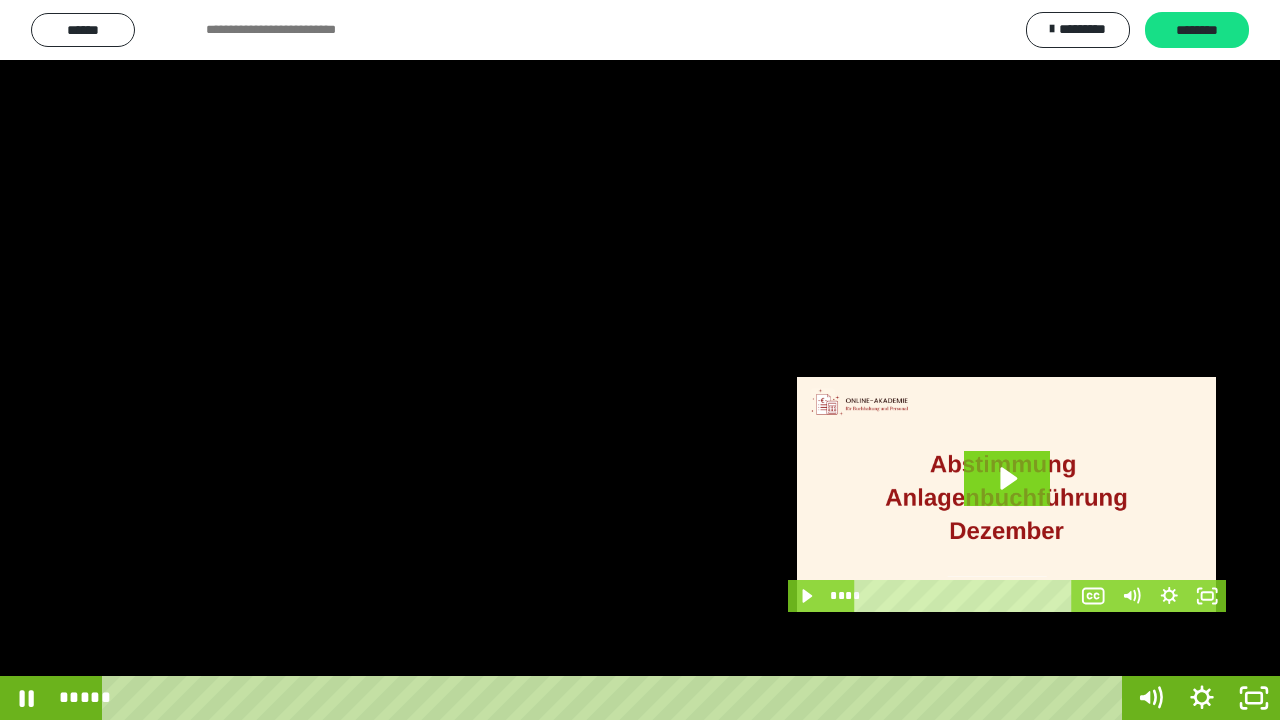click at bounding box center (640, 360) 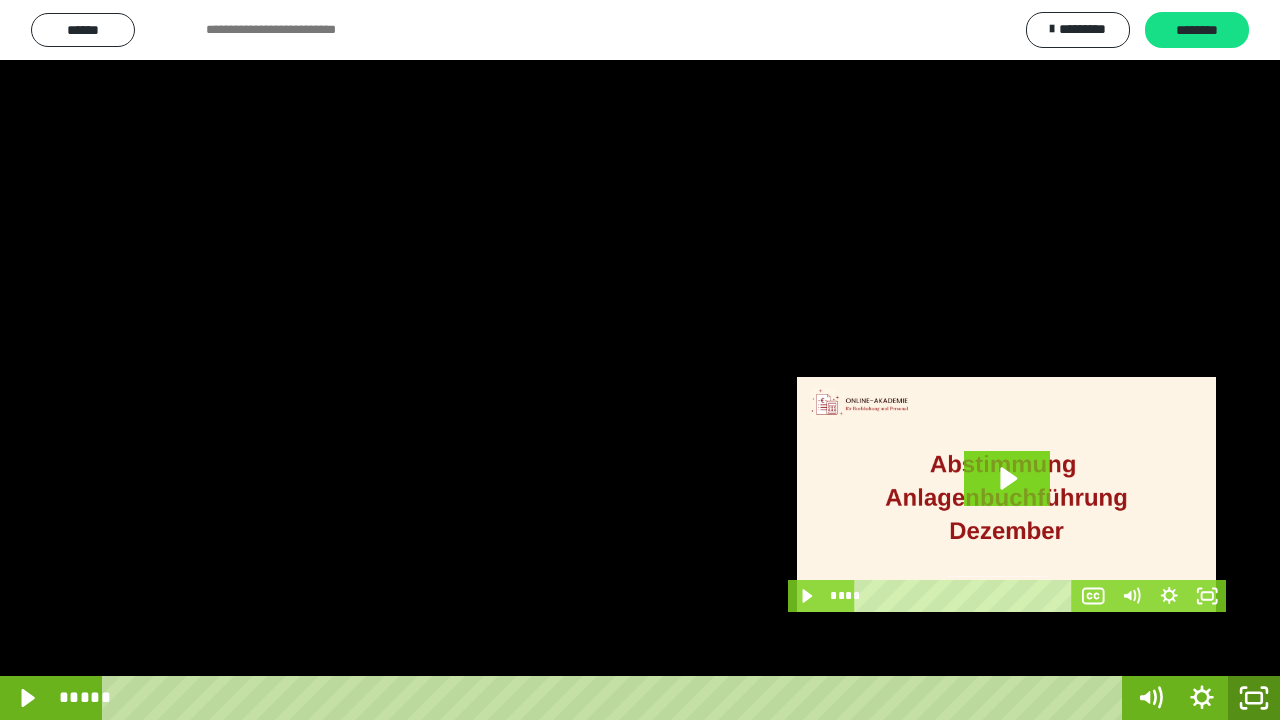 click 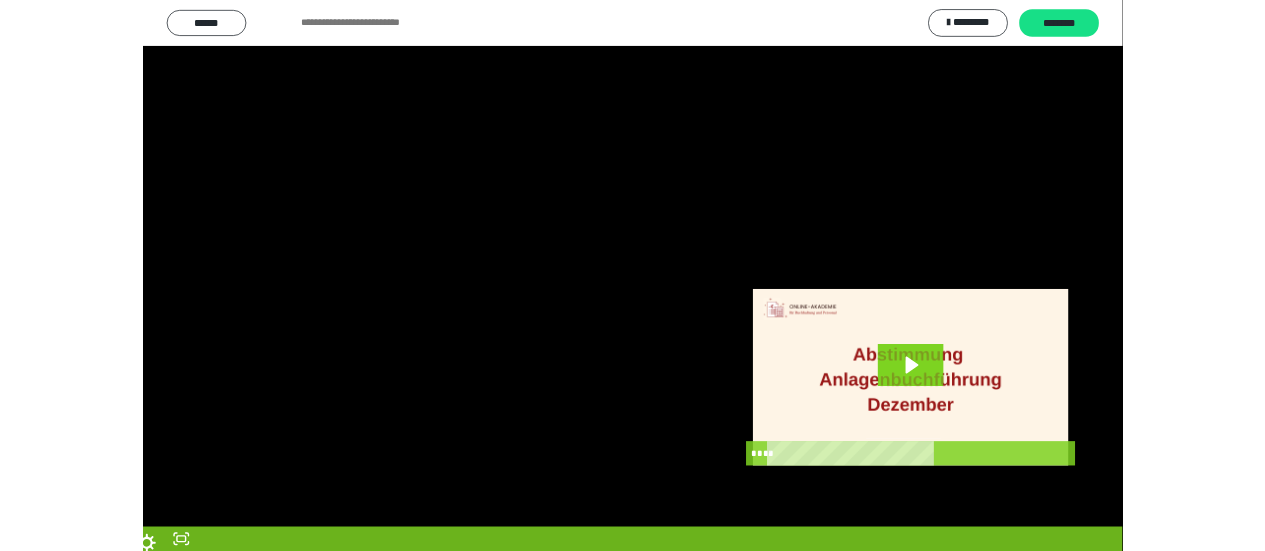 scroll, scrollTop: 4135, scrollLeft: 0, axis: vertical 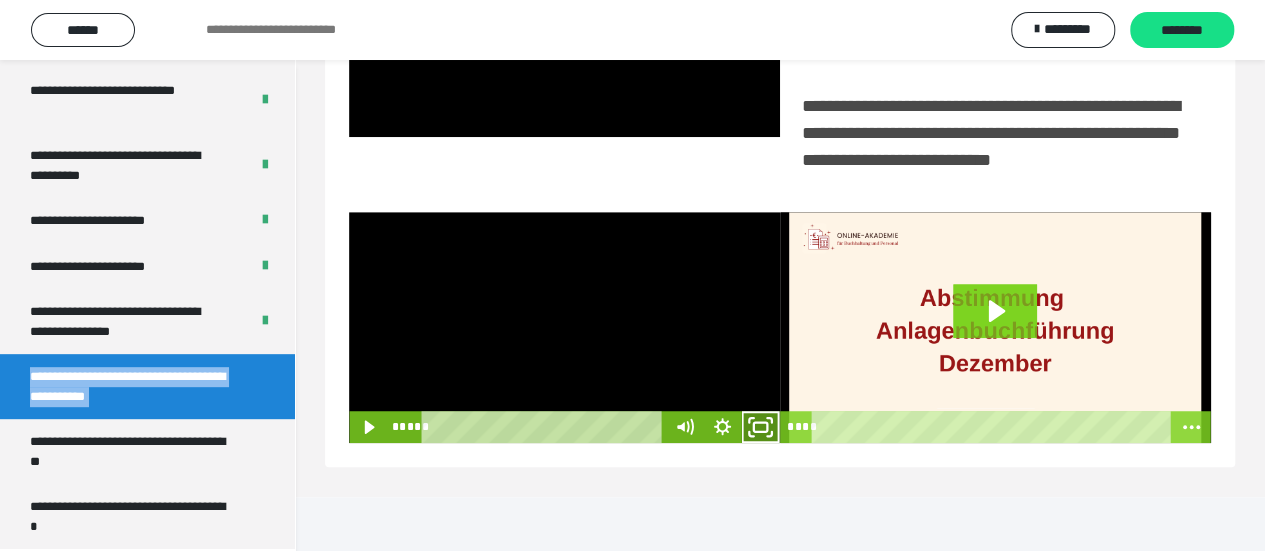 click 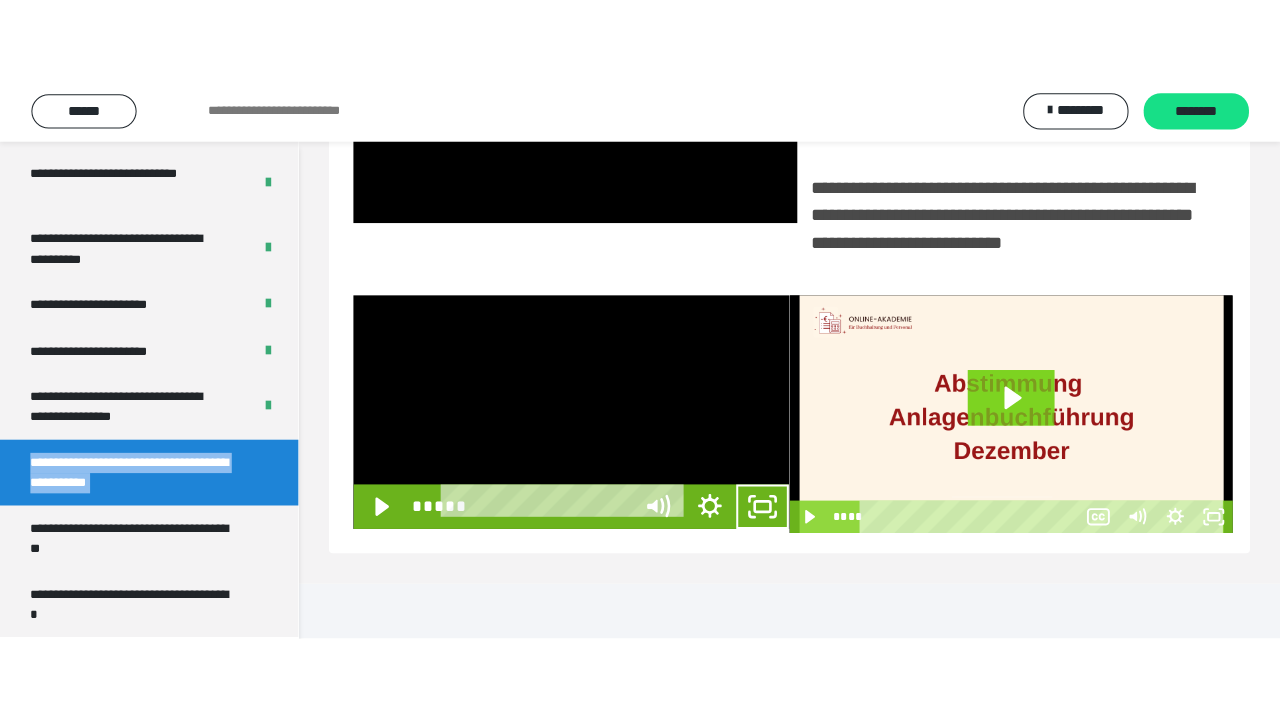 scroll, scrollTop: 382, scrollLeft: 0, axis: vertical 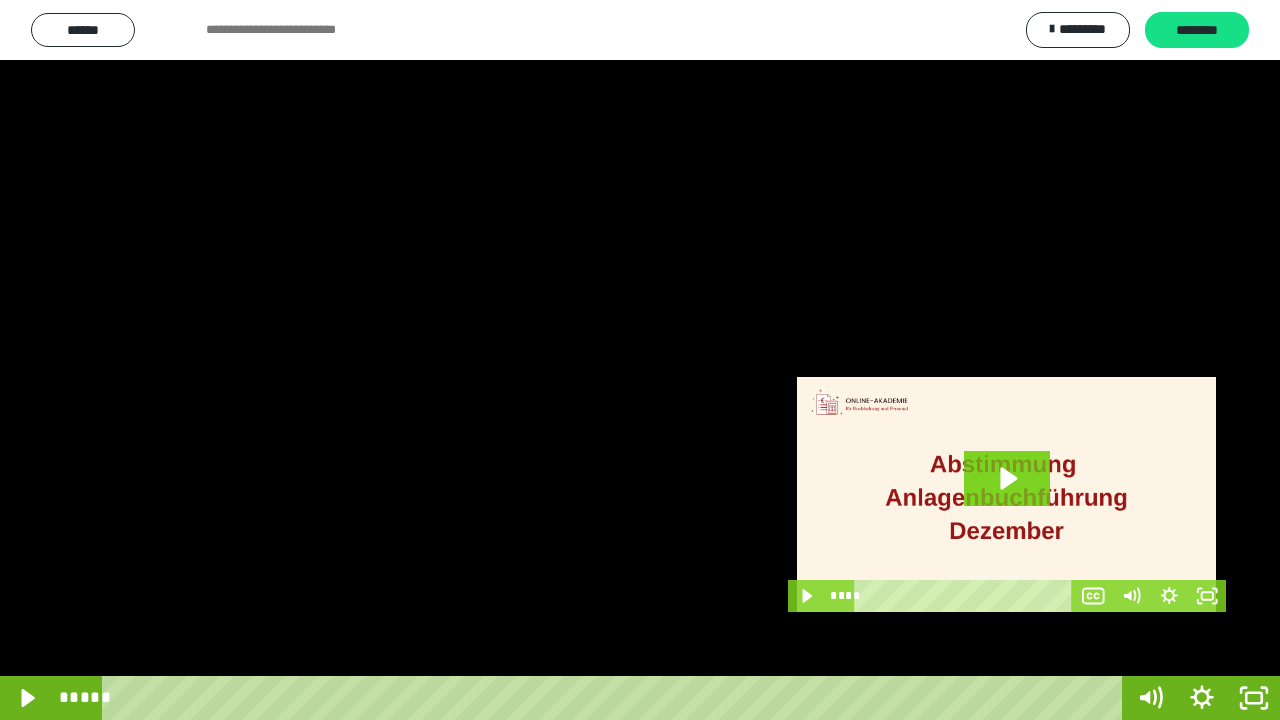 click at bounding box center [640, 360] 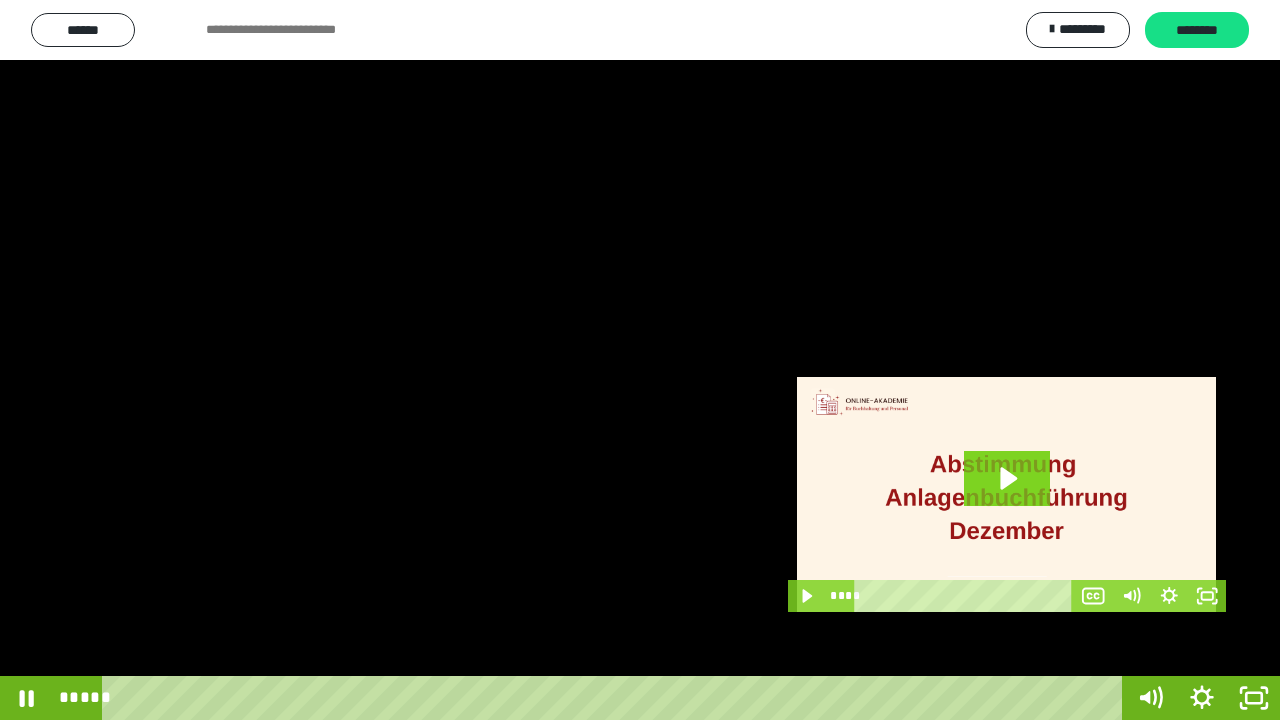 click at bounding box center [640, 360] 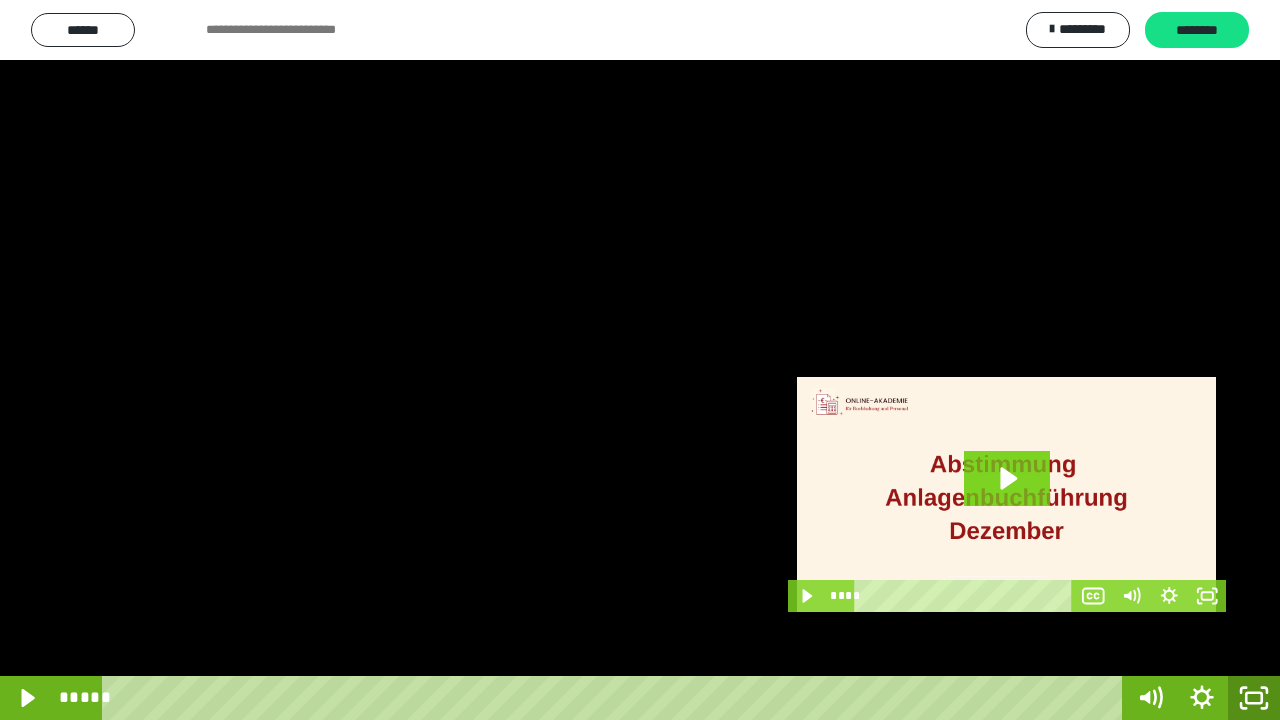 click 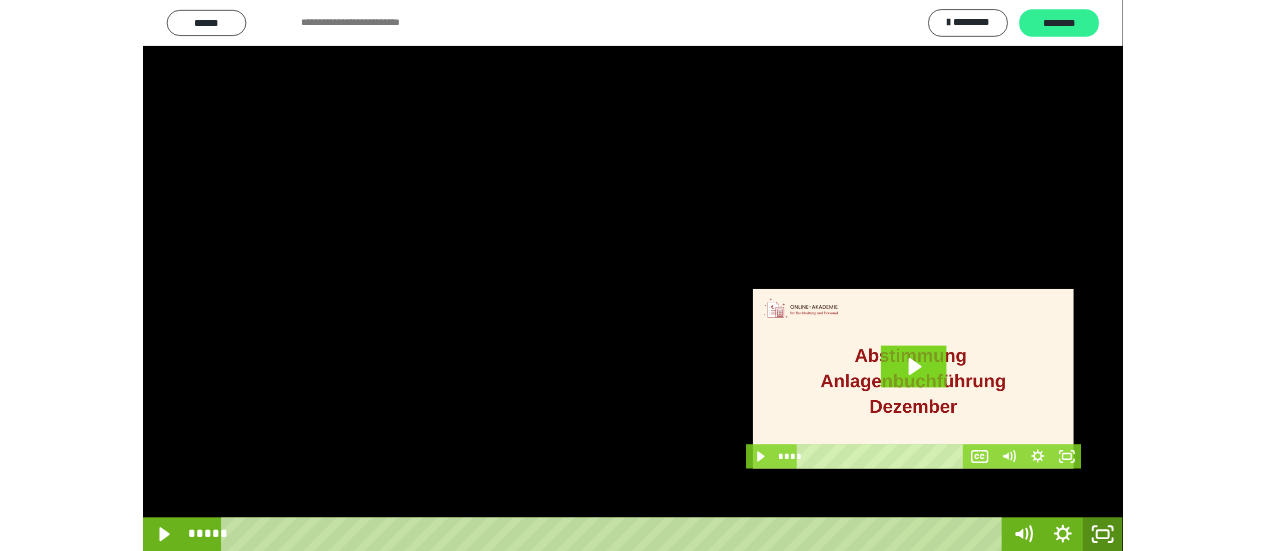 scroll, scrollTop: 4135, scrollLeft: 0, axis: vertical 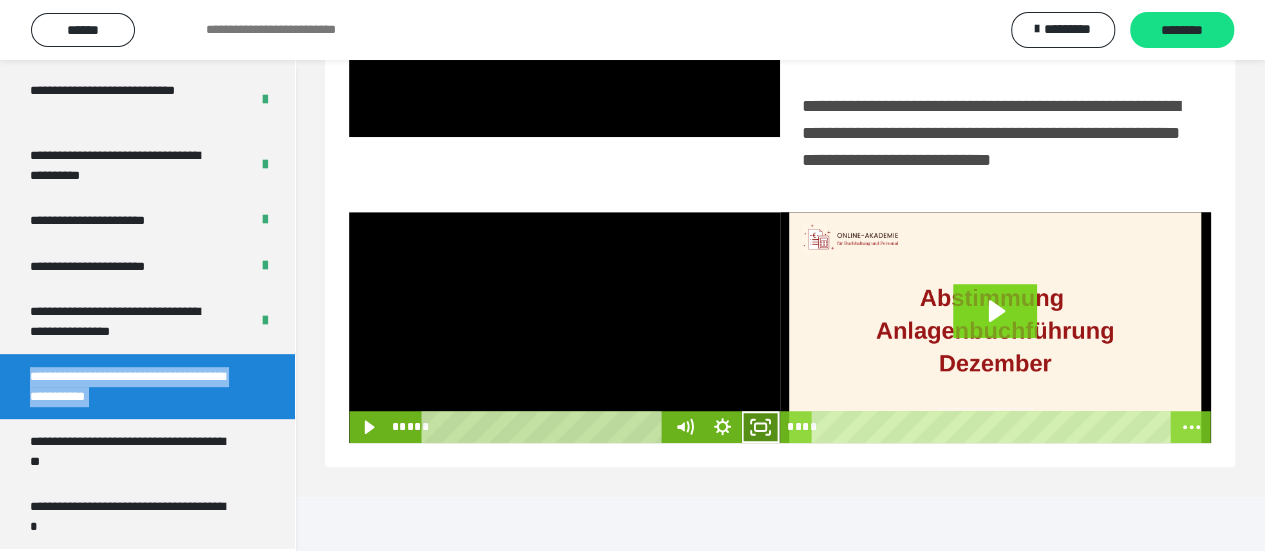 click 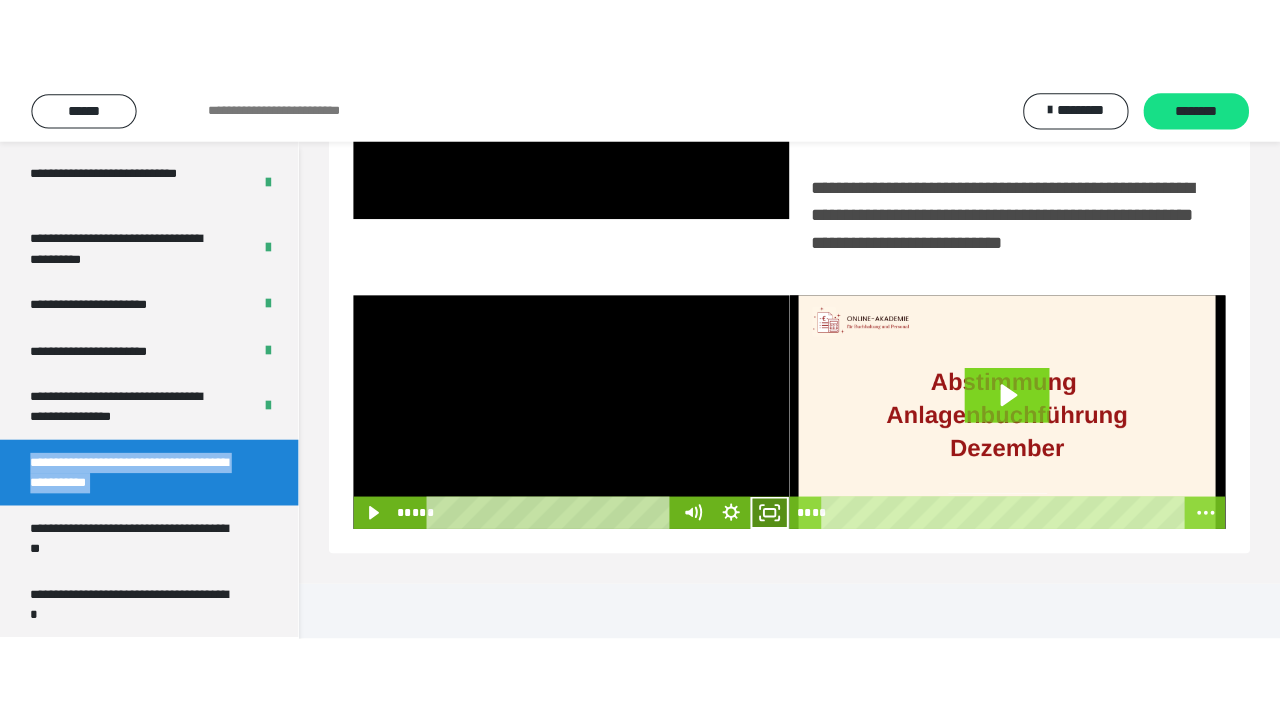 scroll, scrollTop: 382, scrollLeft: 0, axis: vertical 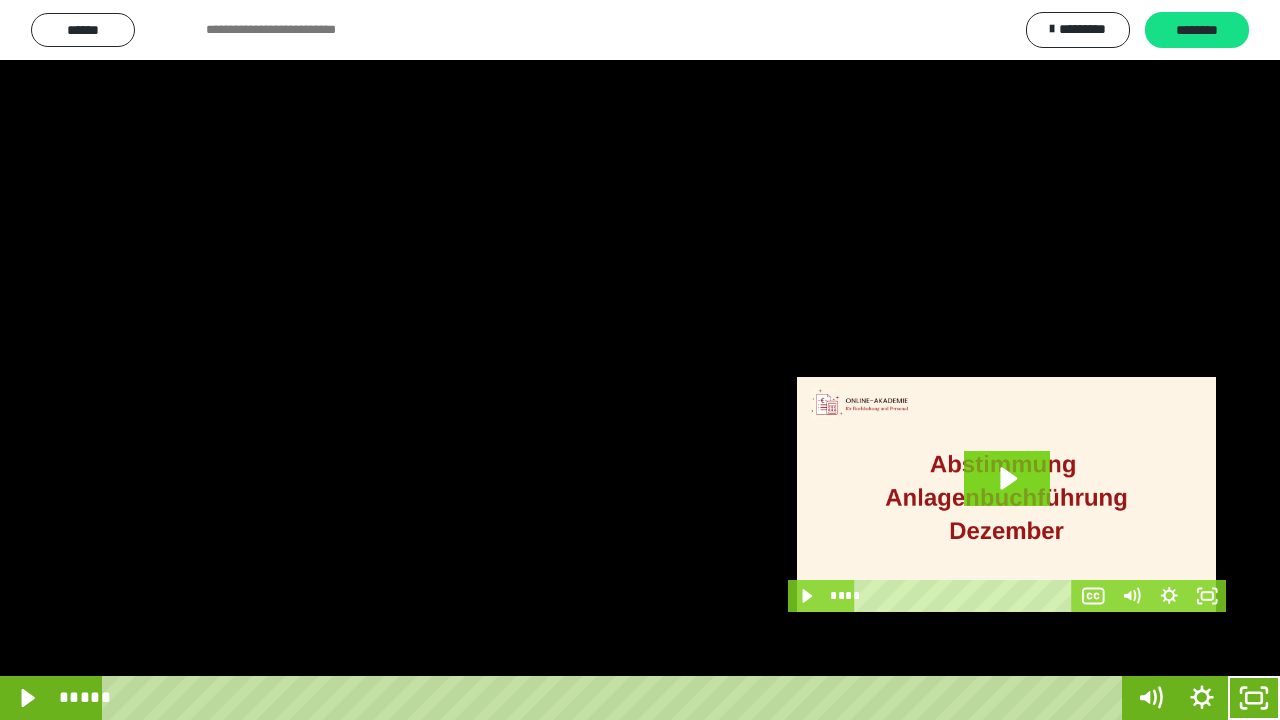 click at bounding box center (640, 360) 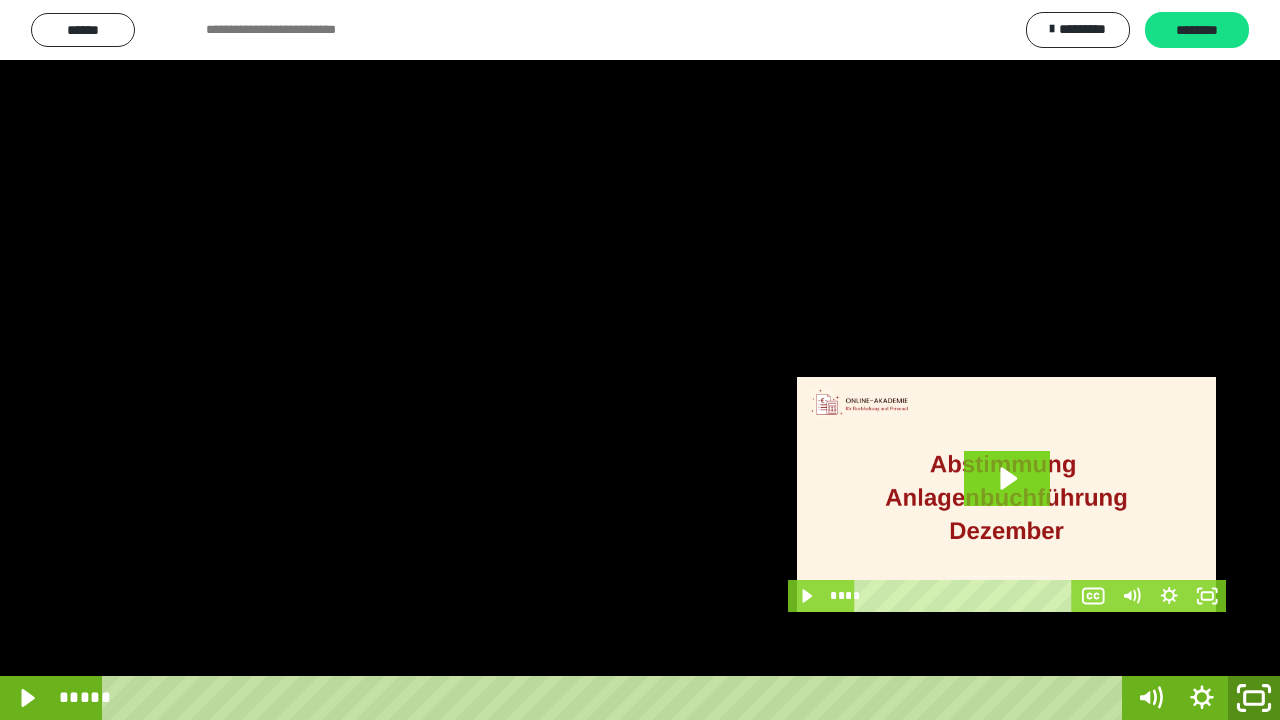 drag, startPoint x: 1244, startPoint y: 694, endPoint x: 1279, endPoint y: 164, distance: 531.1544 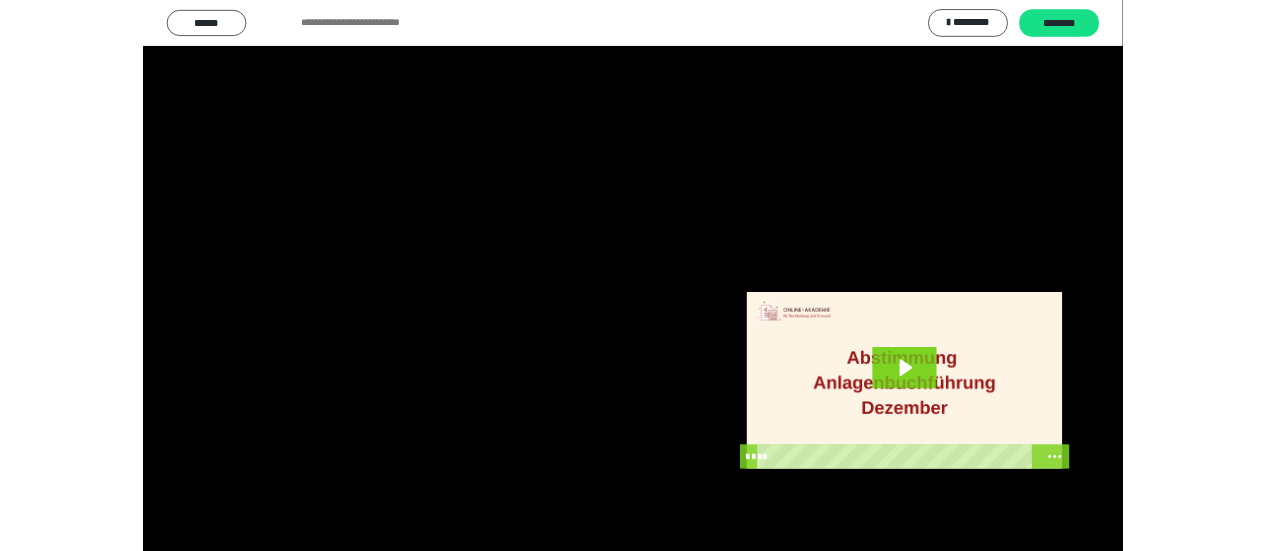 scroll, scrollTop: 4135, scrollLeft: 0, axis: vertical 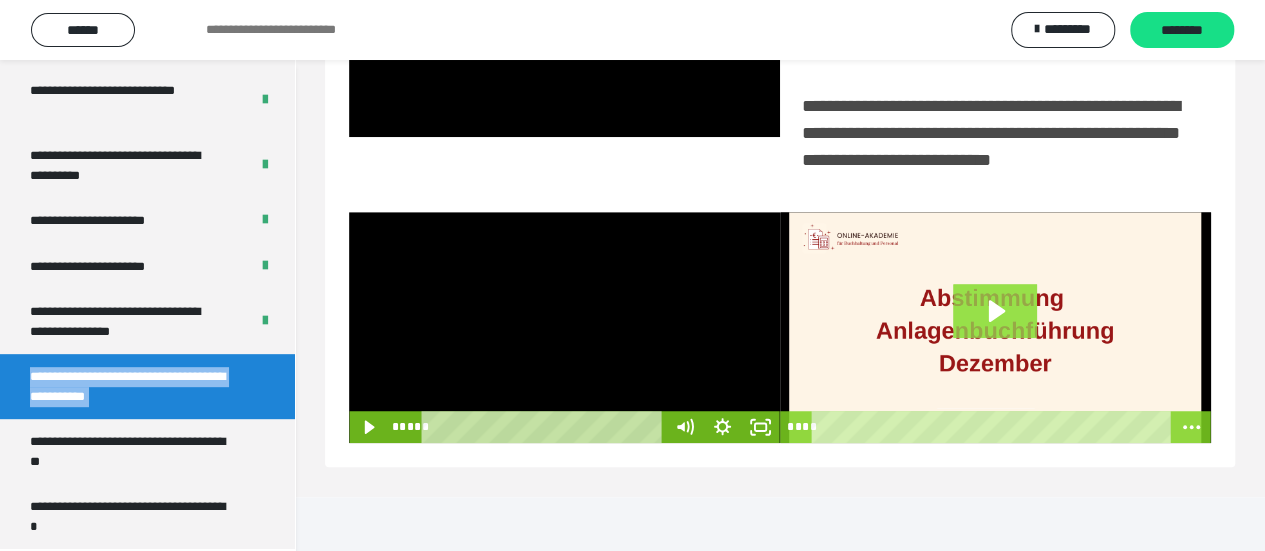 click 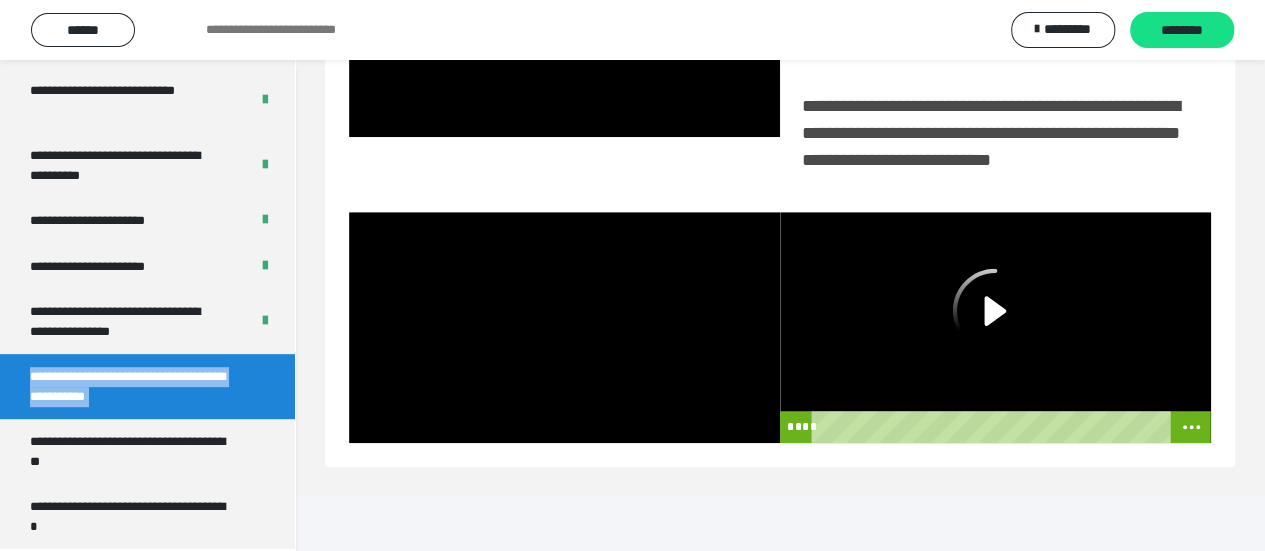click 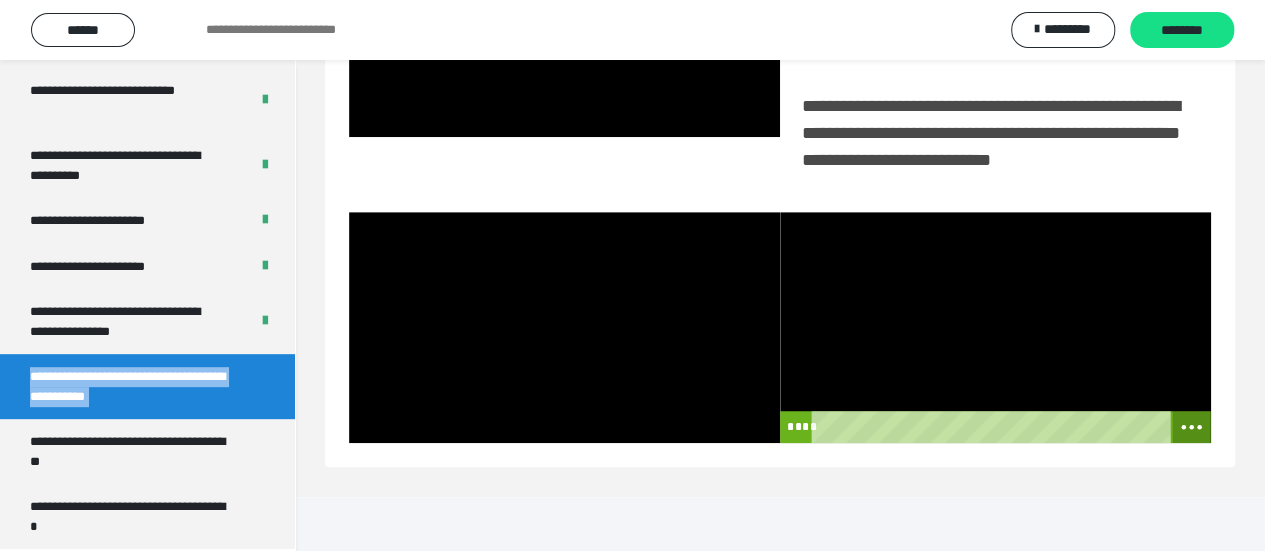 click 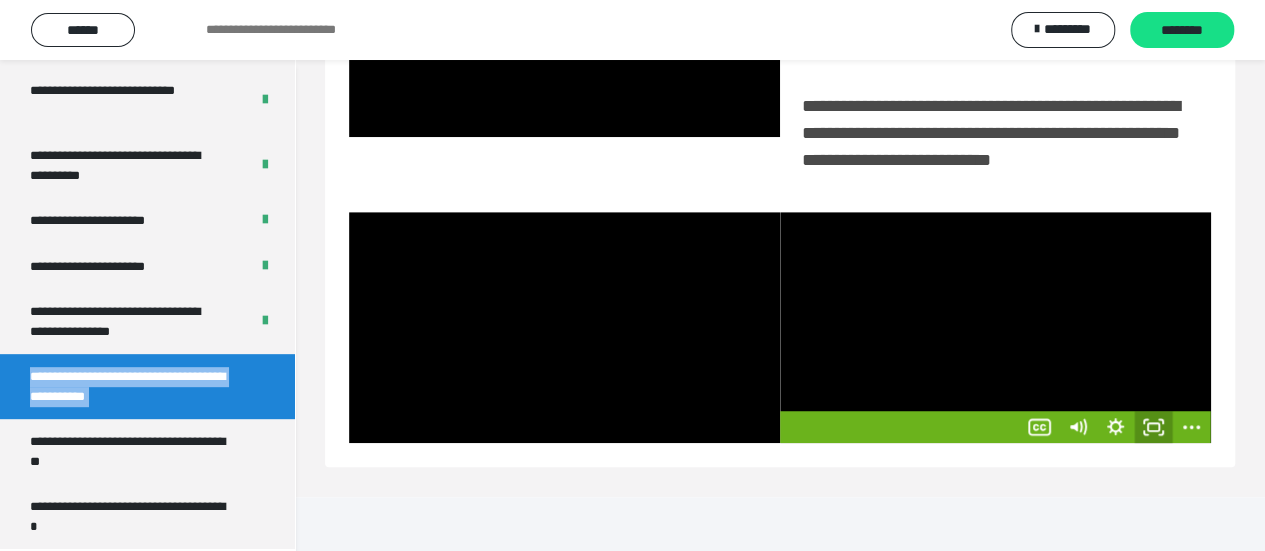 click 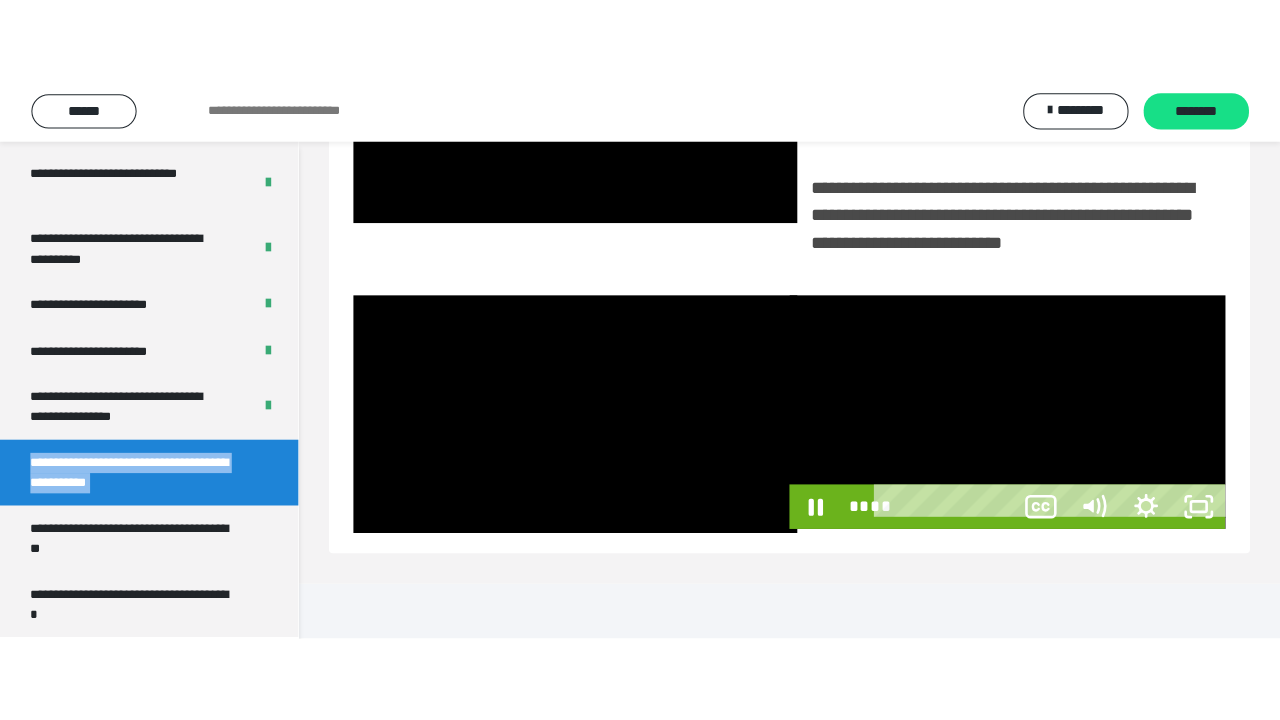scroll, scrollTop: 382, scrollLeft: 0, axis: vertical 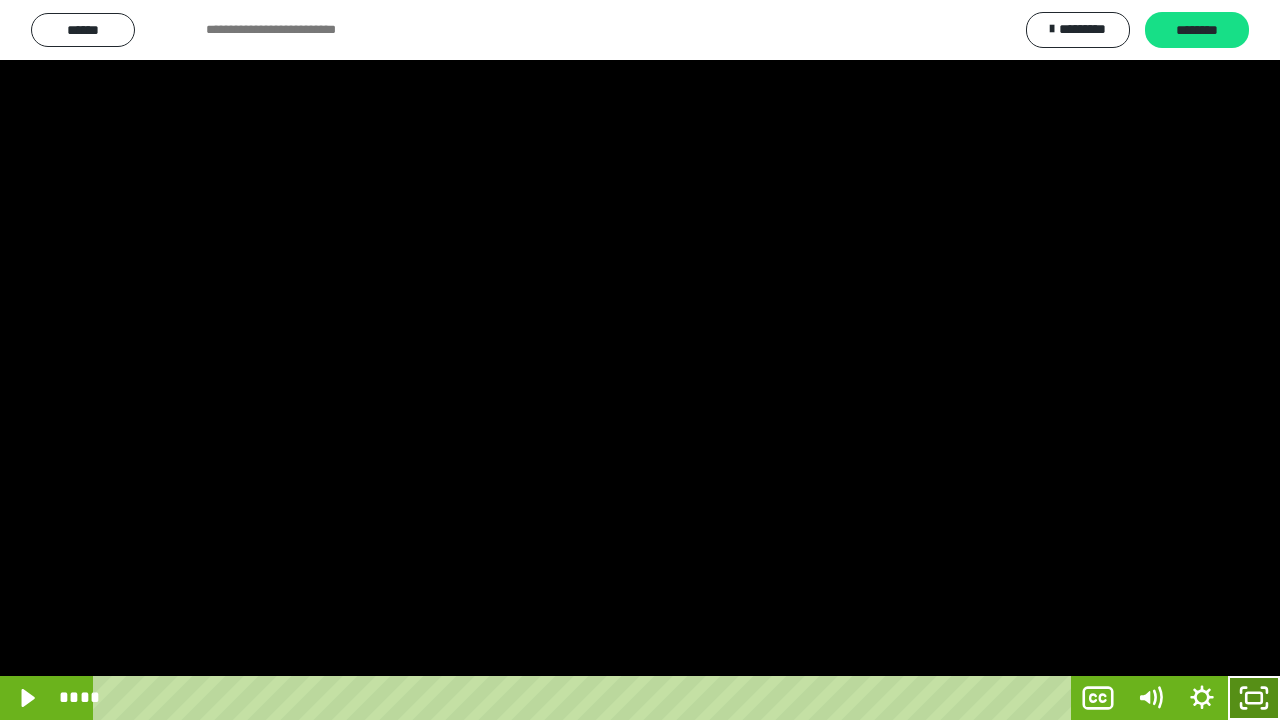 click 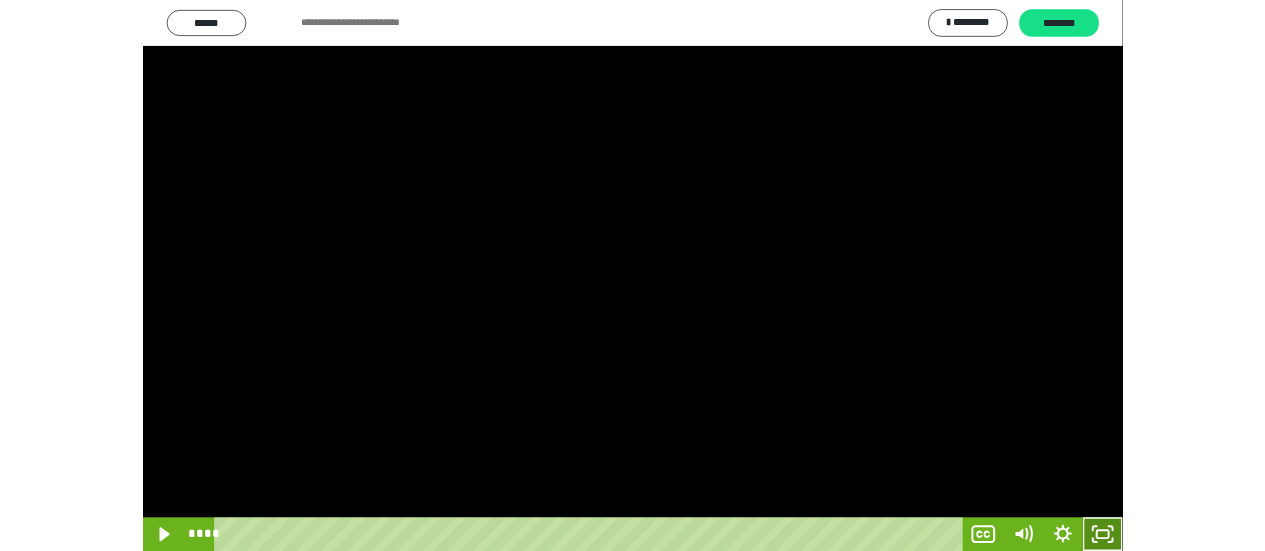 scroll, scrollTop: 4135, scrollLeft: 0, axis: vertical 